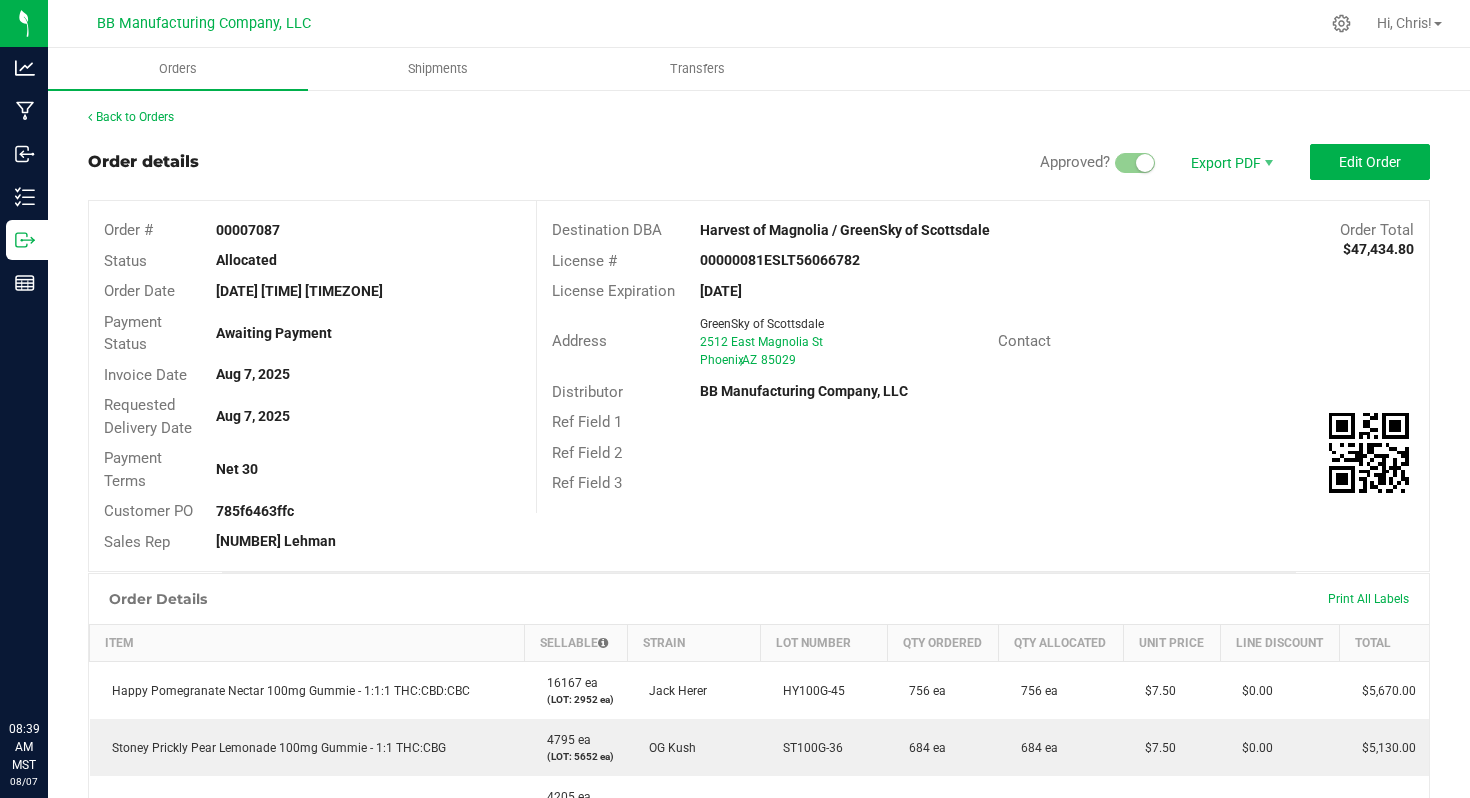 scroll, scrollTop: 0, scrollLeft: 0, axis: both 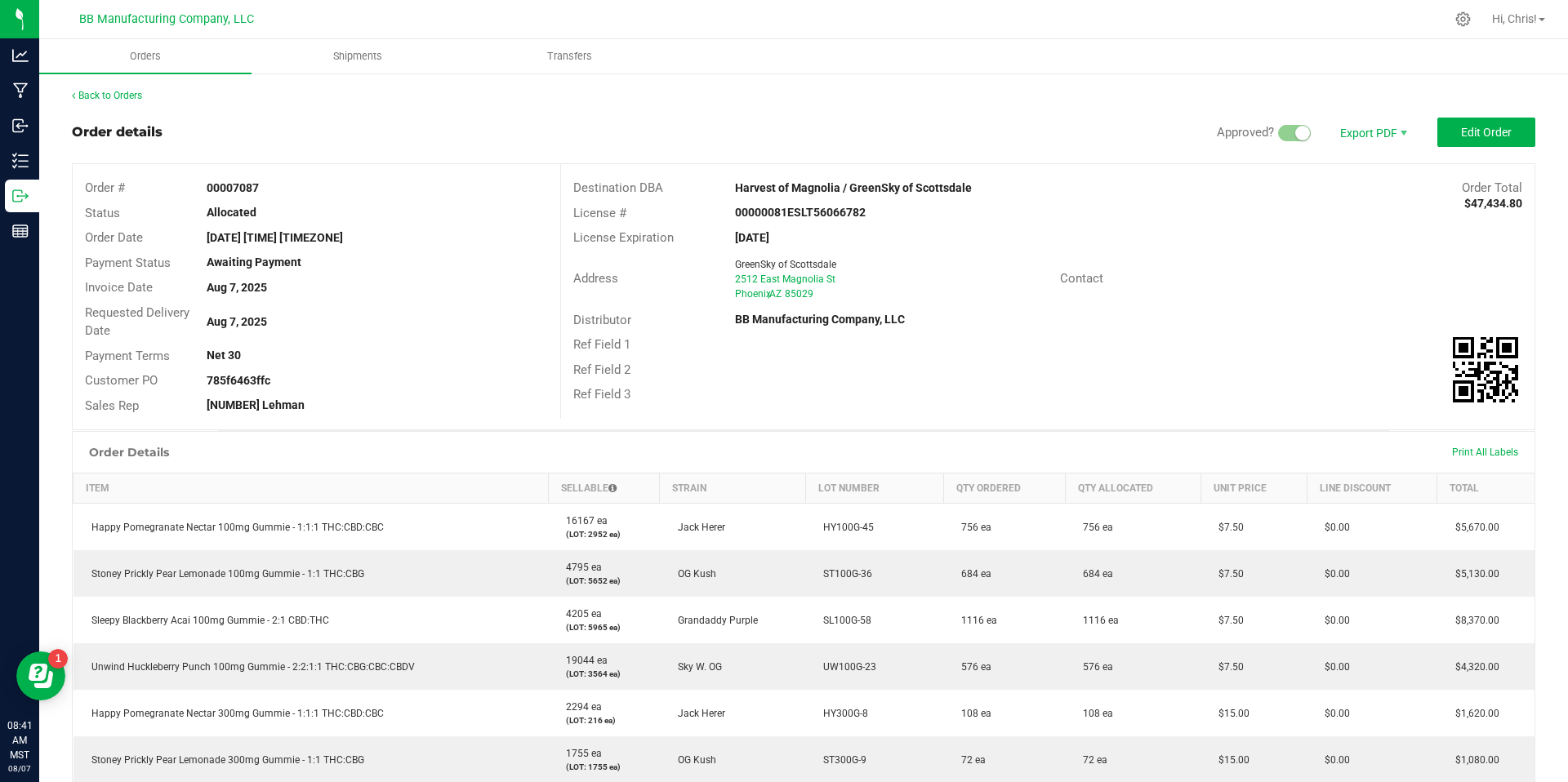 click on "Back to Orders
Order details   Approved?   Export PDF   Edit Order   Order #   [NUMBER]   Status   Allocated   Order Date   [DATE] [TIME] [TIMEZONE]   Payment Status   Awaiting Payment   Invoice Date   [DATE]   Requested Delivery Date   [DATE]   Payment Terms   Net 30   Customer PO   [ALPHANUMERIC_STRING]   Sales Rep   [NUMBER] Lehman   Destination DBA   Harvest of Magnolia / GreenSky of Scottsdale   Order Total   $[PRICE]   License #   [NUMBER]   License Expiration   [DATE]   Address  GreenSky of Scottsdale [NUMBER] [STREET_NAME] [CITY]  ,  AZ [ZIP_CODE]  Contact   Distributor   BB Manufacturing Company, LLC   Ref Field 1      Ref Field 2      Ref Field 3
Order Details Print All Labels Item  Sellable  Strain  Lot Number  Qty Ordered Qty Allocated Unit Price Line Discount Total  [NUMBER] ea   (LOT: [NUMBER] ea)   [NUMBER] ea" at bounding box center (804, 709) 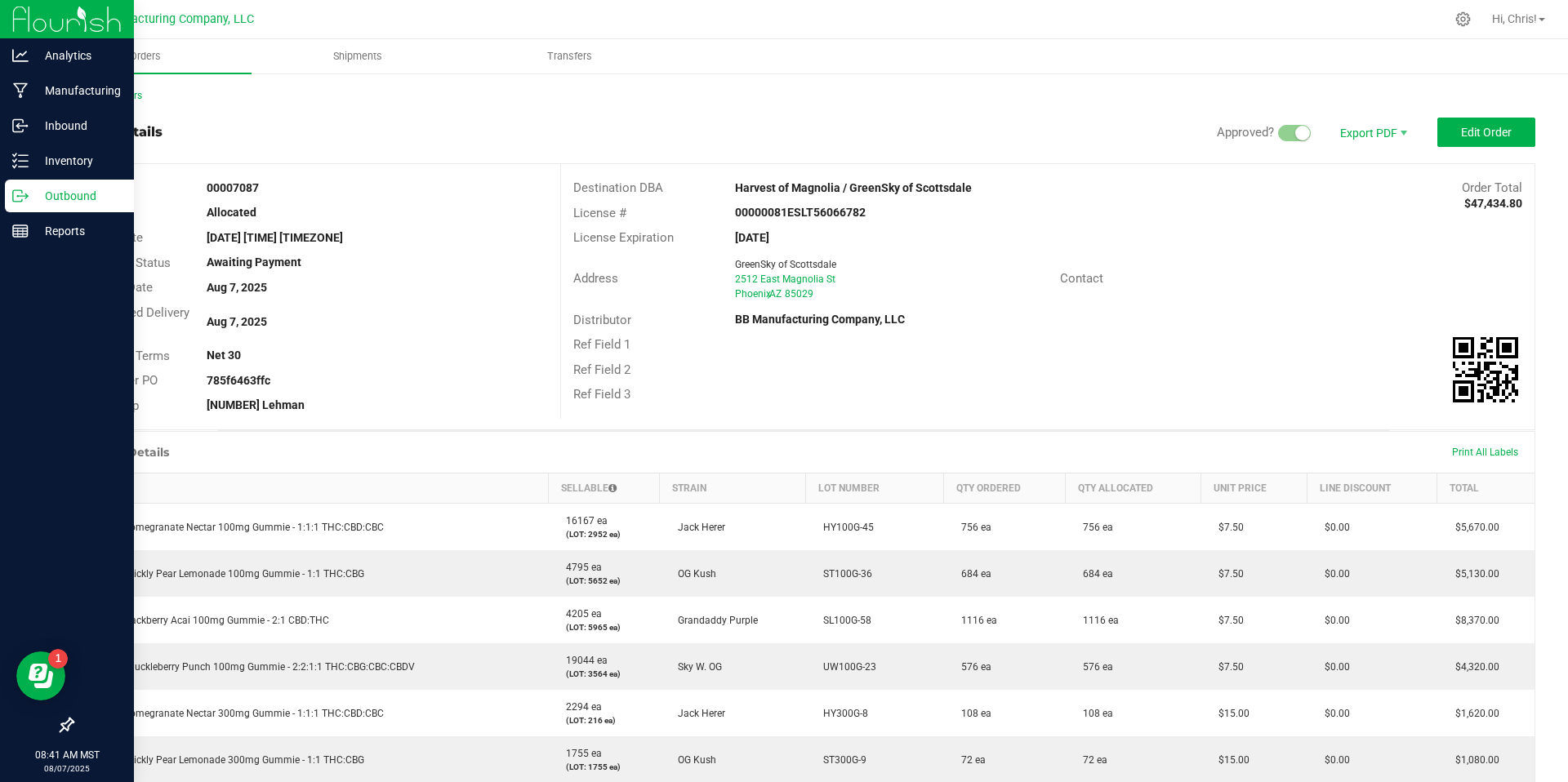 click on "Outbound" at bounding box center (78, 196) 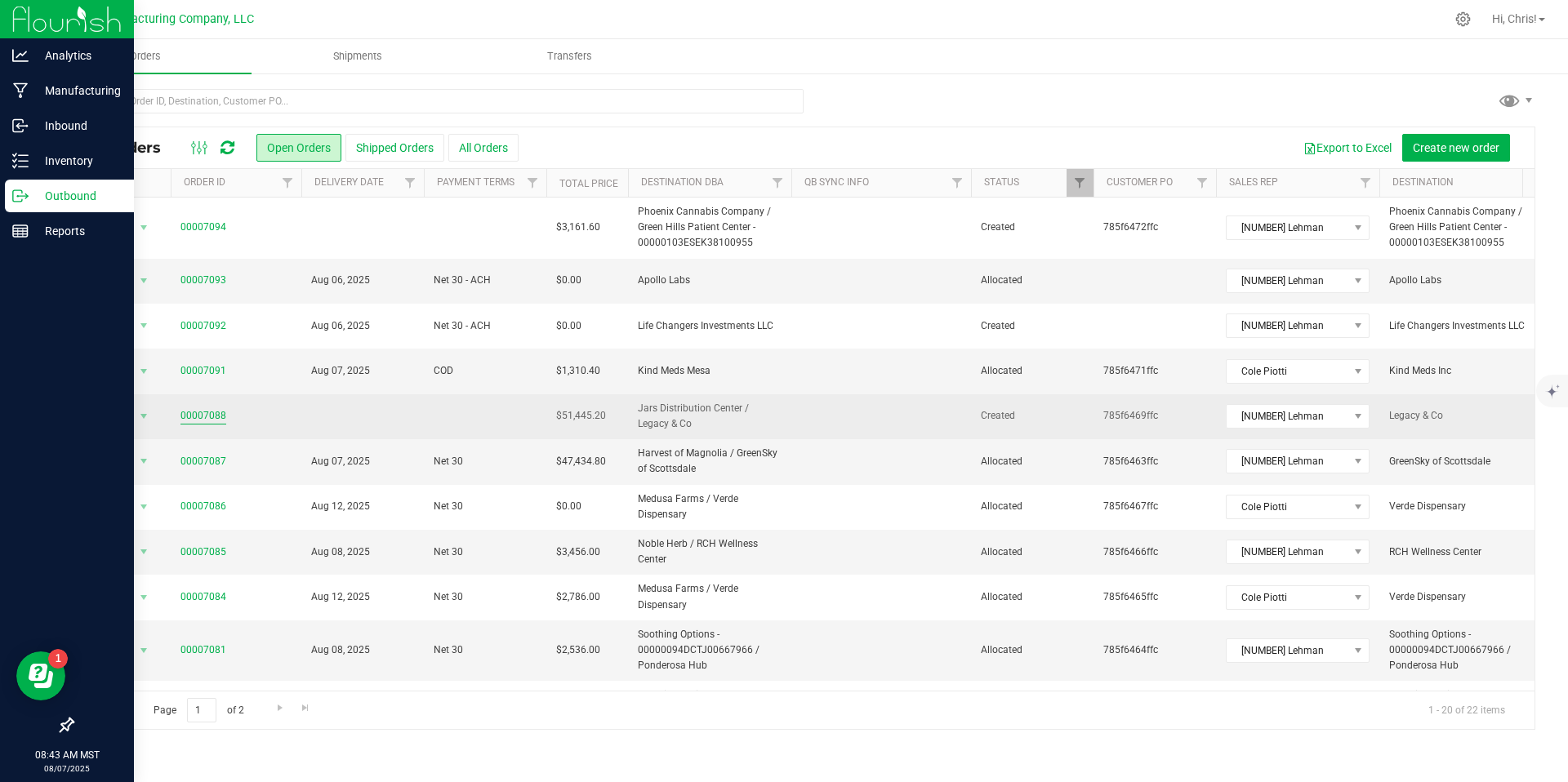 click on "00007088" at bounding box center [203, 415] 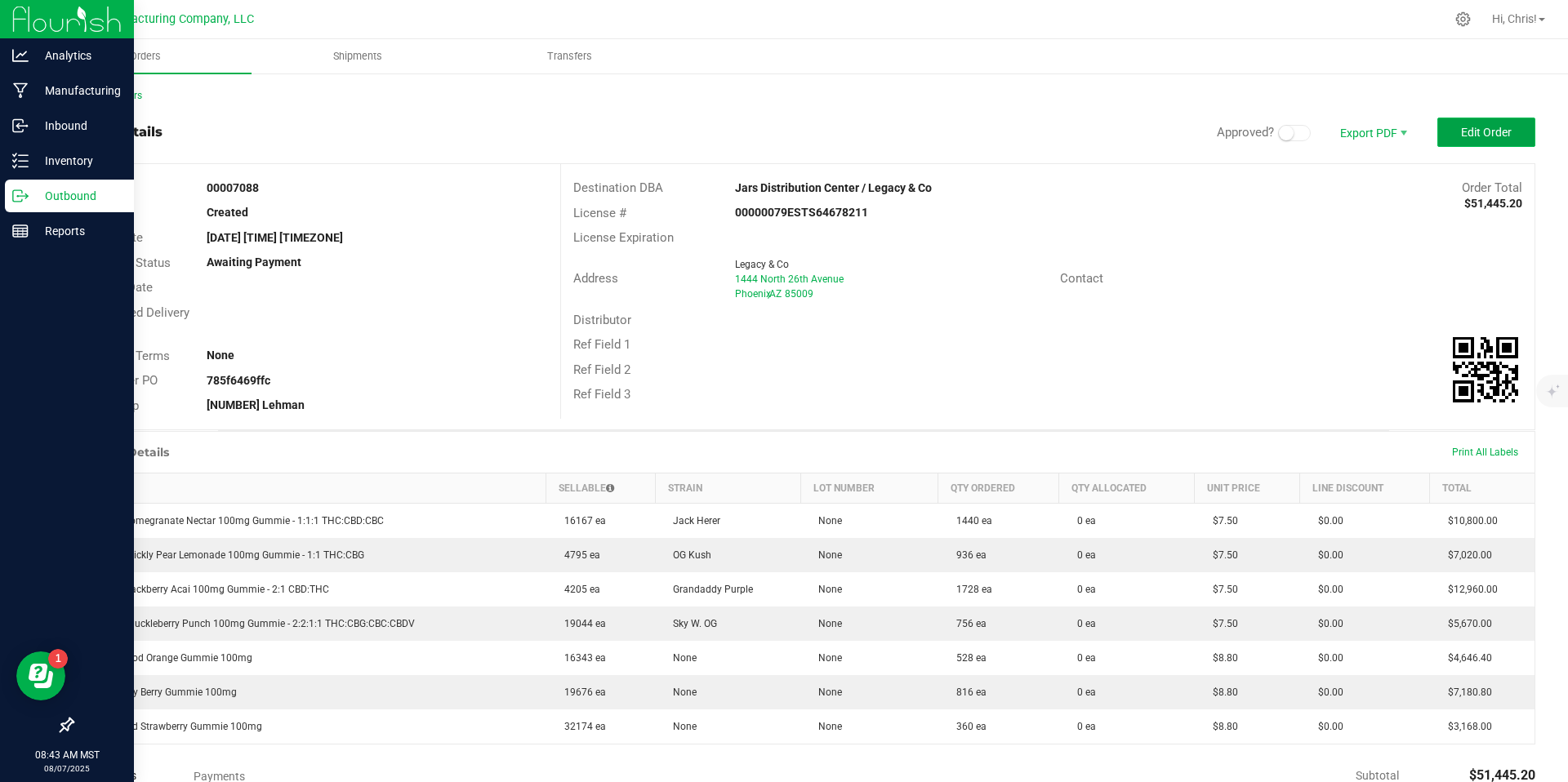 click on "Edit Order" at bounding box center (1486, 132) 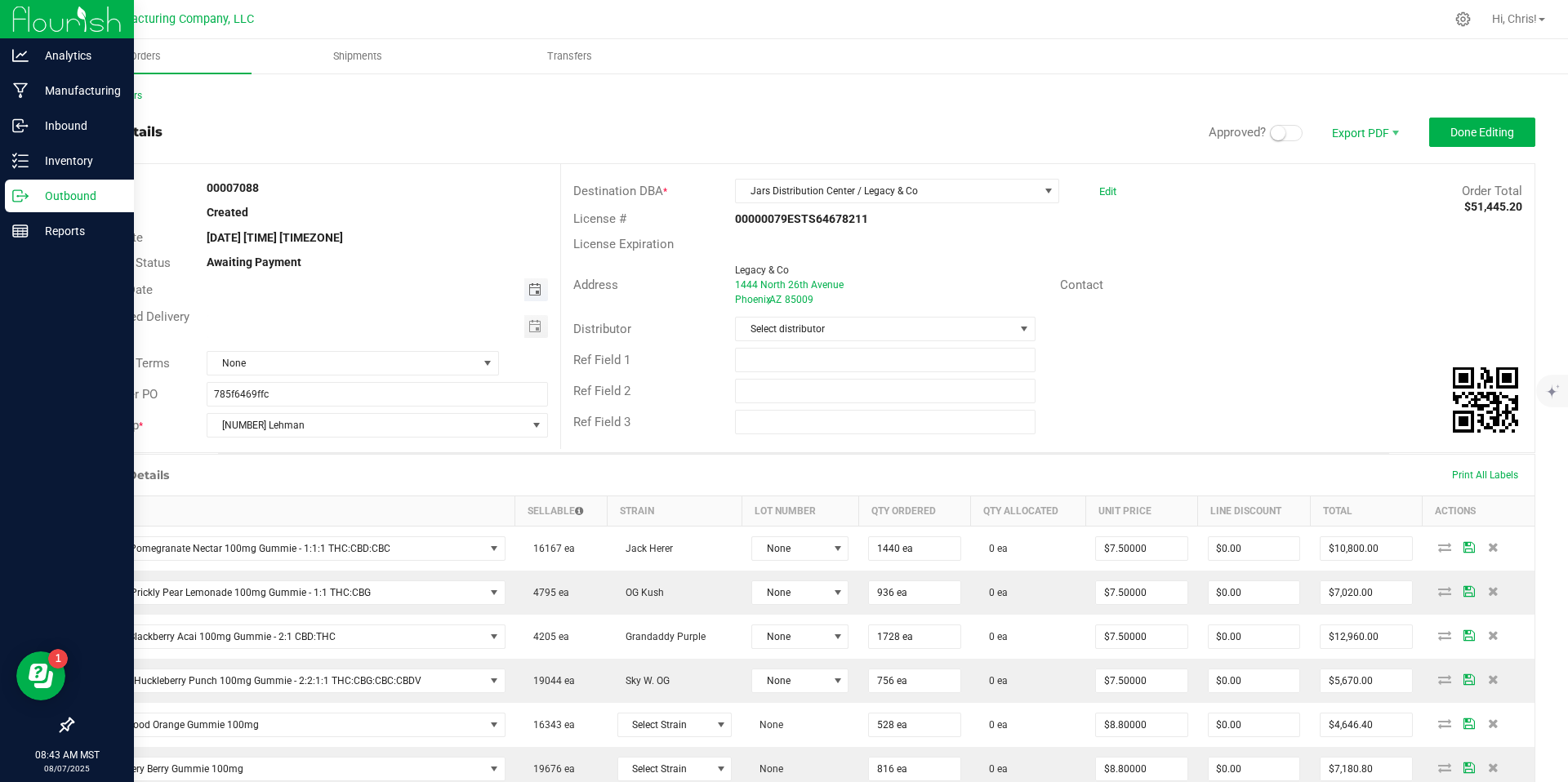 click at bounding box center [535, 290] 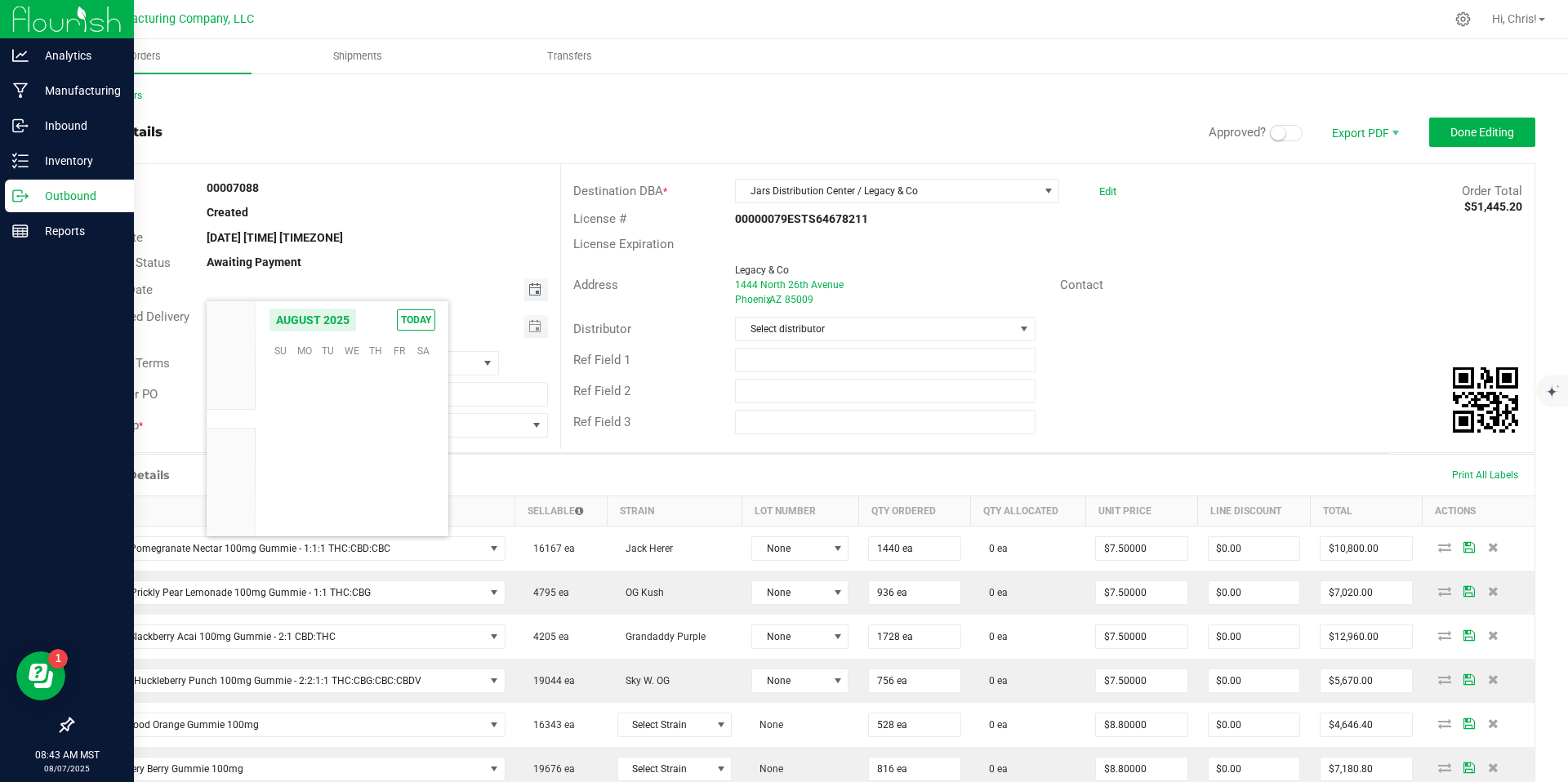 scroll, scrollTop: 29523, scrollLeft: 0, axis: vertical 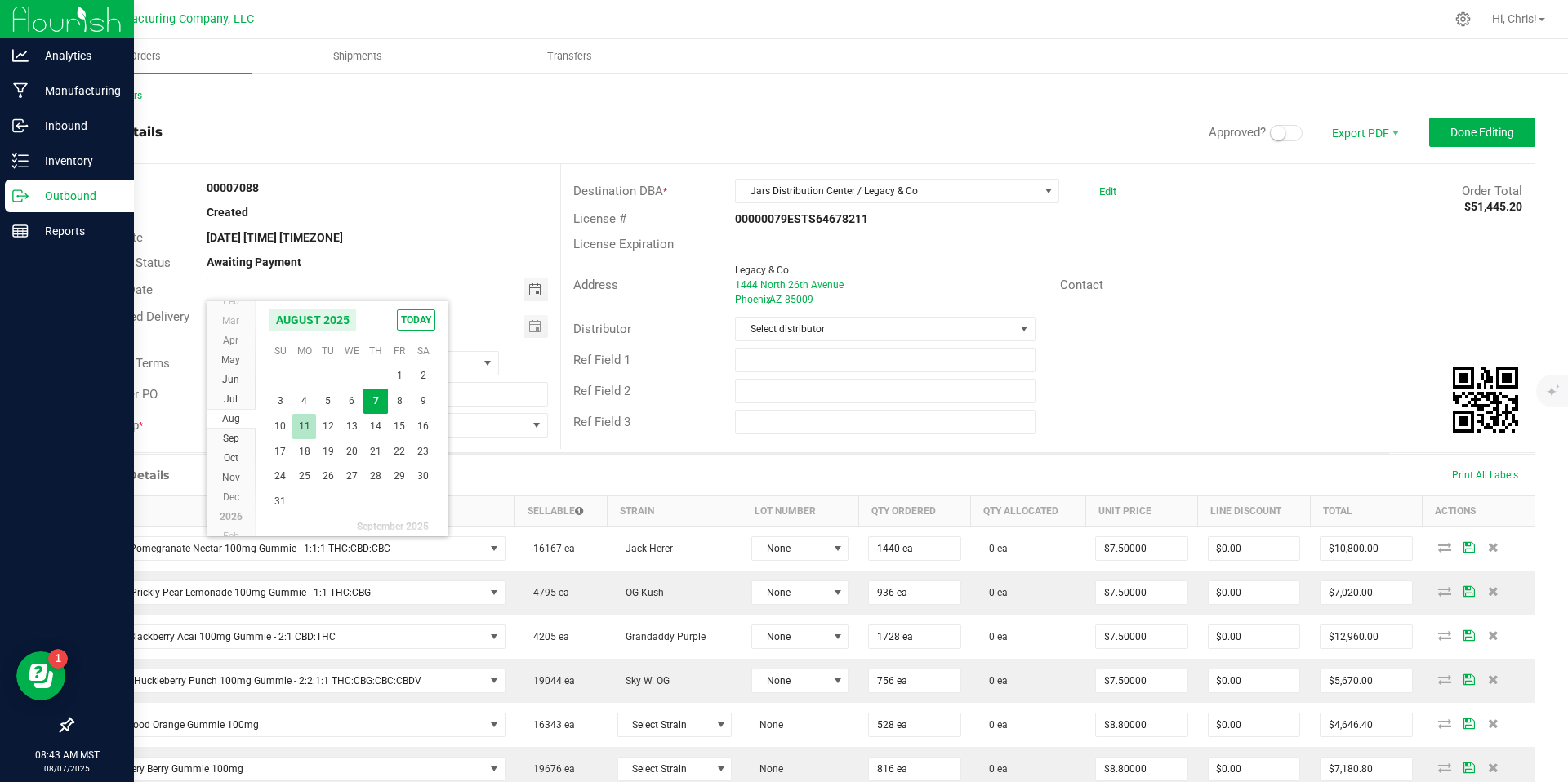 click on "11" at bounding box center (304, 426) 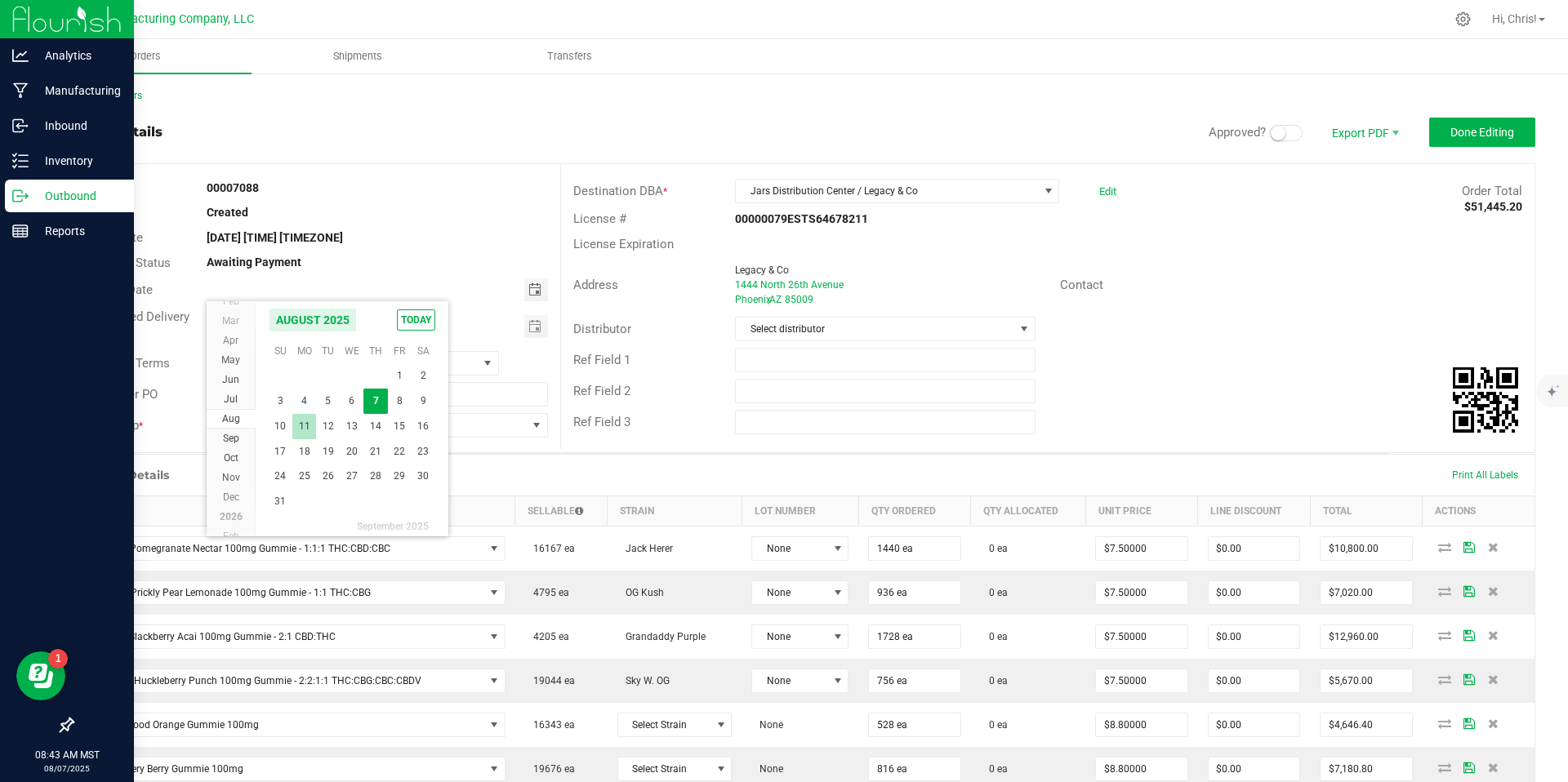 type on "08/11/2025" 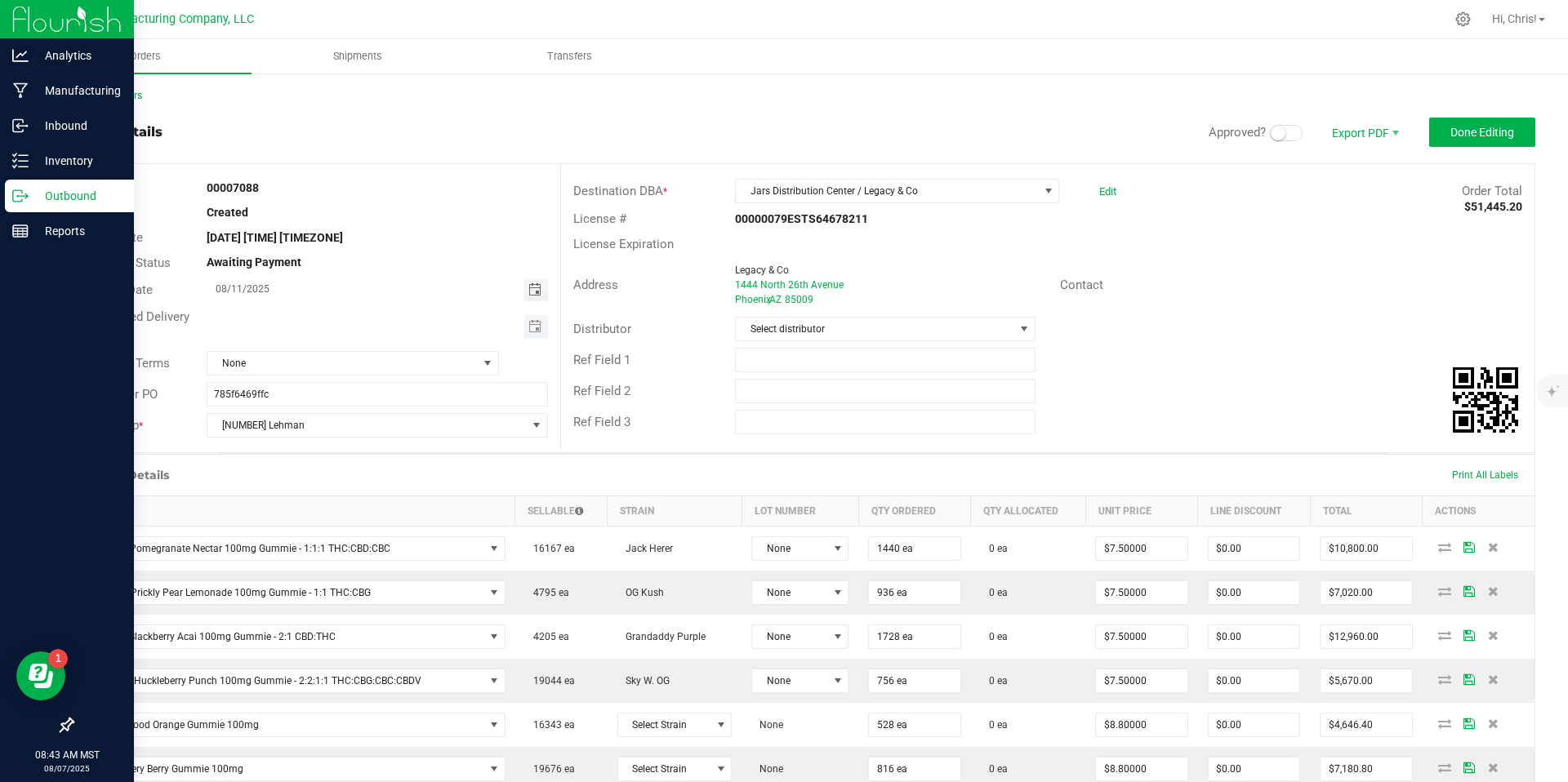 click at bounding box center (536, 327) 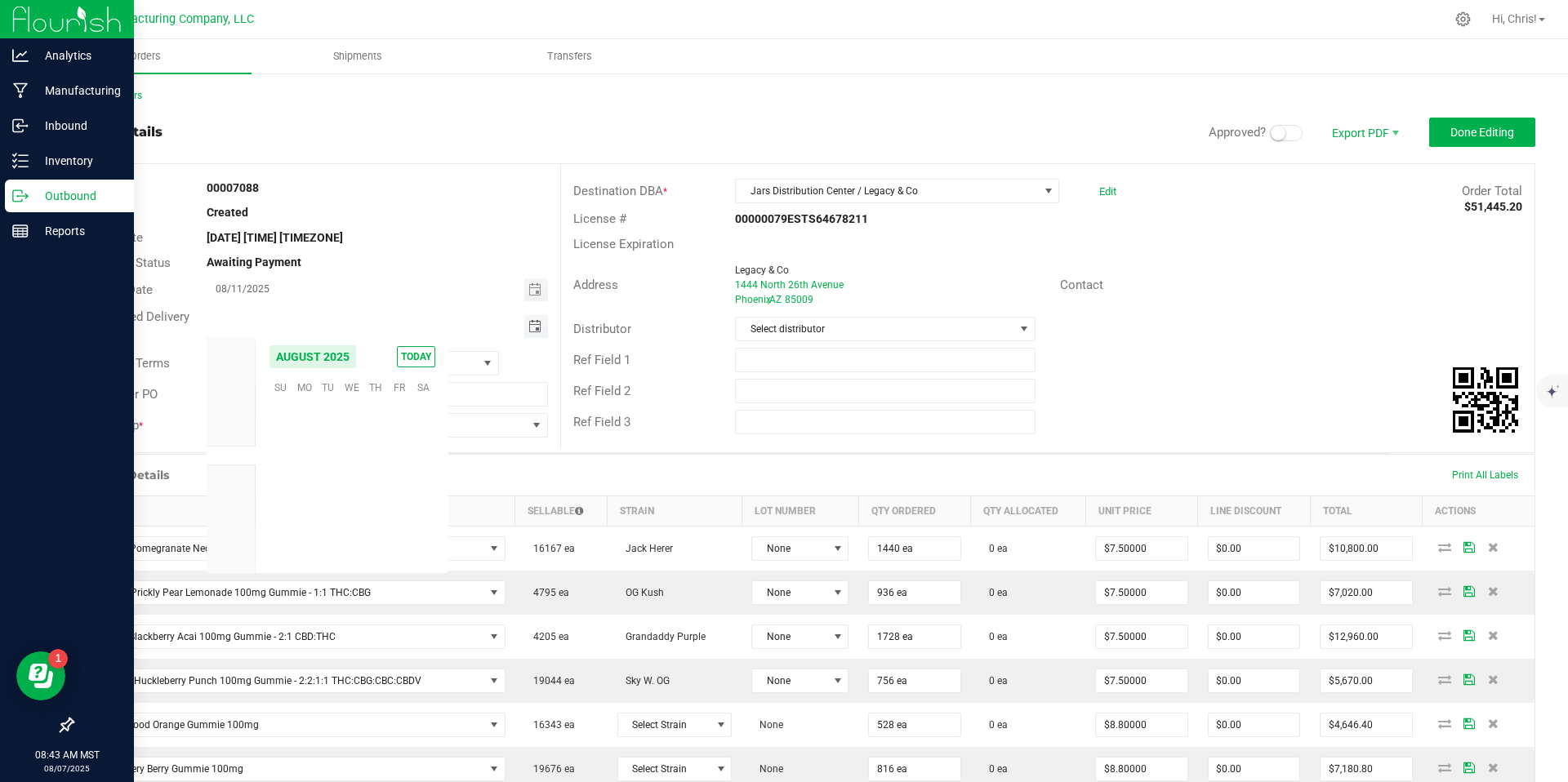 scroll, scrollTop: 29523, scrollLeft: 0, axis: vertical 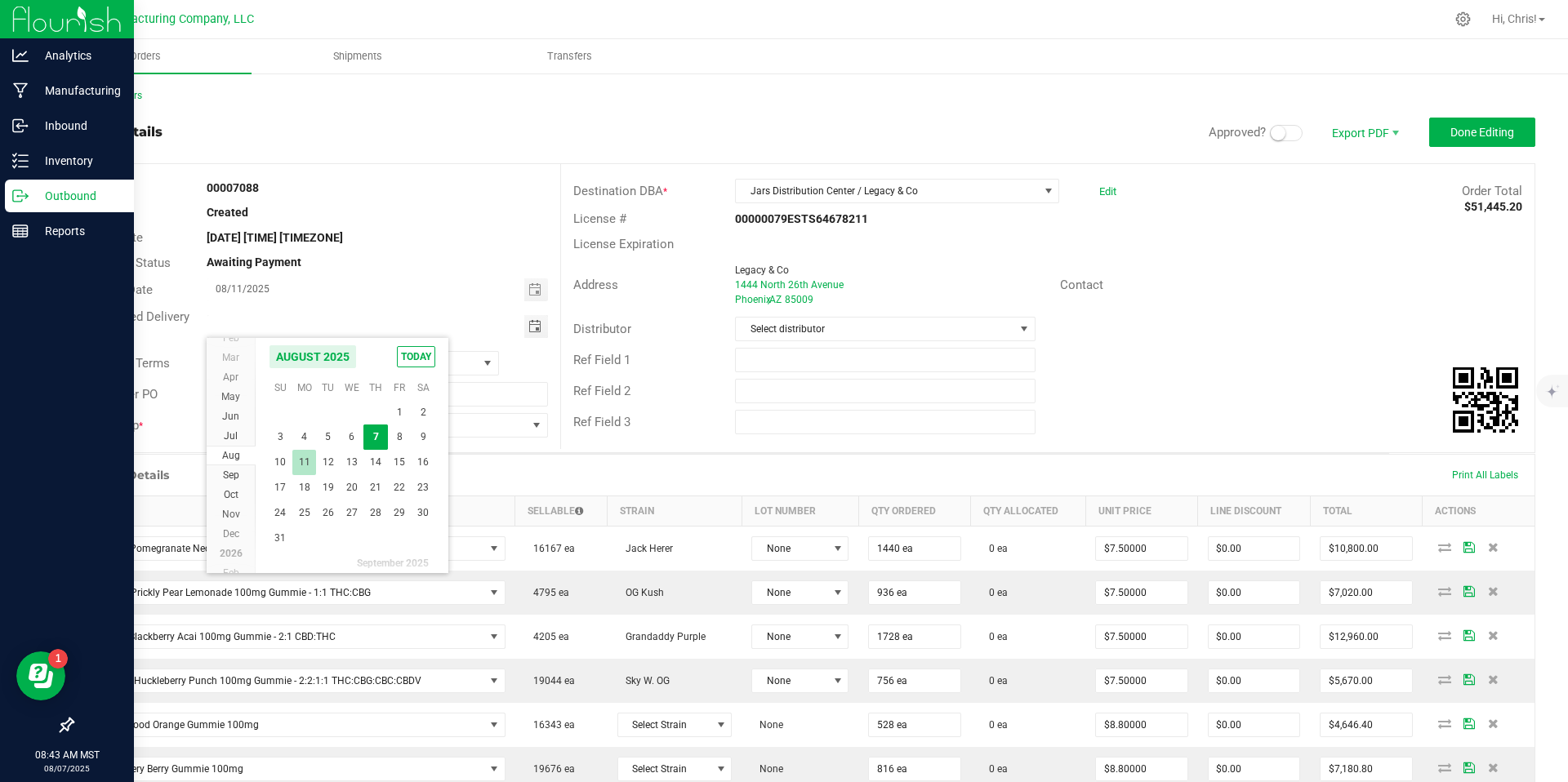 click on "11" at bounding box center [304, 462] 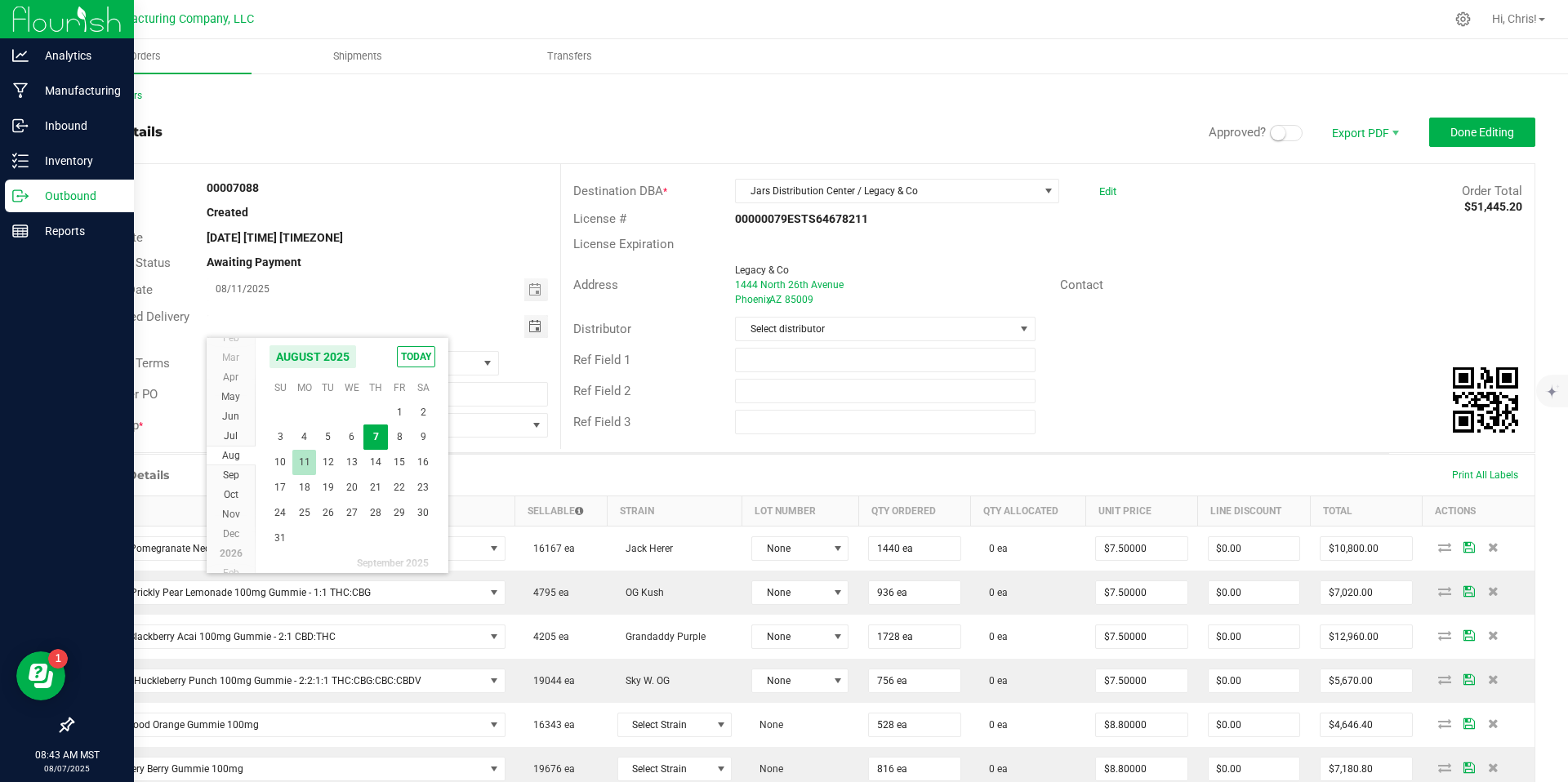 type on "08/11/2025" 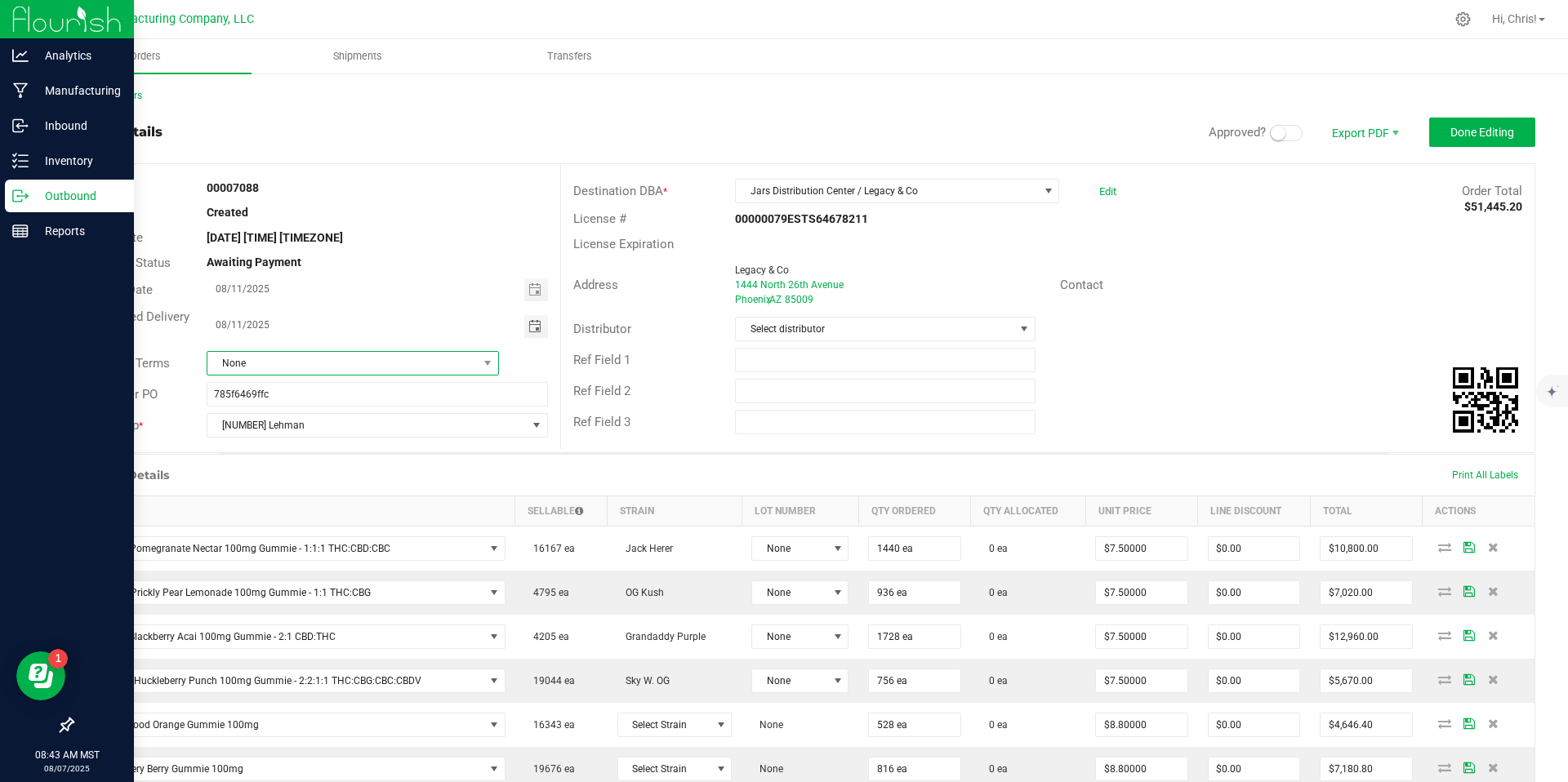 click on "None" at bounding box center [342, 363] 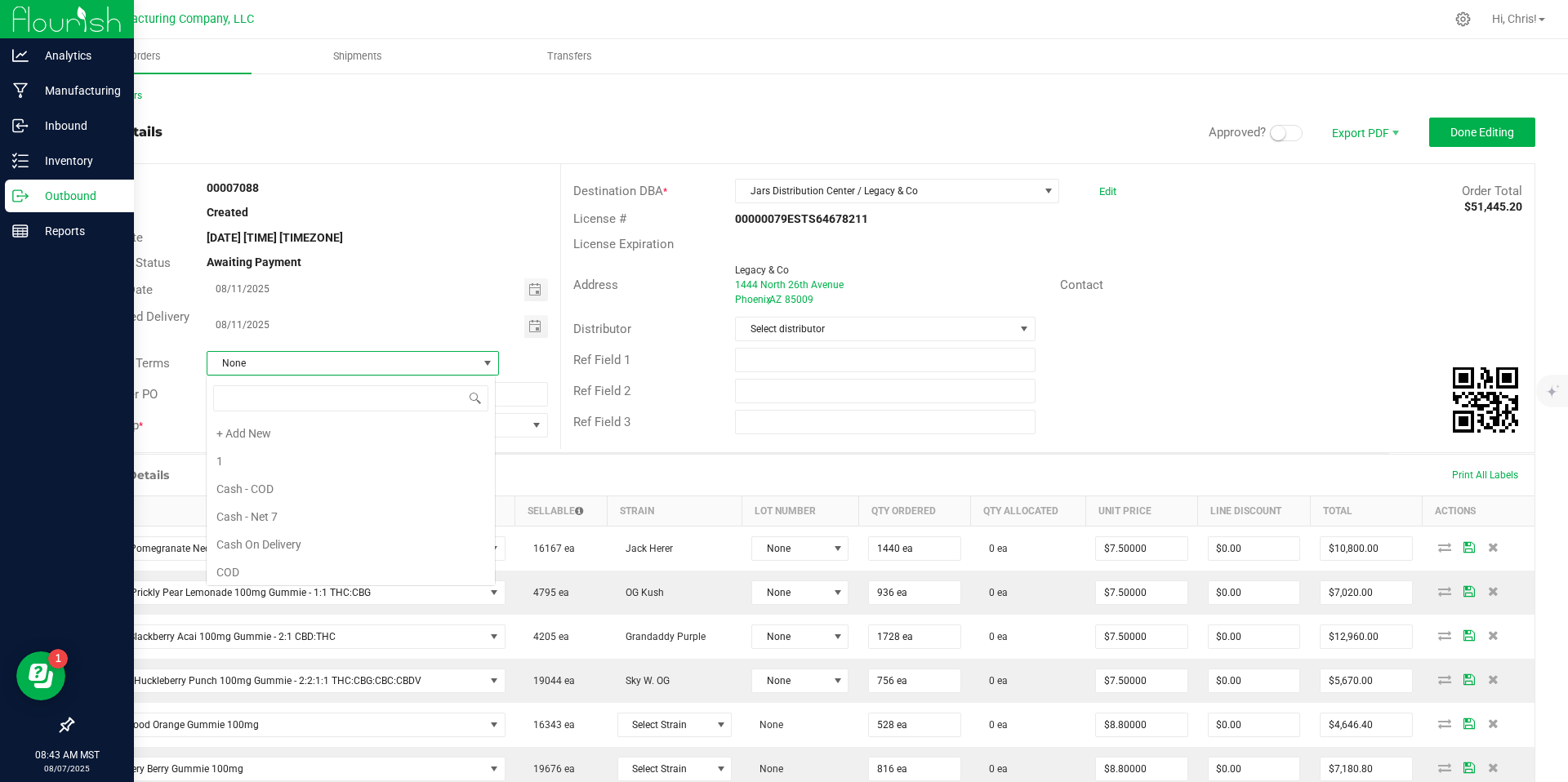 scroll, scrollTop: 503, scrollLeft: 0, axis: vertical 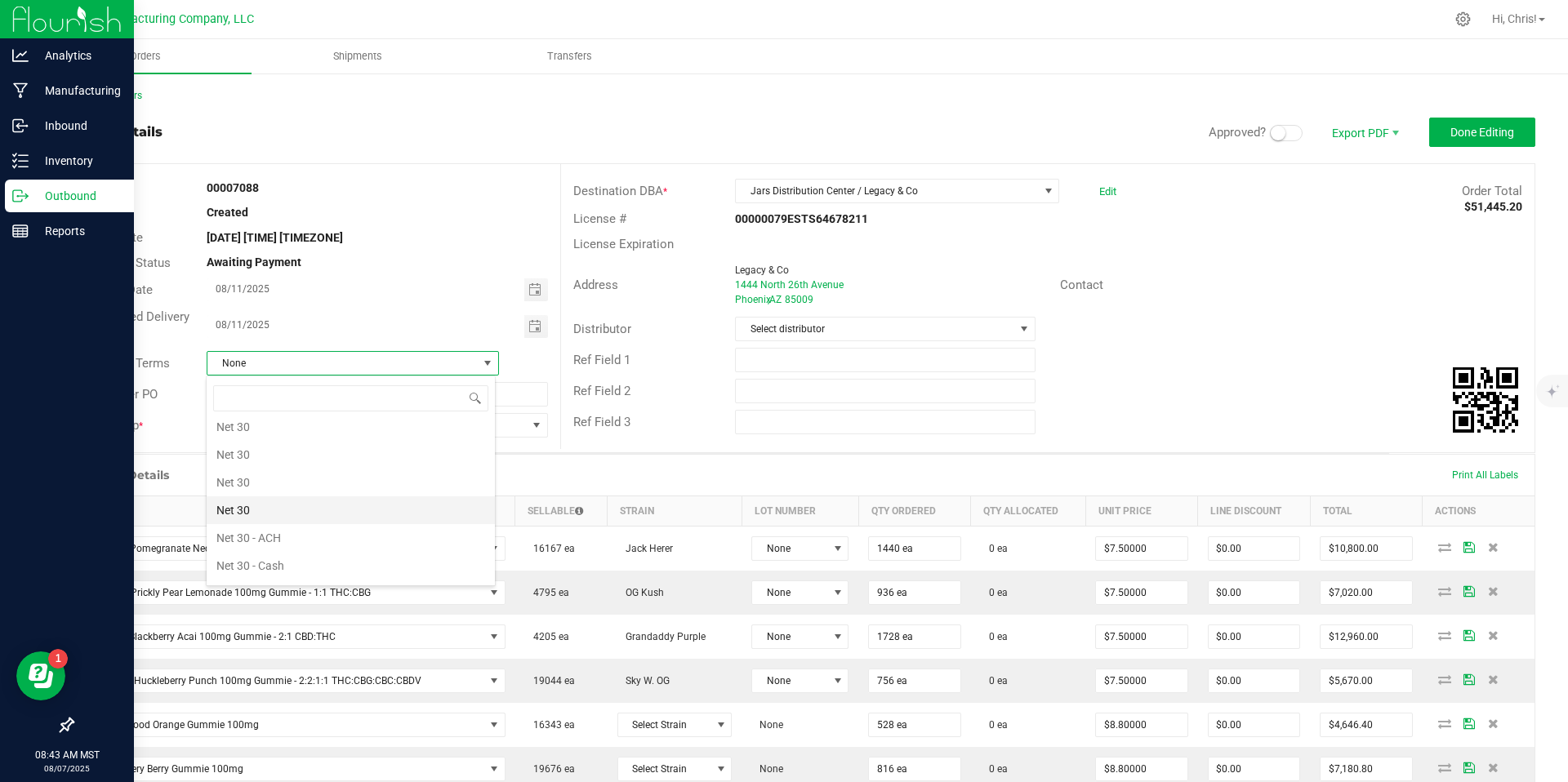 click on "Net 30" at bounding box center (350, 510) 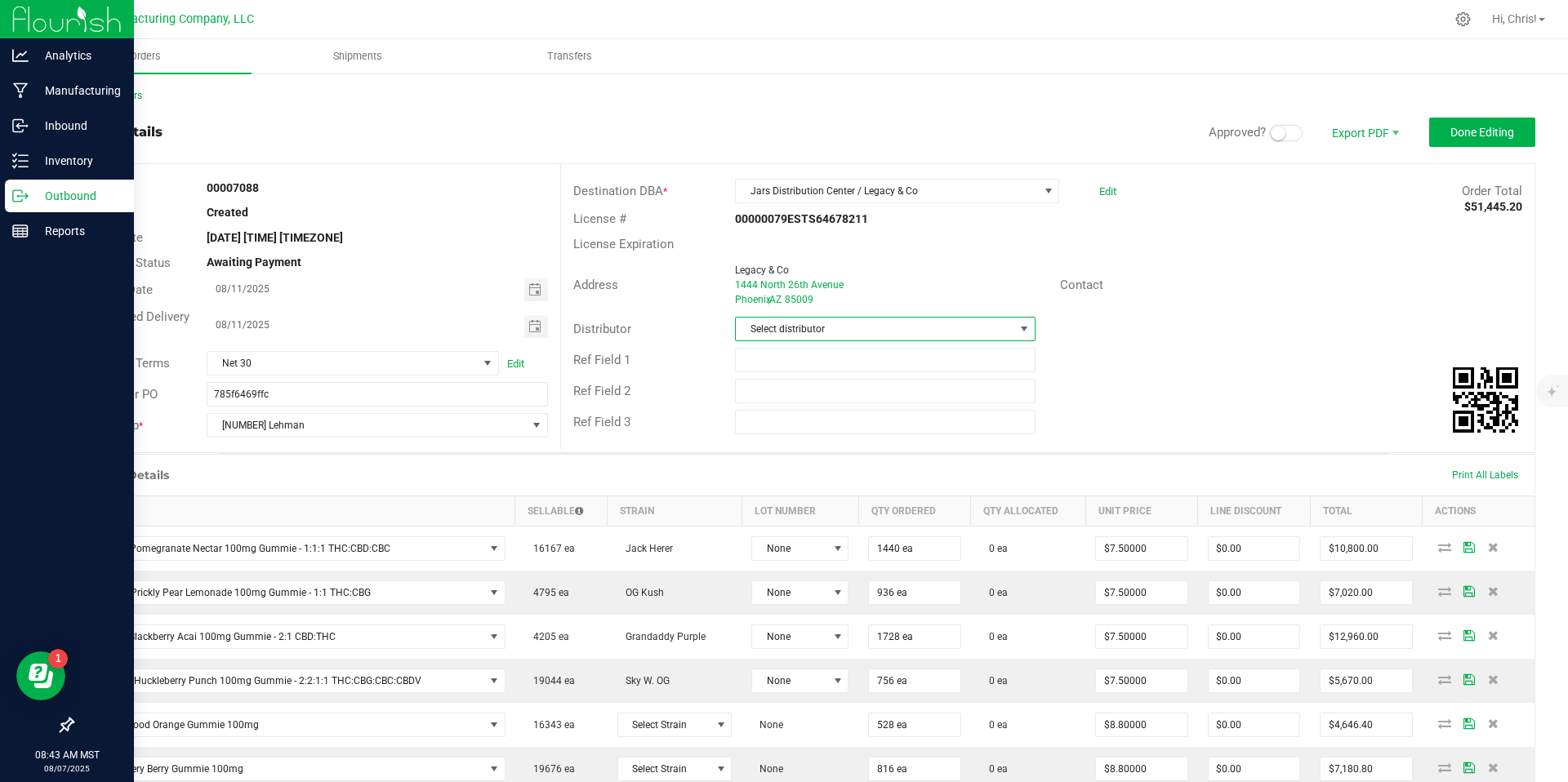 click on "Select distributor" at bounding box center (875, 329) 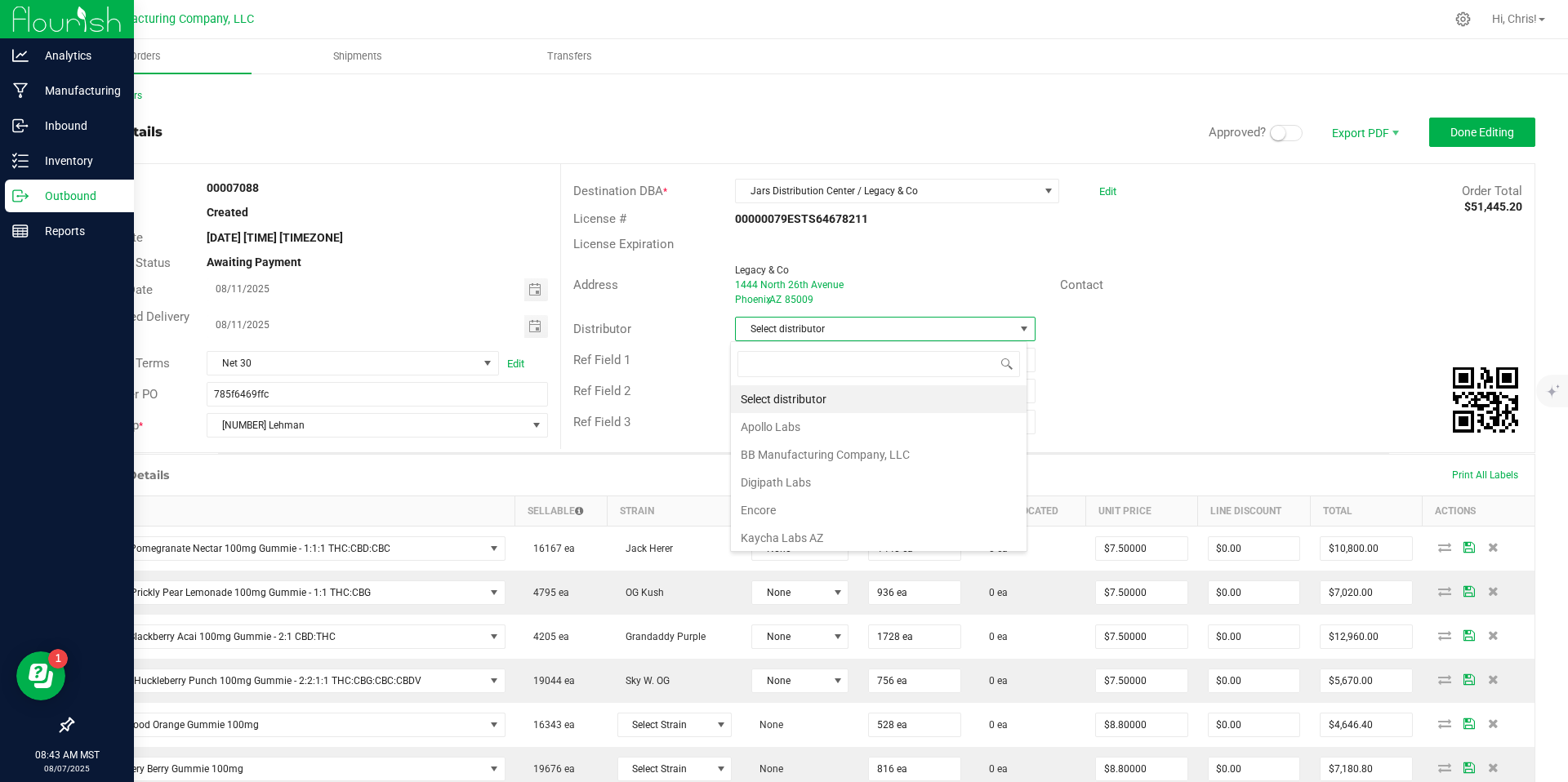 scroll, scrollTop: 81604, scrollLeft: 81369, axis: both 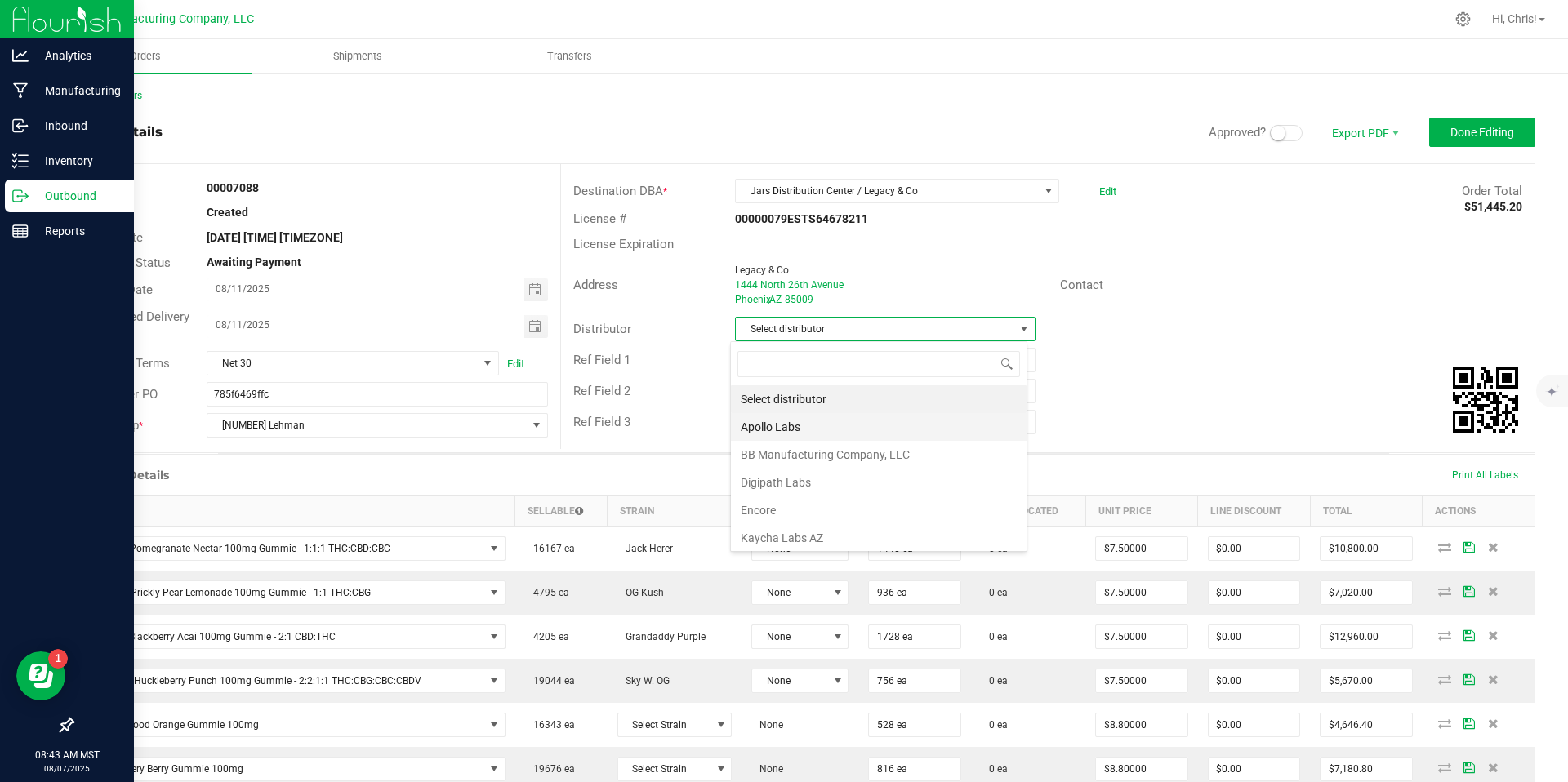 click on "Apollo Labs" at bounding box center [879, 427] 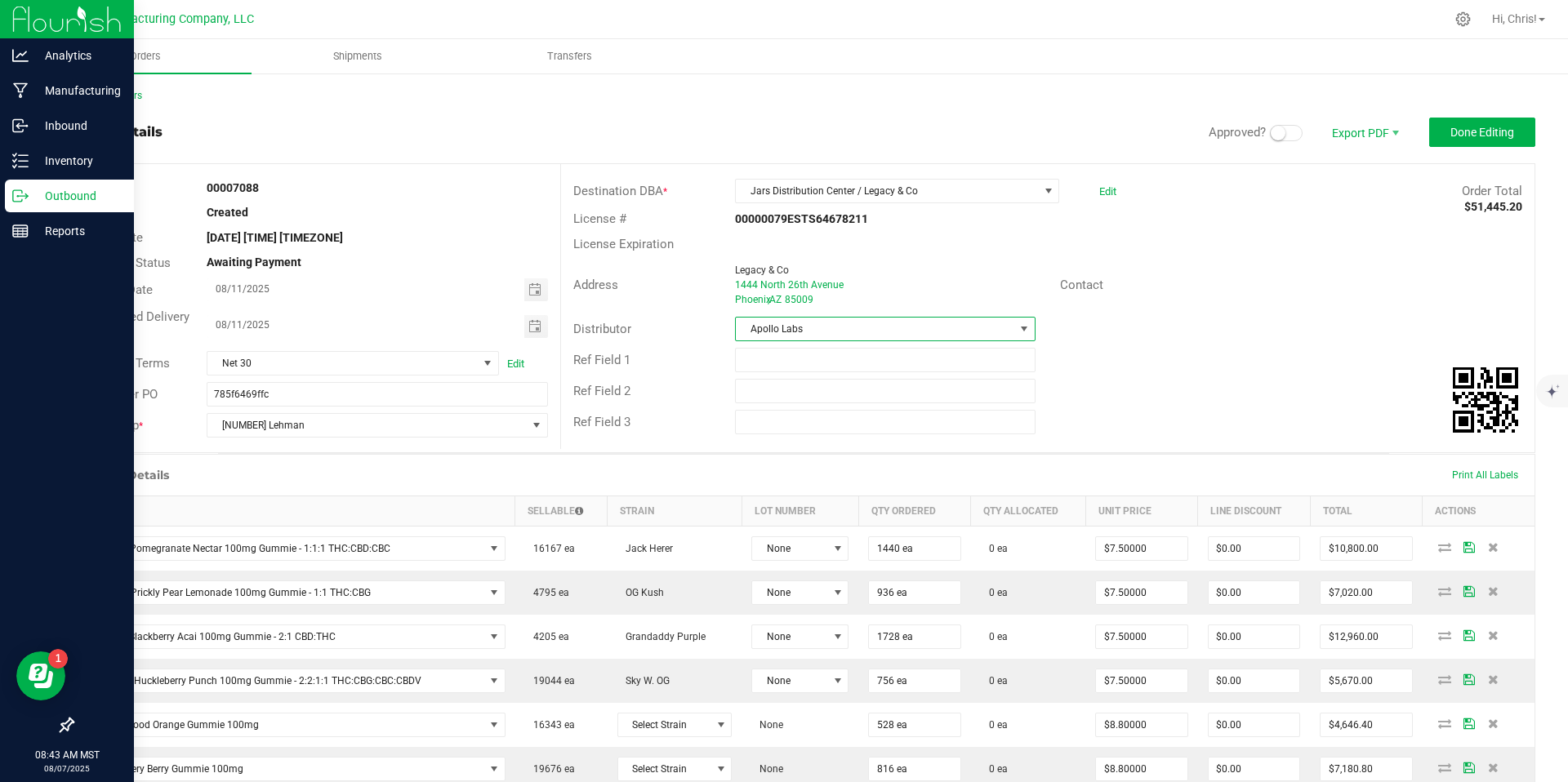 click on "Apollo Labs" at bounding box center (875, 329) 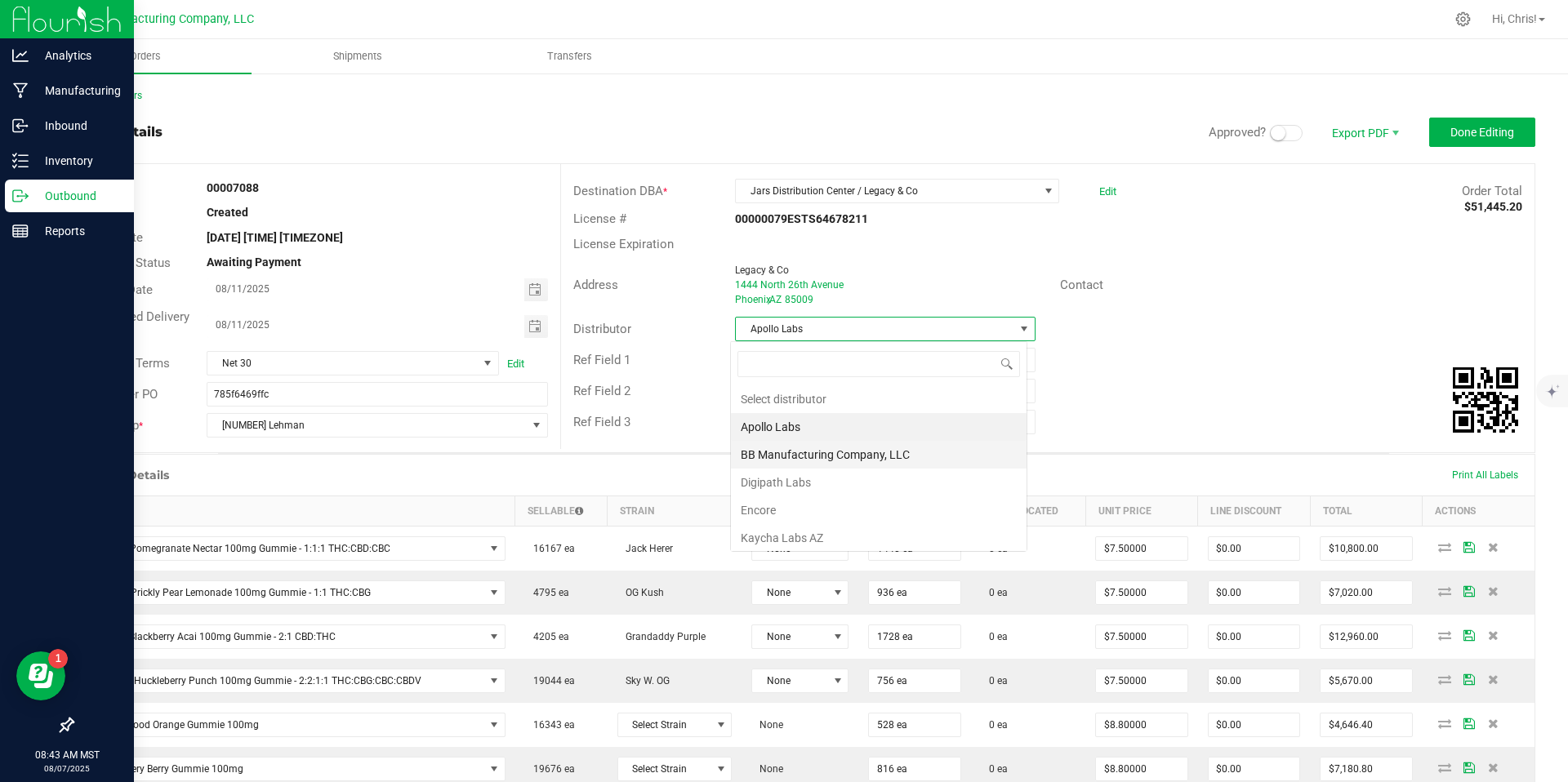 scroll, scrollTop: 81604, scrollLeft: 81369, axis: both 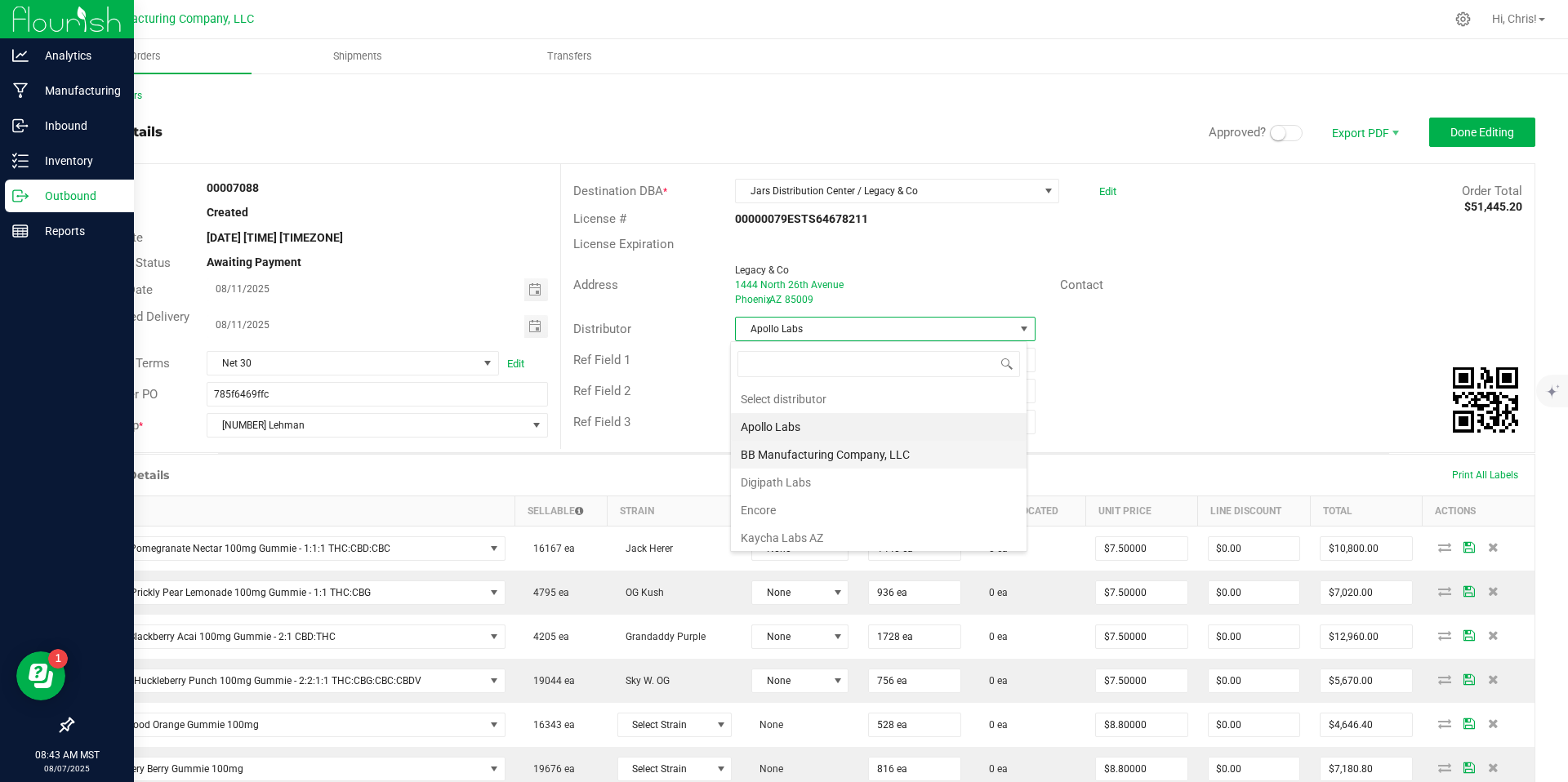 click on "BB Manufacturing Company, LLC" at bounding box center (879, 455) 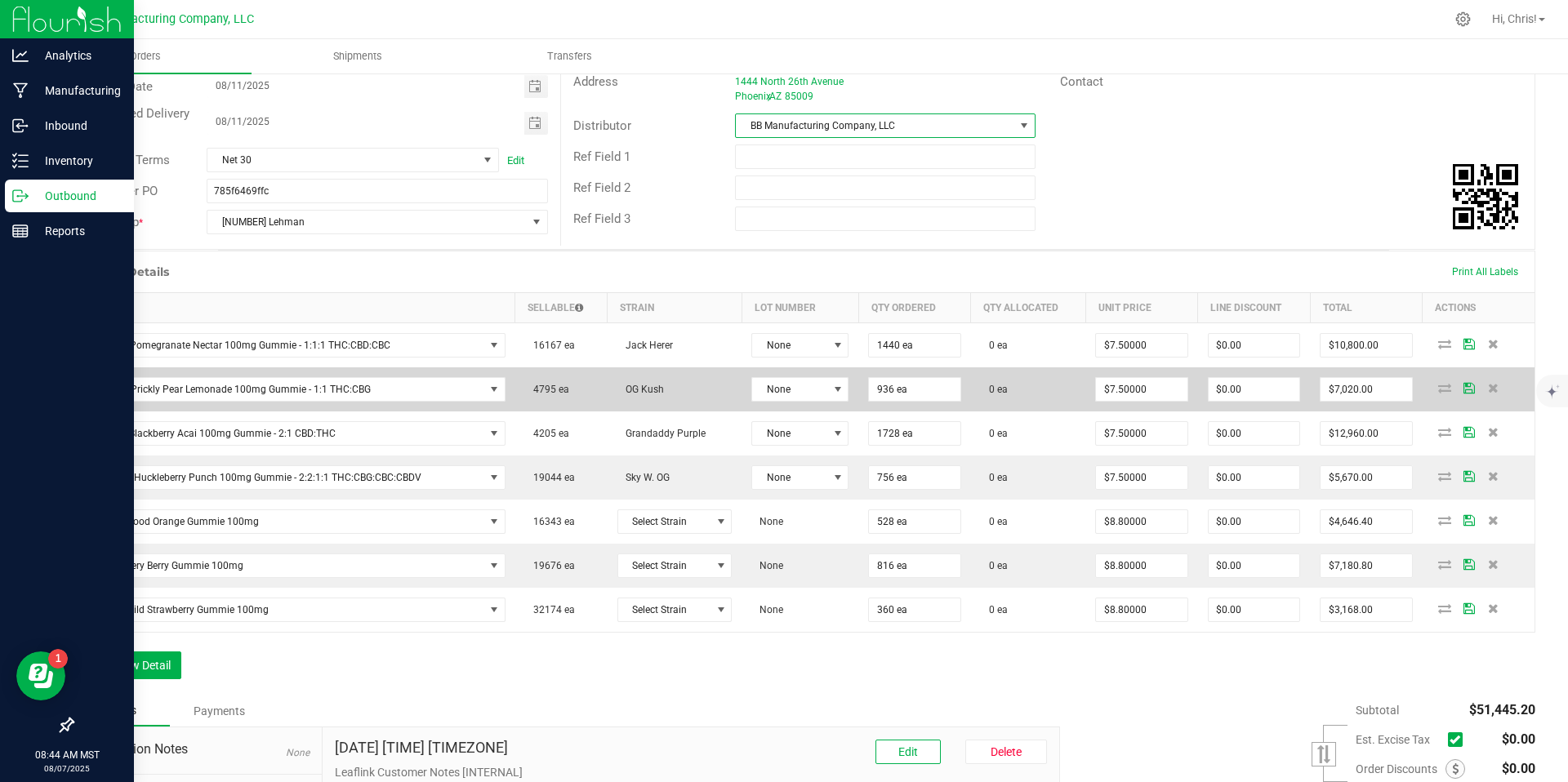 scroll, scrollTop: 202, scrollLeft: 0, axis: vertical 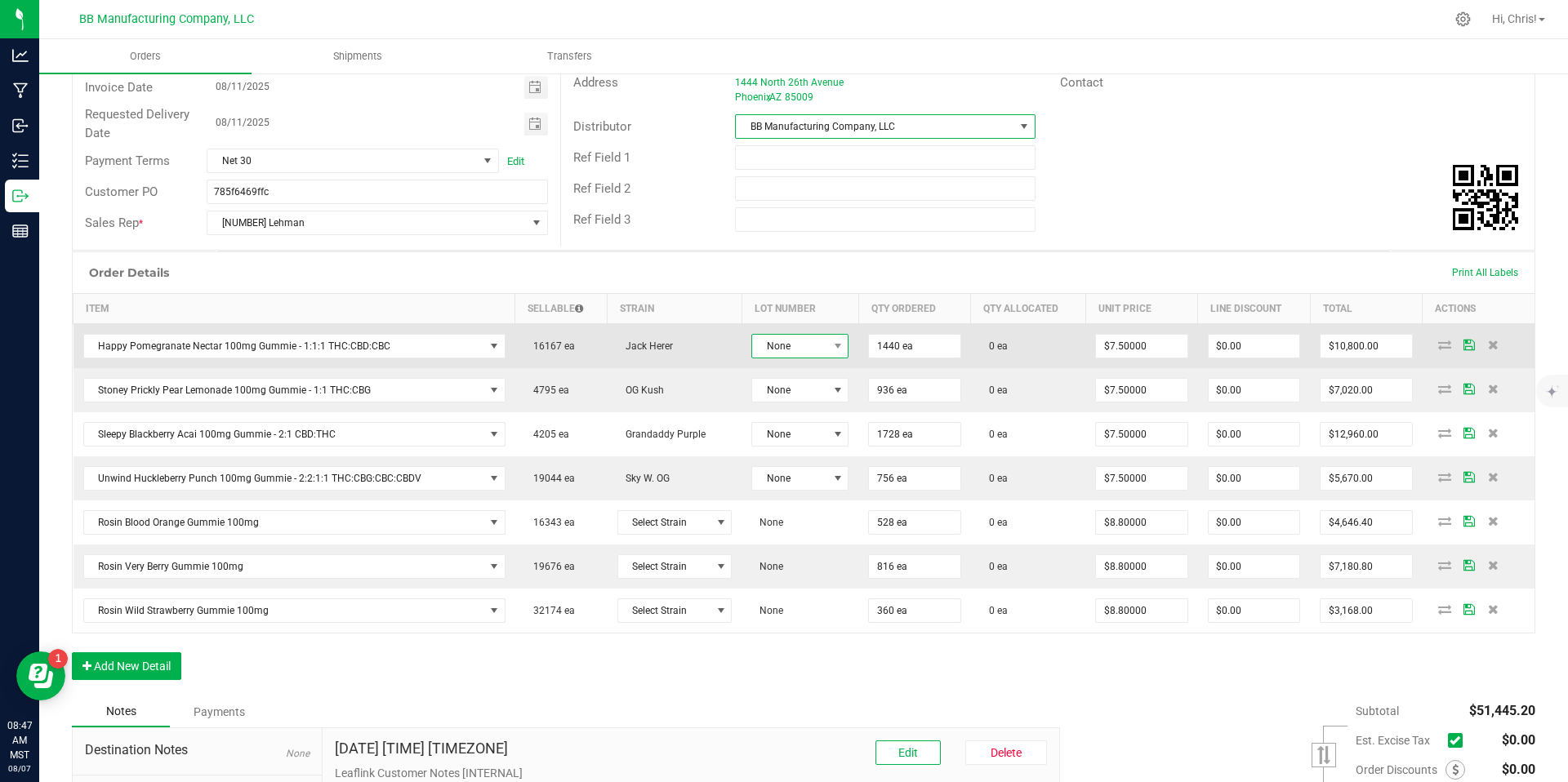 click on "None" at bounding box center (790, 346) 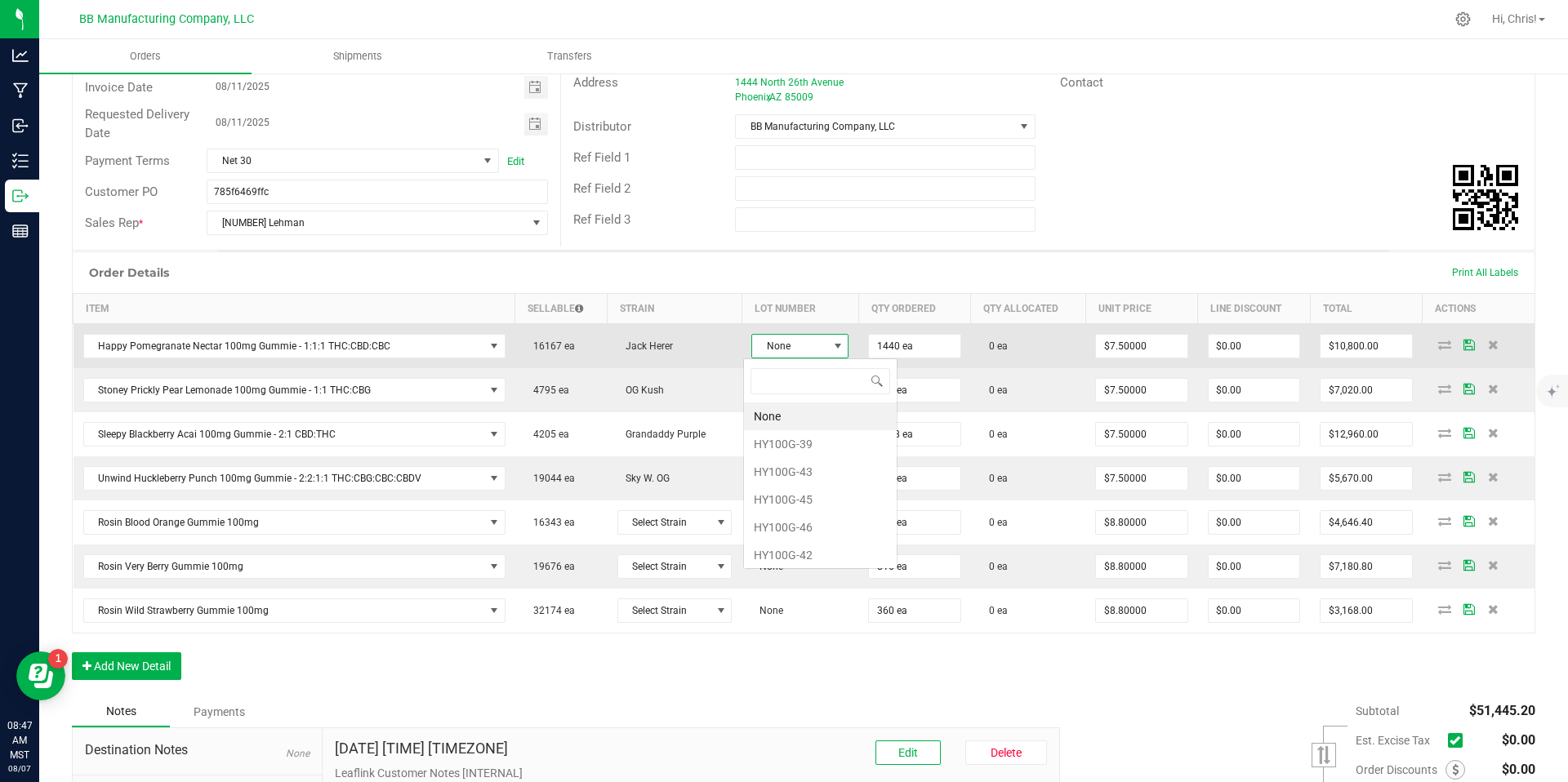 scroll, scrollTop: 81604, scrollLeft: 81570, axis: both 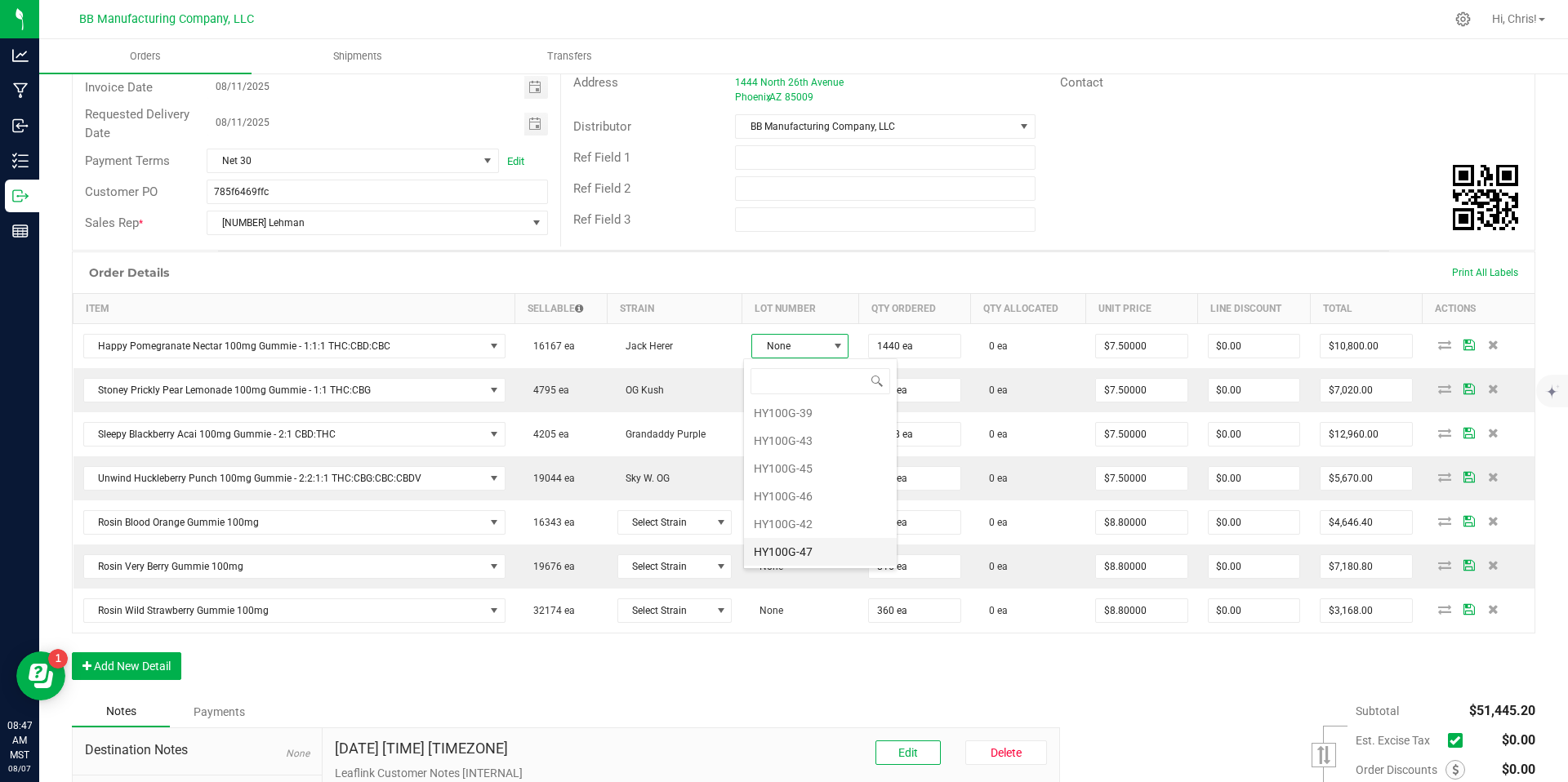click on "HY100G-47" at bounding box center (820, 552) 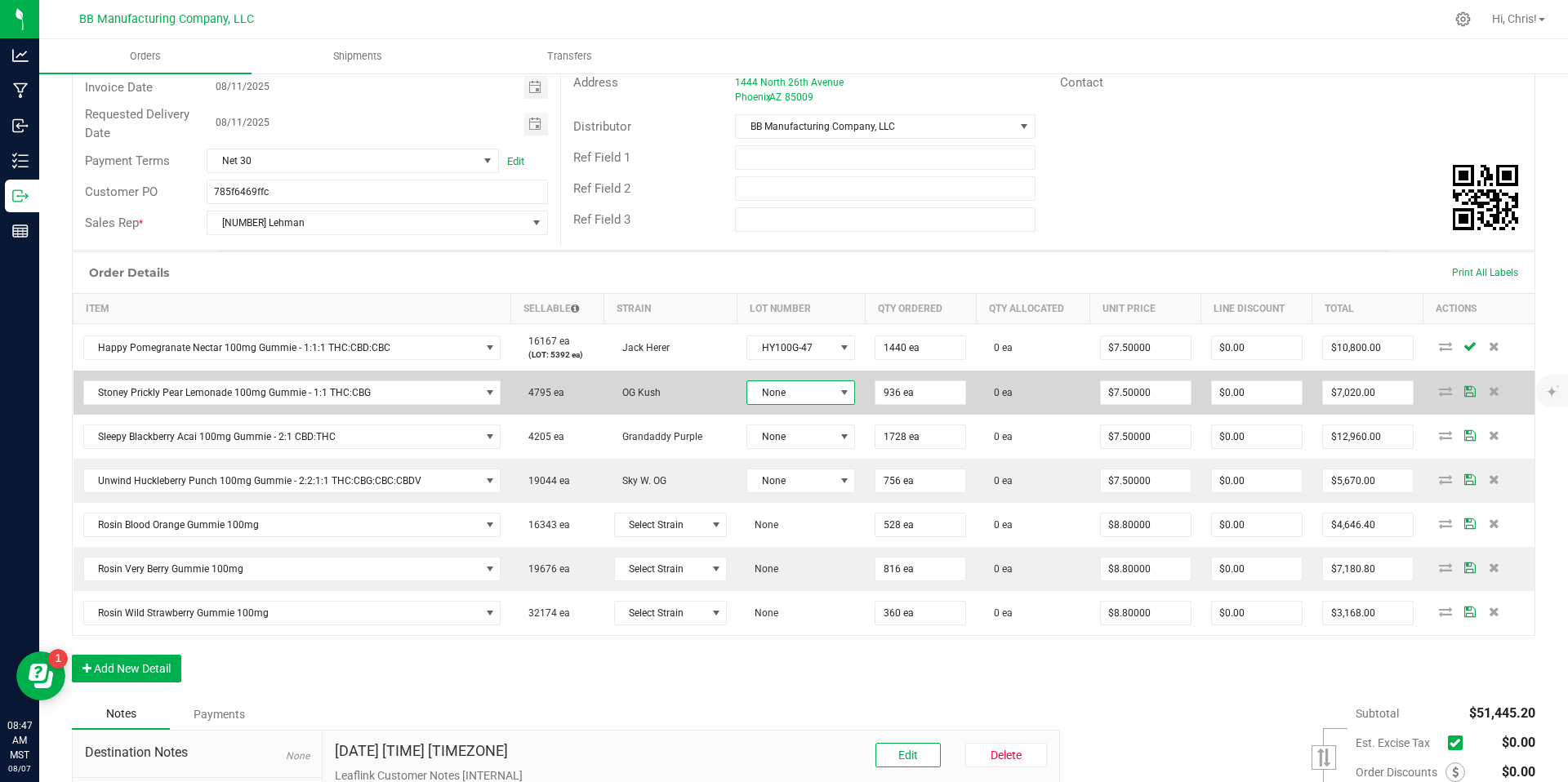 click on "None" at bounding box center [791, 393] 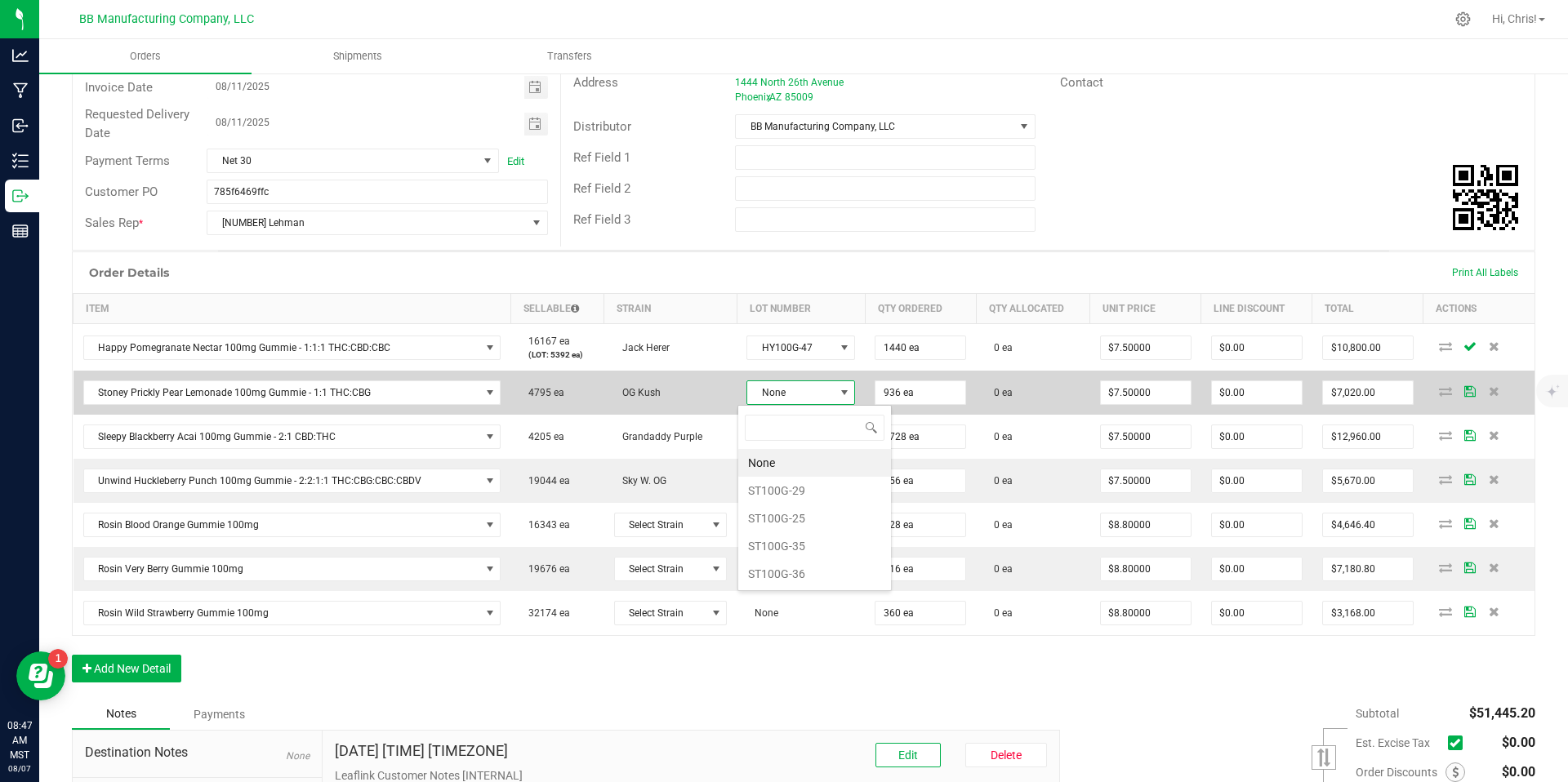 scroll, scrollTop: 81604, scrollLeft: 81560, axis: both 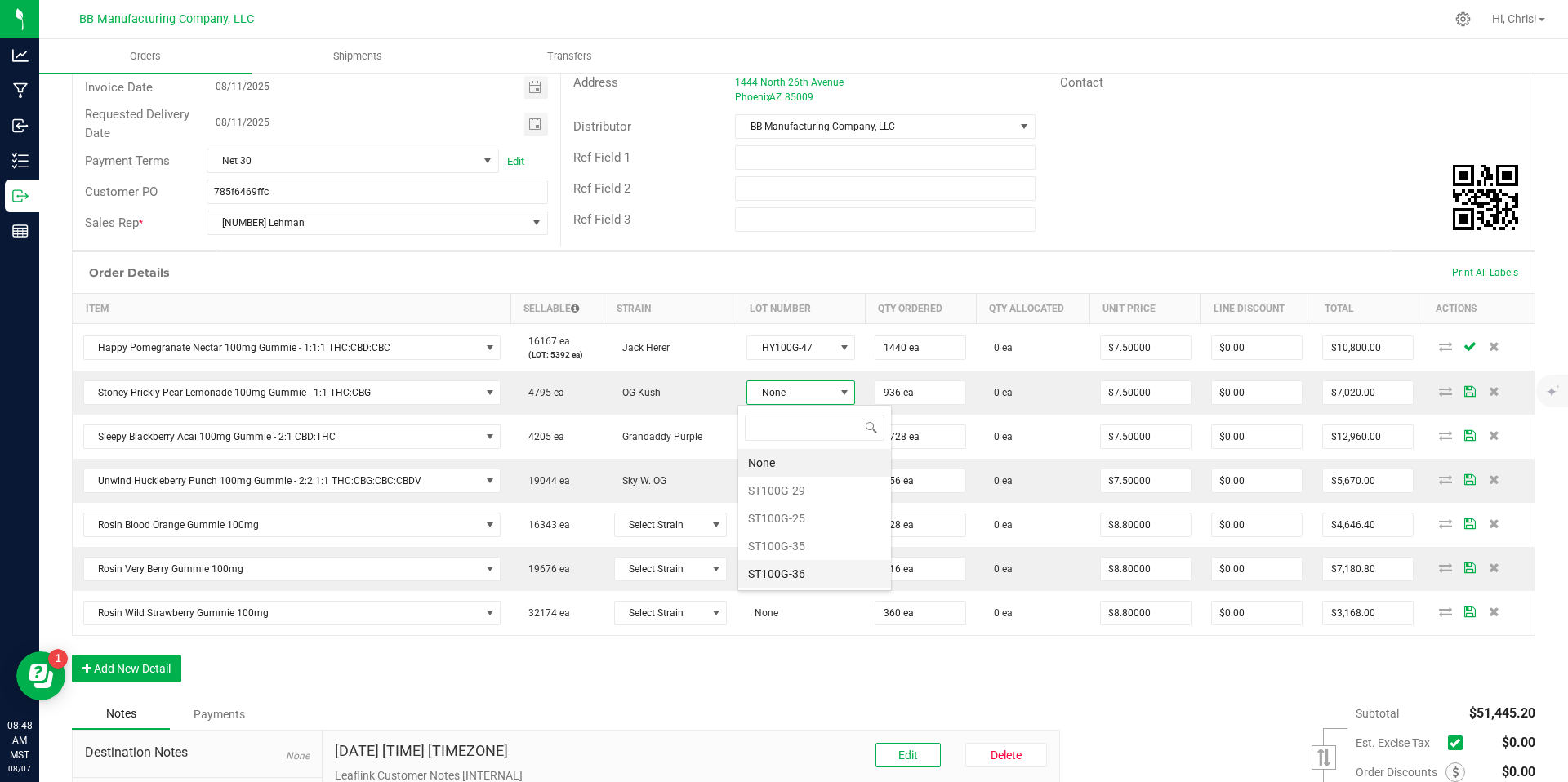 click on "ST100G-36" at bounding box center (814, 574) 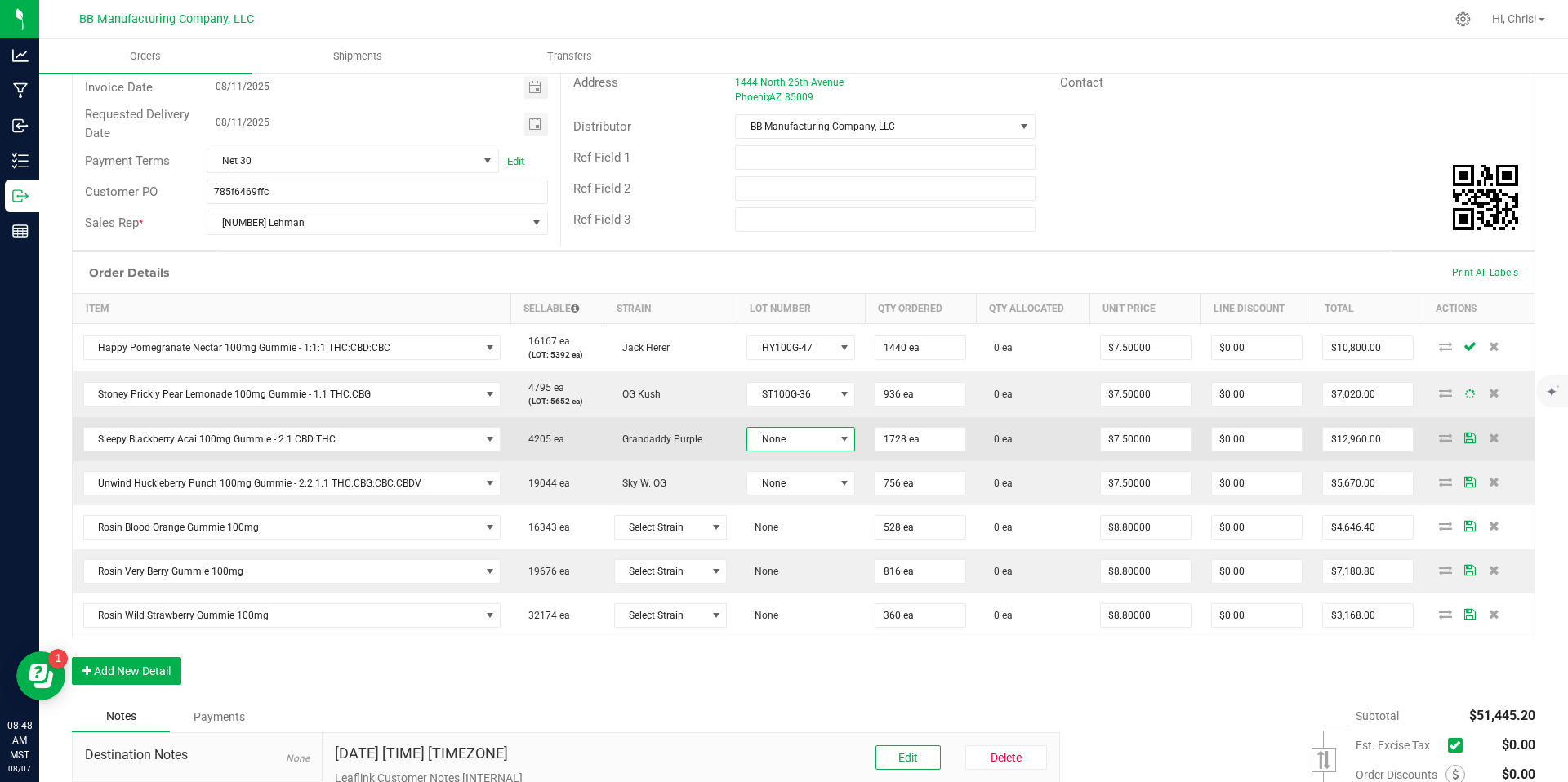 click on "None" at bounding box center (791, 439) 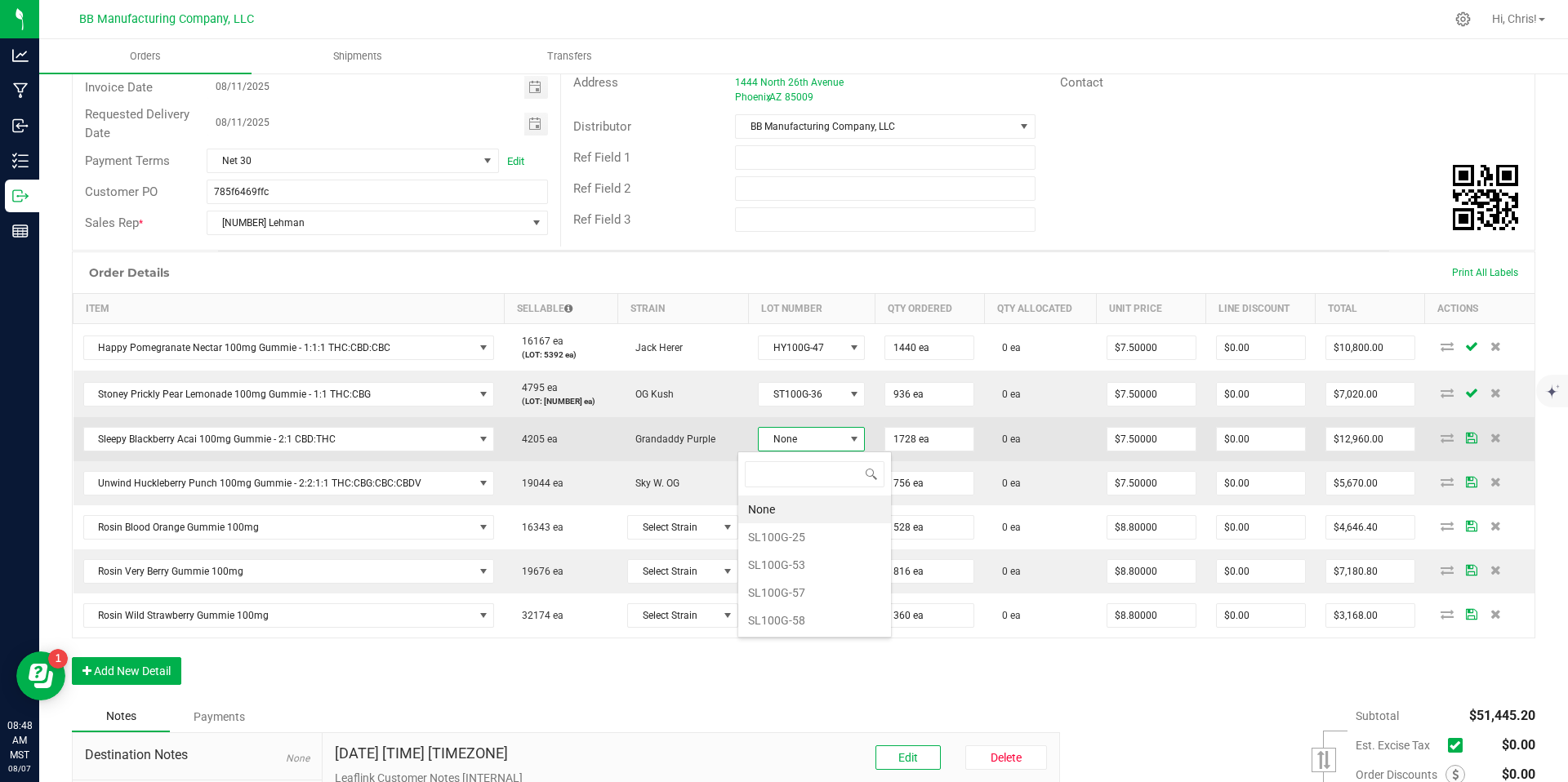 scroll, scrollTop: 81604, scrollLeft: 81560, axis: both 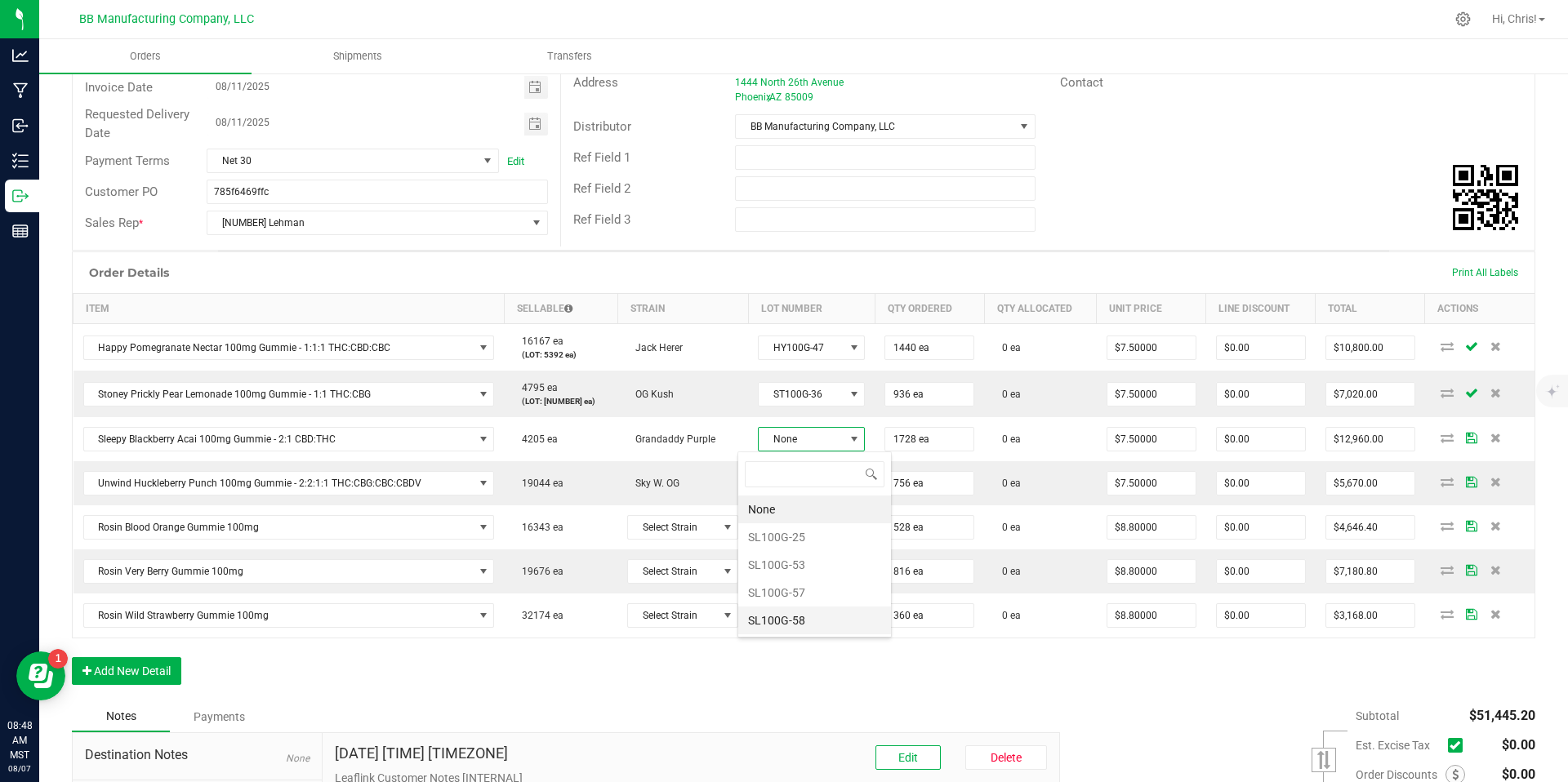 click on "SL100G-58" at bounding box center [814, 620] 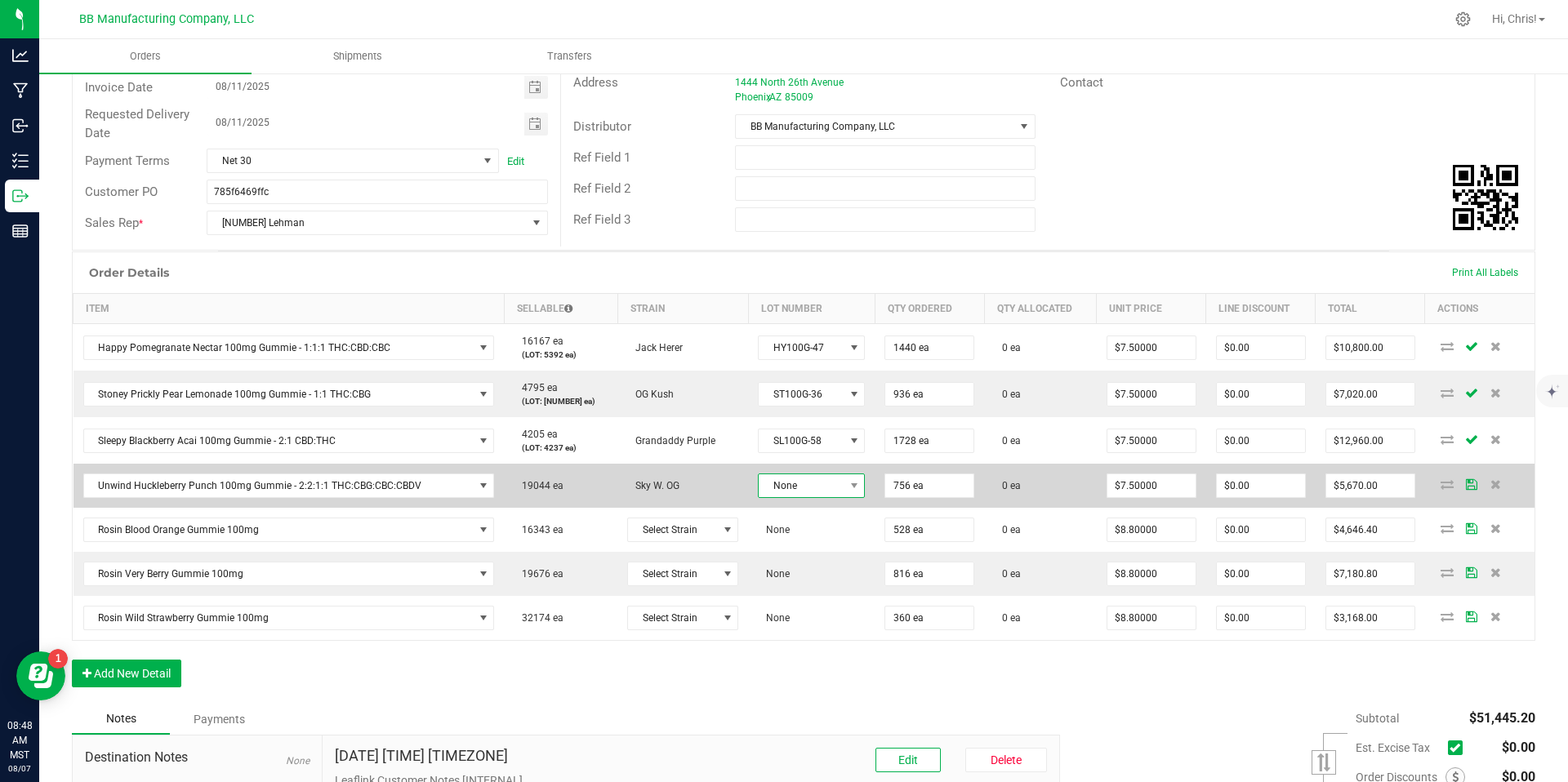 click on "None" at bounding box center (801, 486) 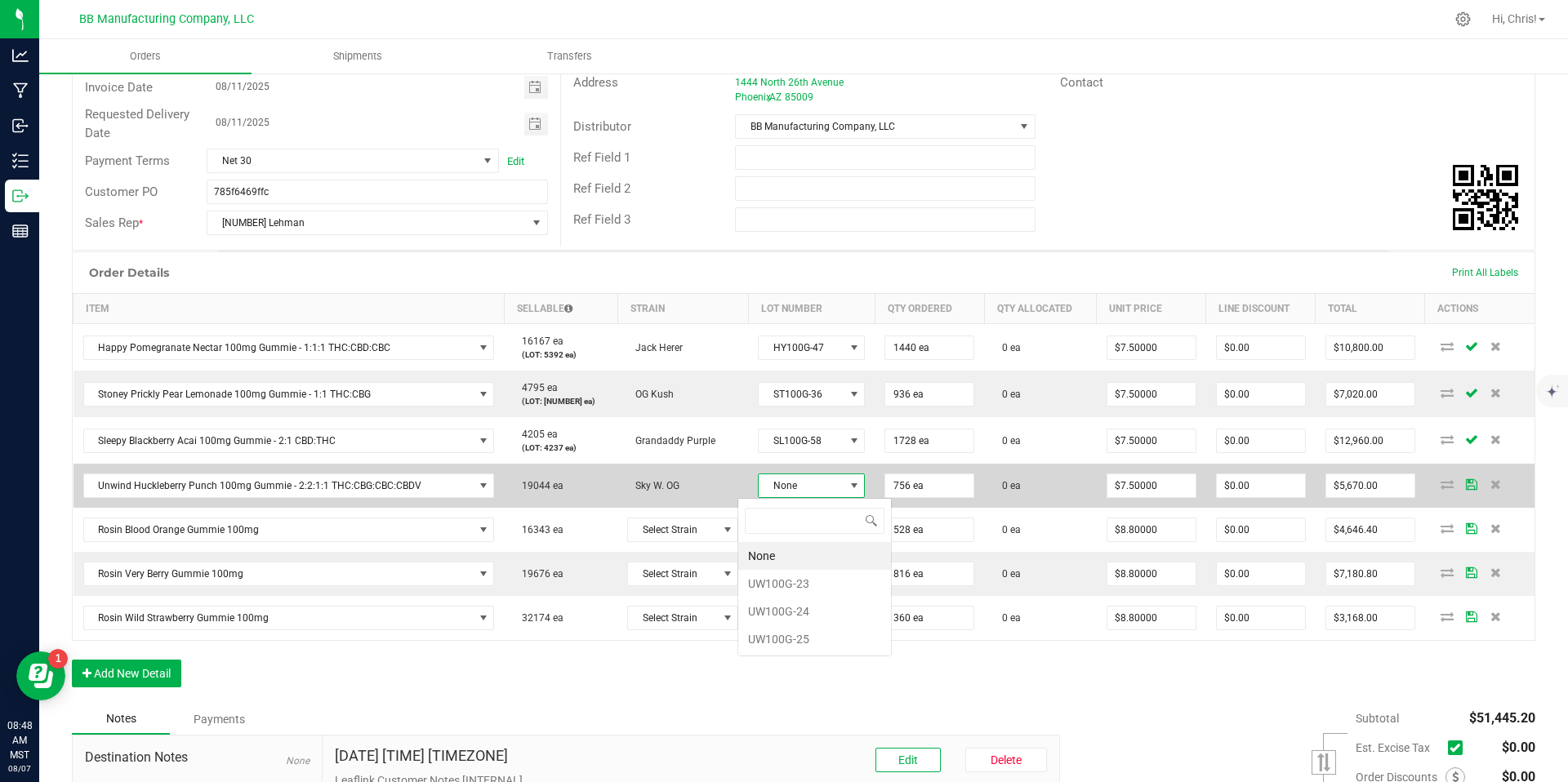 scroll, scrollTop: 81604, scrollLeft: 81560, axis: both 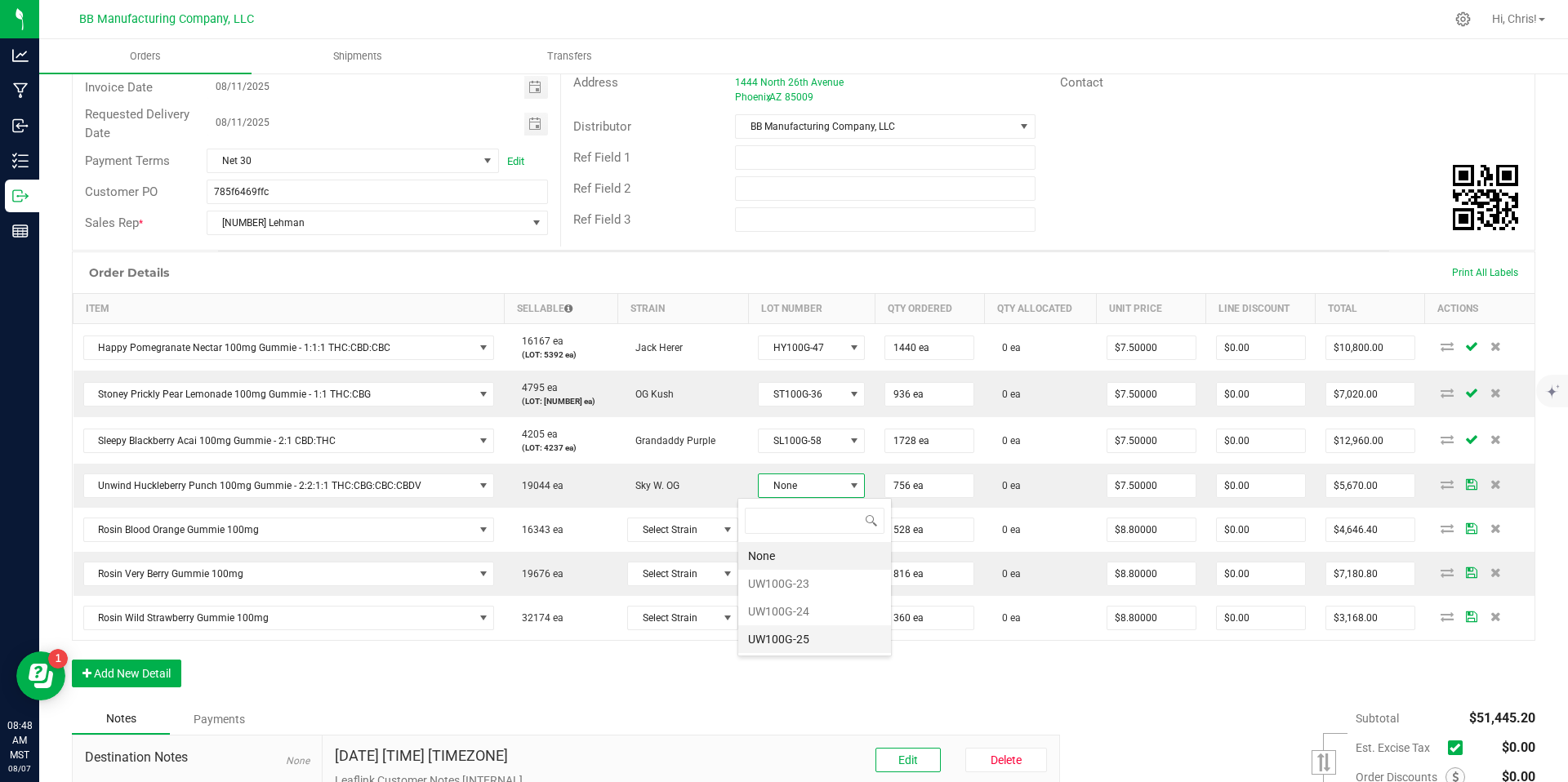 click on "UW100G-25" at bounding box center (814, 639) 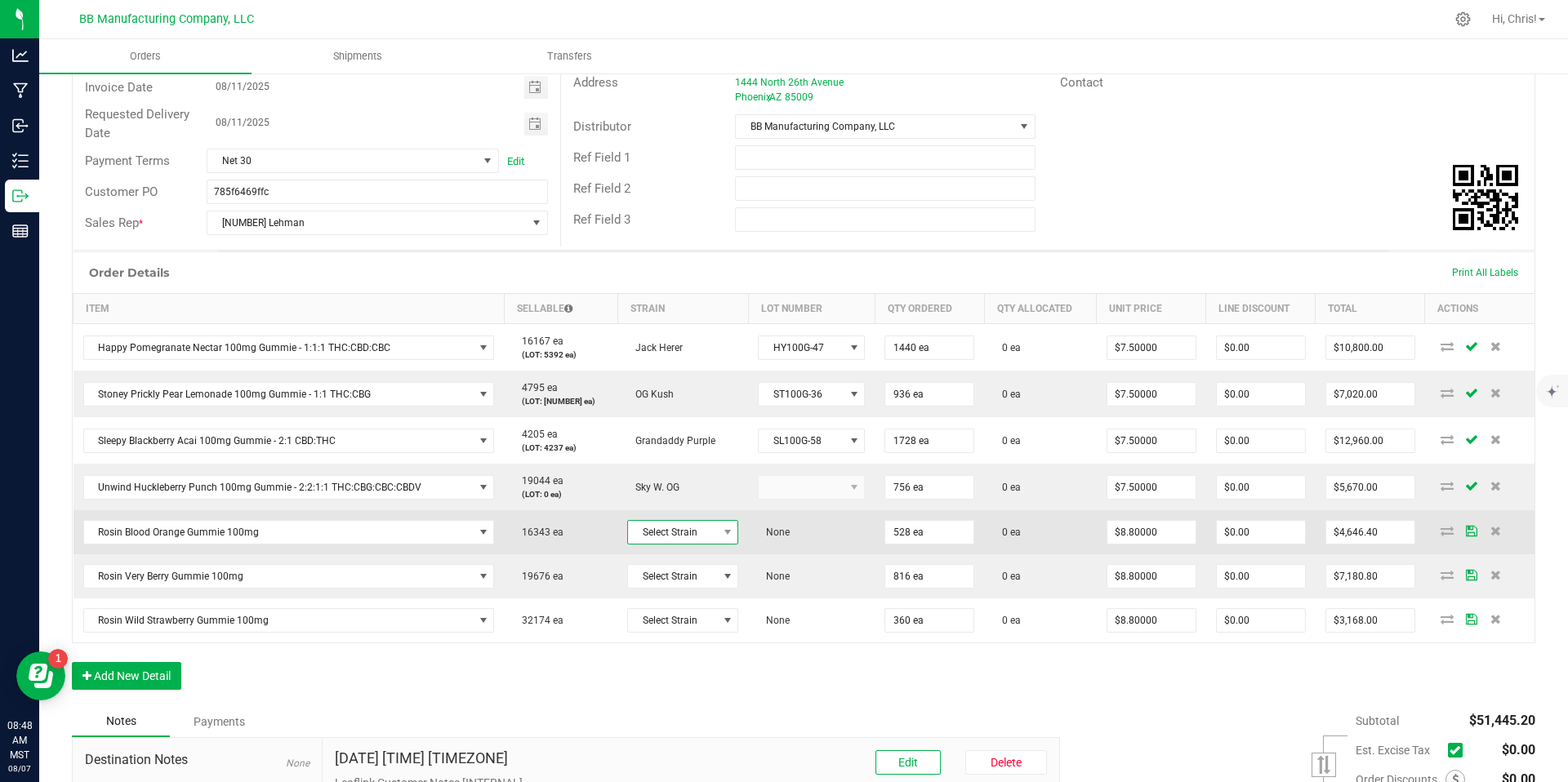 click at bounding box center [727, 532] 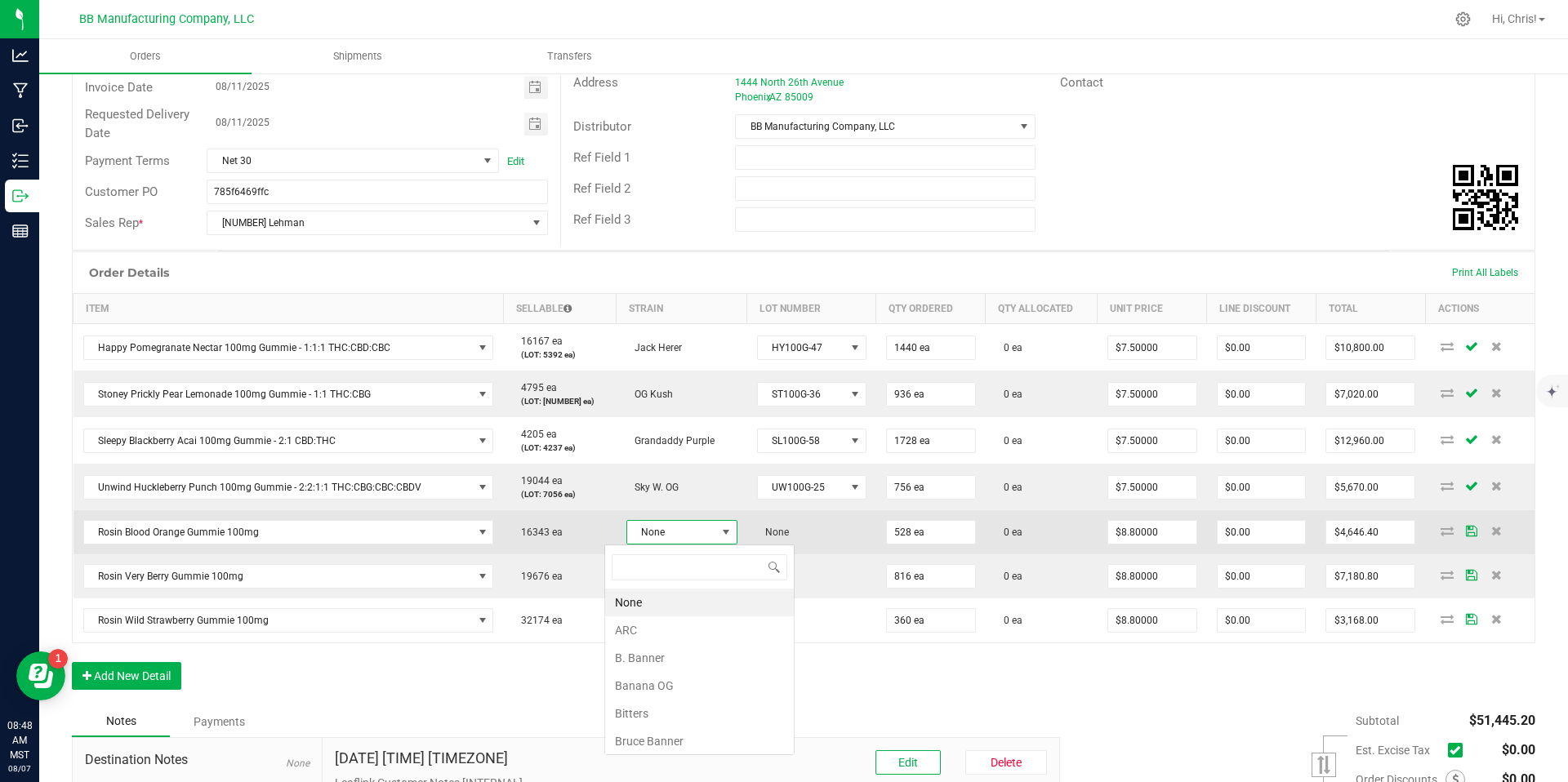 scroll, scrollTop: 81604, scrollLeft: 81554, axis: both 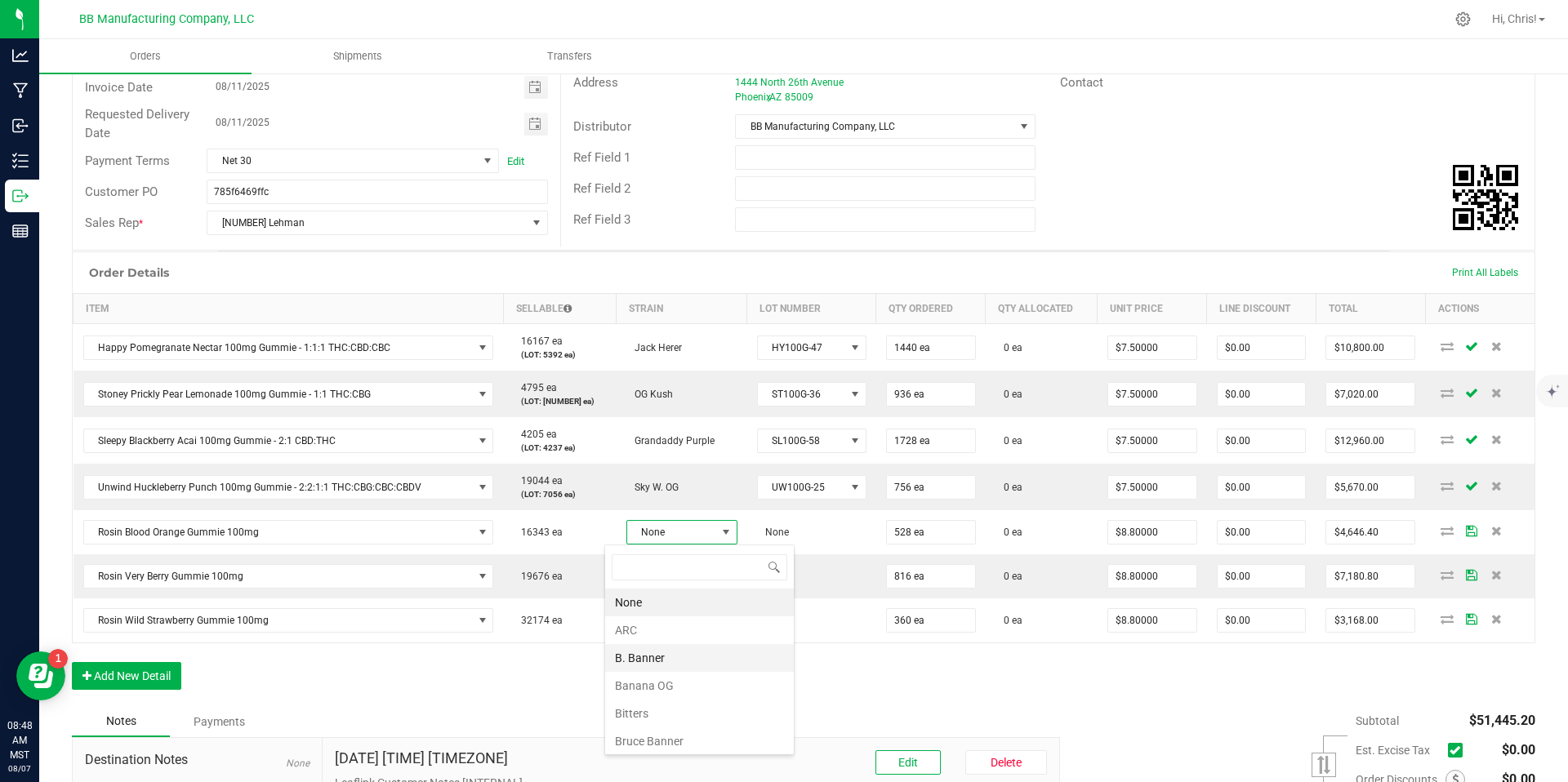 click on "B. Banner" at bounding box center (699, 658) 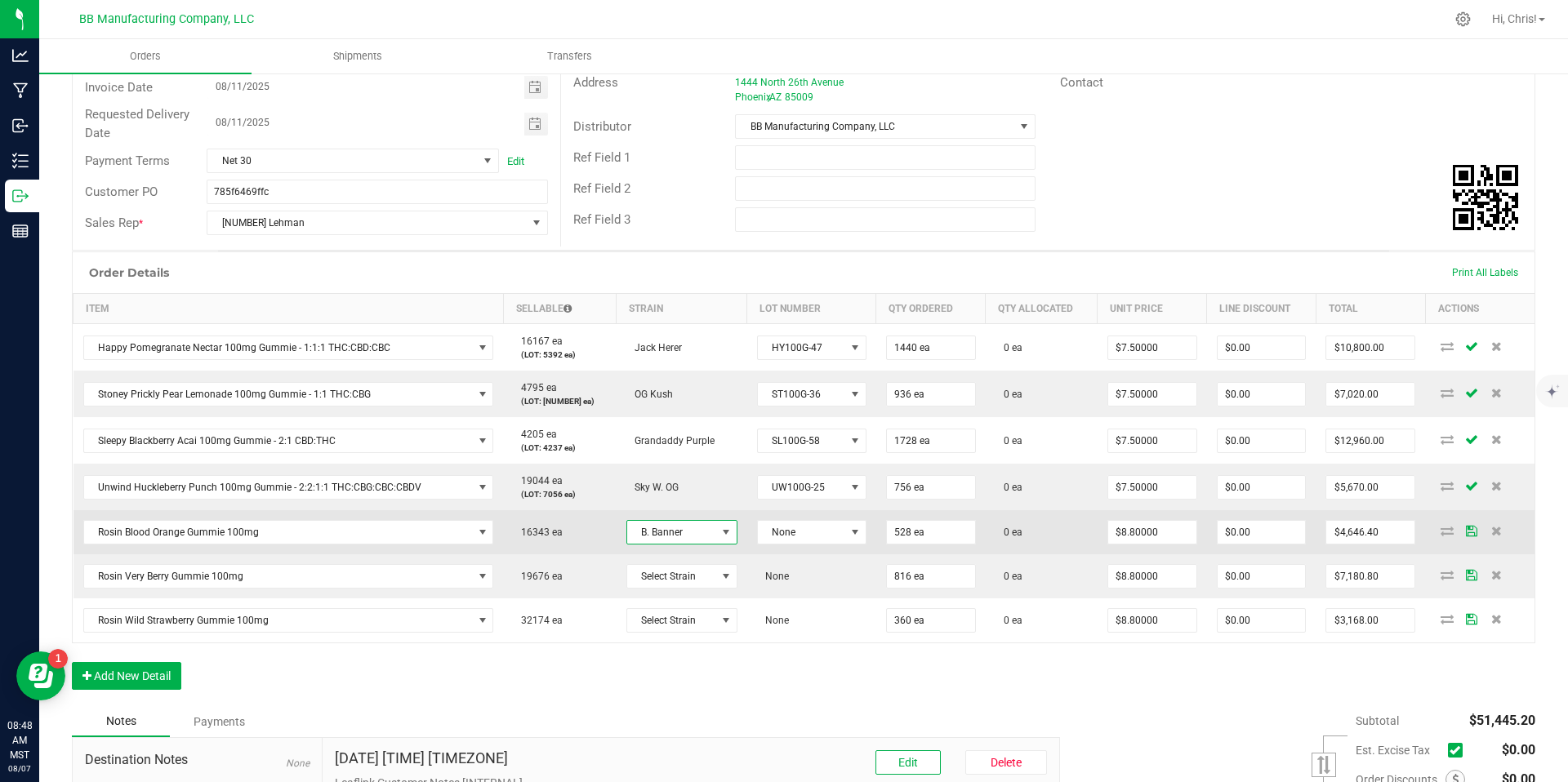 click on "B. Banner" at bounding box center [671, 532] 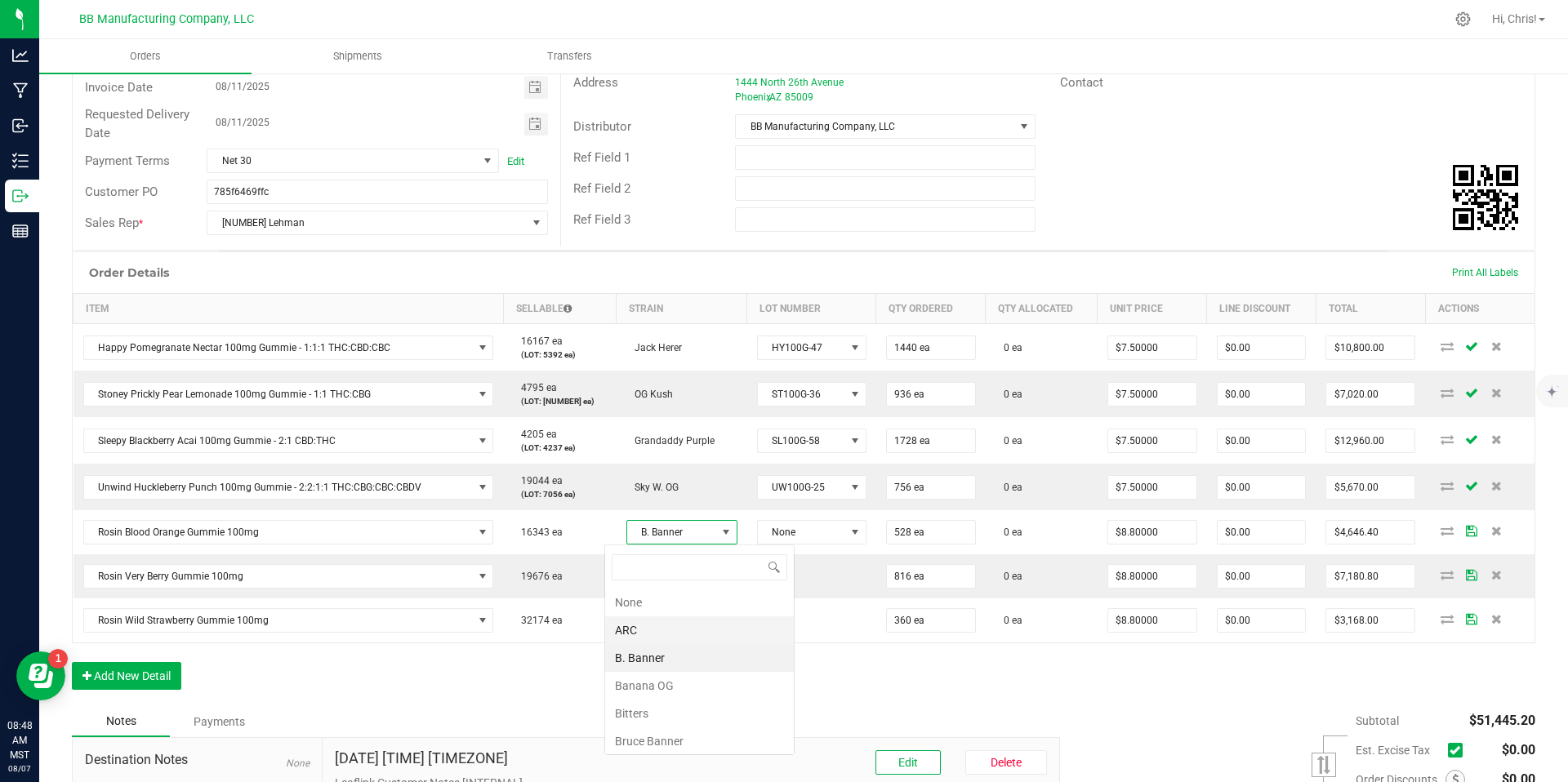 scroll, scrollTop: 81604, scrollLeft: 81554, axis: both 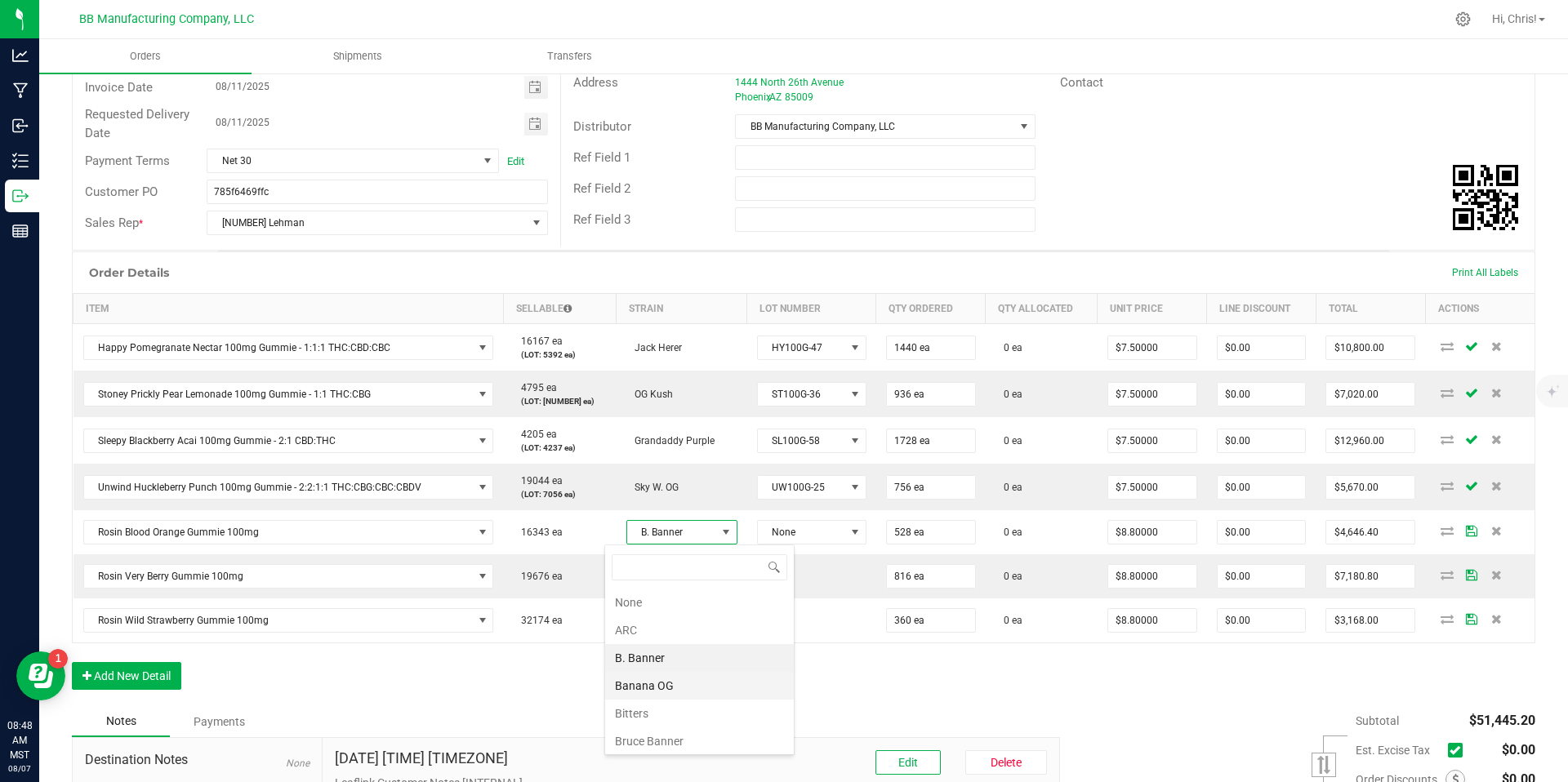 click on "Banana OG" at bounding box center [699, 686] 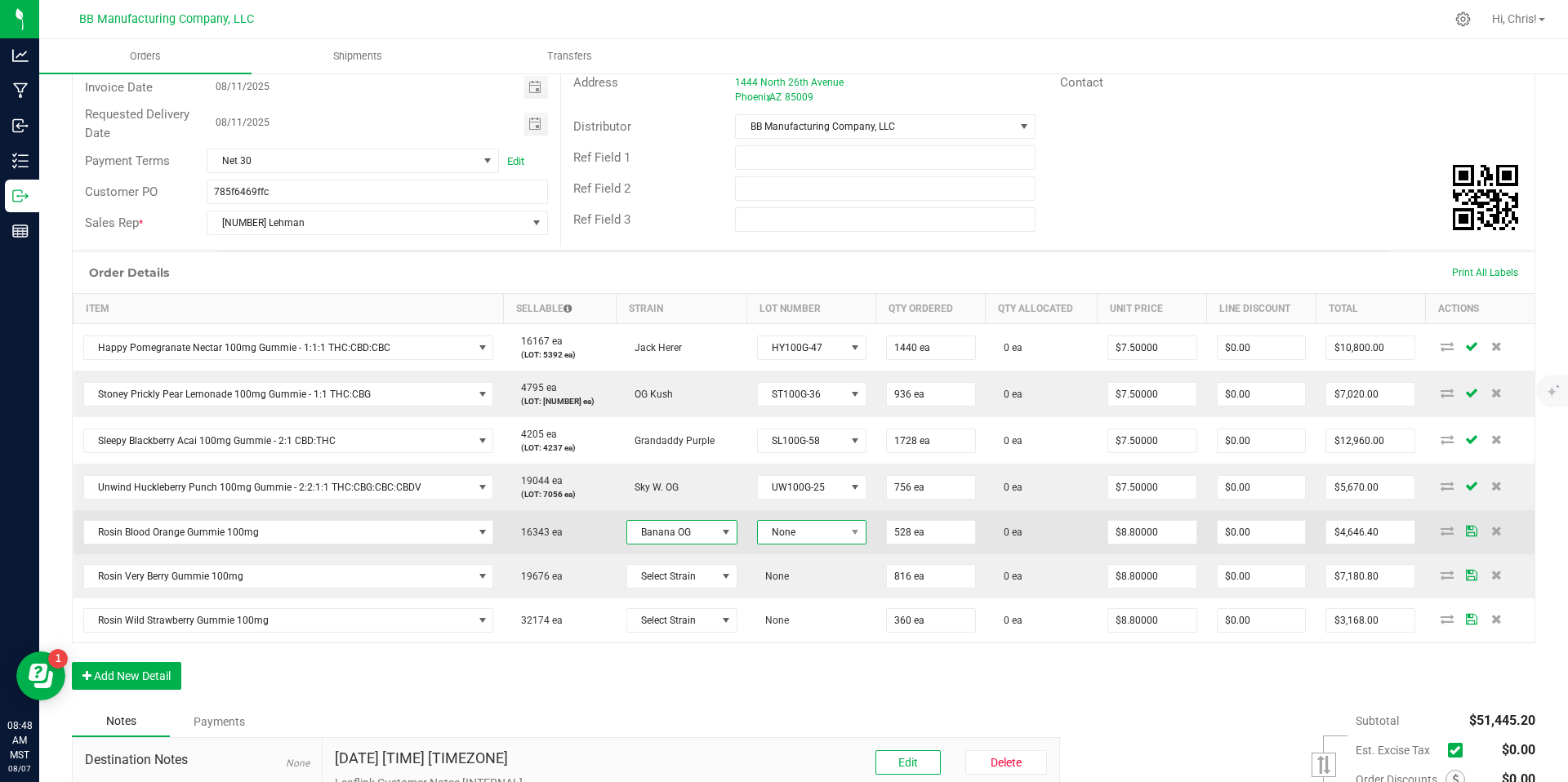 click on "None" at bounding box center [801, 532] 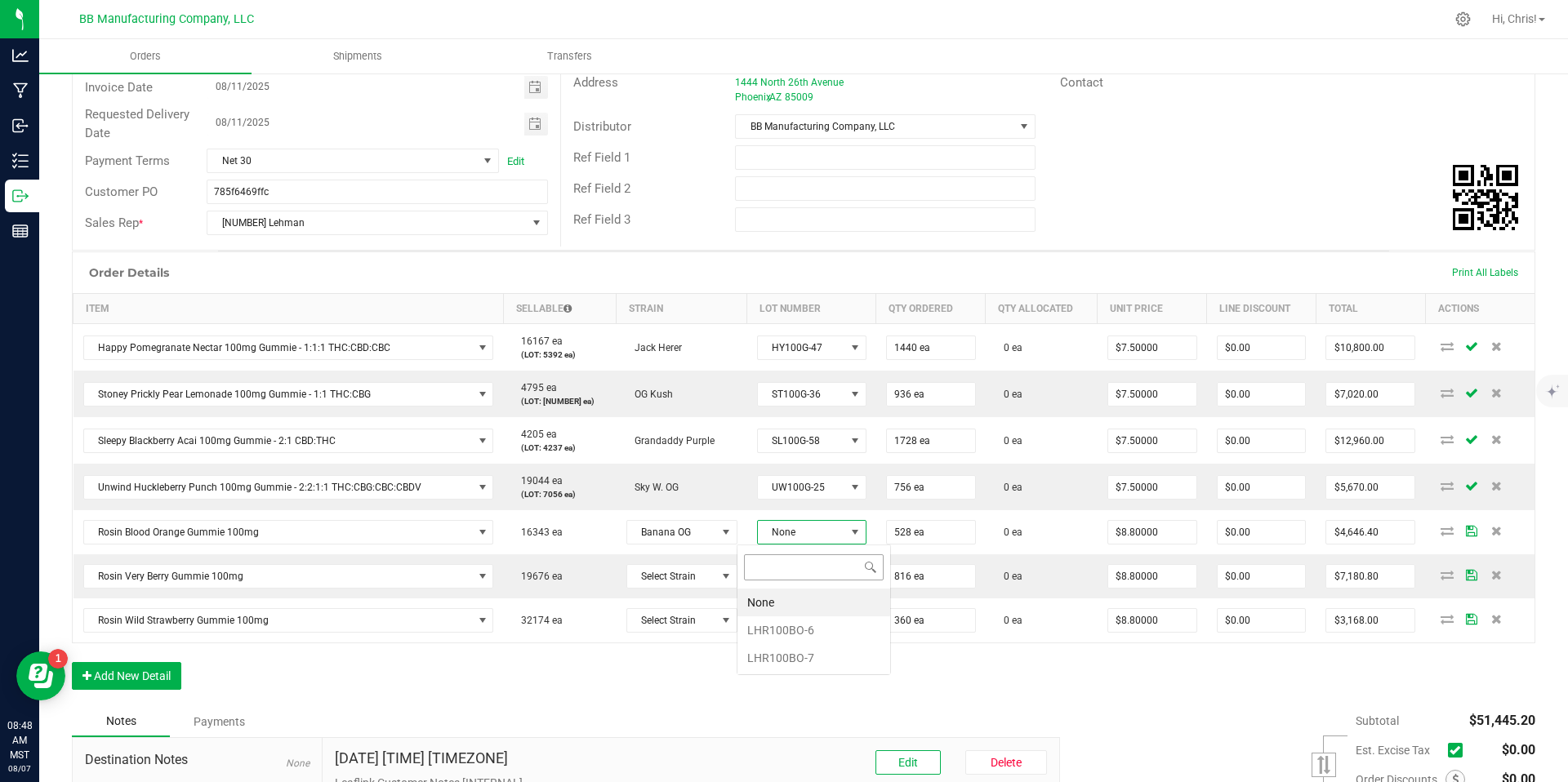 scroll, scrollTop: 81604, scrollLeft: 81557, axis: both 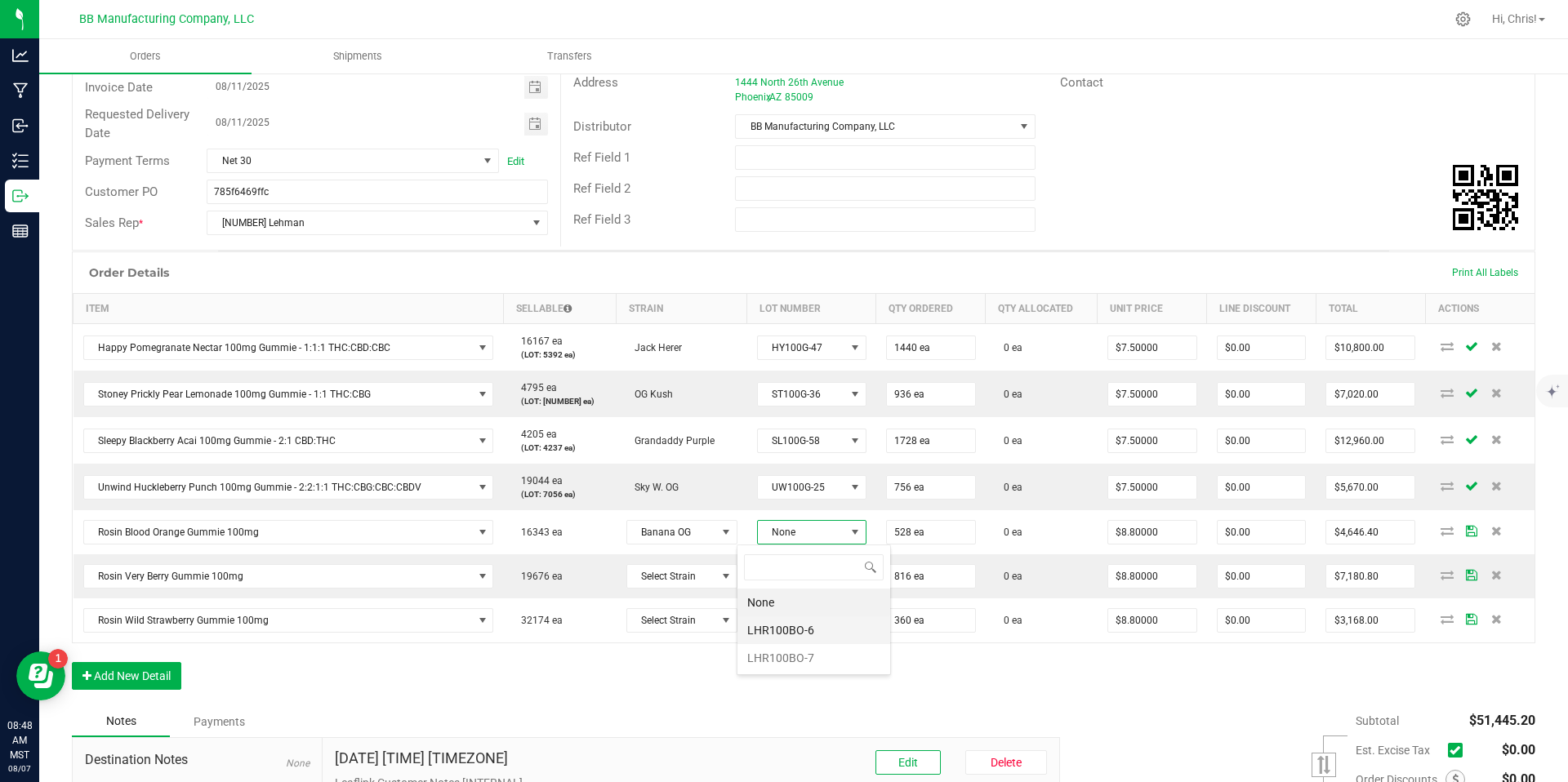 click on "LHR100BO-6" at bounding box center (813, 630) 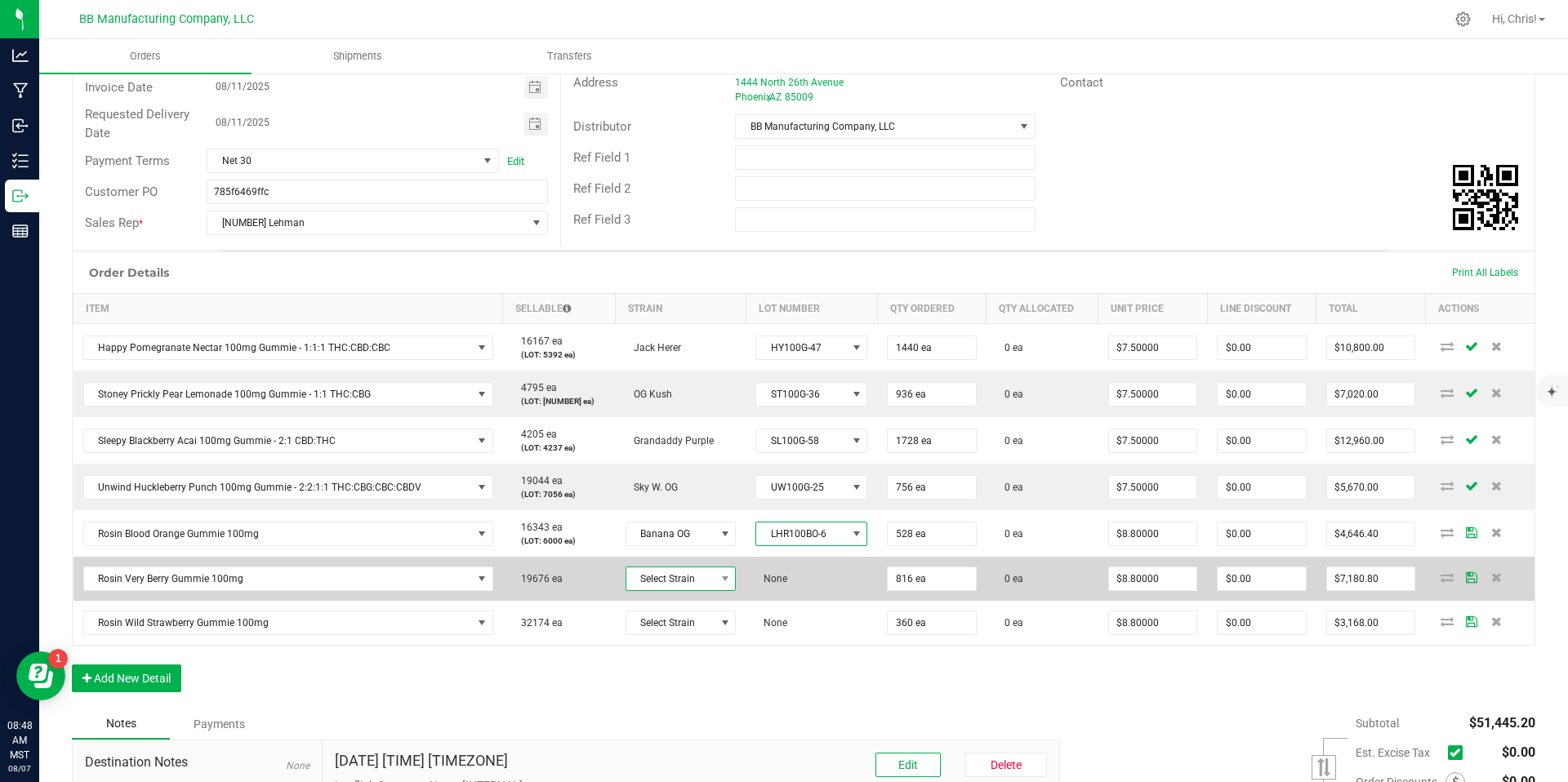 click at bounding box center [724, 579] 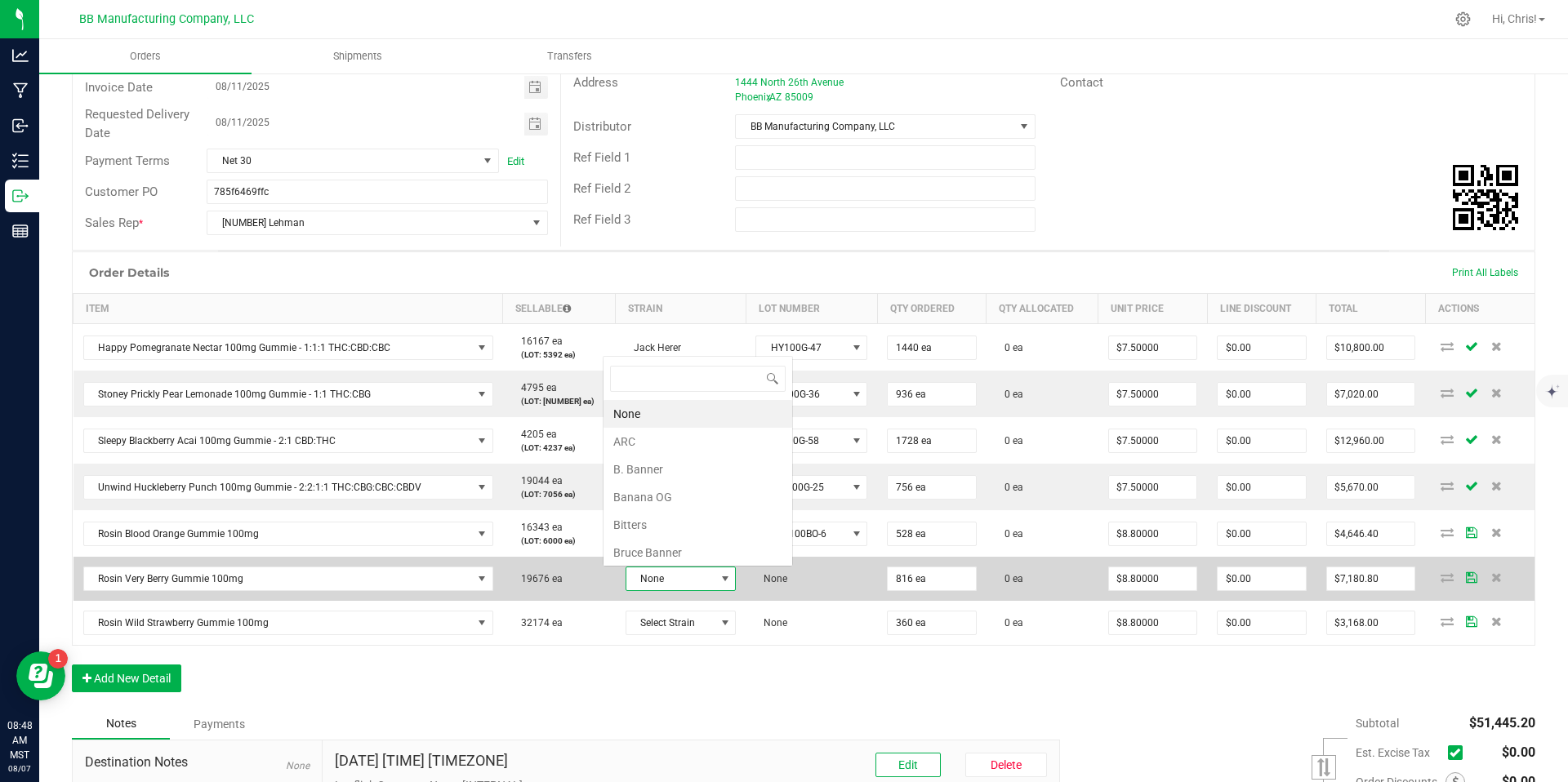 scroll, scrollTop: 0, scrollLeft: 0, axis: both 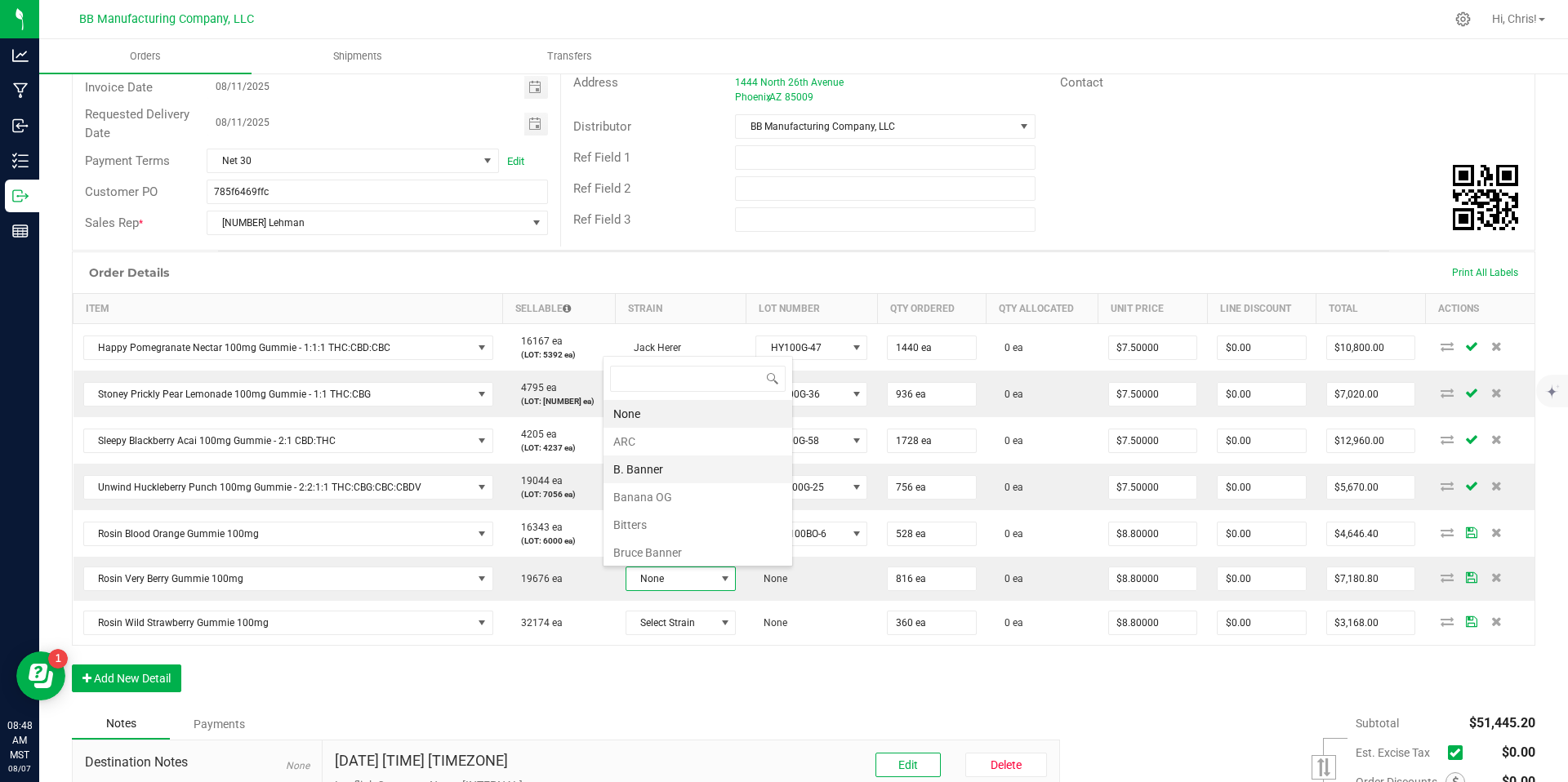 click on "B. Banner" at bounding box center (697, 469) 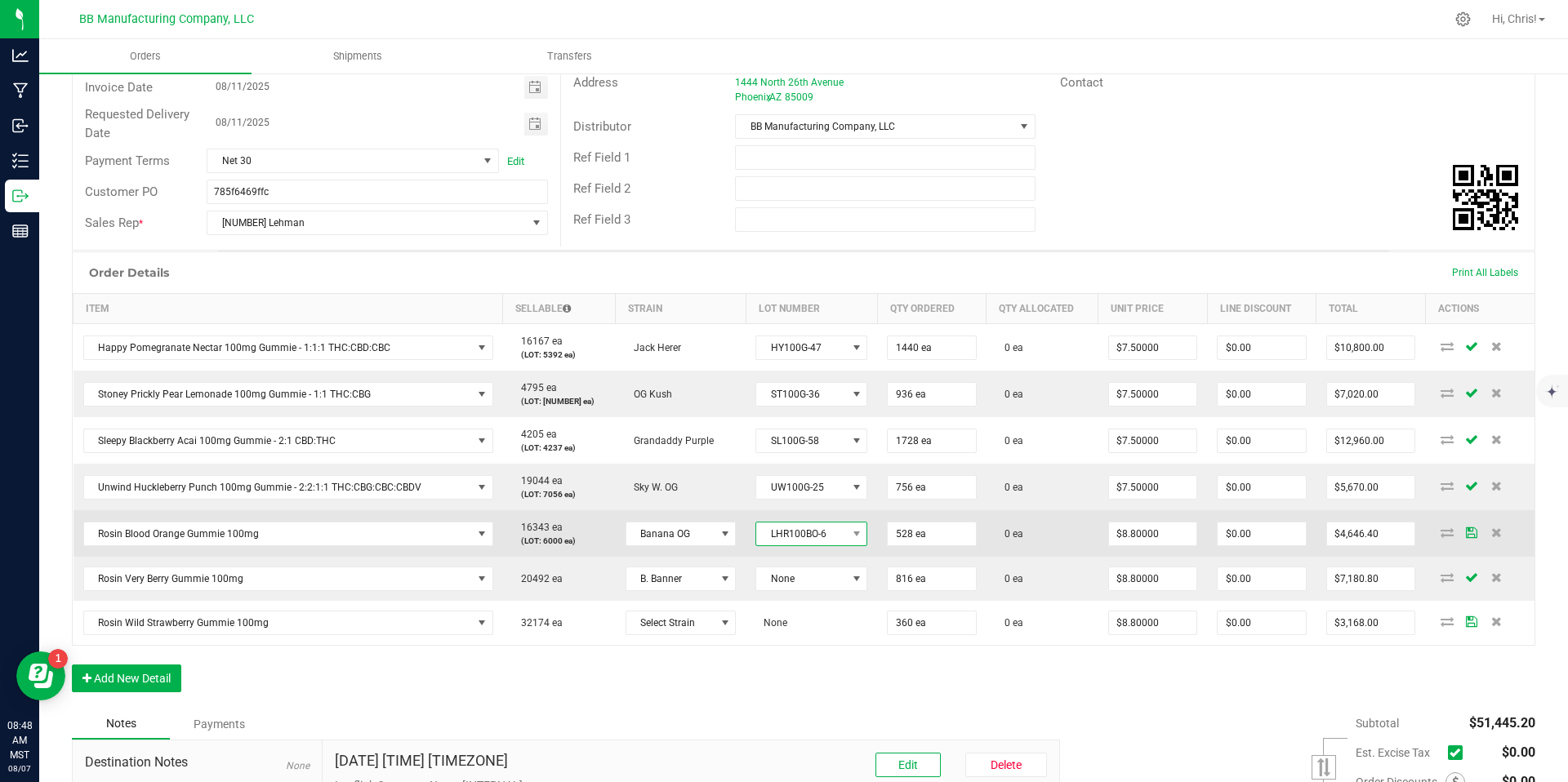 click on "LHR100BO-6" at bounding box center [801, 534] 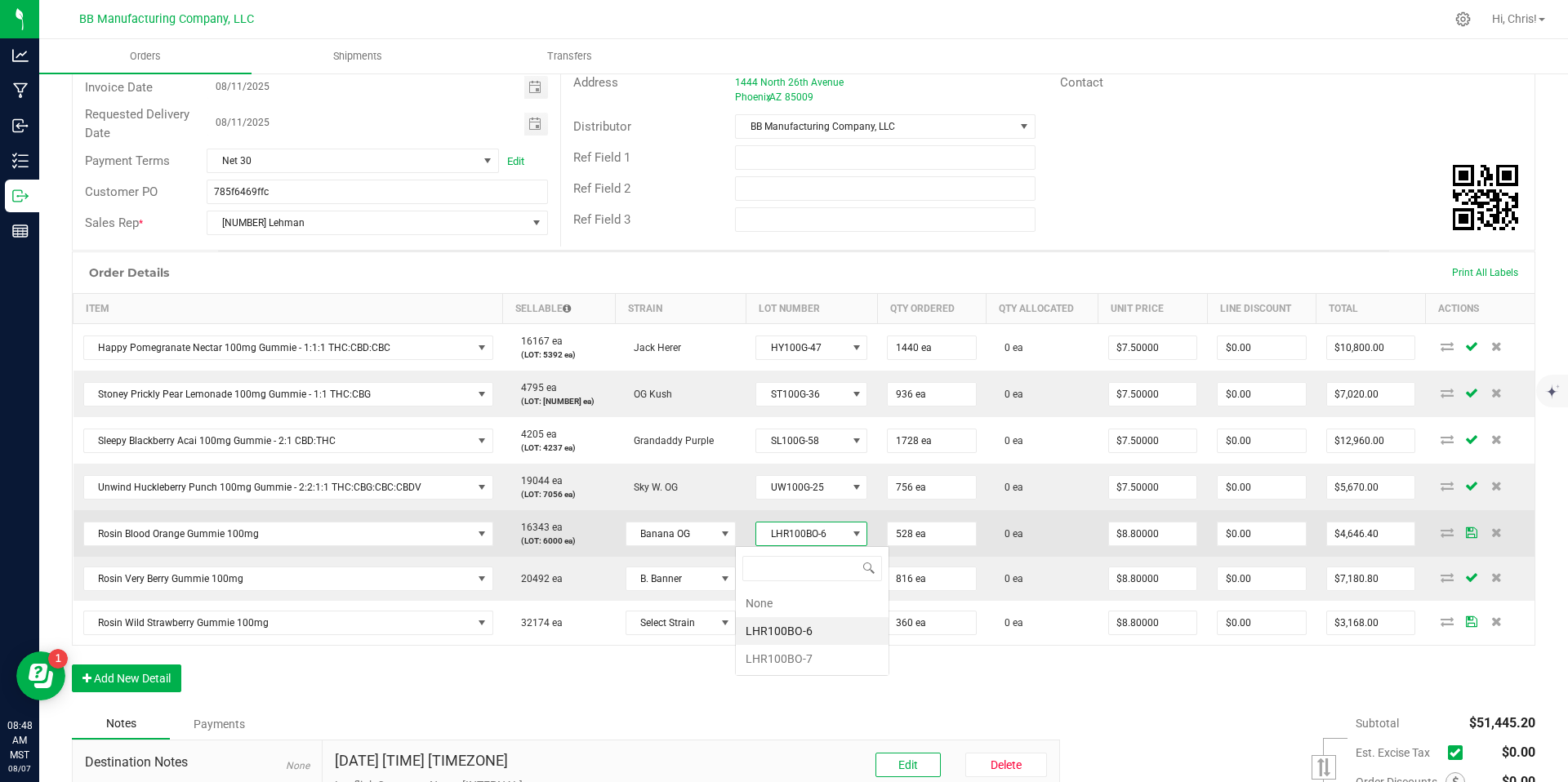 scroll, scrollTop: 81604, scrollLeft: 81553, axis: both 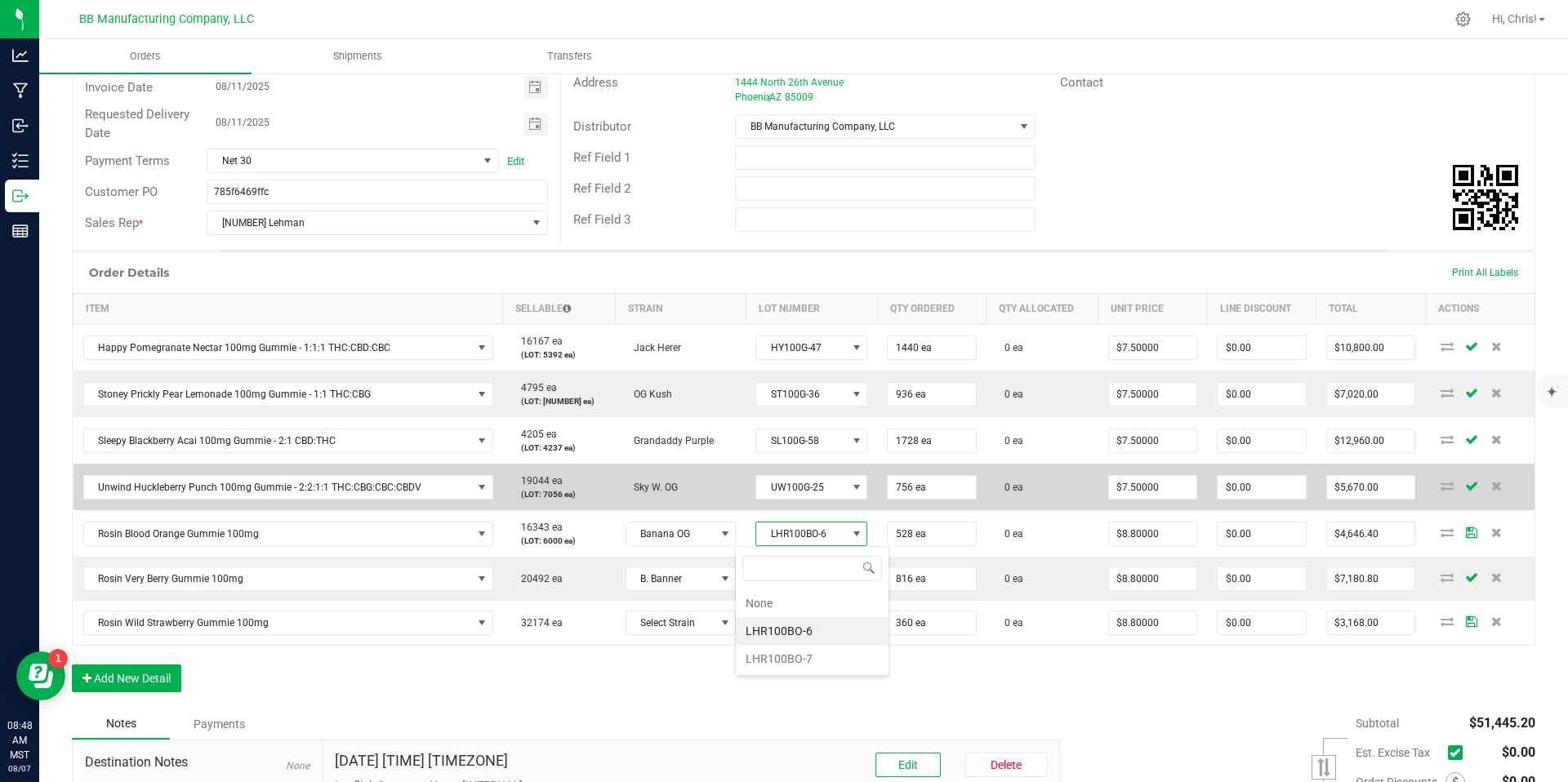 click on "Sky W. OG" at bounding box center [681, 487] 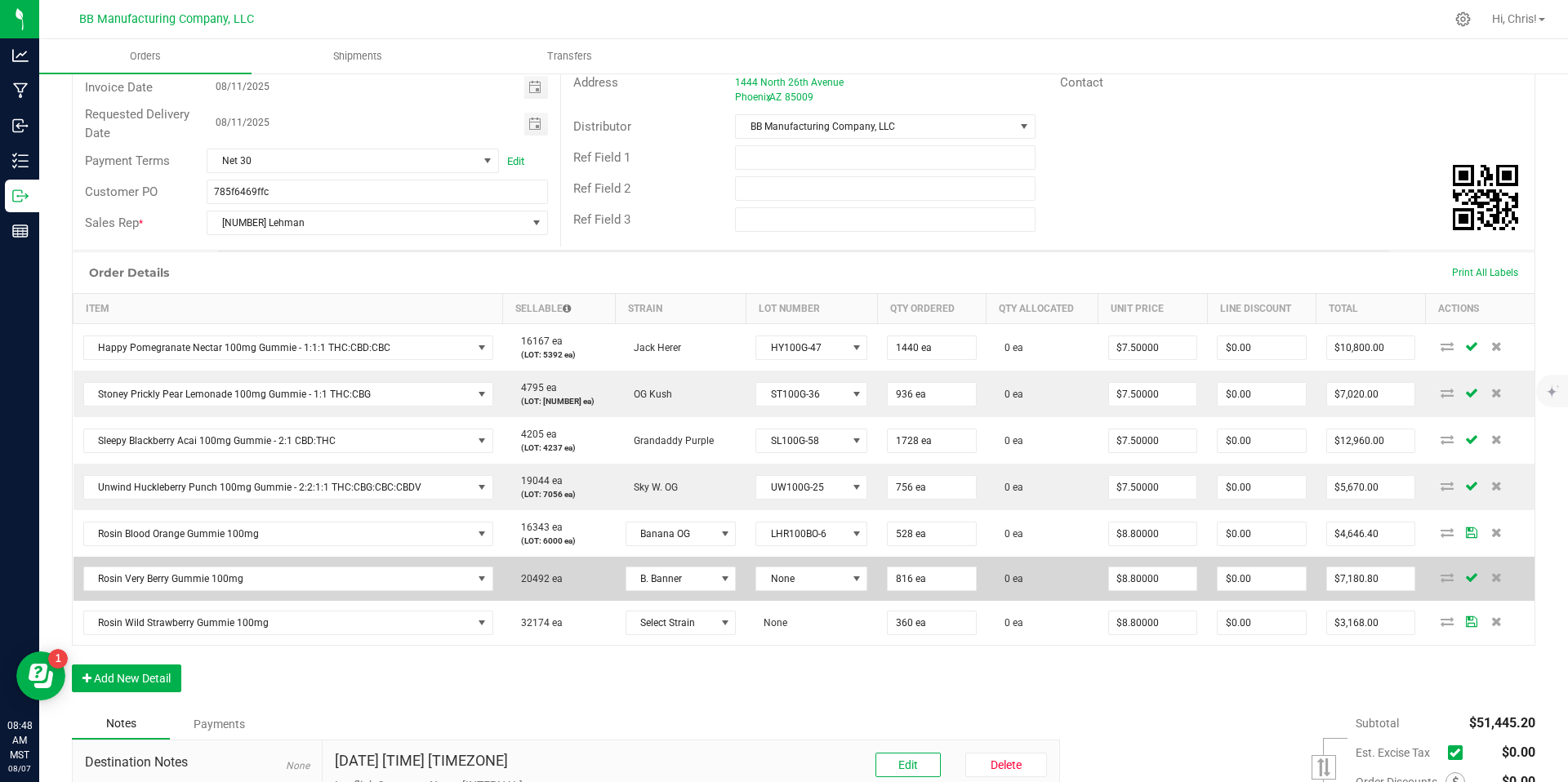 click on "None" at bounding box center [811, 579] 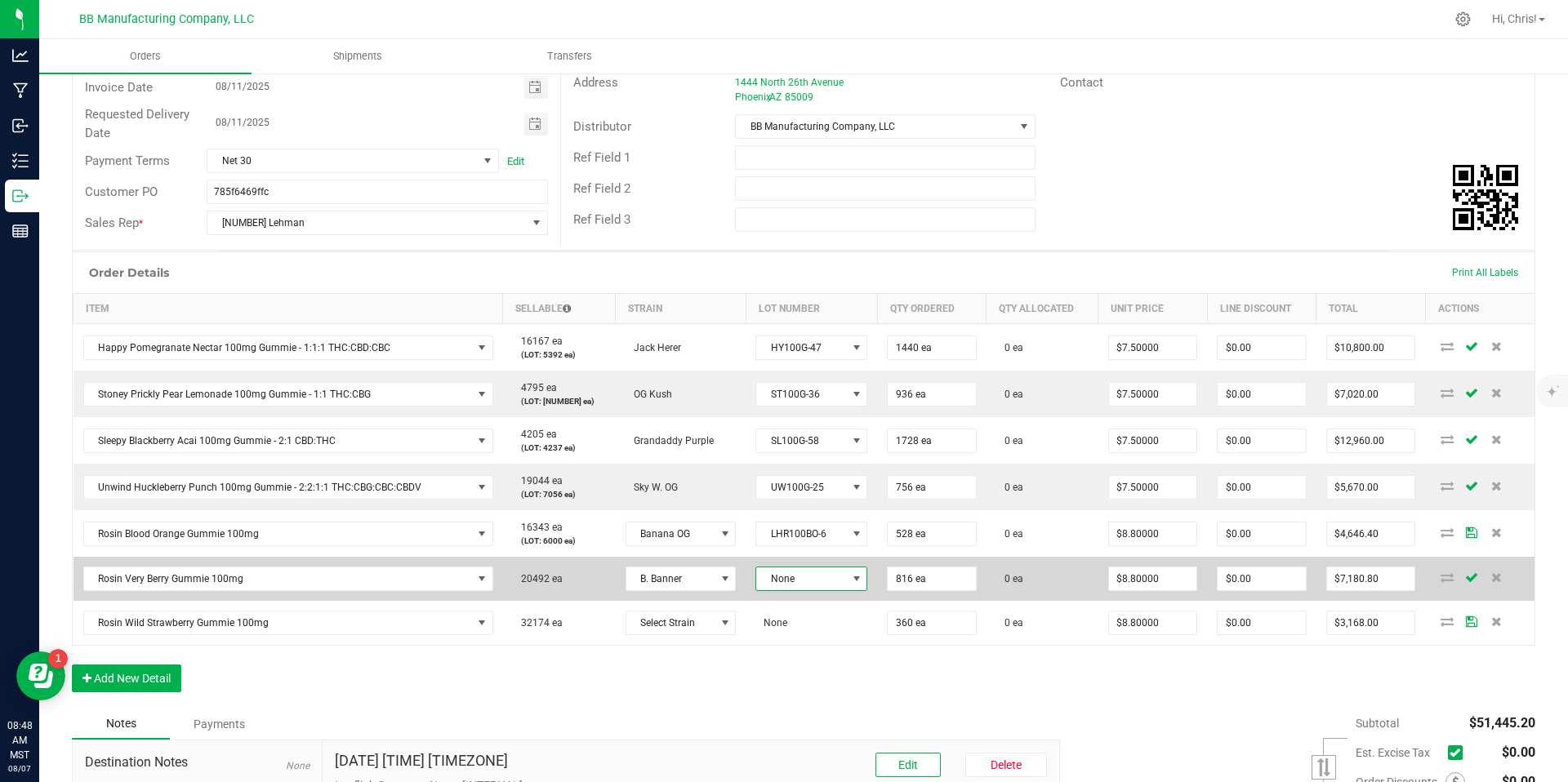 click on "None" at bounding box center (801, 579) 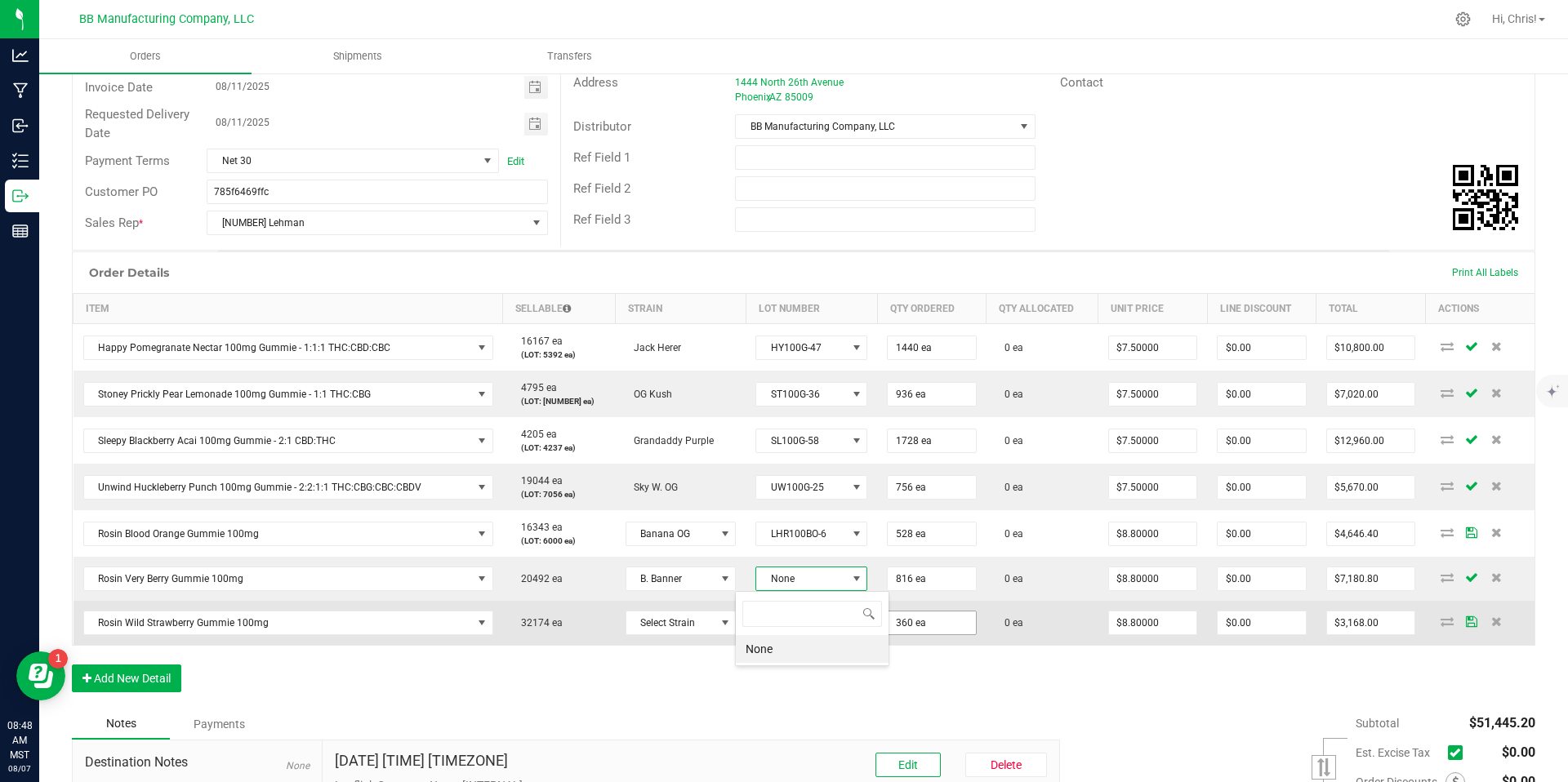 scroll, scrollTop: 81604, scrollLeft: 81553, axis: both 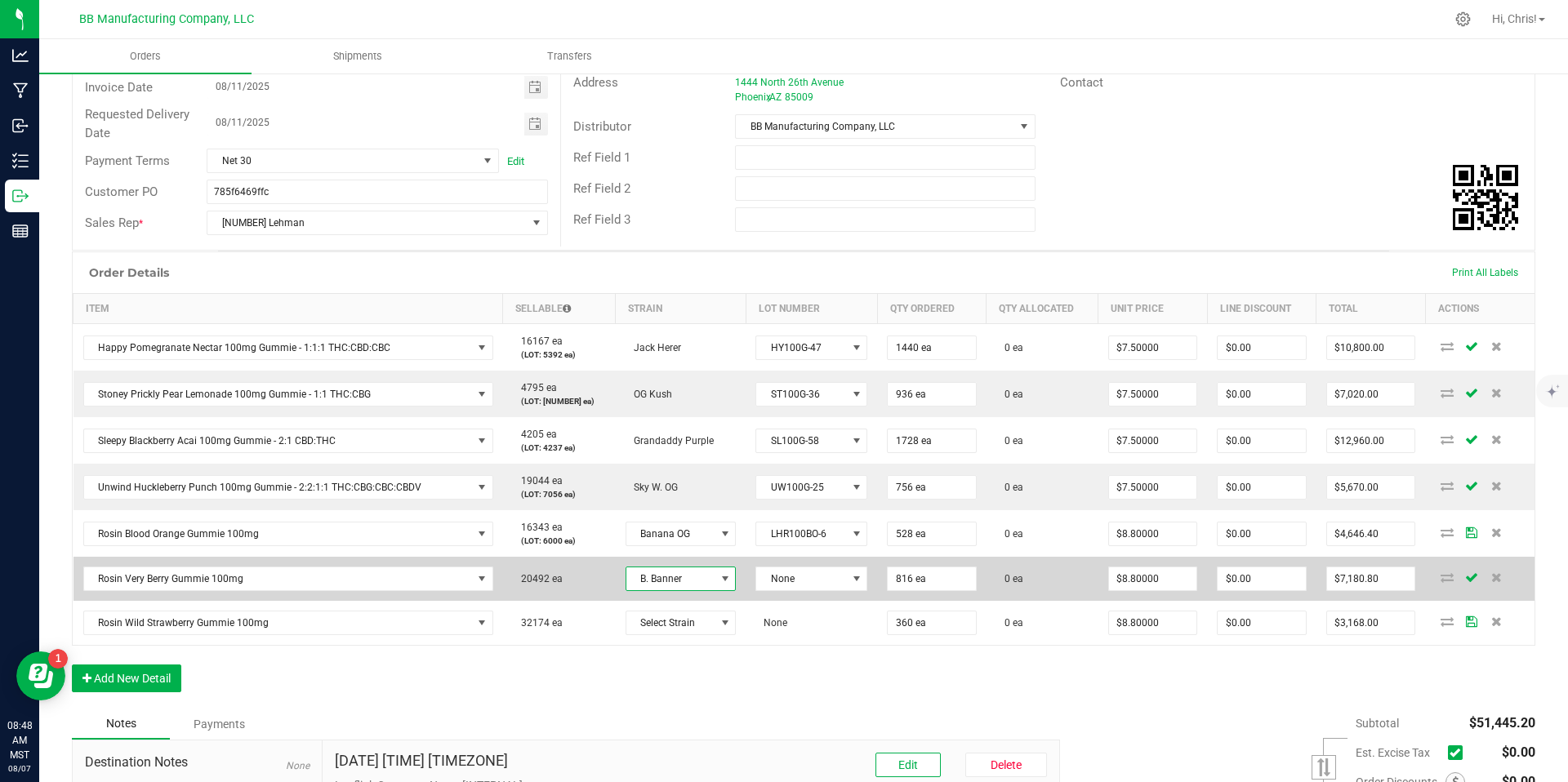 click at bounding box center [725, 579] 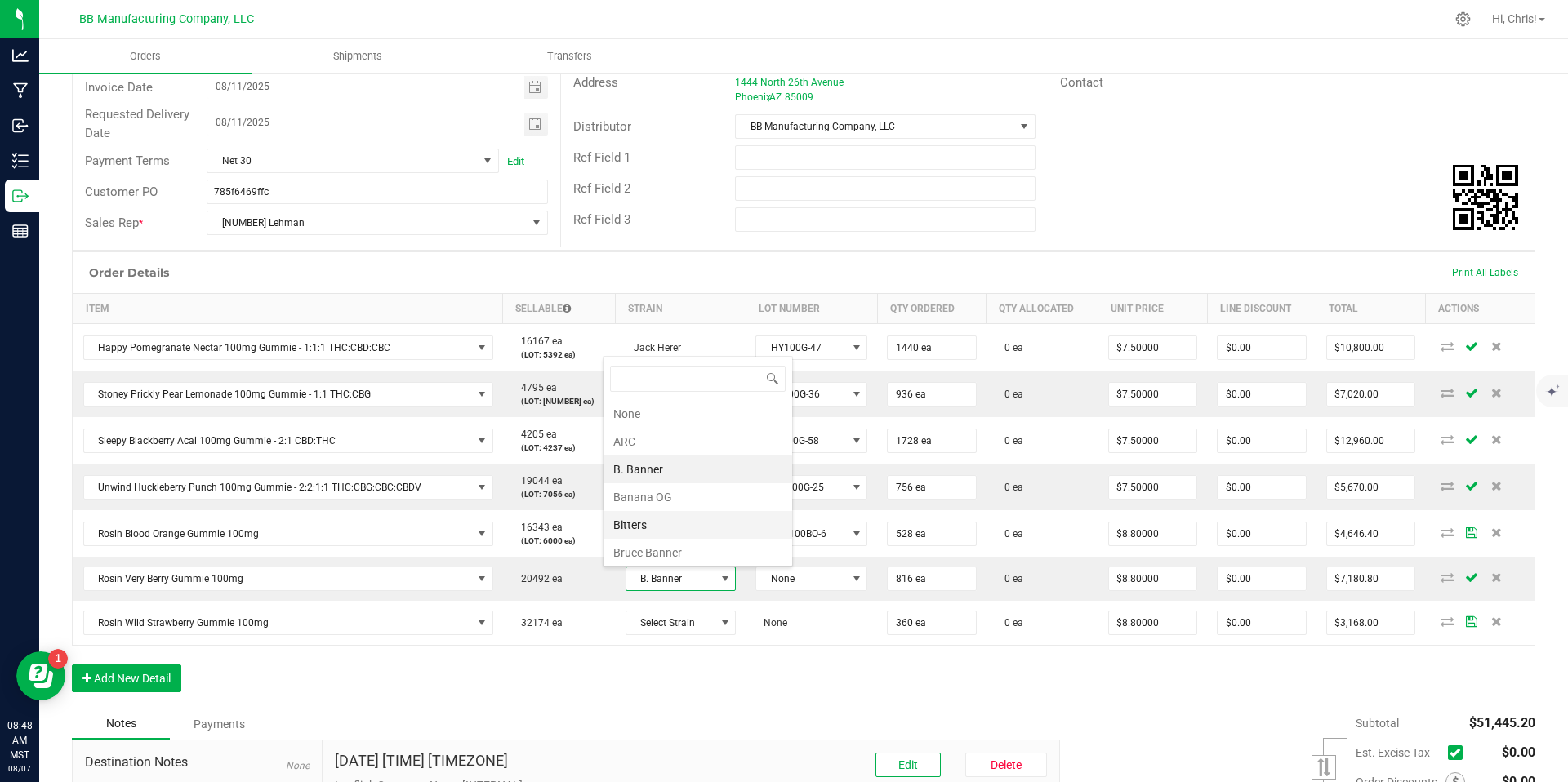 scroll, scrollTop: 81604, scrollLeft: 81555, axis: both 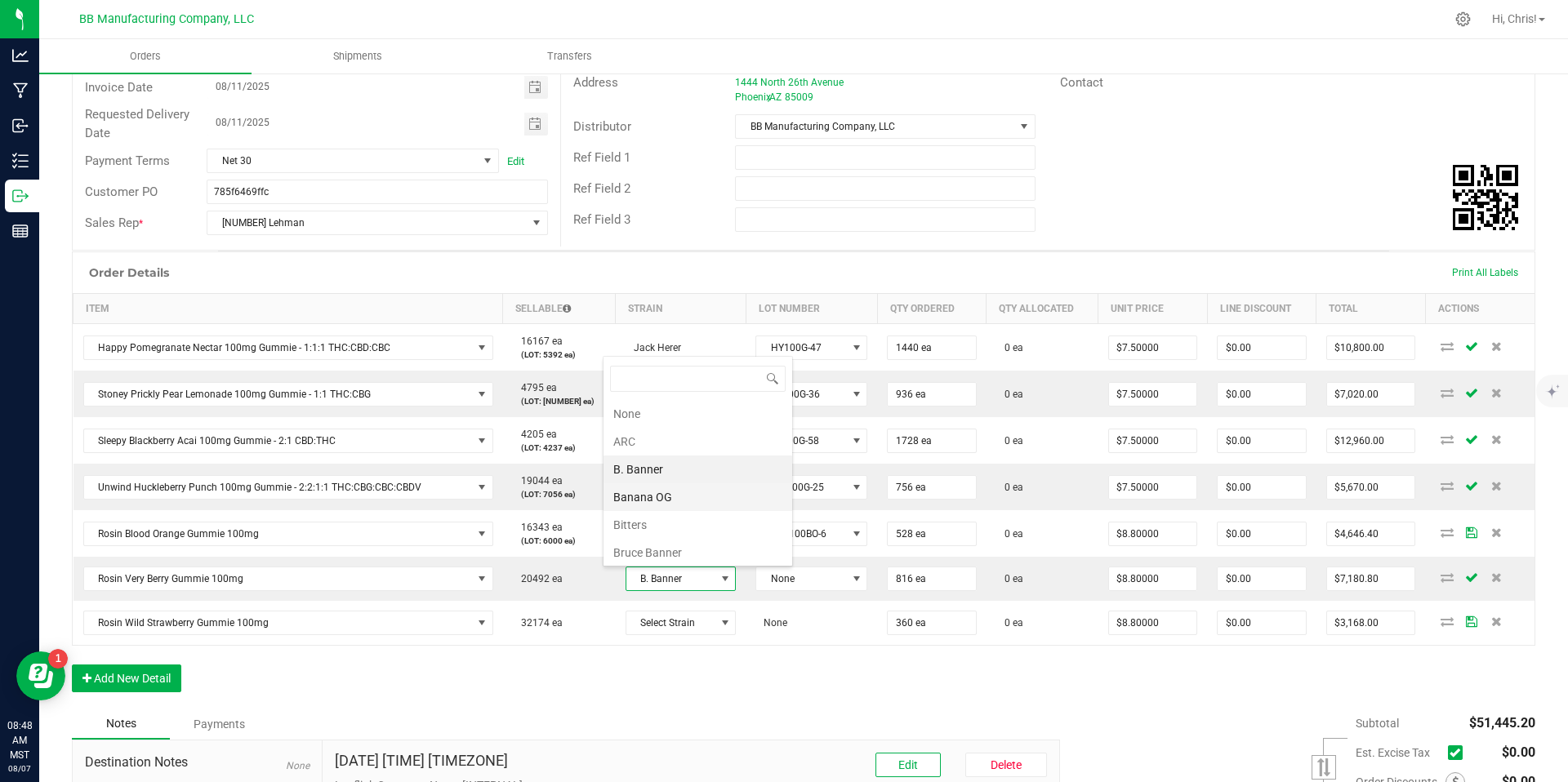 click on "Banana OG" at bounding box center (697, 497) 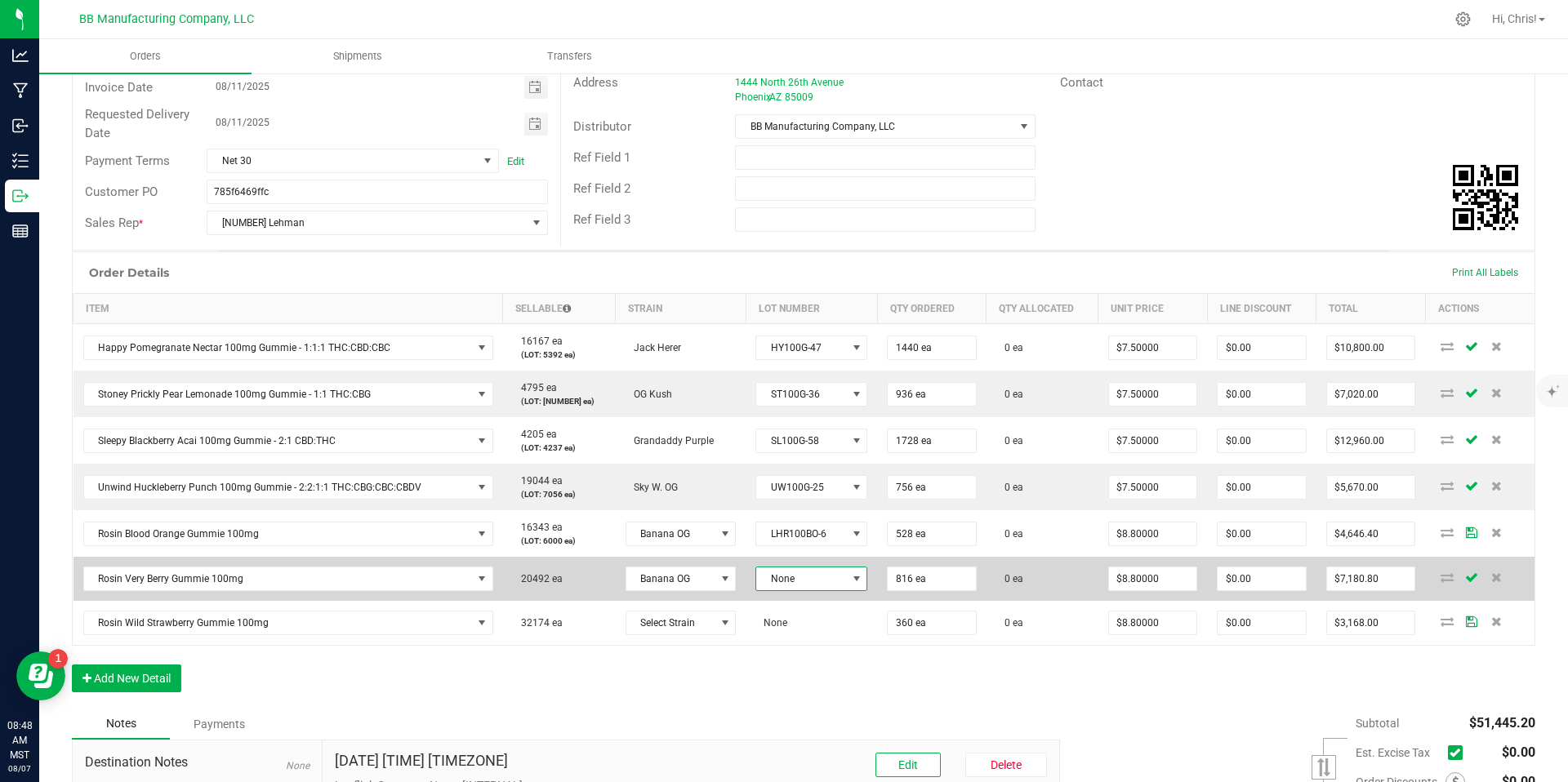 click on "None" at bounding box center [801, 579] 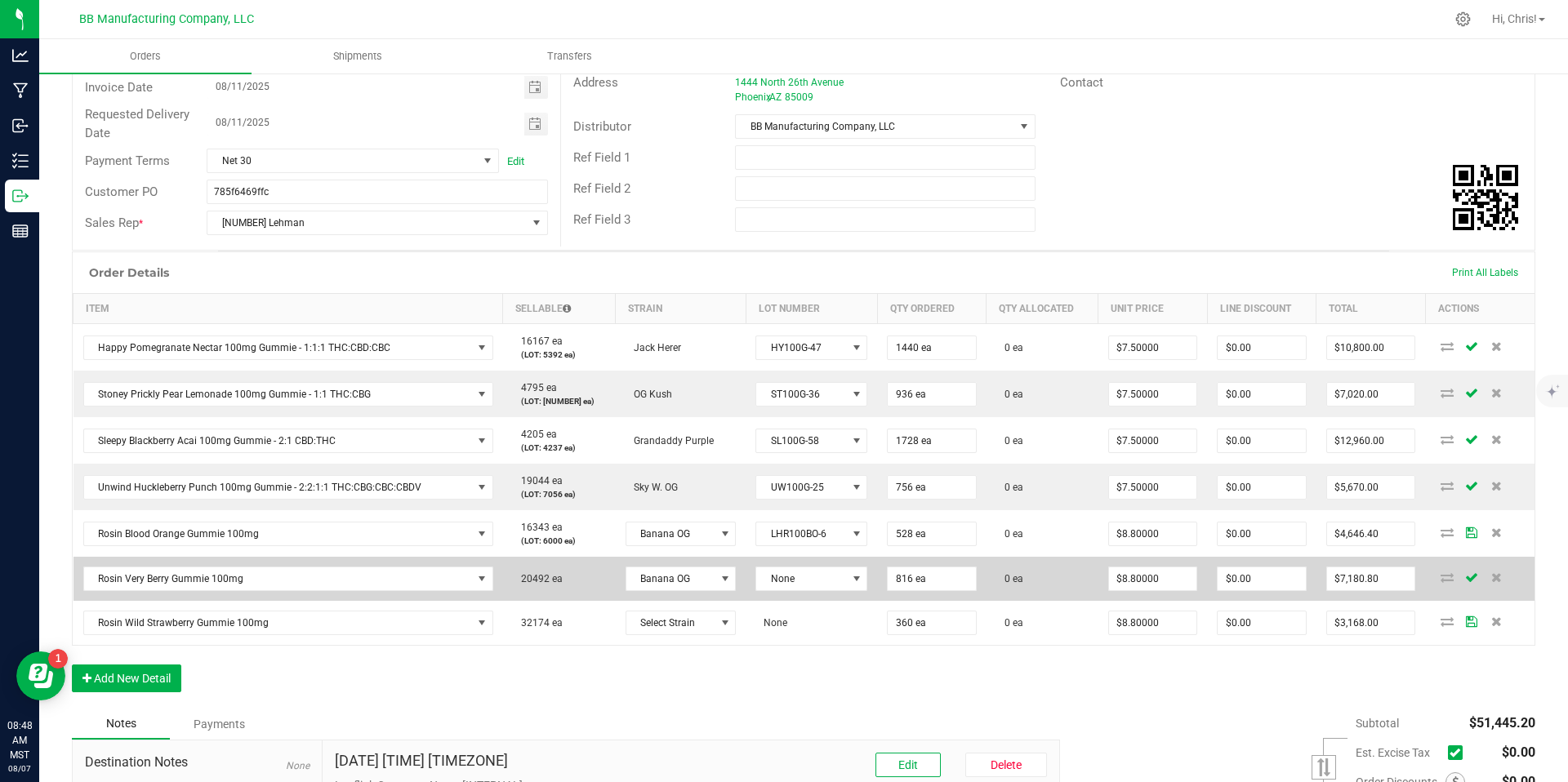 click on "None" at bounding box center [811, 579] 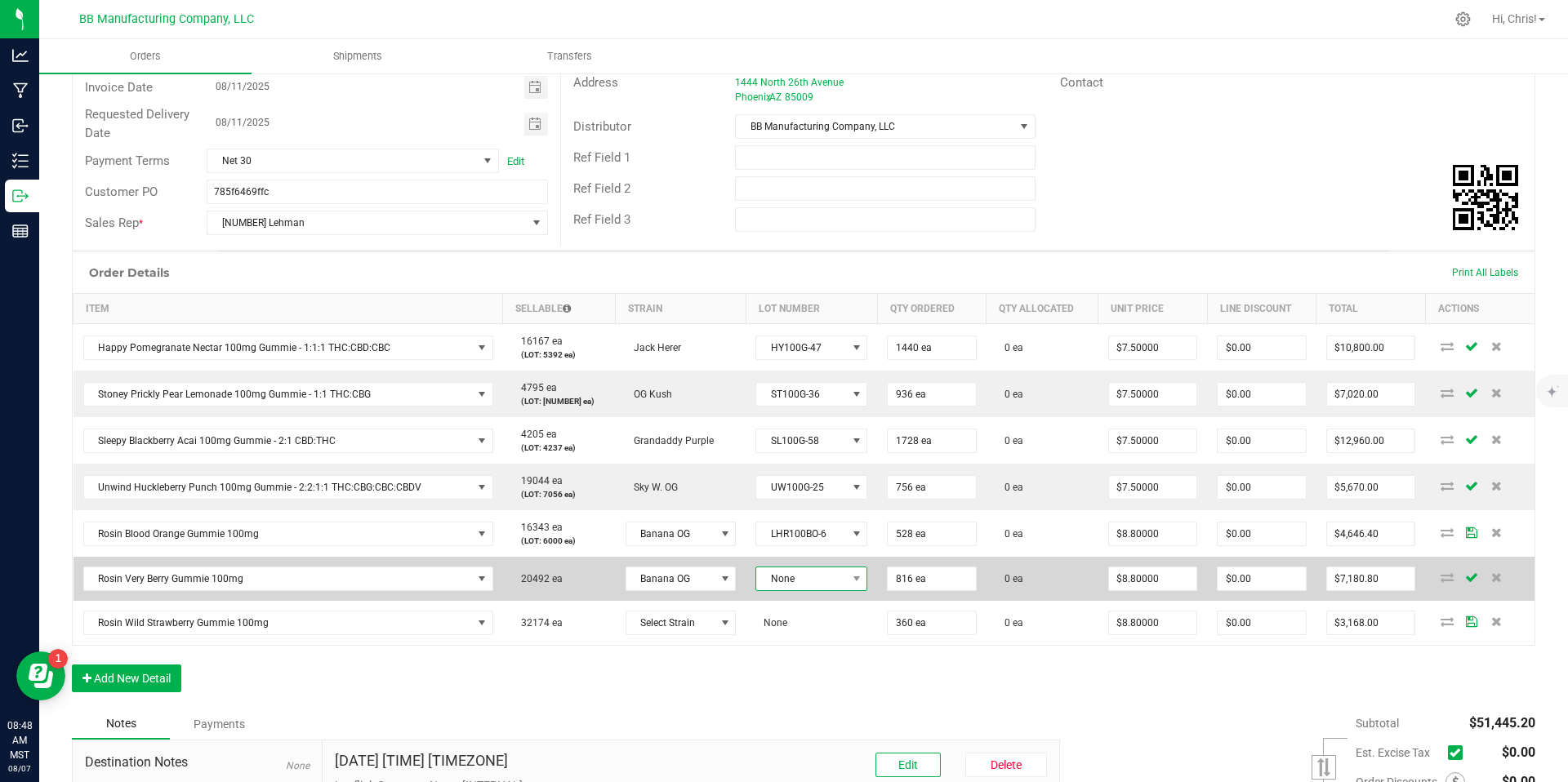 click on "None" at bounding box center (801, 579) 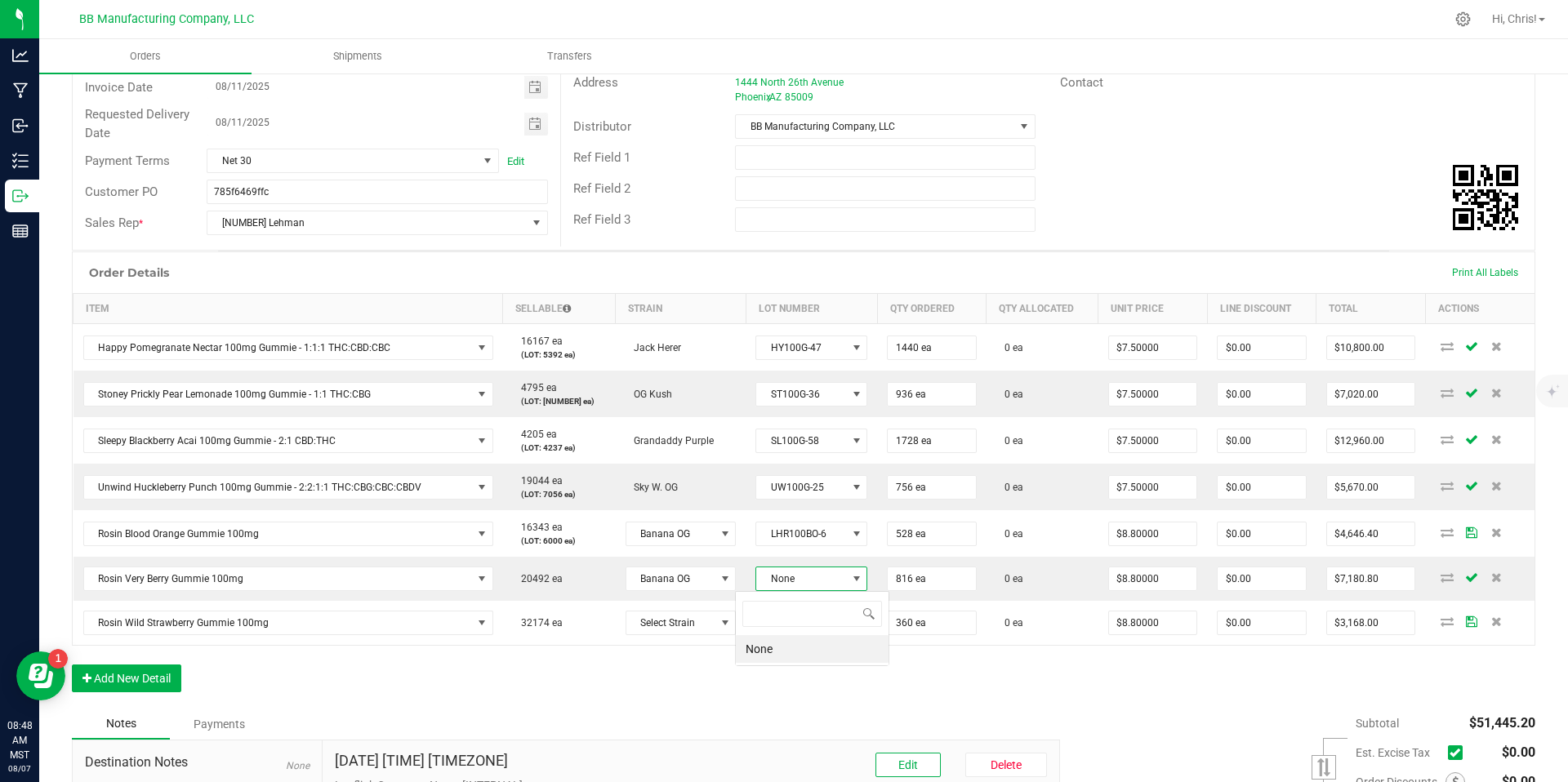 scroll, scrollTop: 81604, scrollLeft: 81553, axis: both 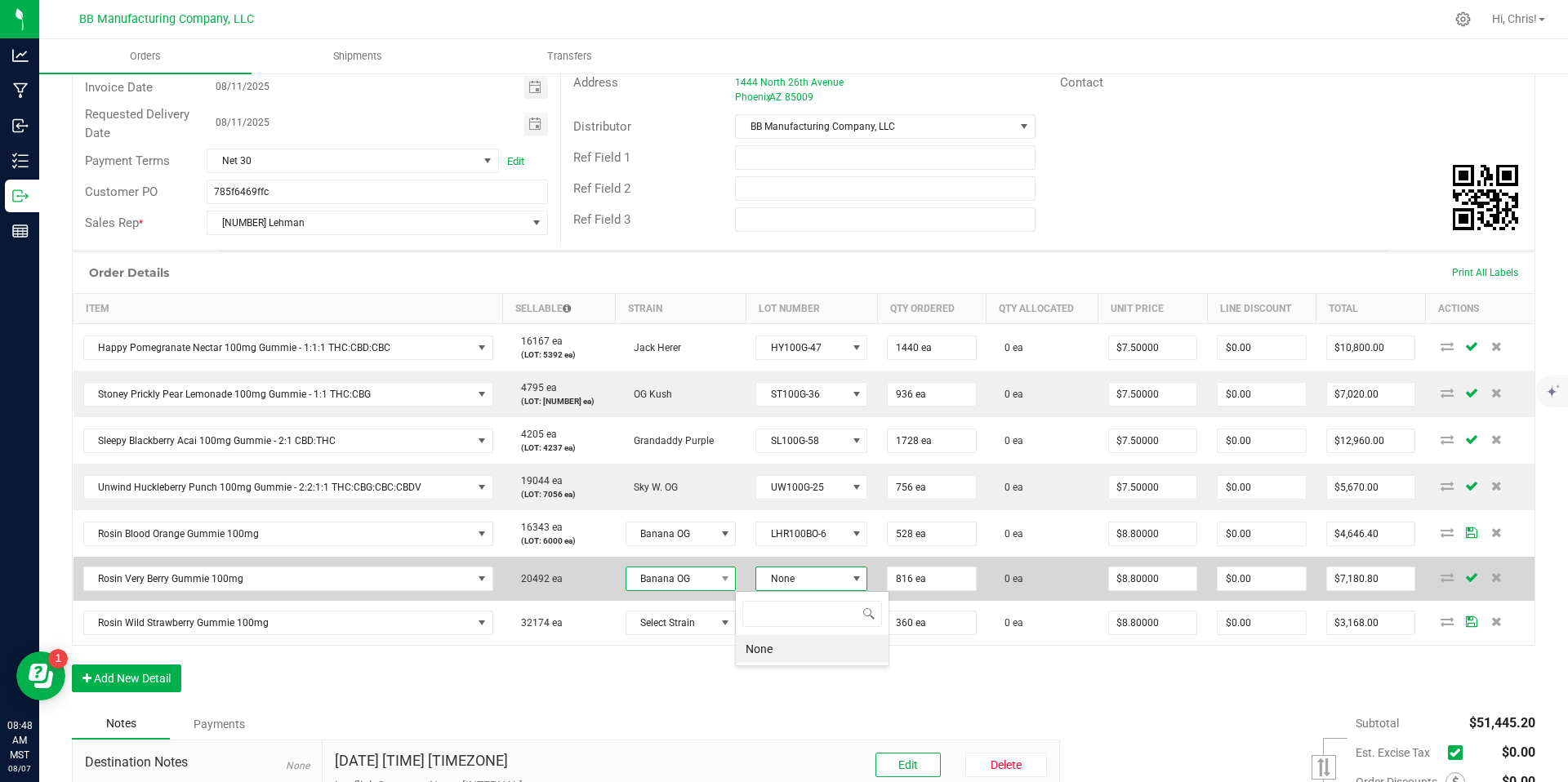 click at bounding box center (724, 579) 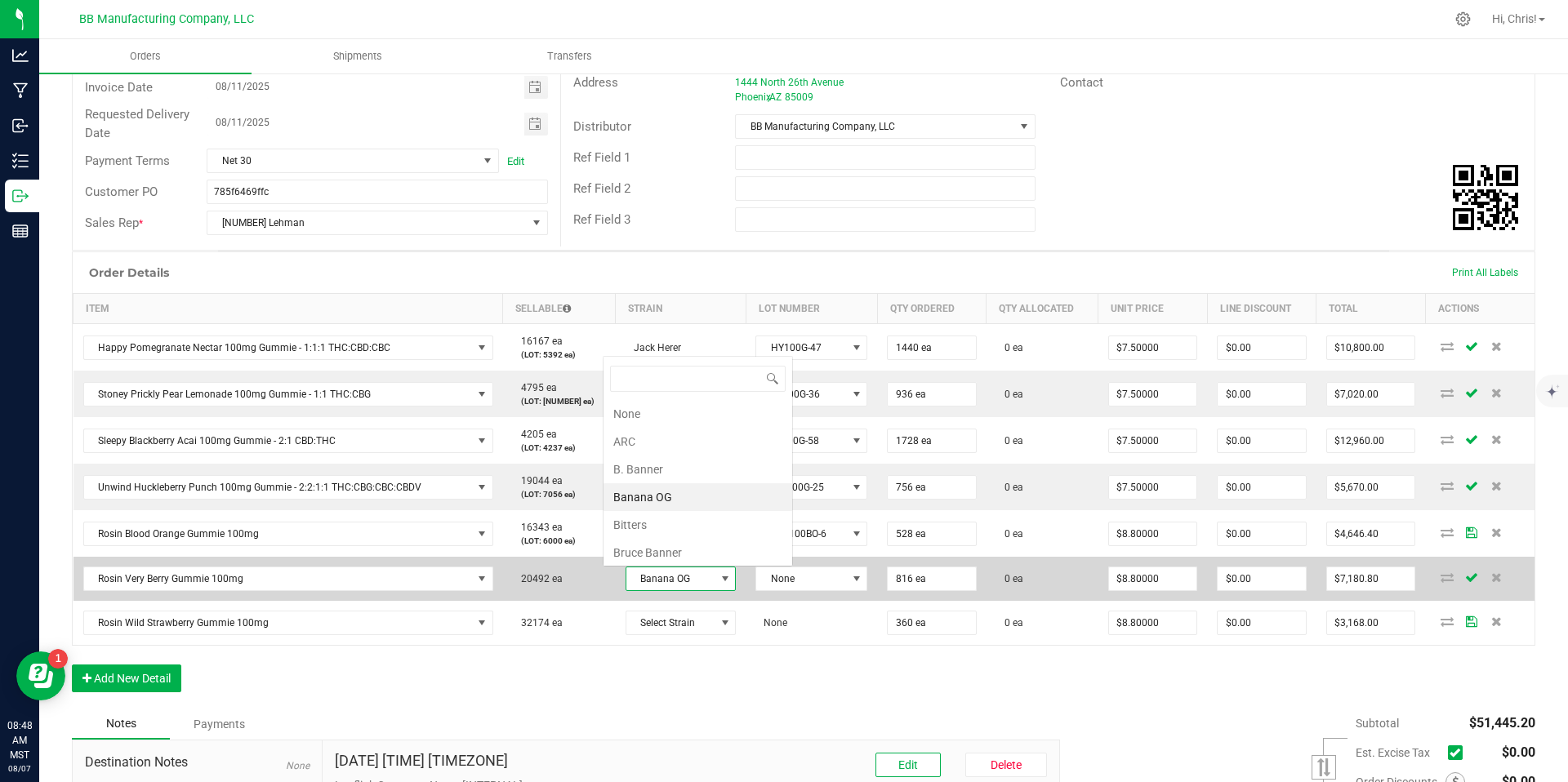 scroll, scrollTop: 0, scrollLeft: 0, axis: both 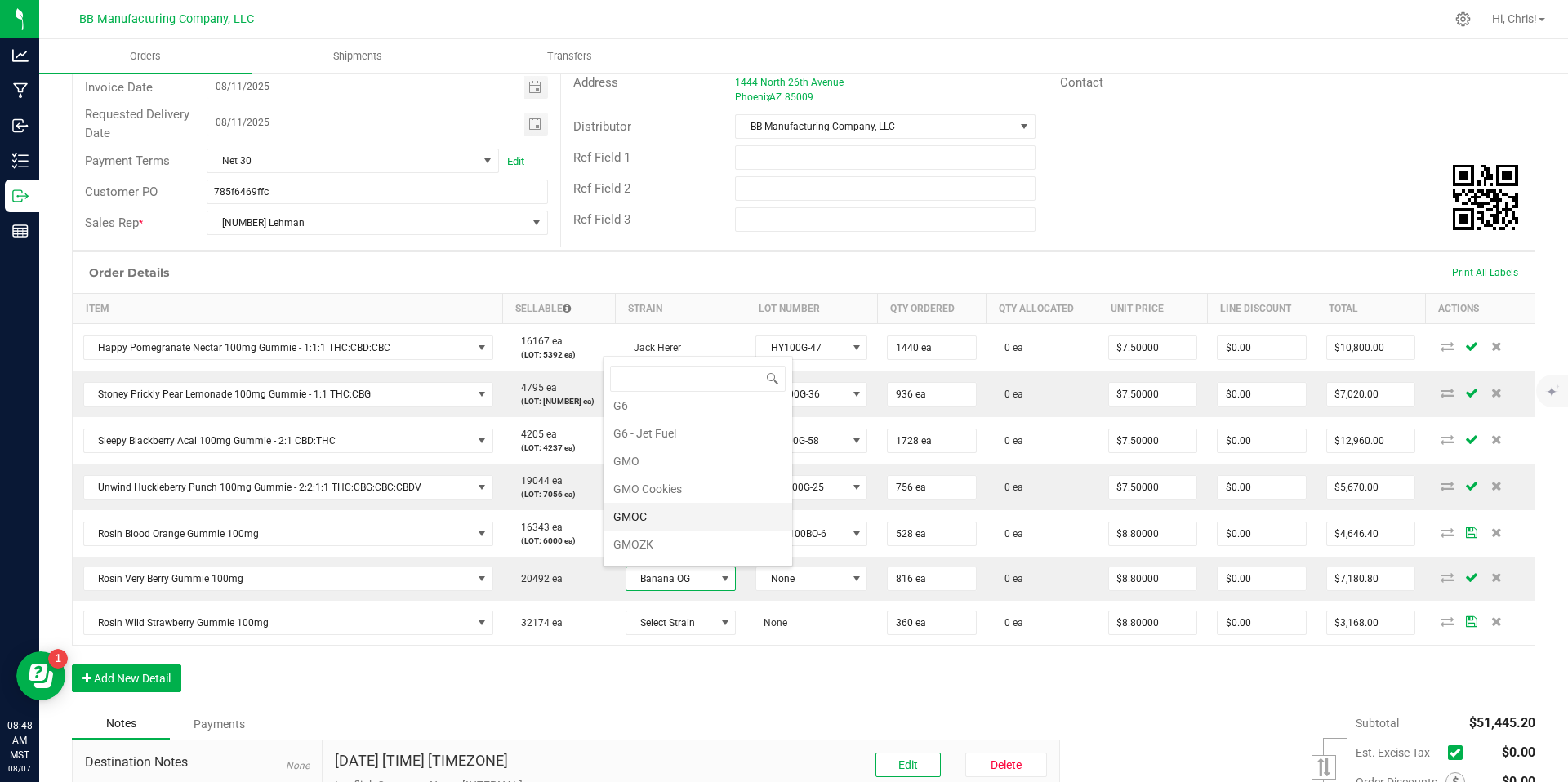 click on "GMOC" at bounding box center (697, 517) 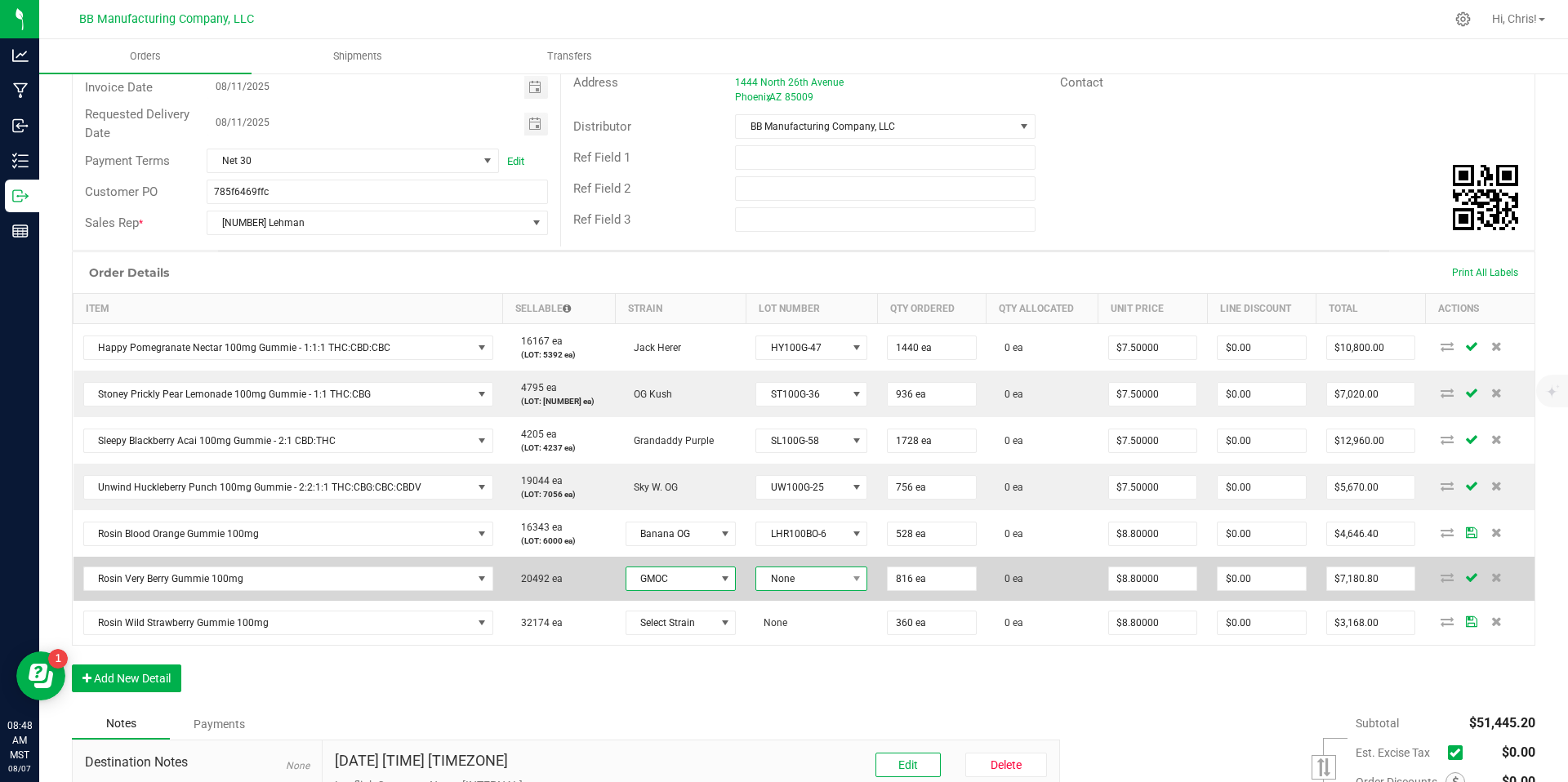 click on "None" at bounding box center [801, 579] 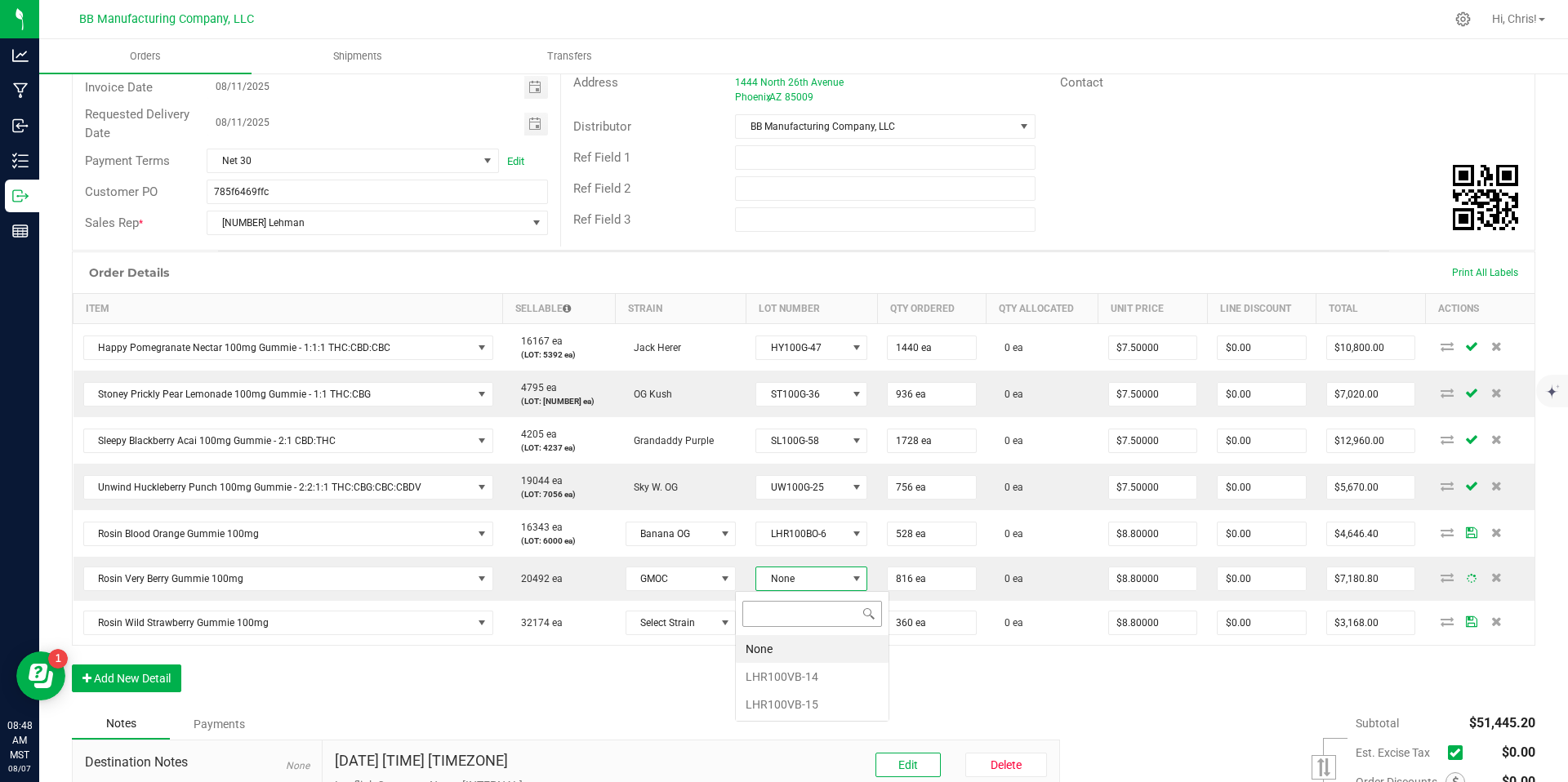 scroll 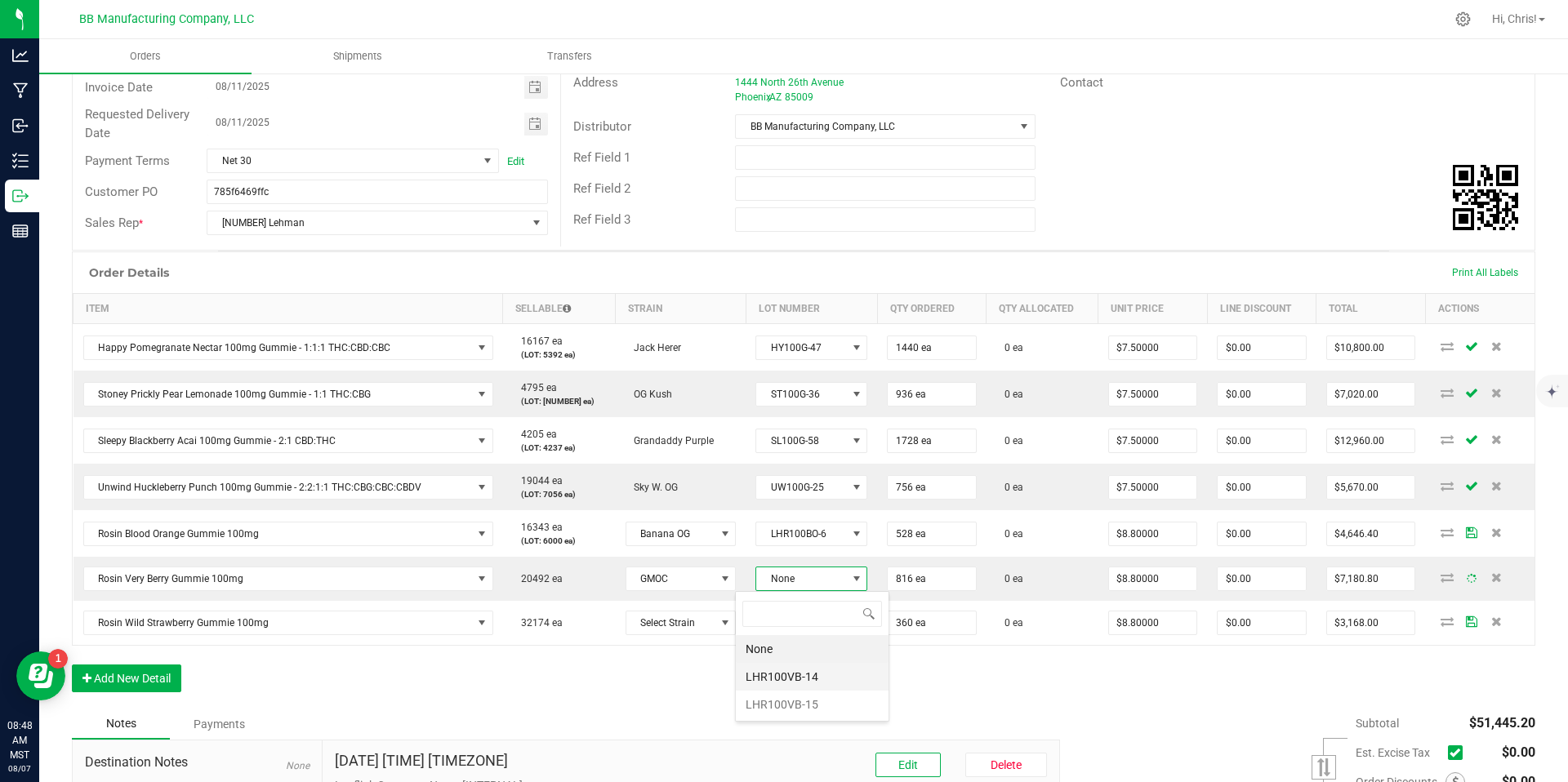 click on "LHR100VB-14" at bounding box center [812, 677] 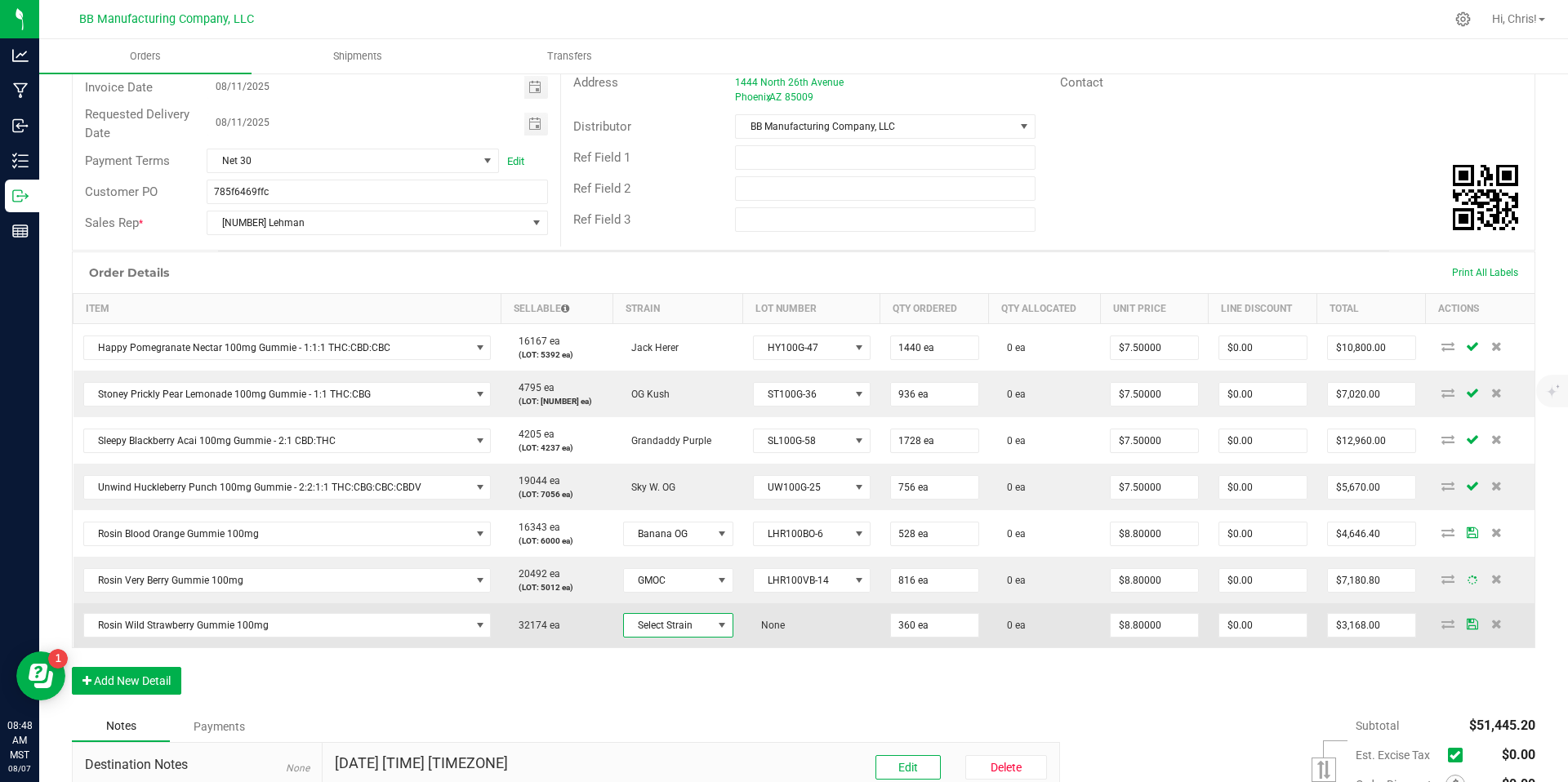 click on "Select Strain" at bounding box center [678, 625] 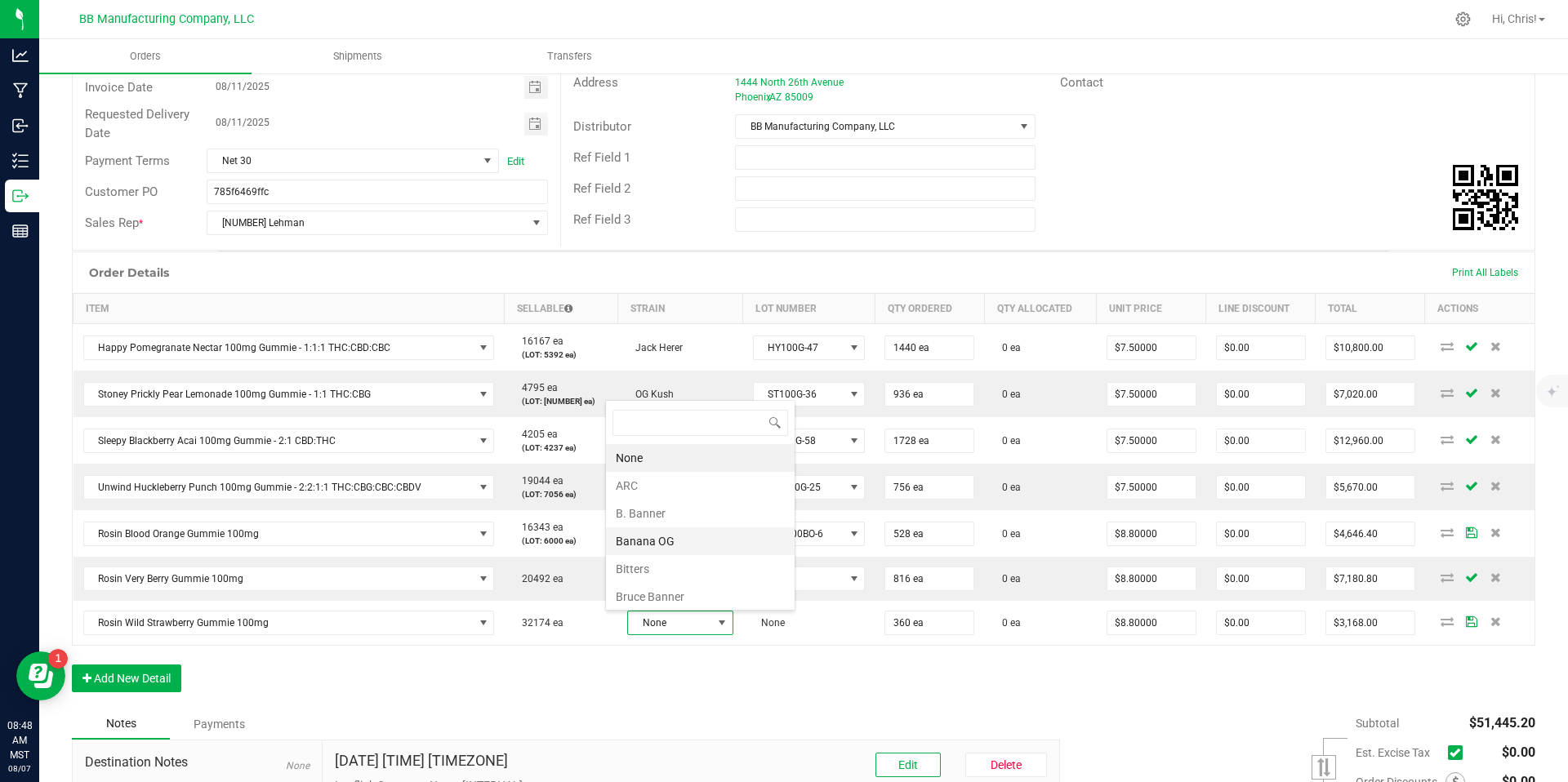 click on "Banana OG" at bounding box center [700, 541] 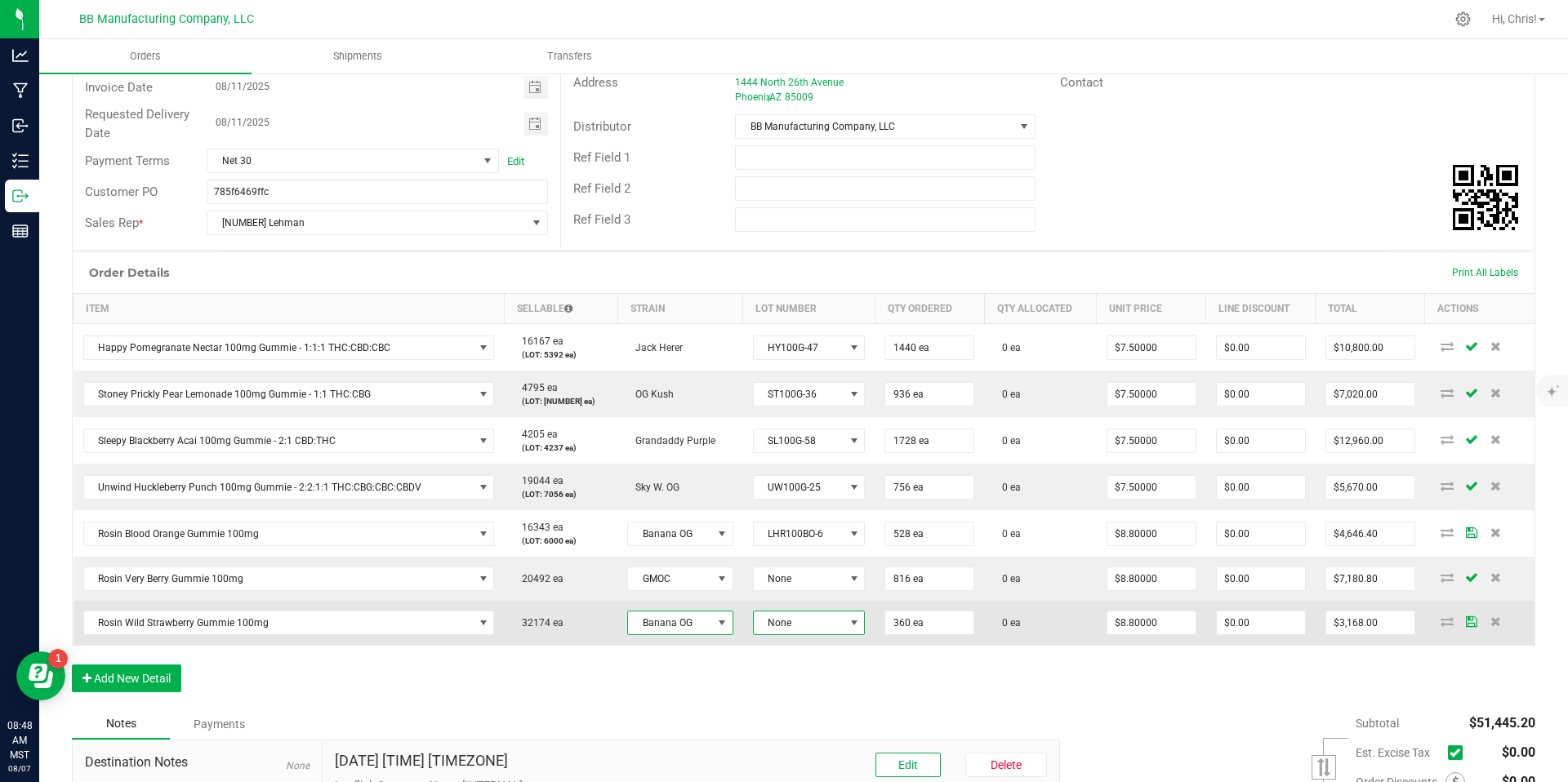 click on "None" at bounding box center (799, 623) 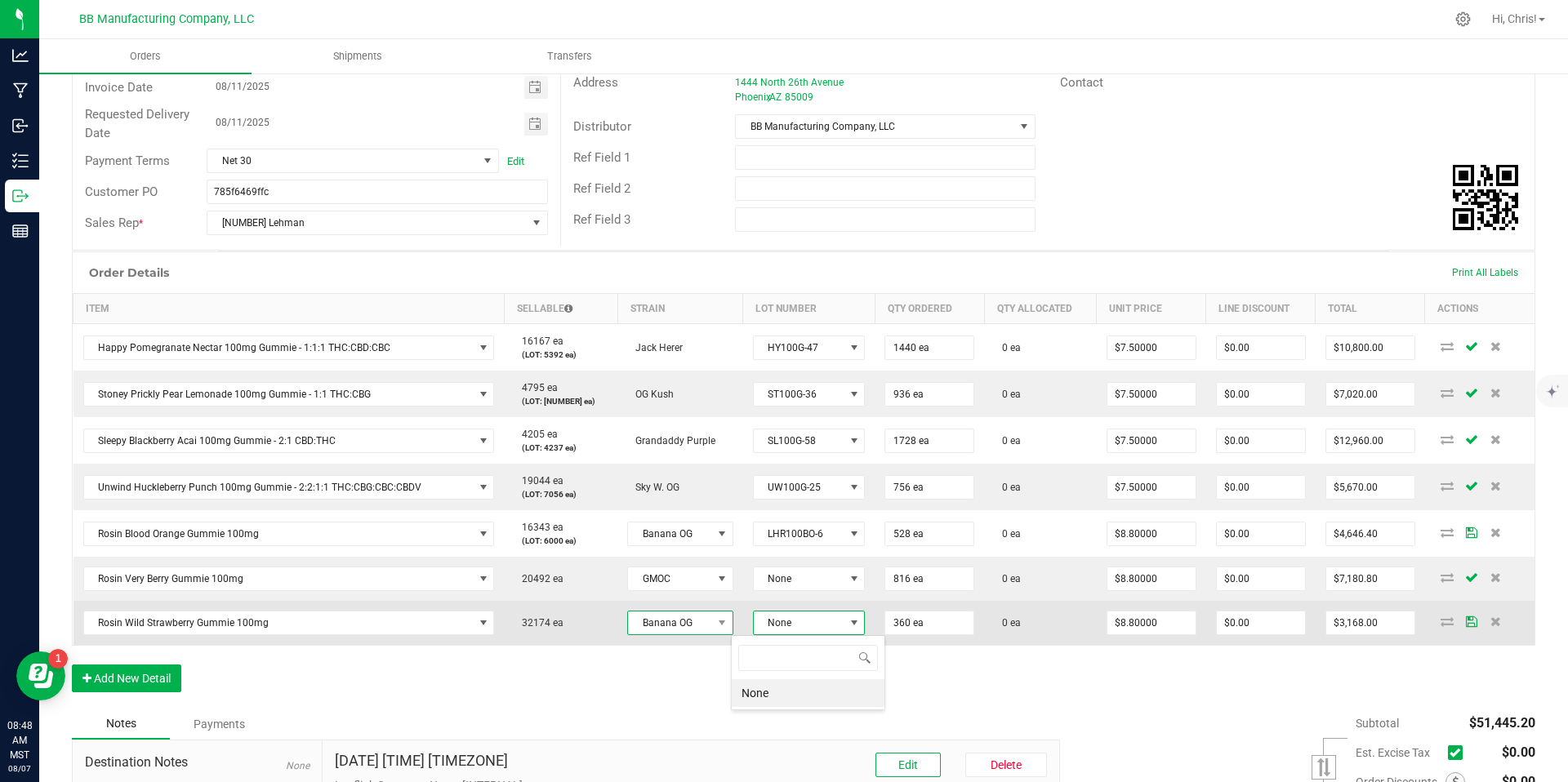 click on "Banana OG" at bounding box center (670, 623) 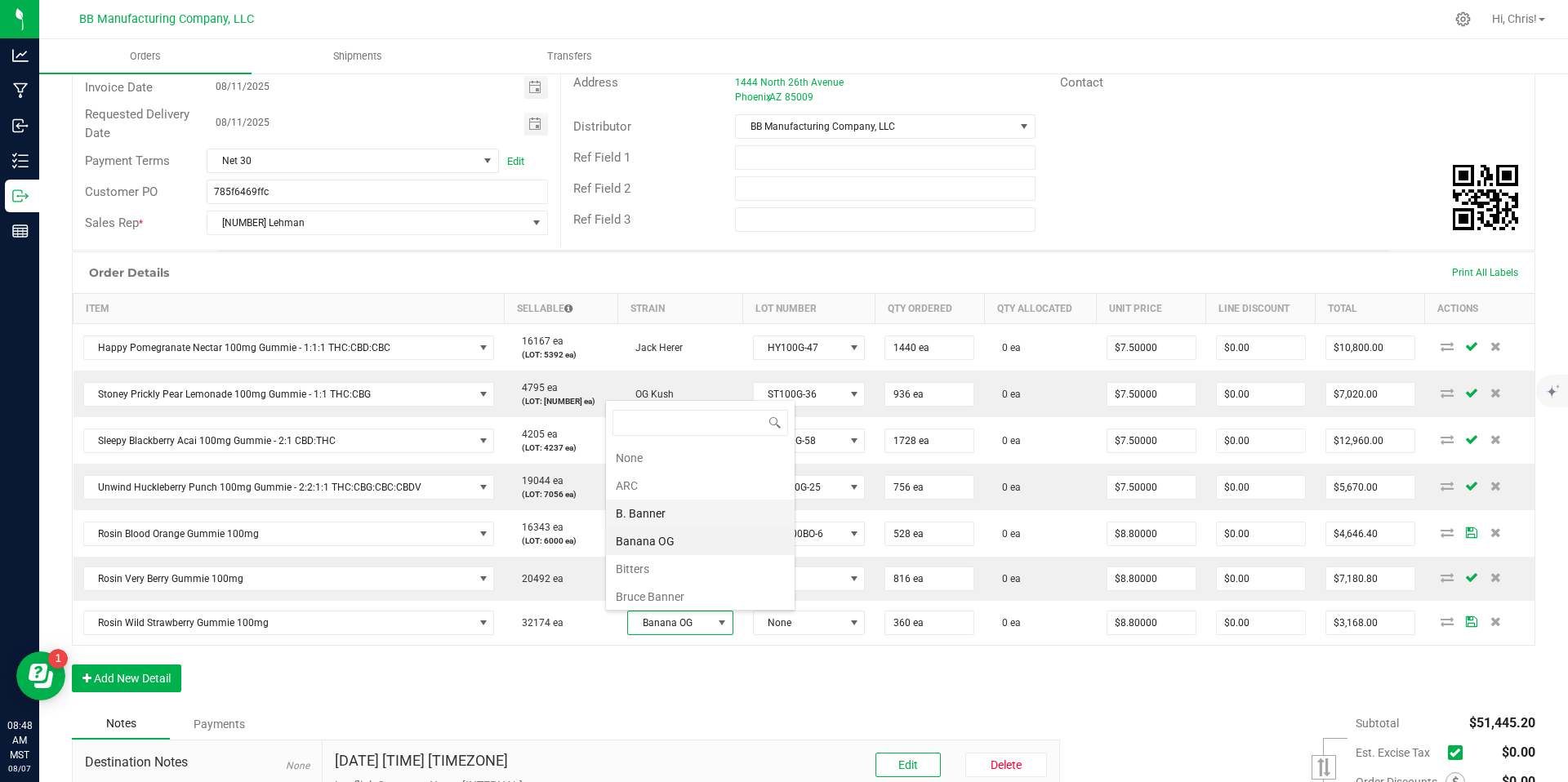 click on "B. Banner" at bounding box center [700, 513] 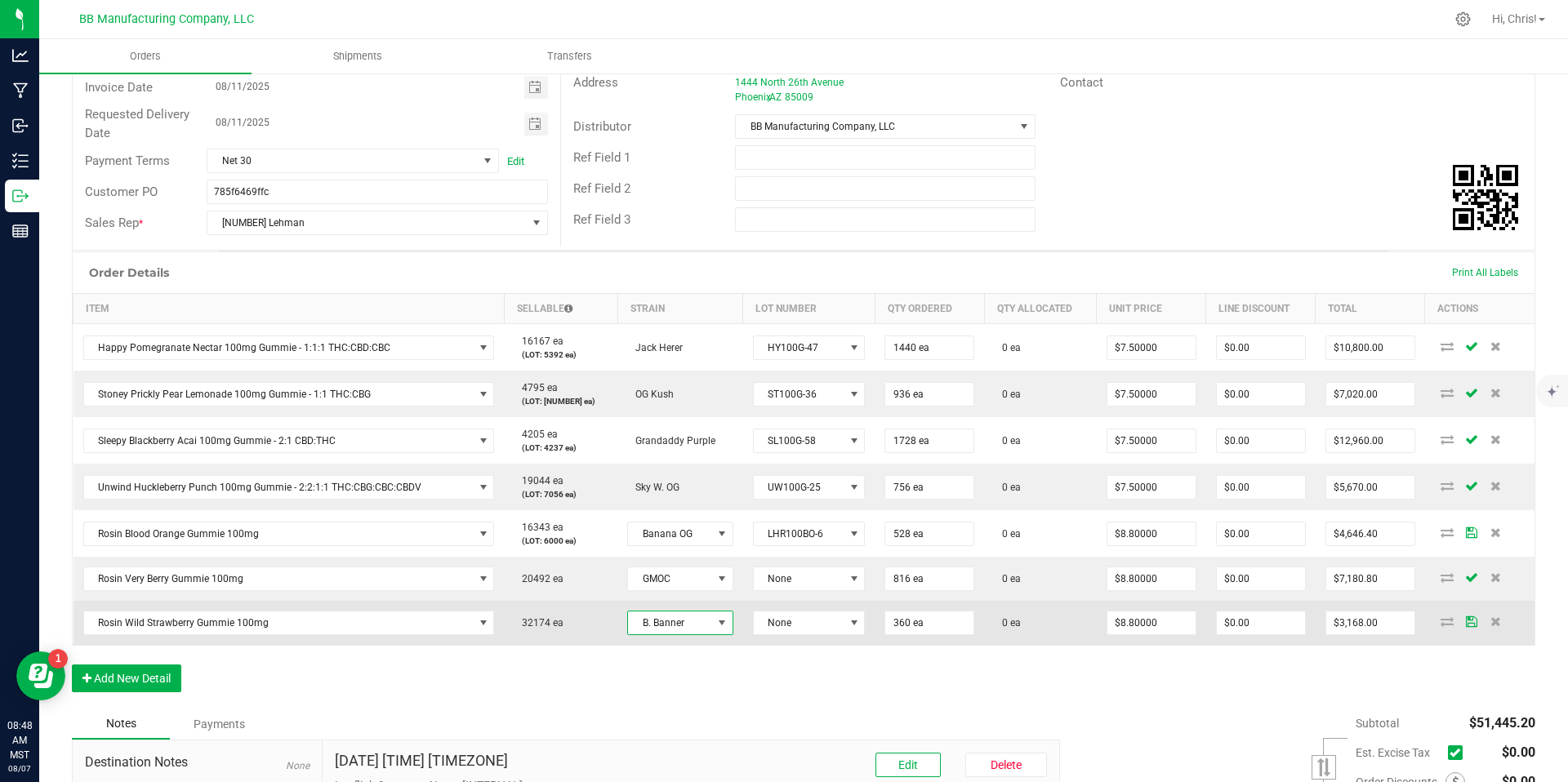 click on "None" at bounding box center [809, 623] 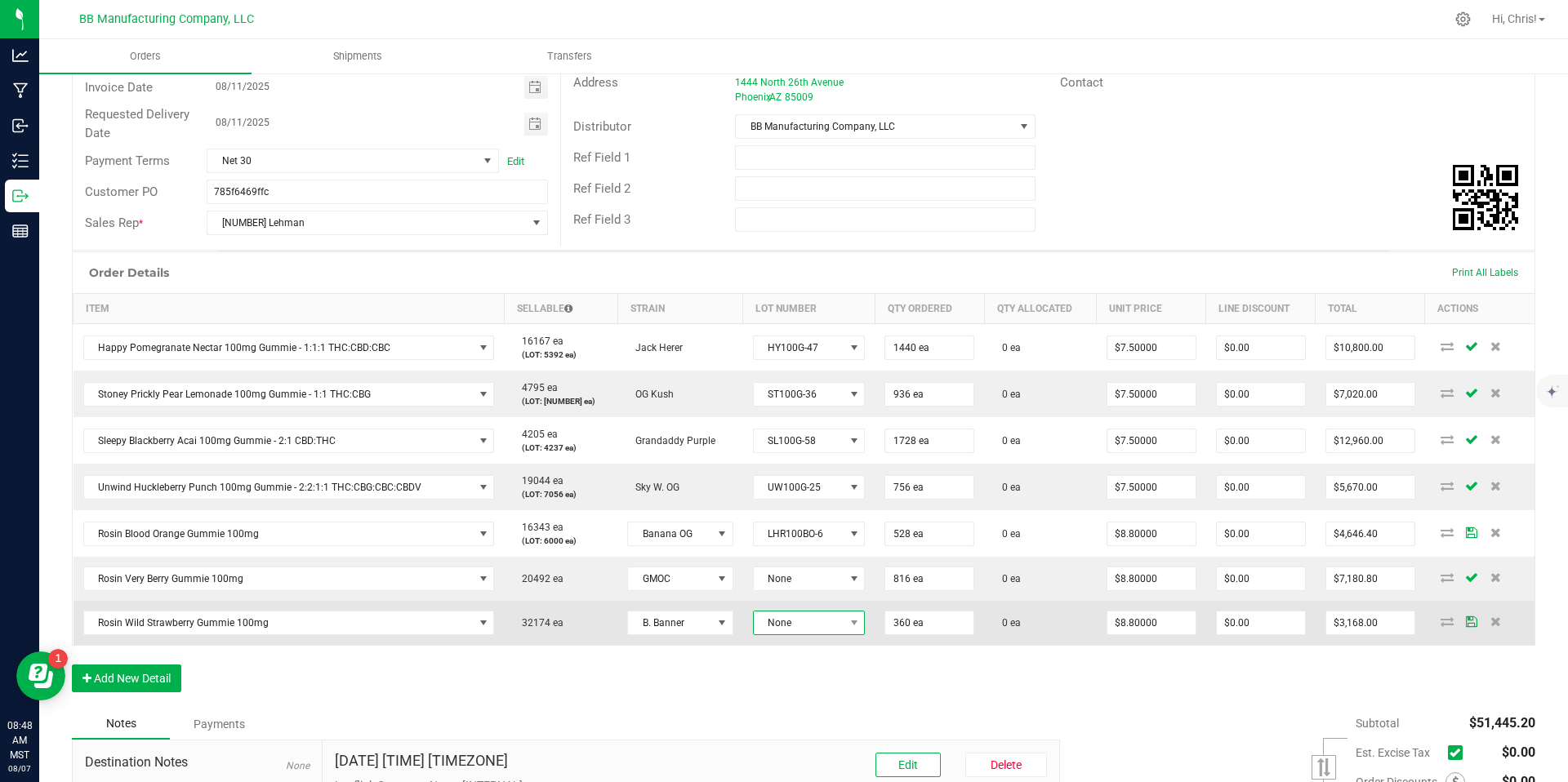 click on "None" at bounding box center (799, 623) 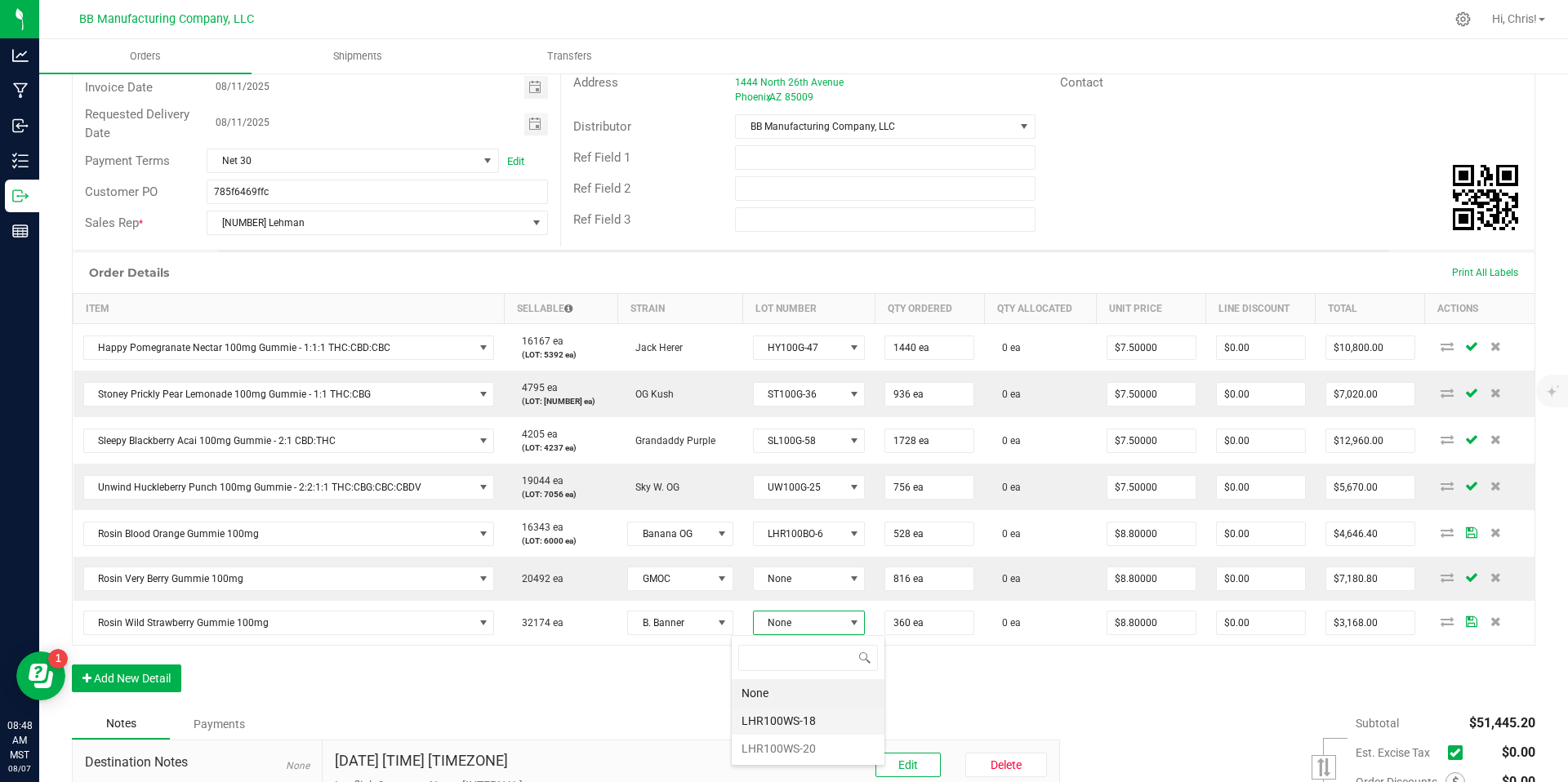click on "LHR100WS-18" at bounding box center [808, 721] 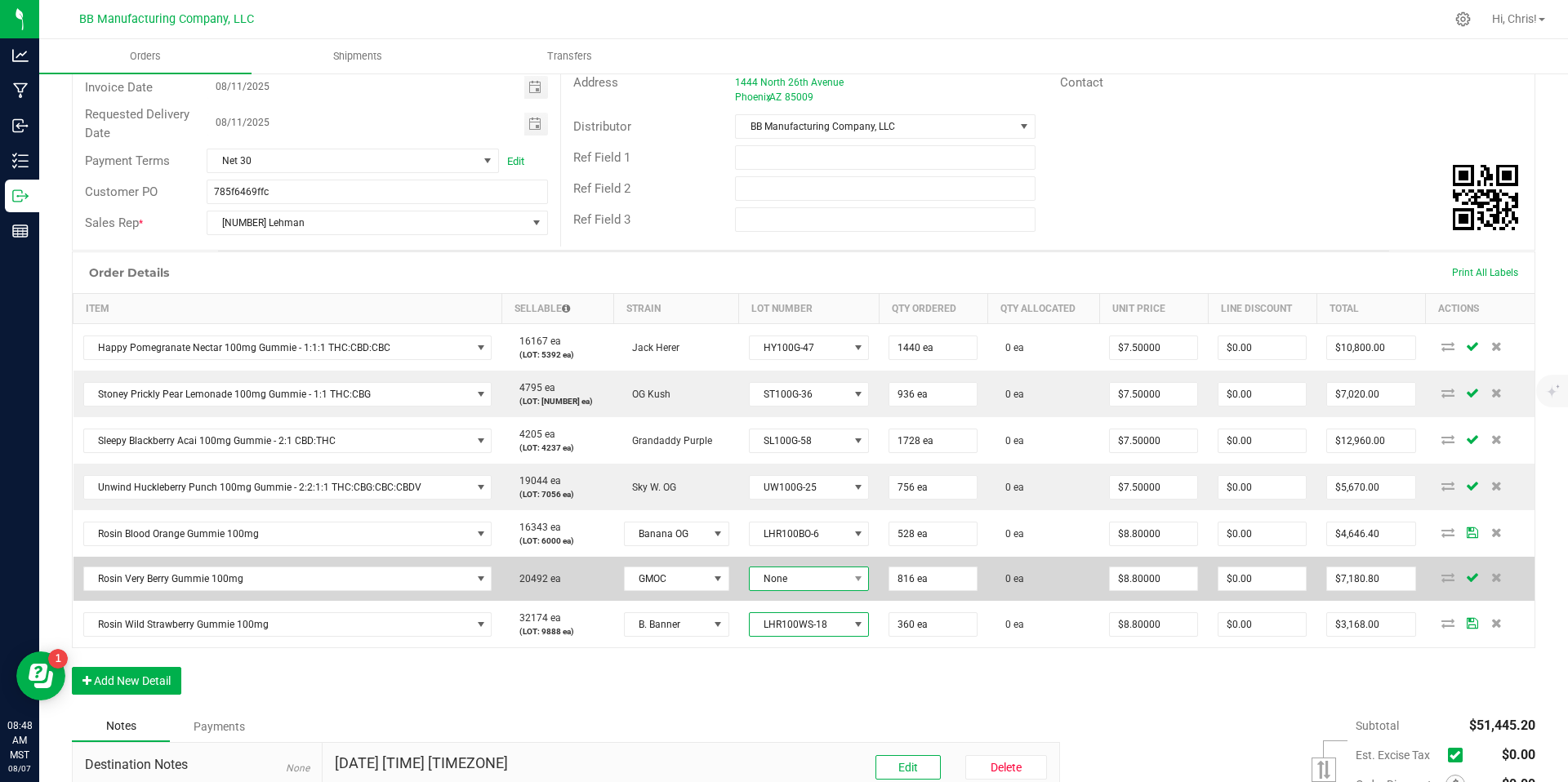 click on "None" at bounding box center (799, 579) 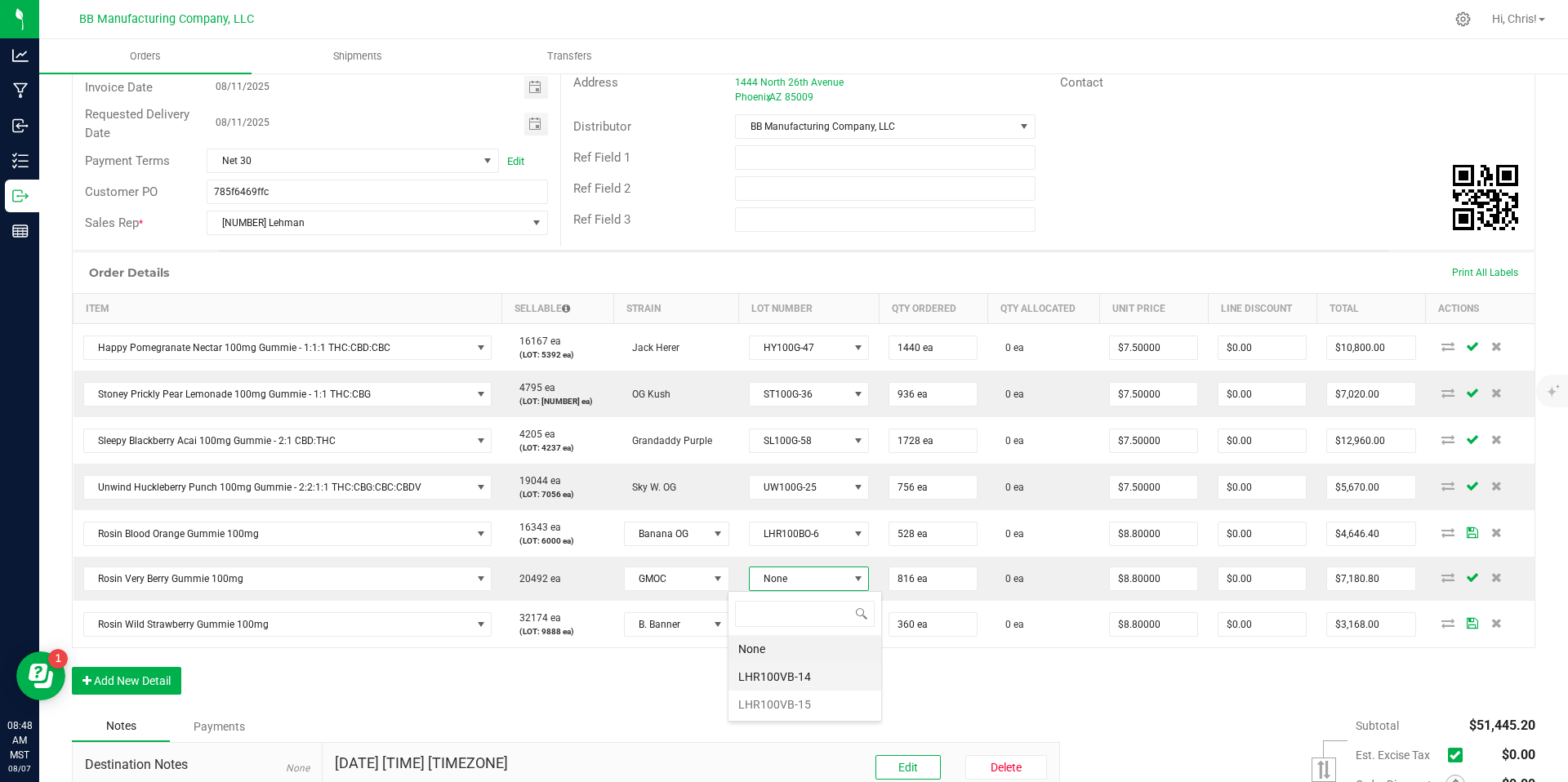 click on "LHR100VB-14" at bounding box center [804, 677] 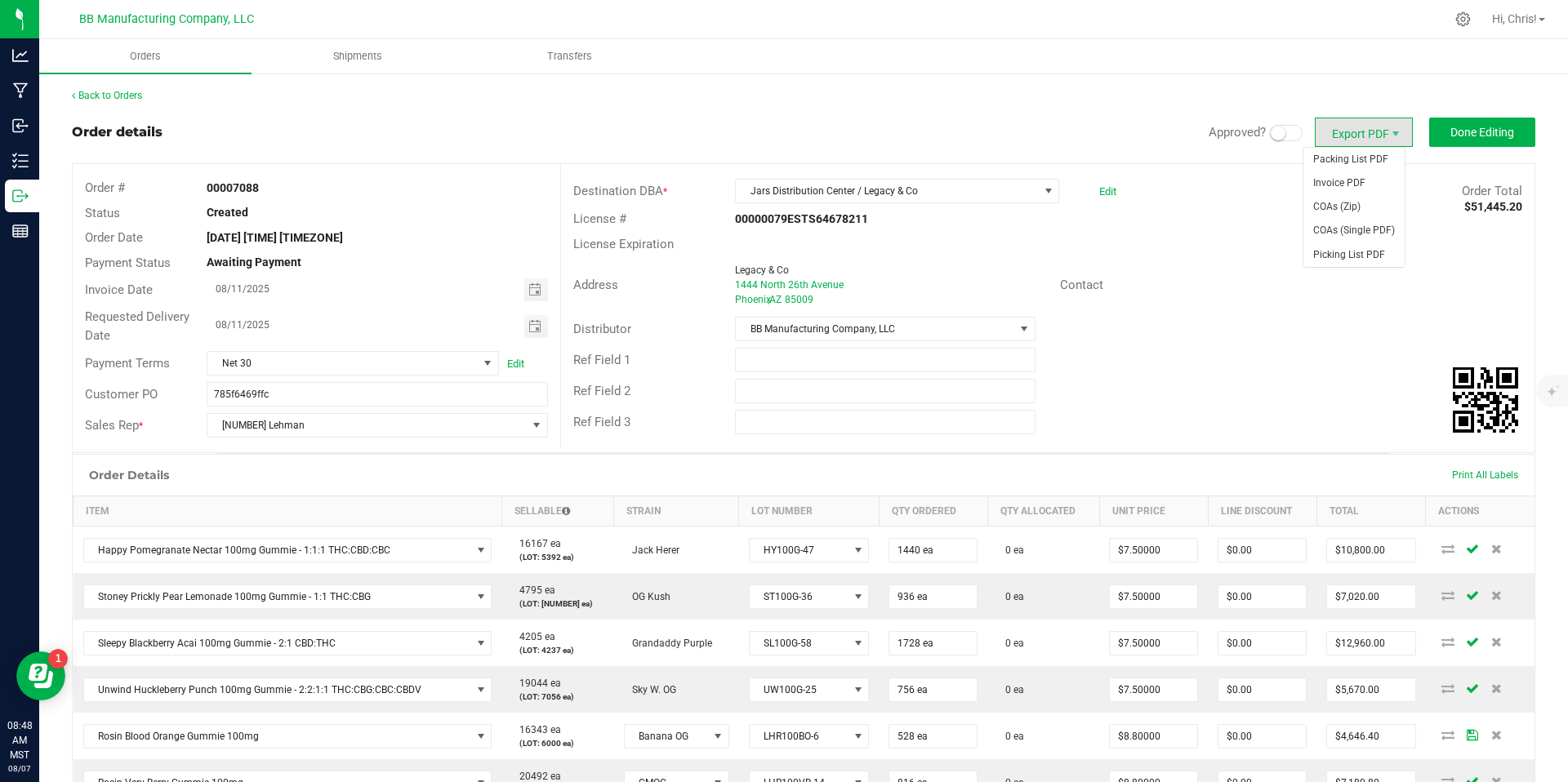 click at bounding box center (1278, 133) 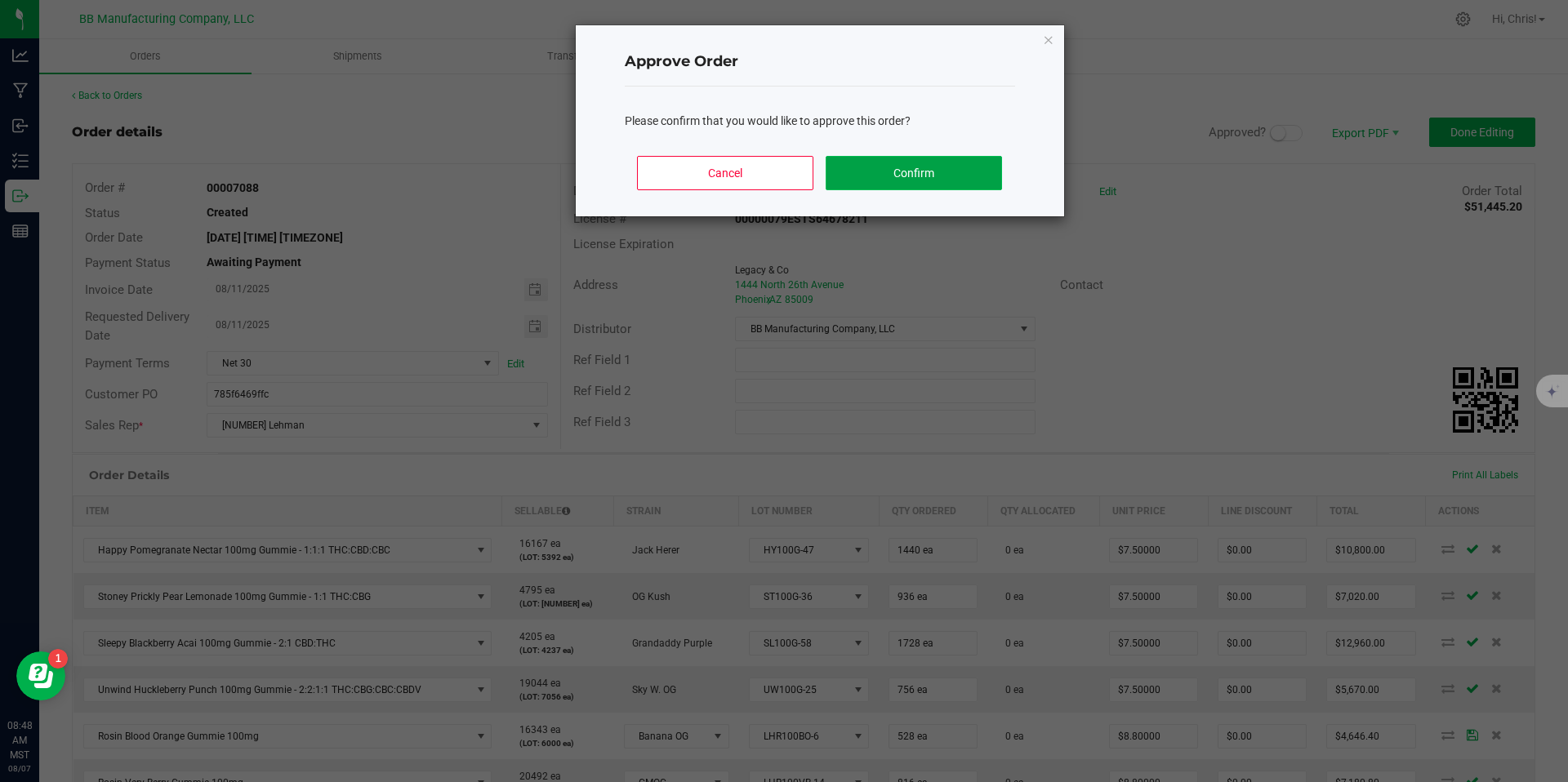 click on "Confirm" 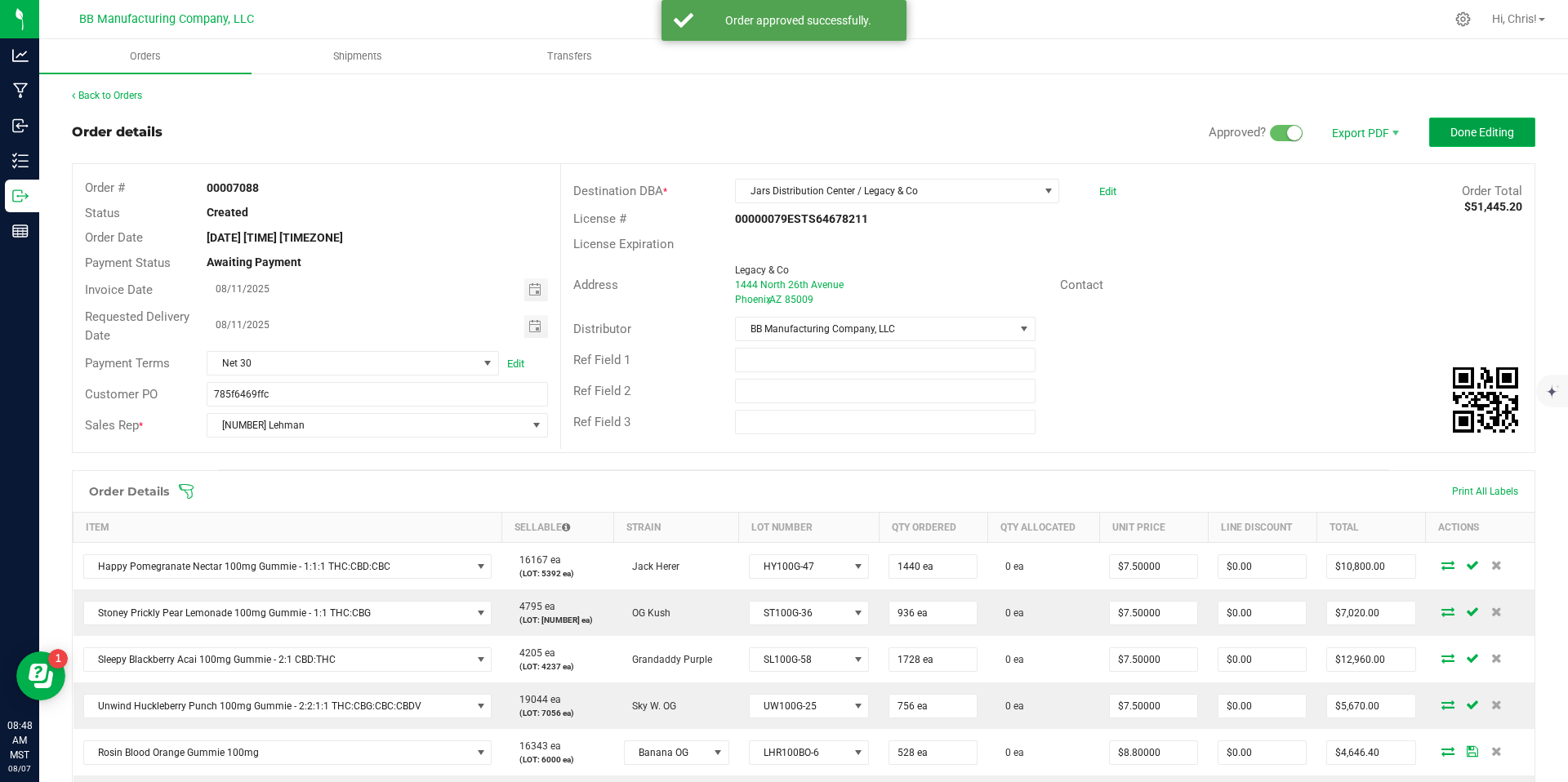 click on "Done Editing" at bounding box center (1482, 132) 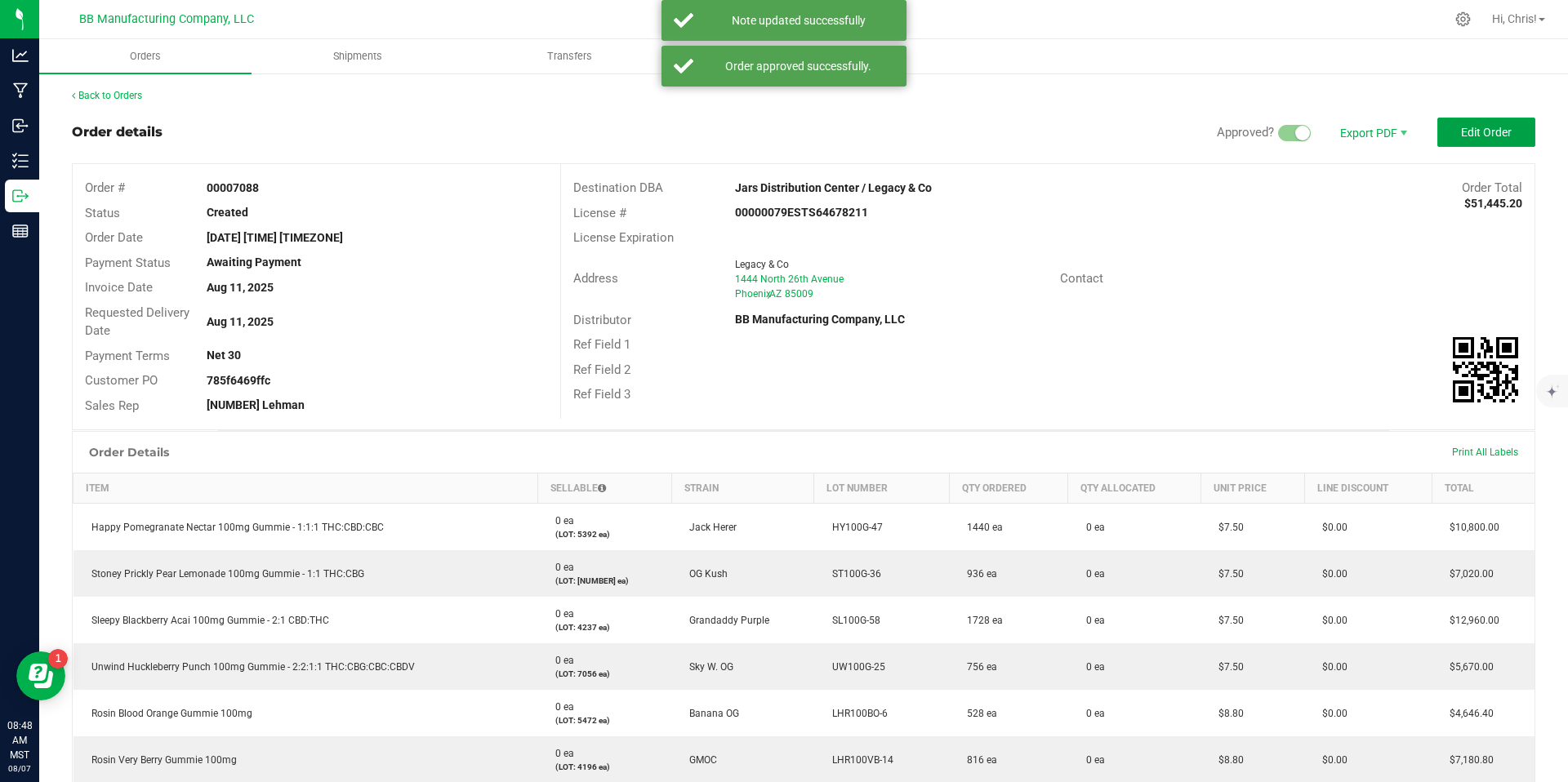 click on "Edit Order" at bounding box center (1486, 132) 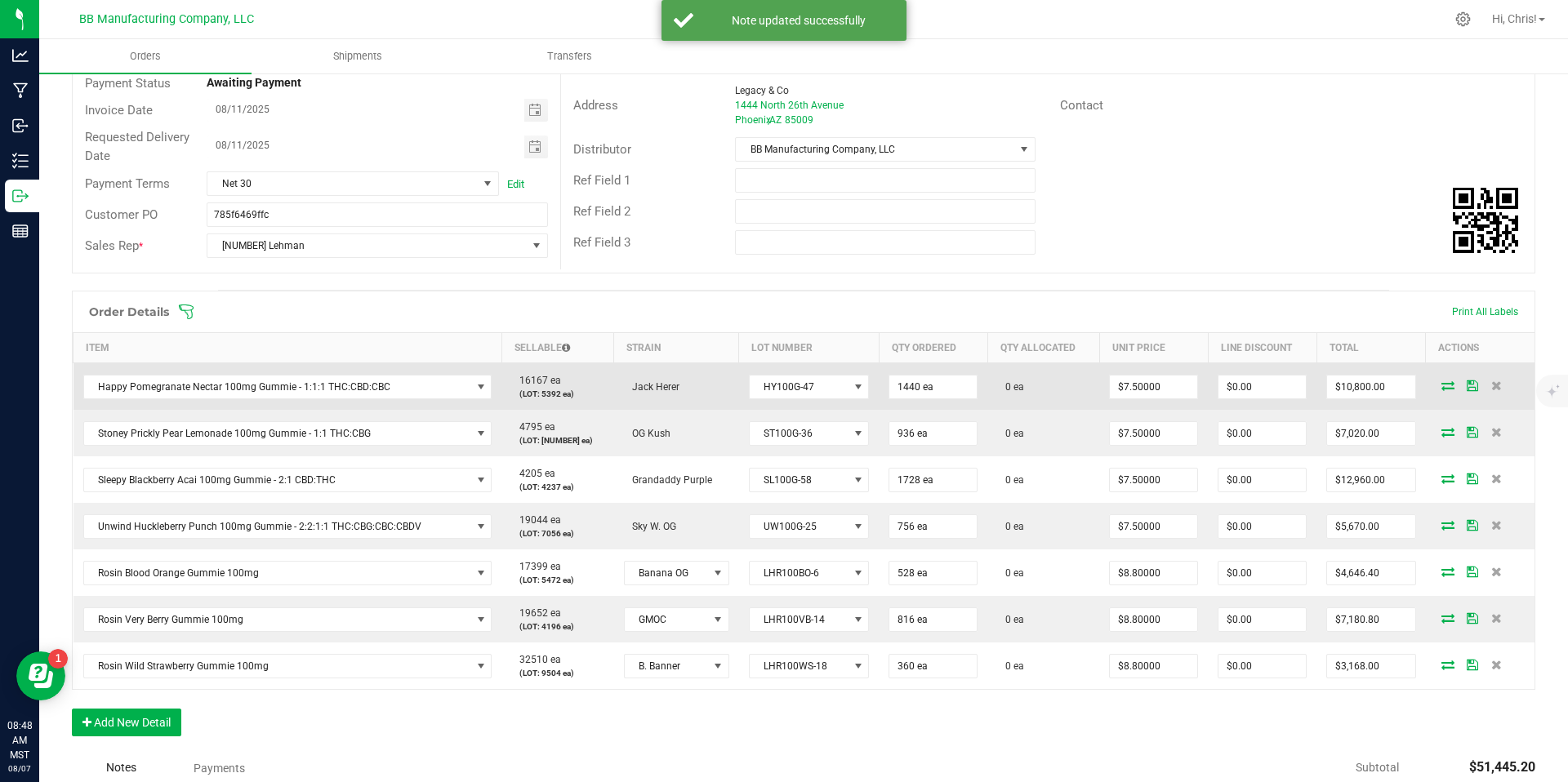 click at bounding box center [1448, 385] 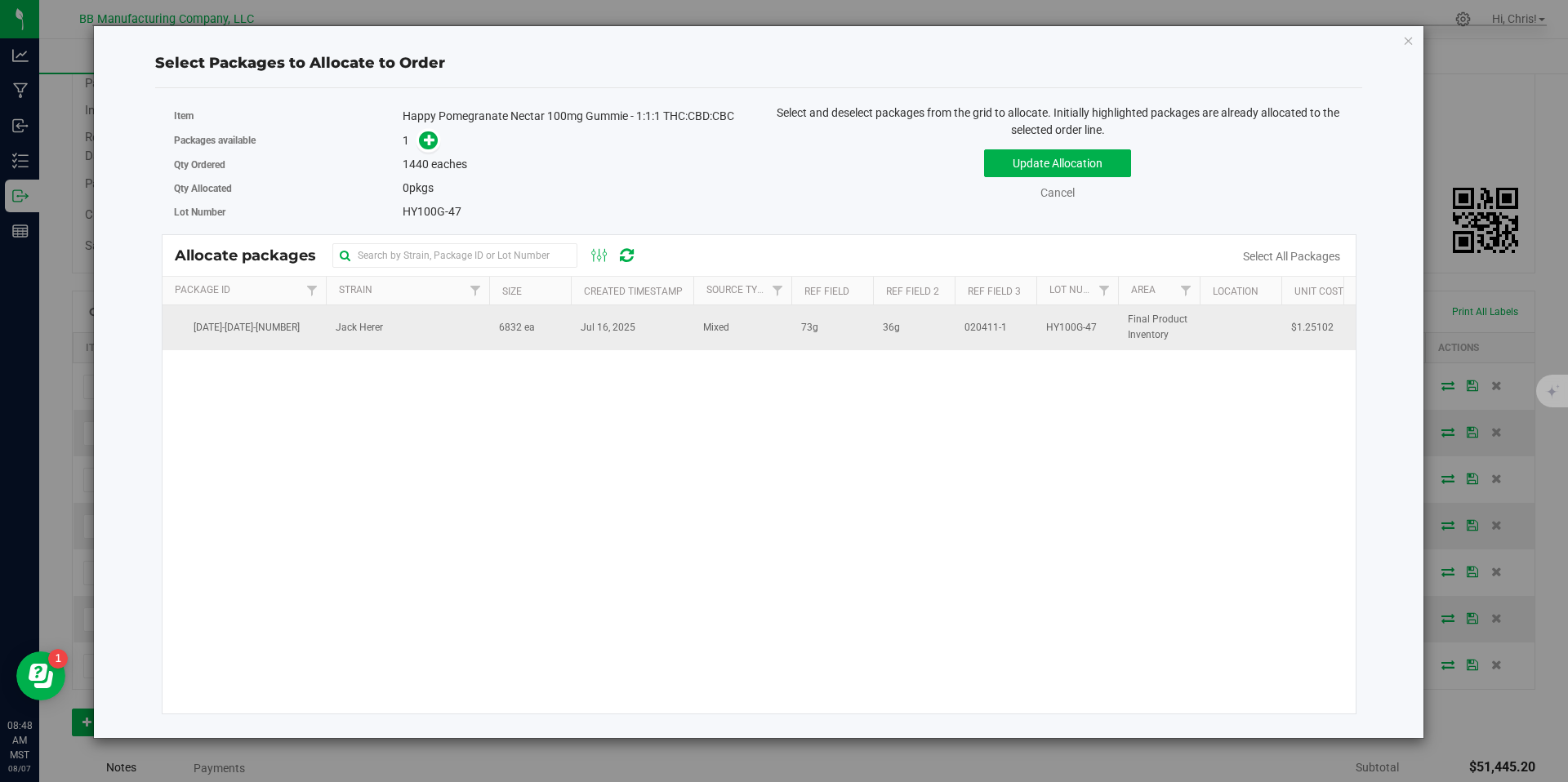 click on "Jack Herer" at bounding box center (408, 327) 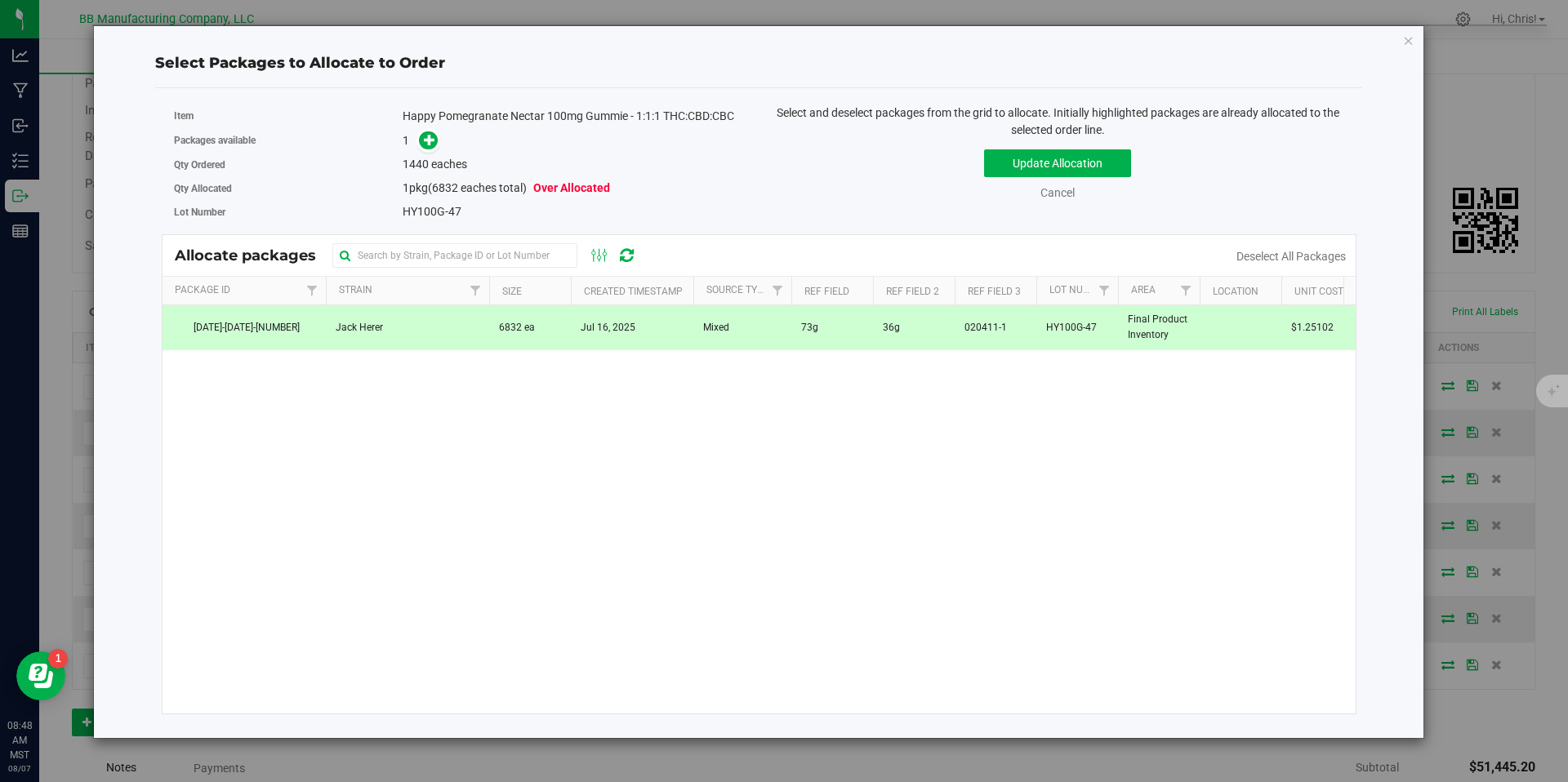 click on "Packages available
1" at bounding box center (461, 140) 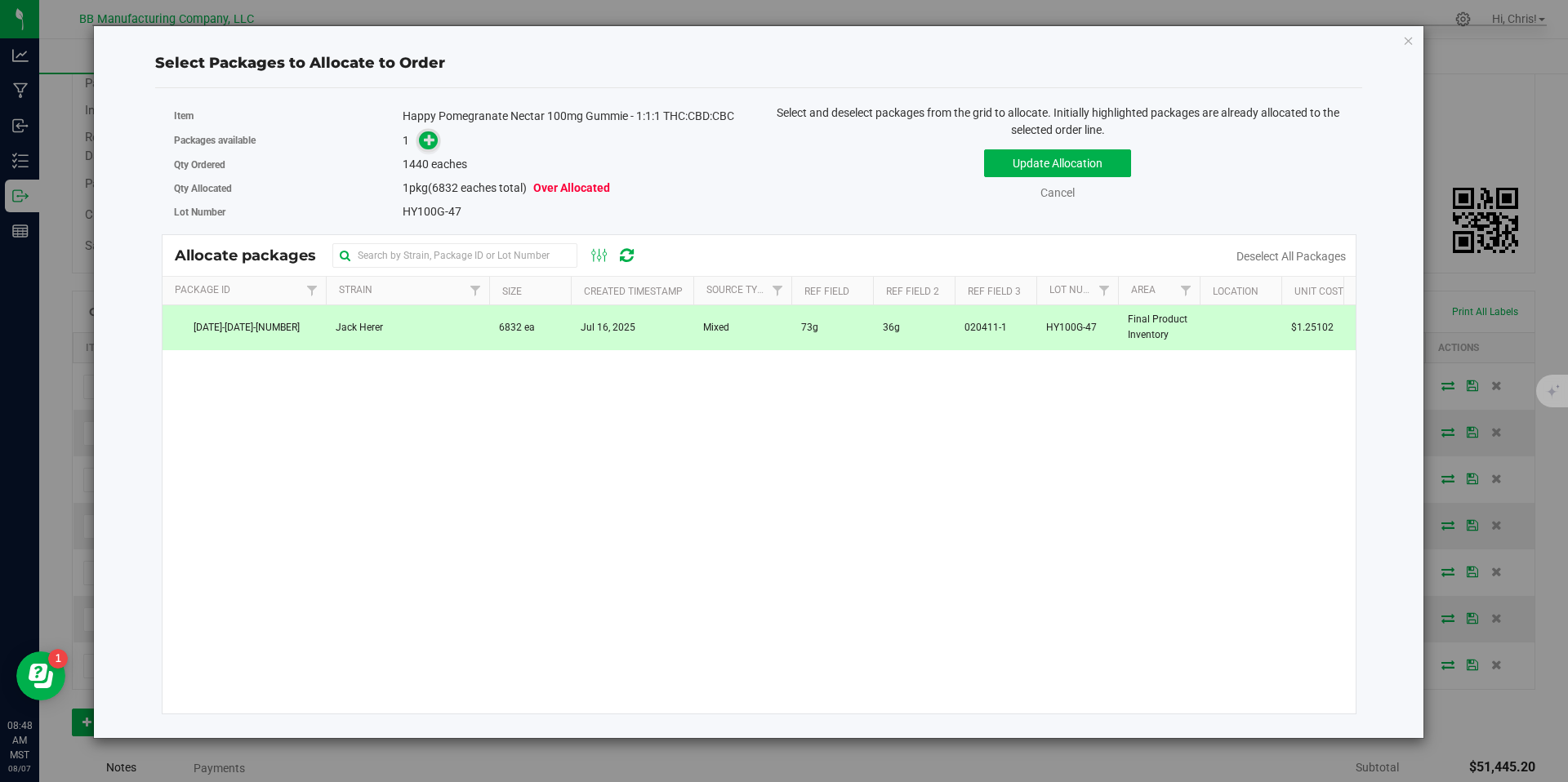 click on "Packages available
1" at bounding box center [461, 140] 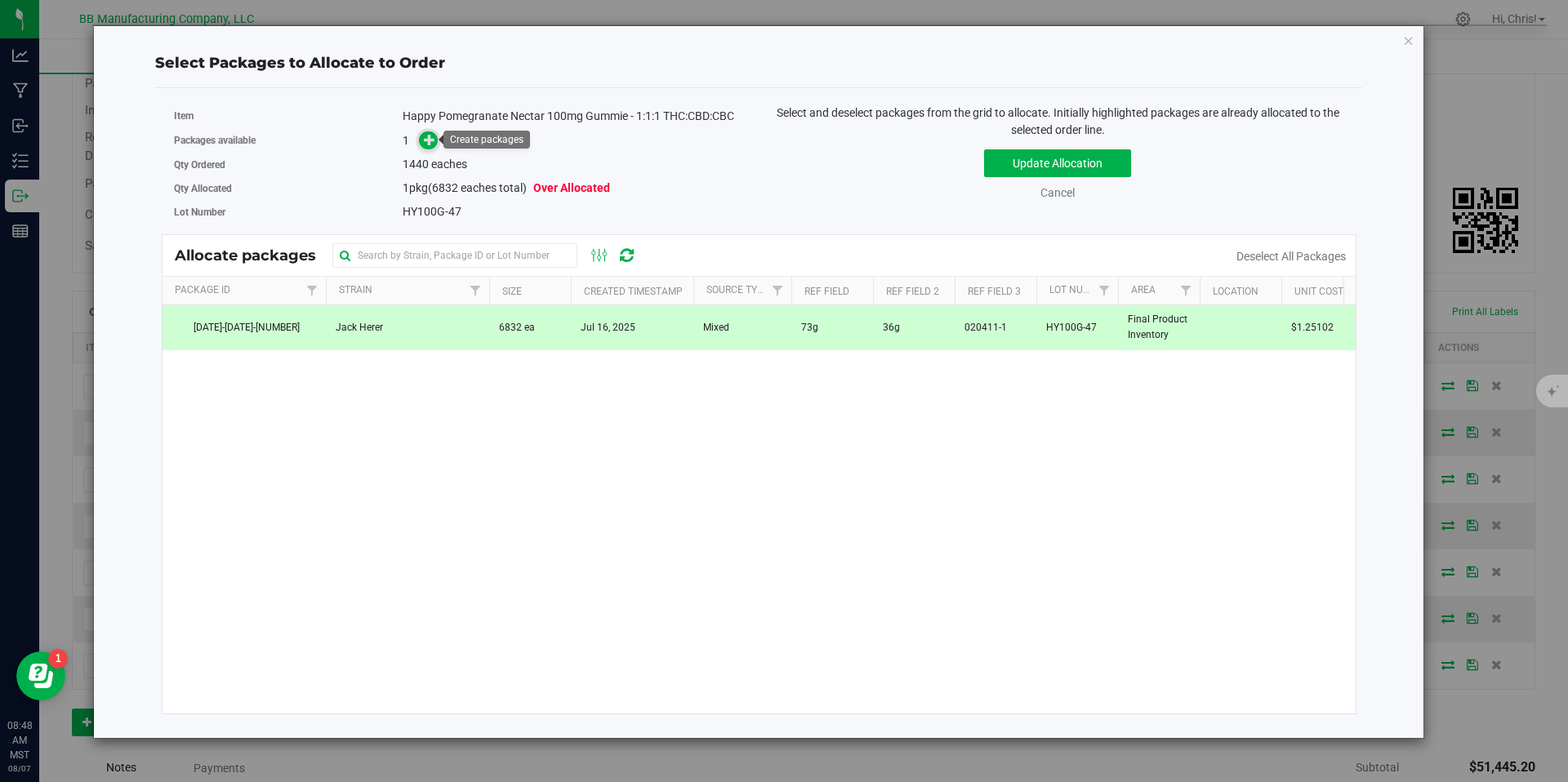 click at bounding box center (428, 140) 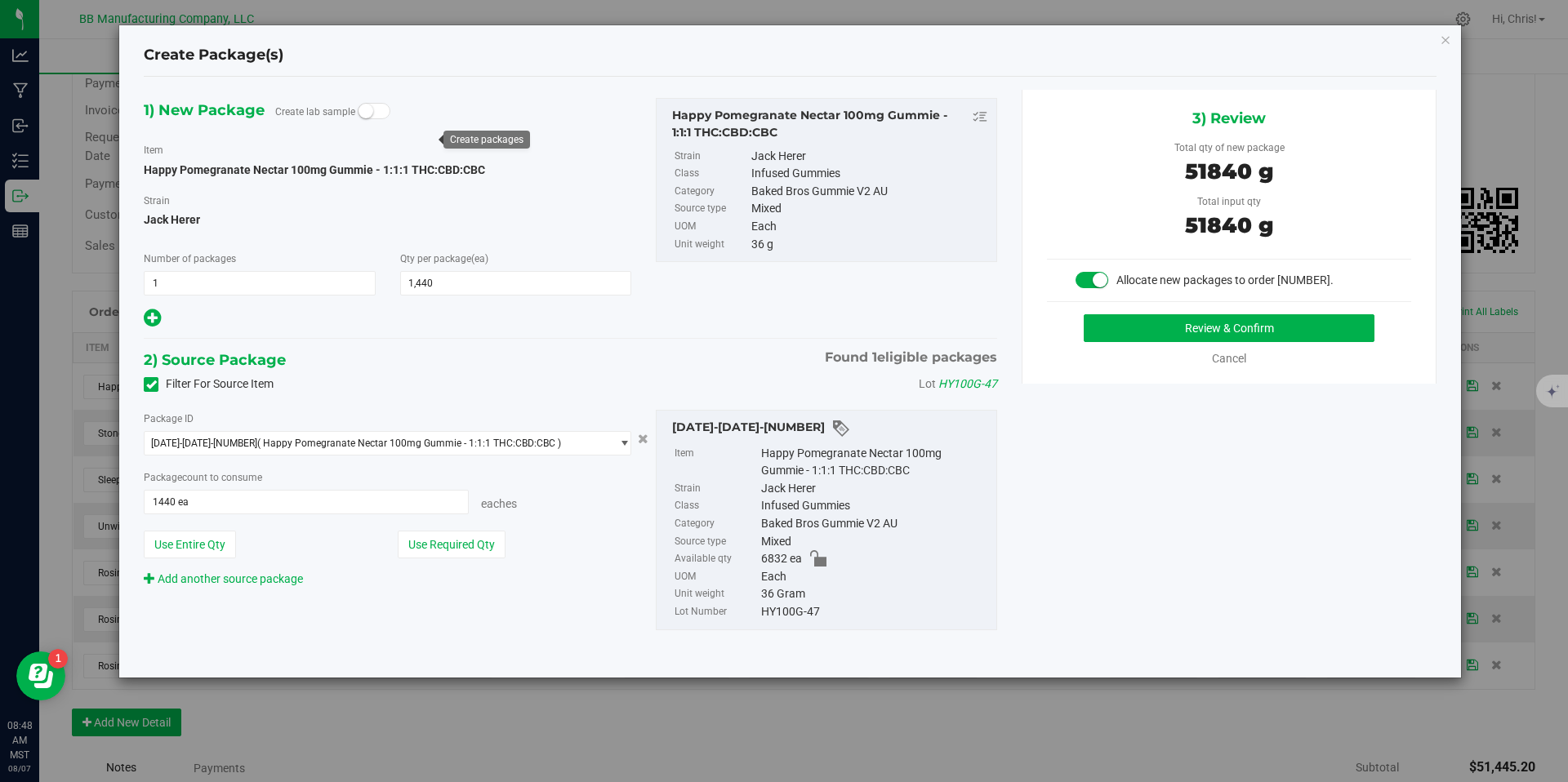 click on "Review & Confirm" at bounding box center [1229, 328] 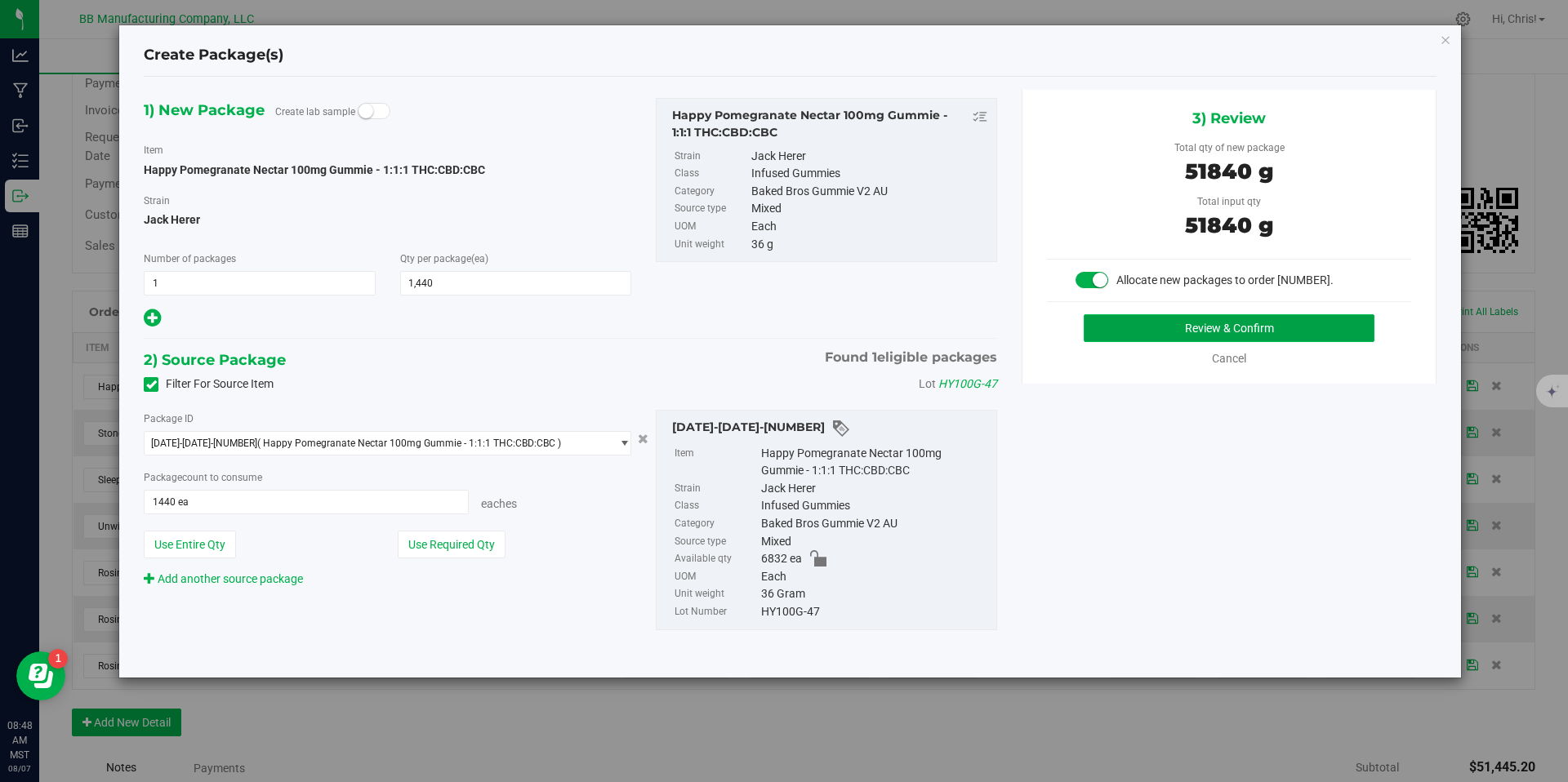 click on "Review & Confirm" at bounding box center (1229, 328) 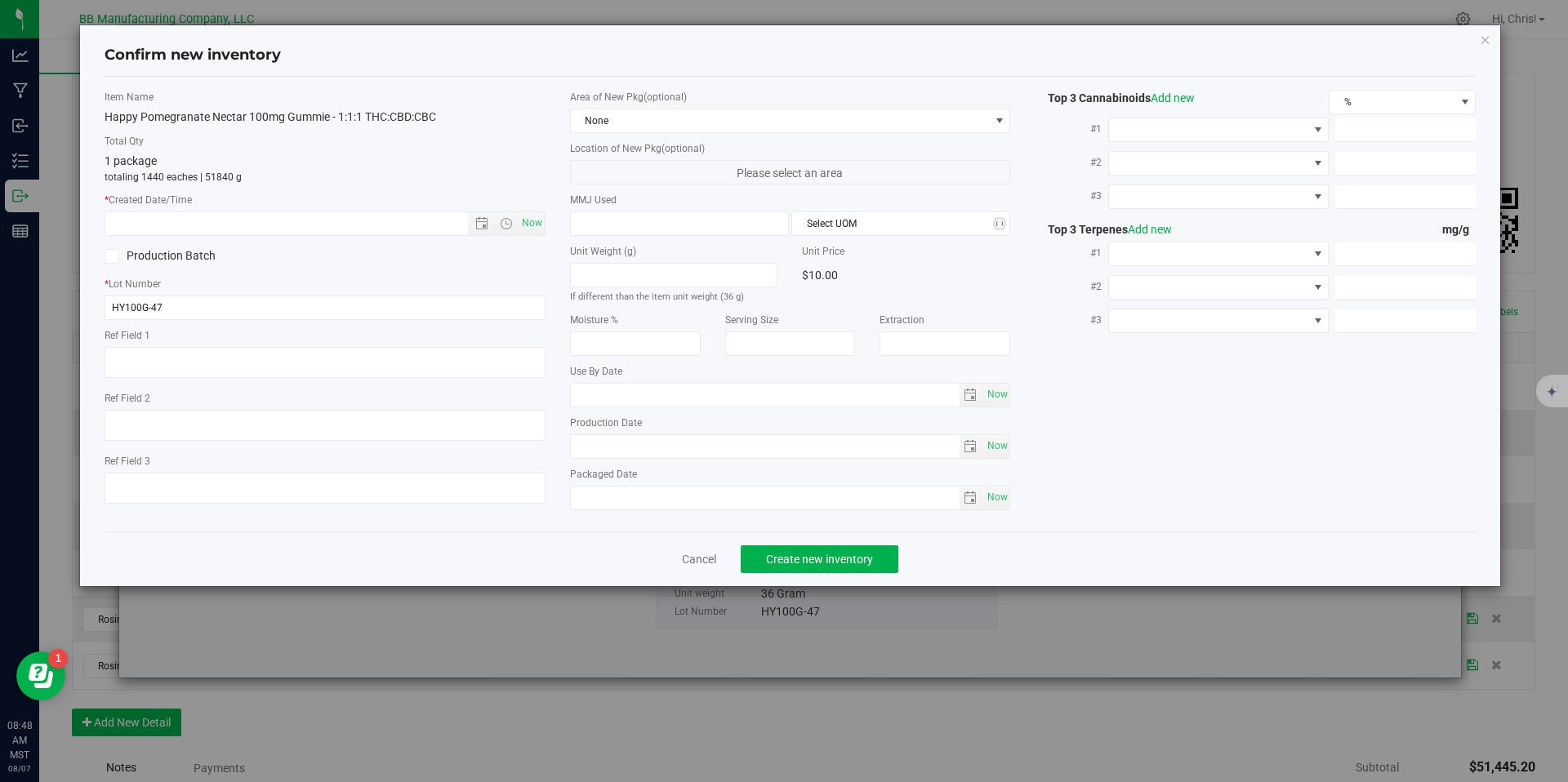 type on "73g" 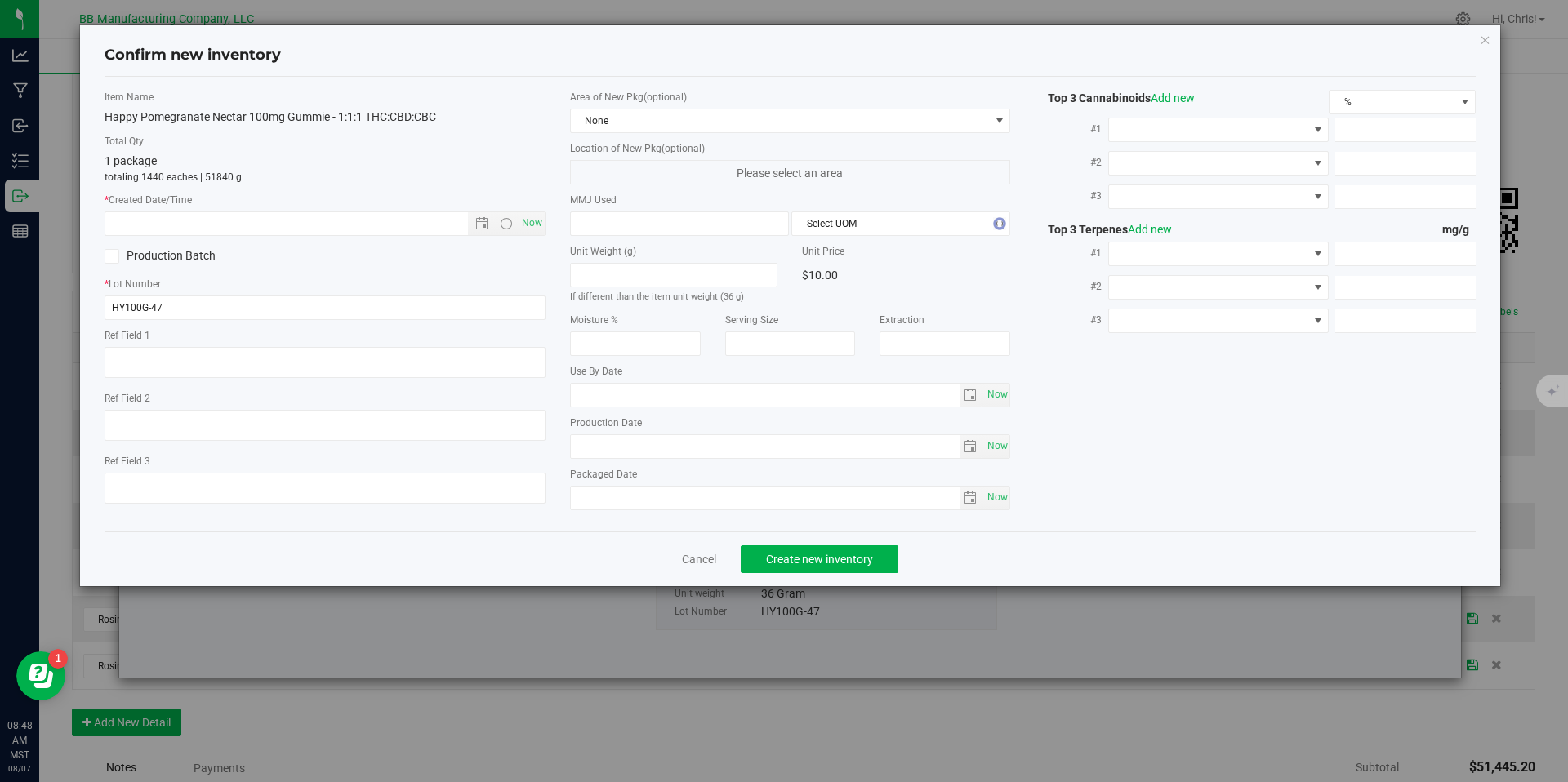 type on "36g" 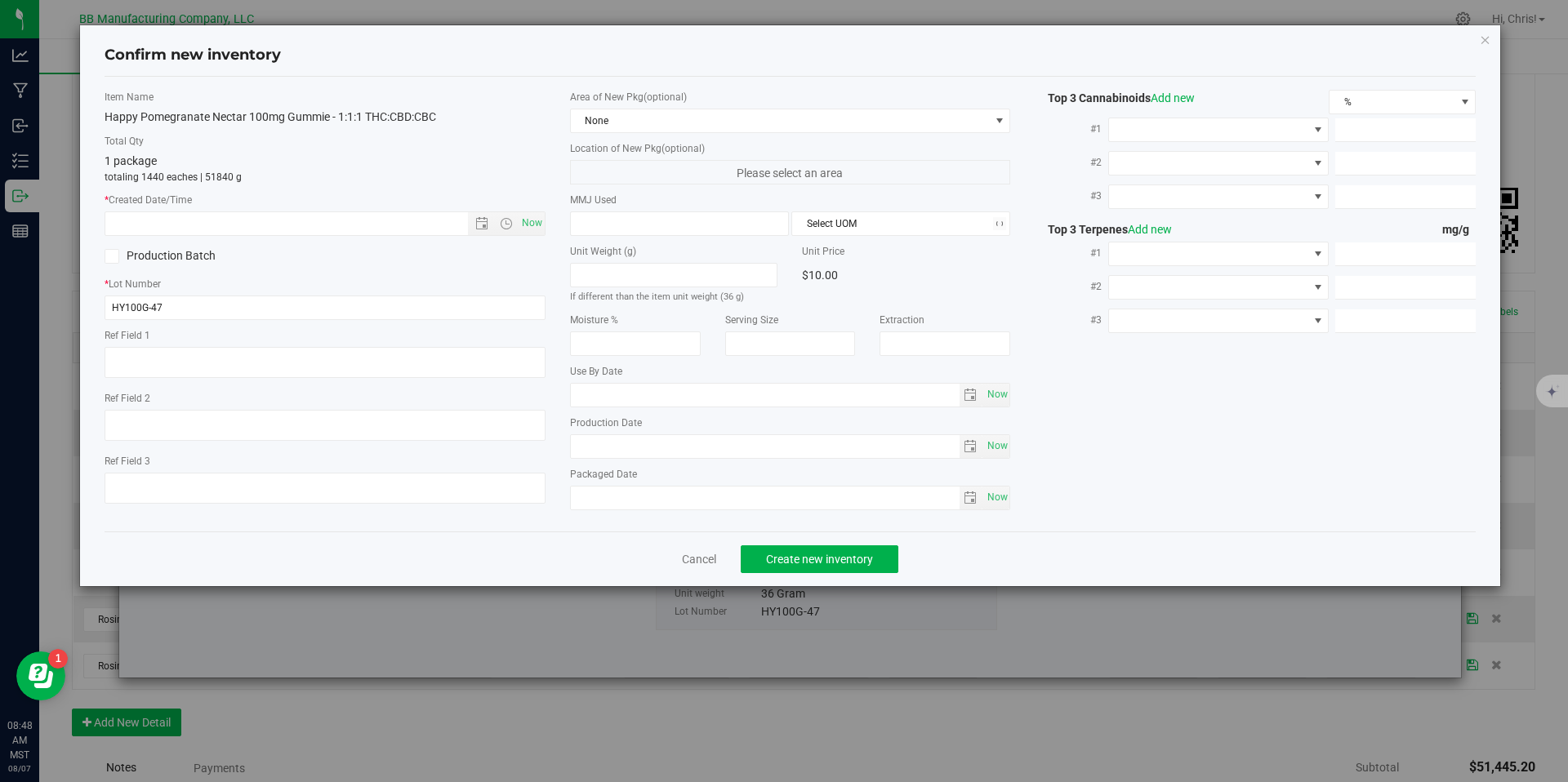 type on "020411-1" 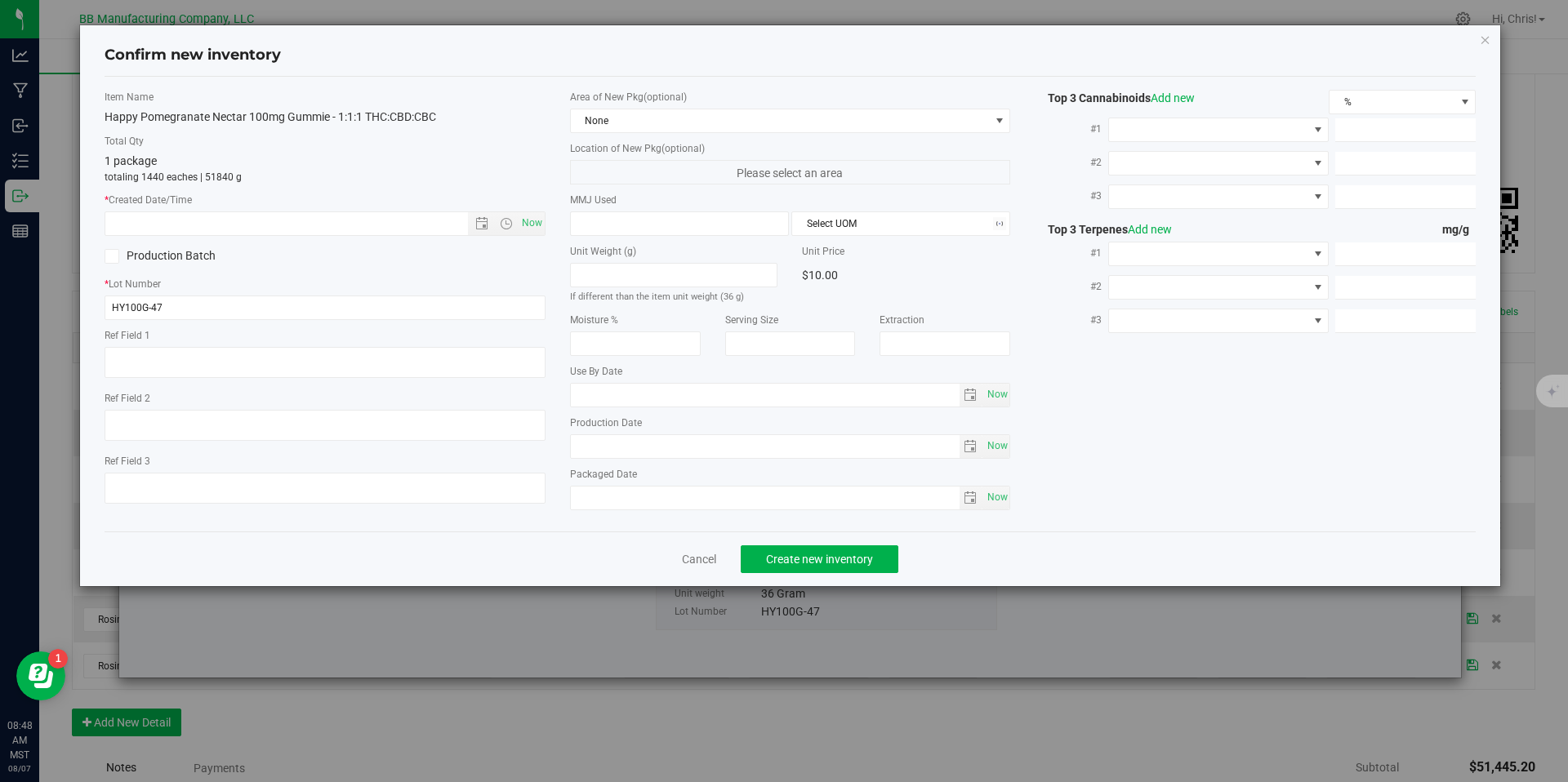 type on "100.0000" 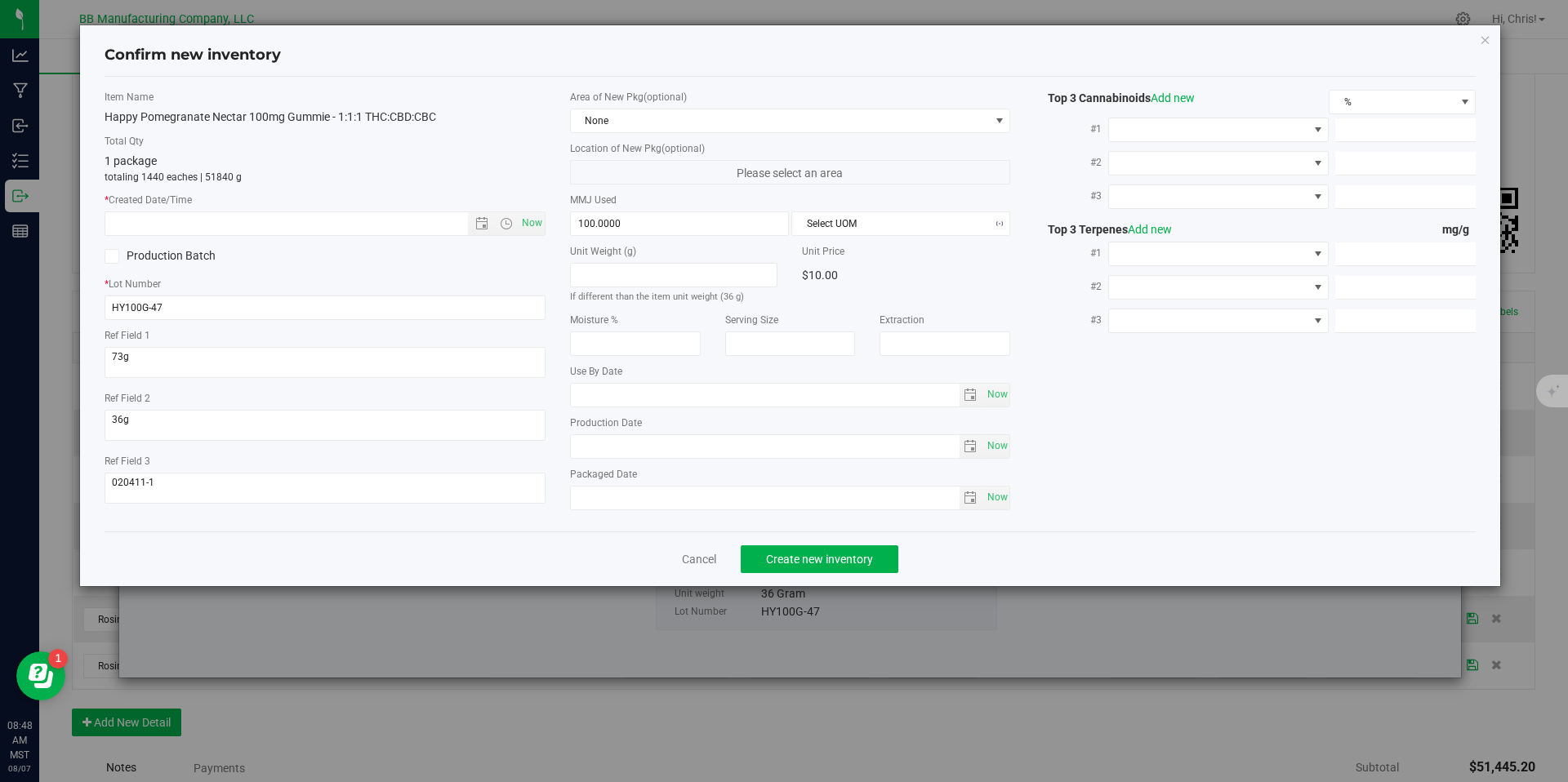 type on "2026-06-20" 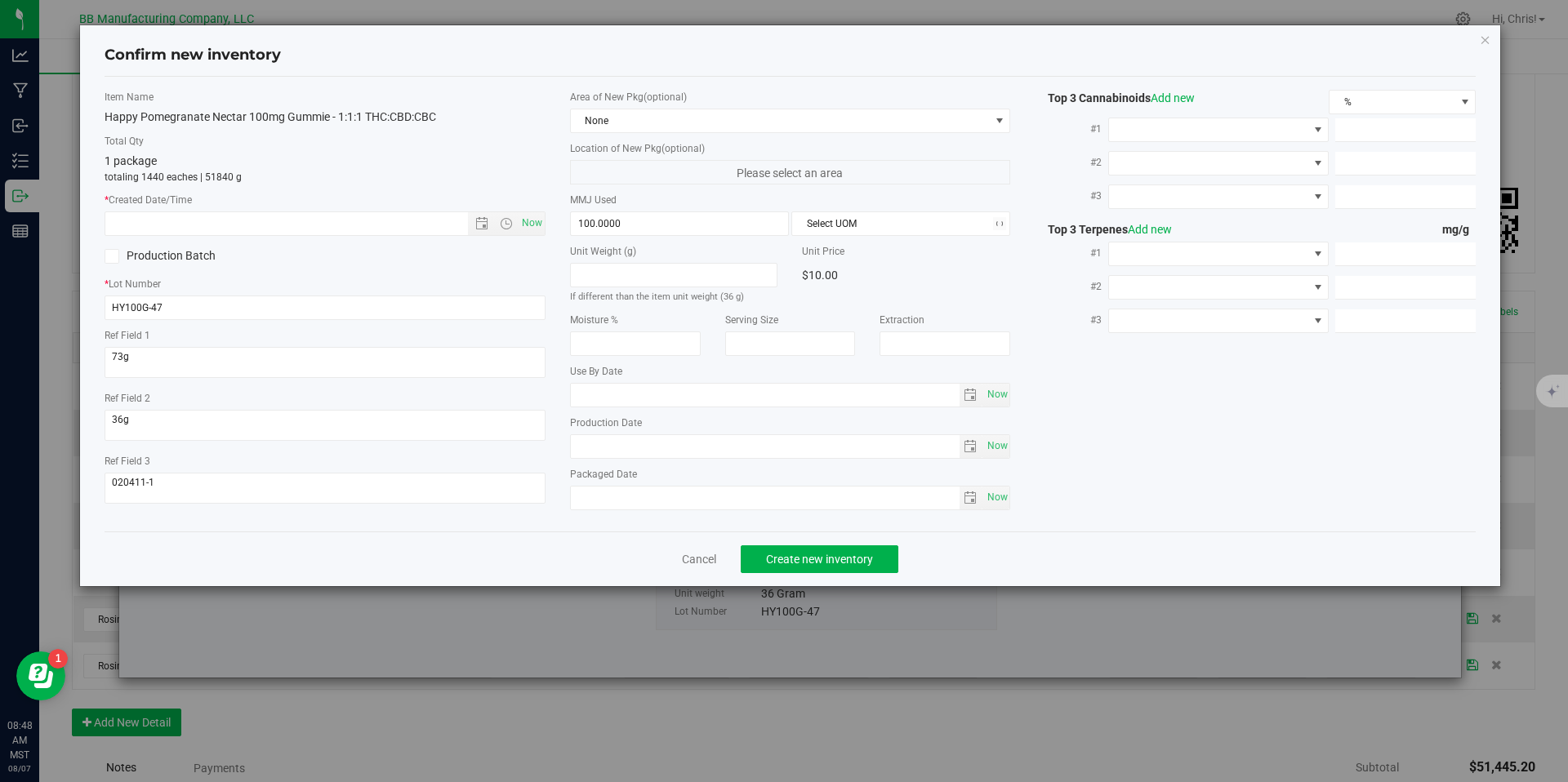 type on "2025-06-20" 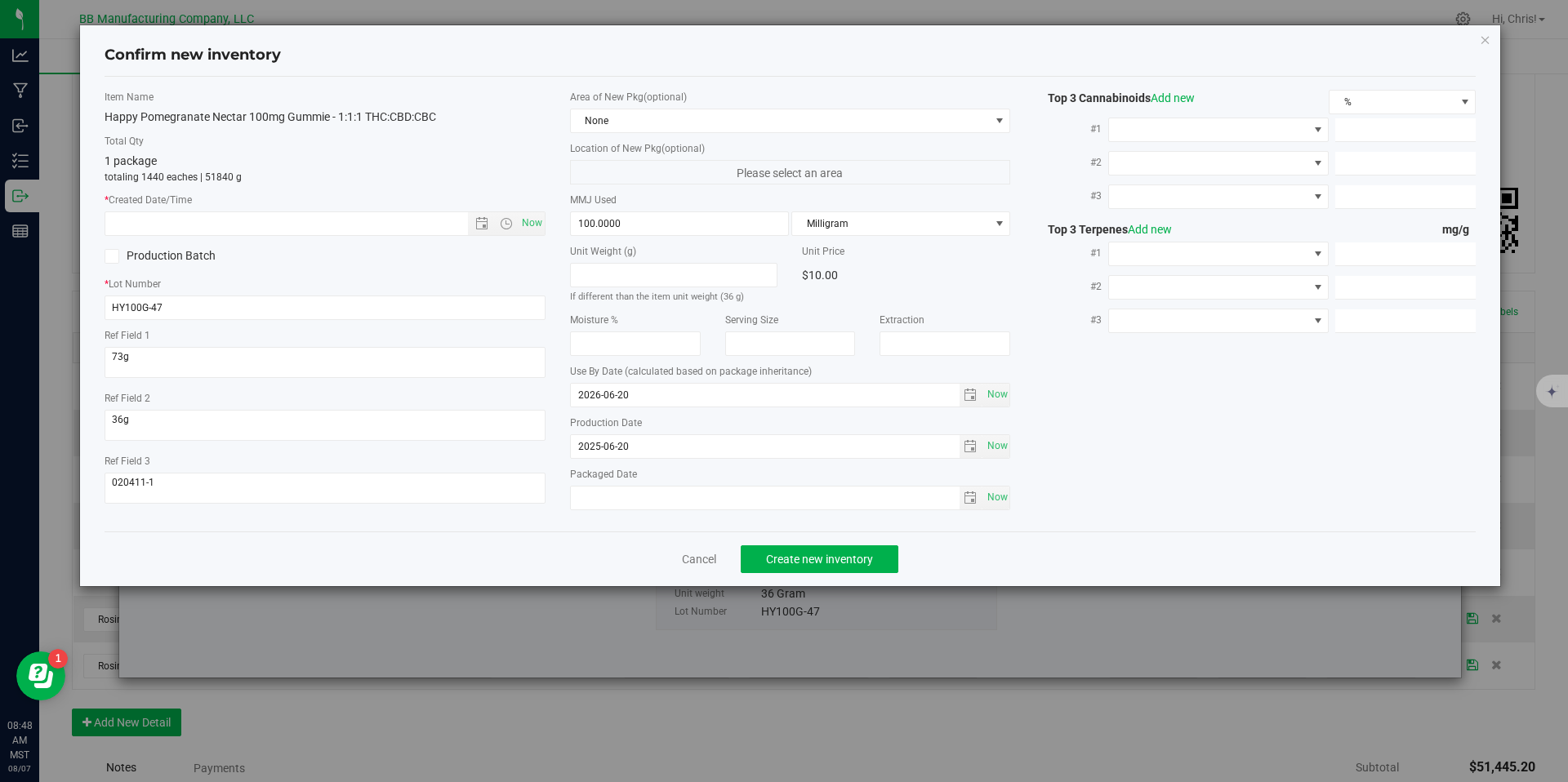 click on "Item Name
Happy Pomegranate Nectar 100mg Gummie - 1:1:1 THC:CBD:CBC
Total Qty
1 package  totaling [NUMBER] eaches | [QUANTITY] g
*
Created Date/Time
Now
Production Batch
*
Lot Number
[ALPHANUMERIC_STRING]" at bounding box center (325, 303) 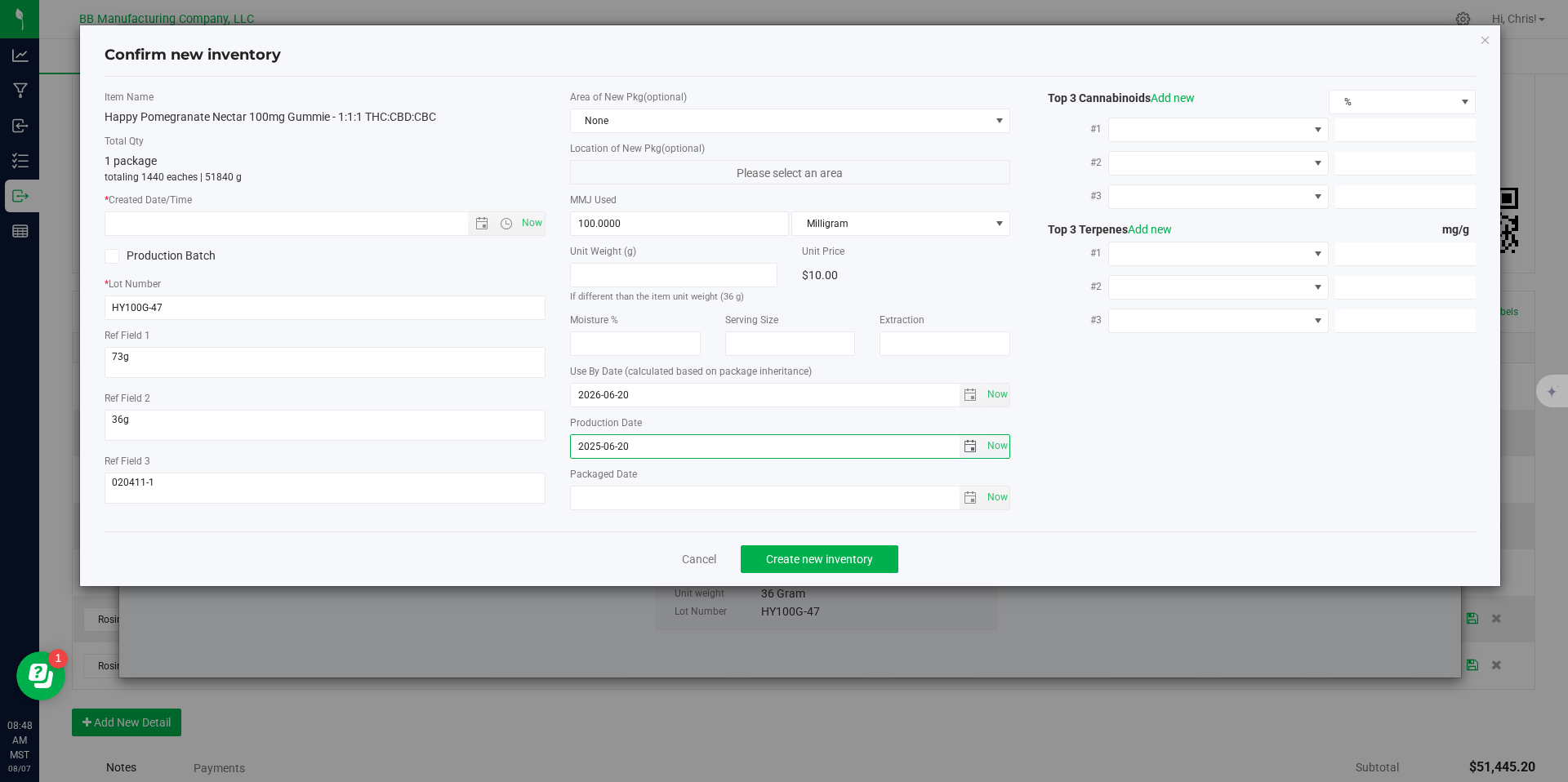click on "2025-06-20" at bounding box center [765, 447] 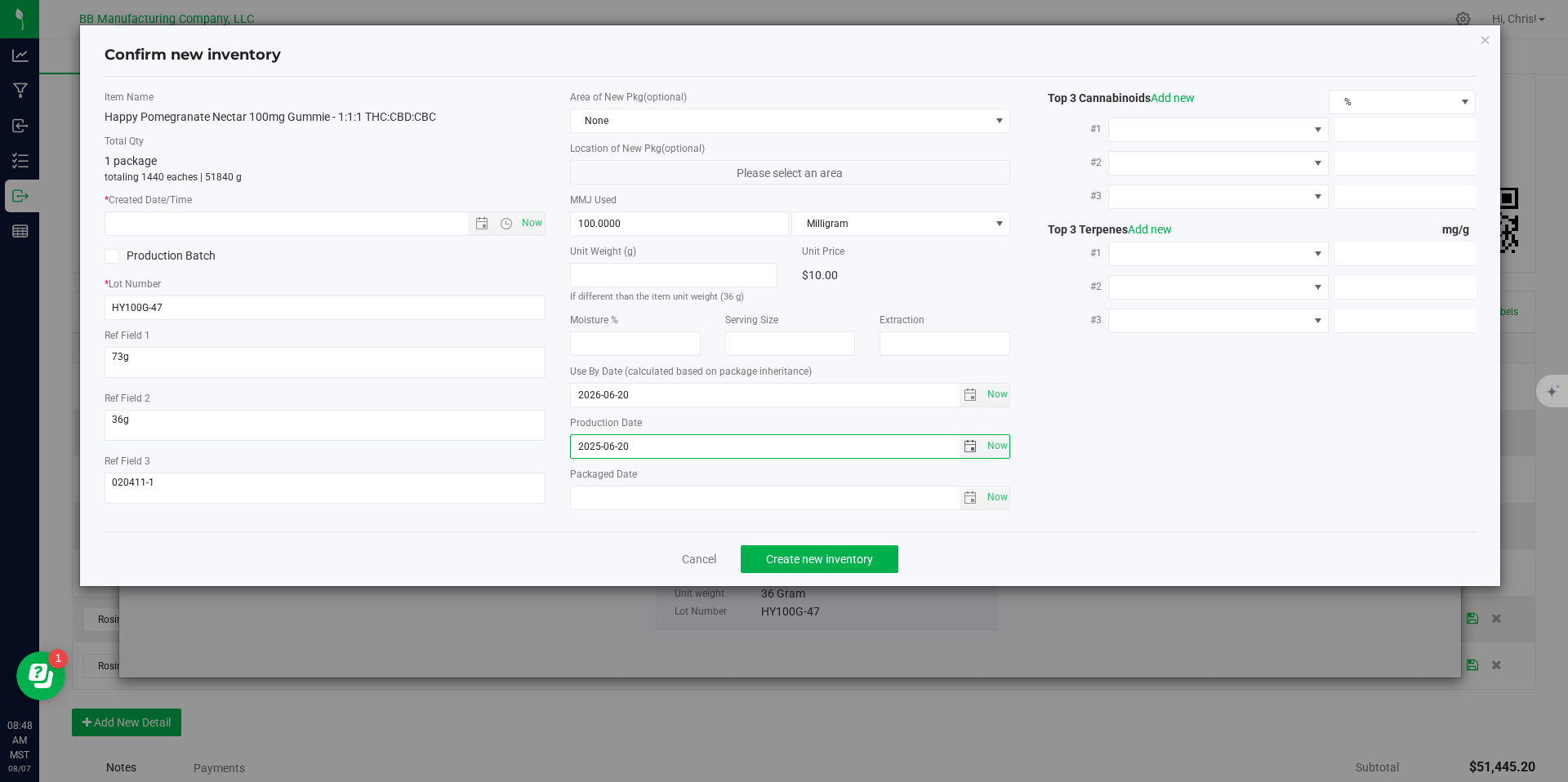 click on "2025-06-20" at bounding box center (765, 447) 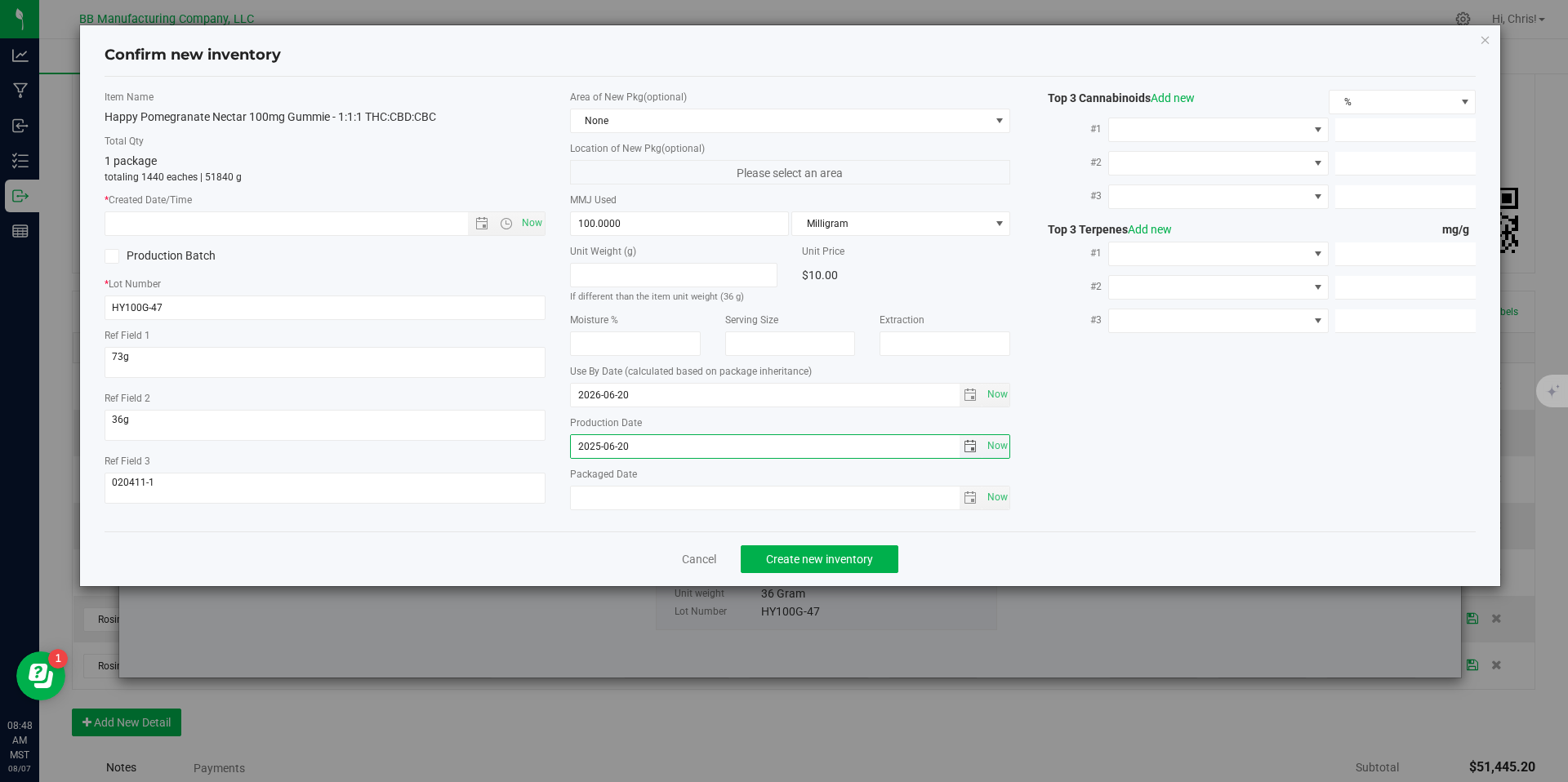 click on "2025-06-20" at bounding box center [765, 447] 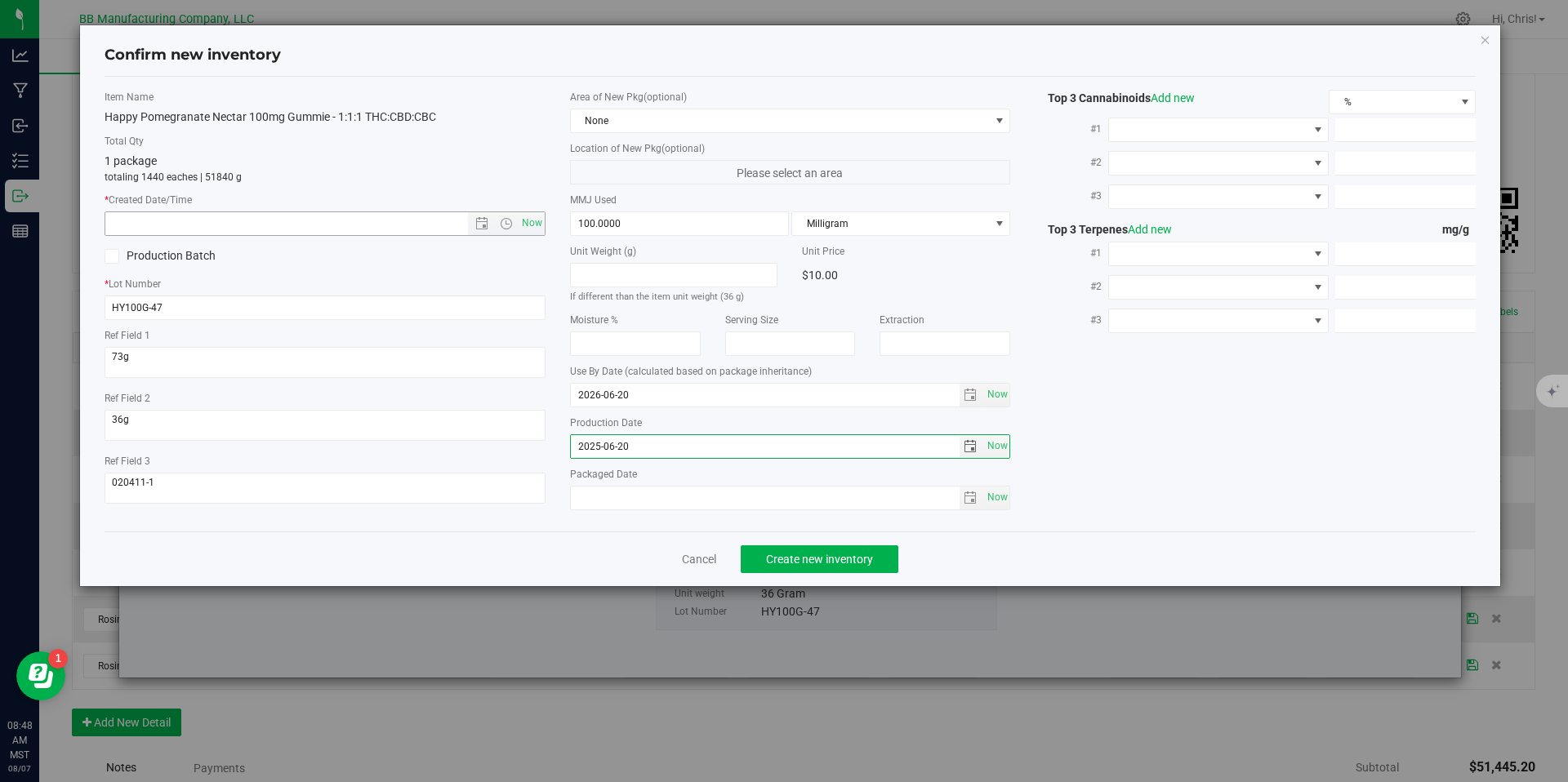 click at bounding box center (301, 224) 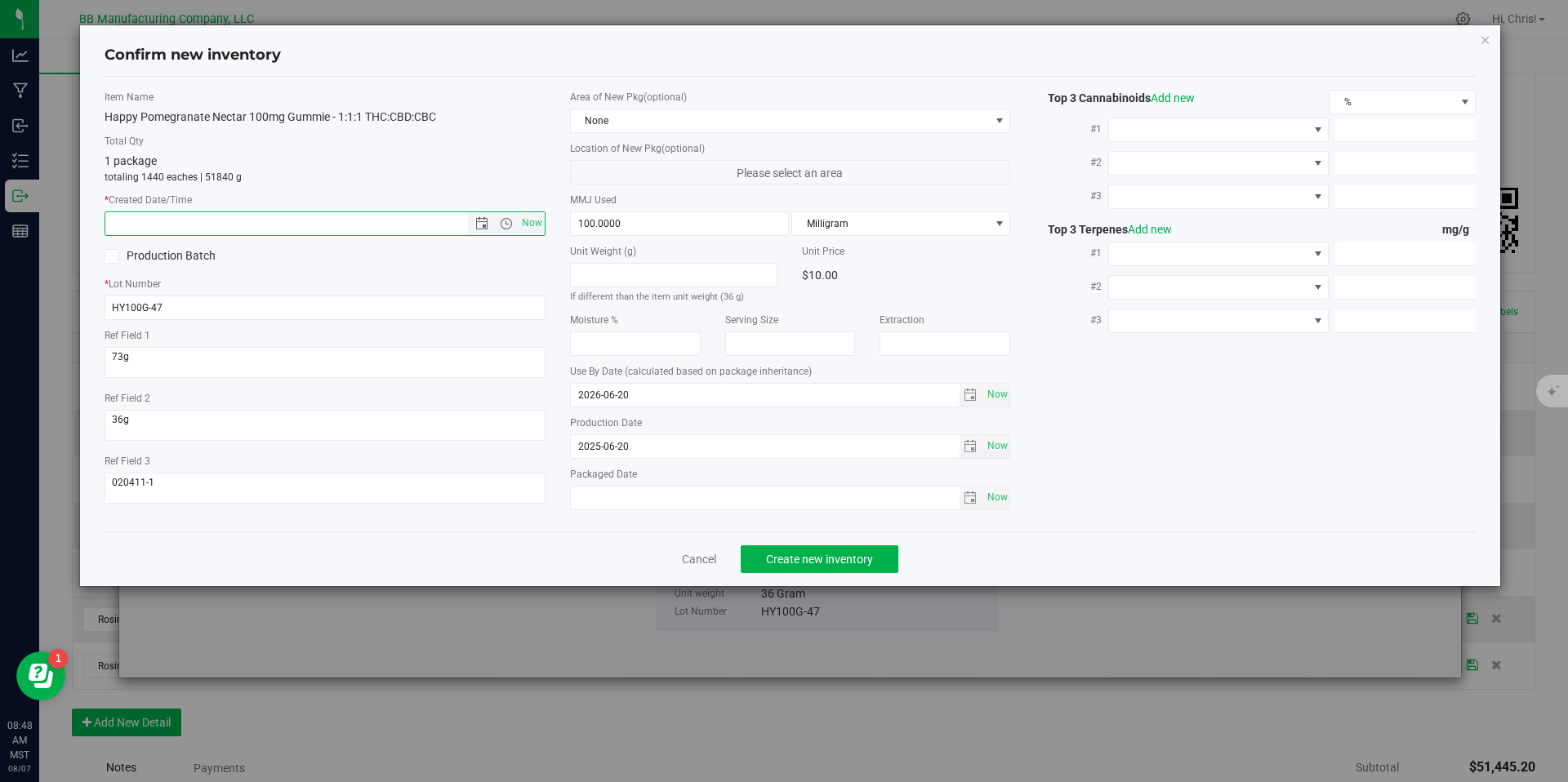 paste on "2025-06-20" 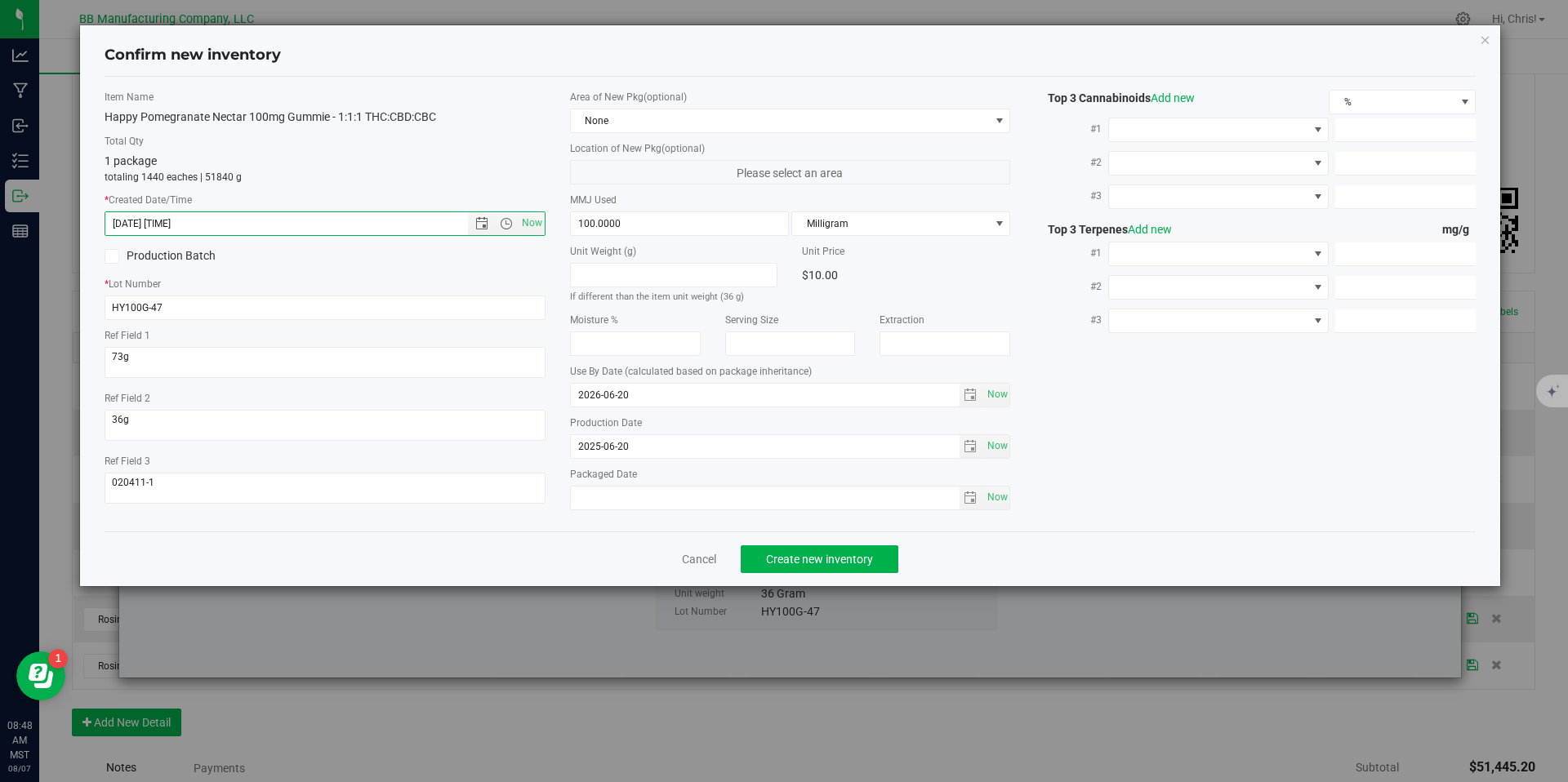type on "[DATE] [TIME]" 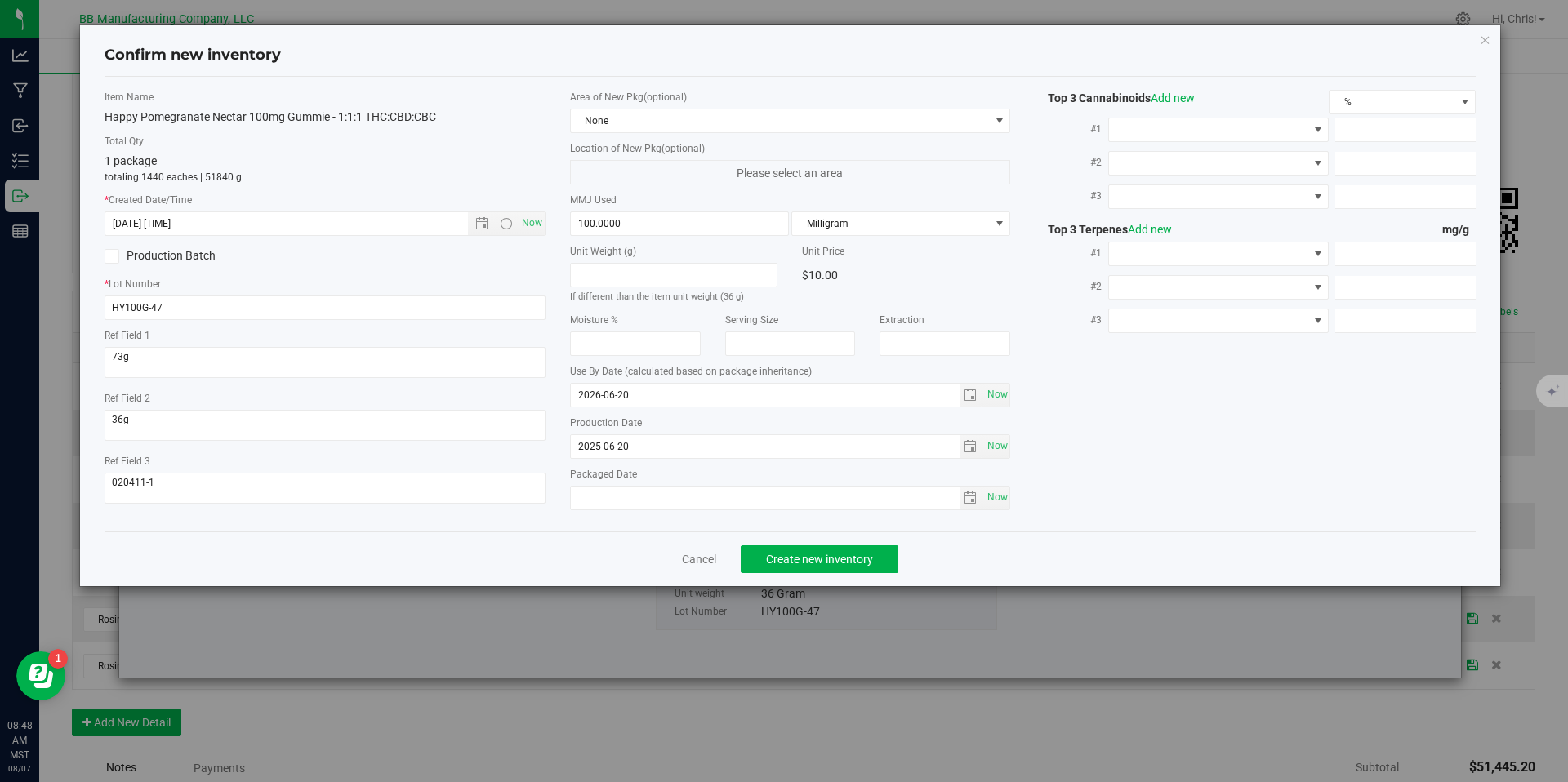 click on "Cancel
Create new inventory" at bounding box center (791, 558) 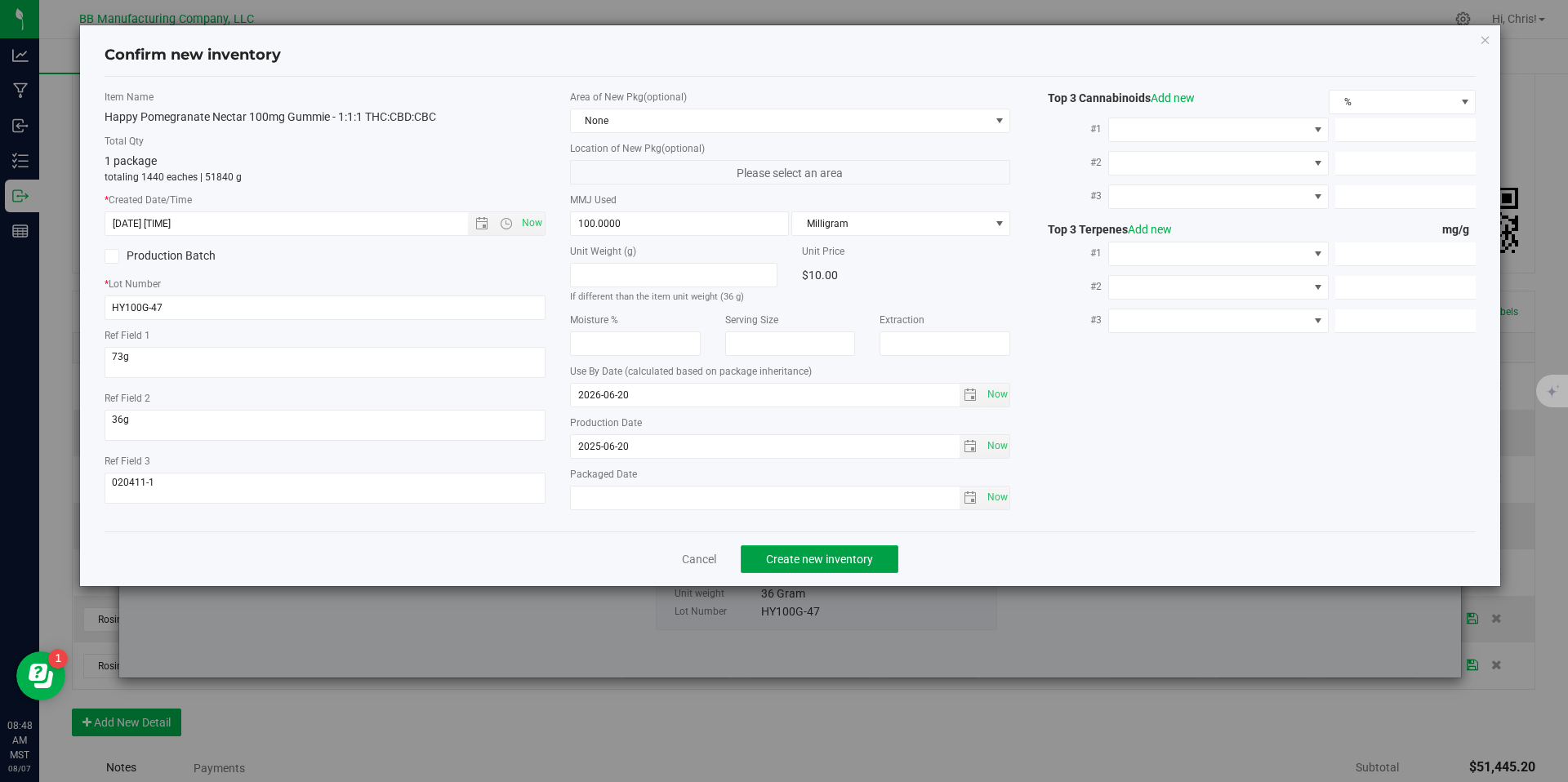 click on "Create new inventory" 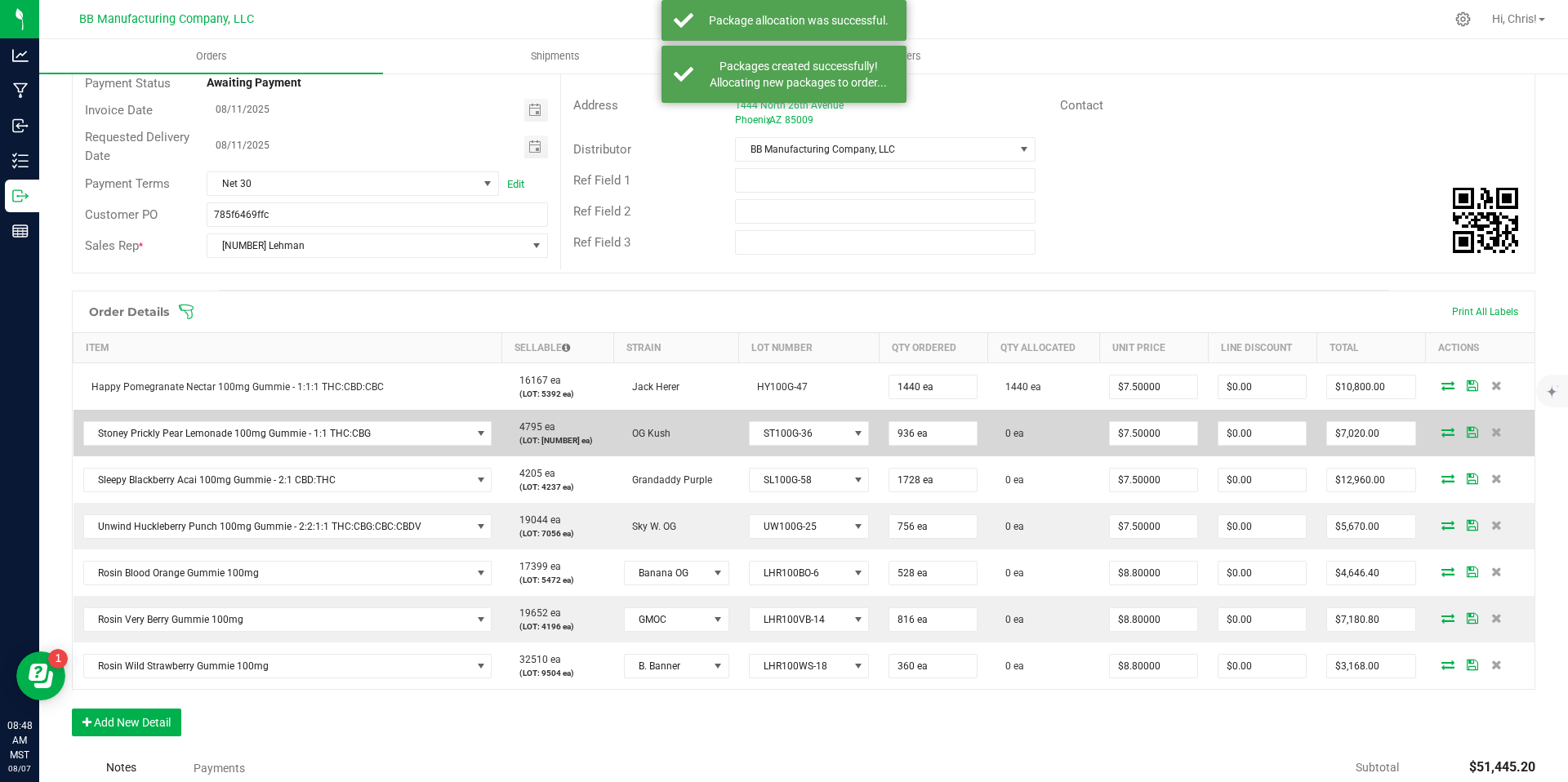click at bounding box center (1448, 432) 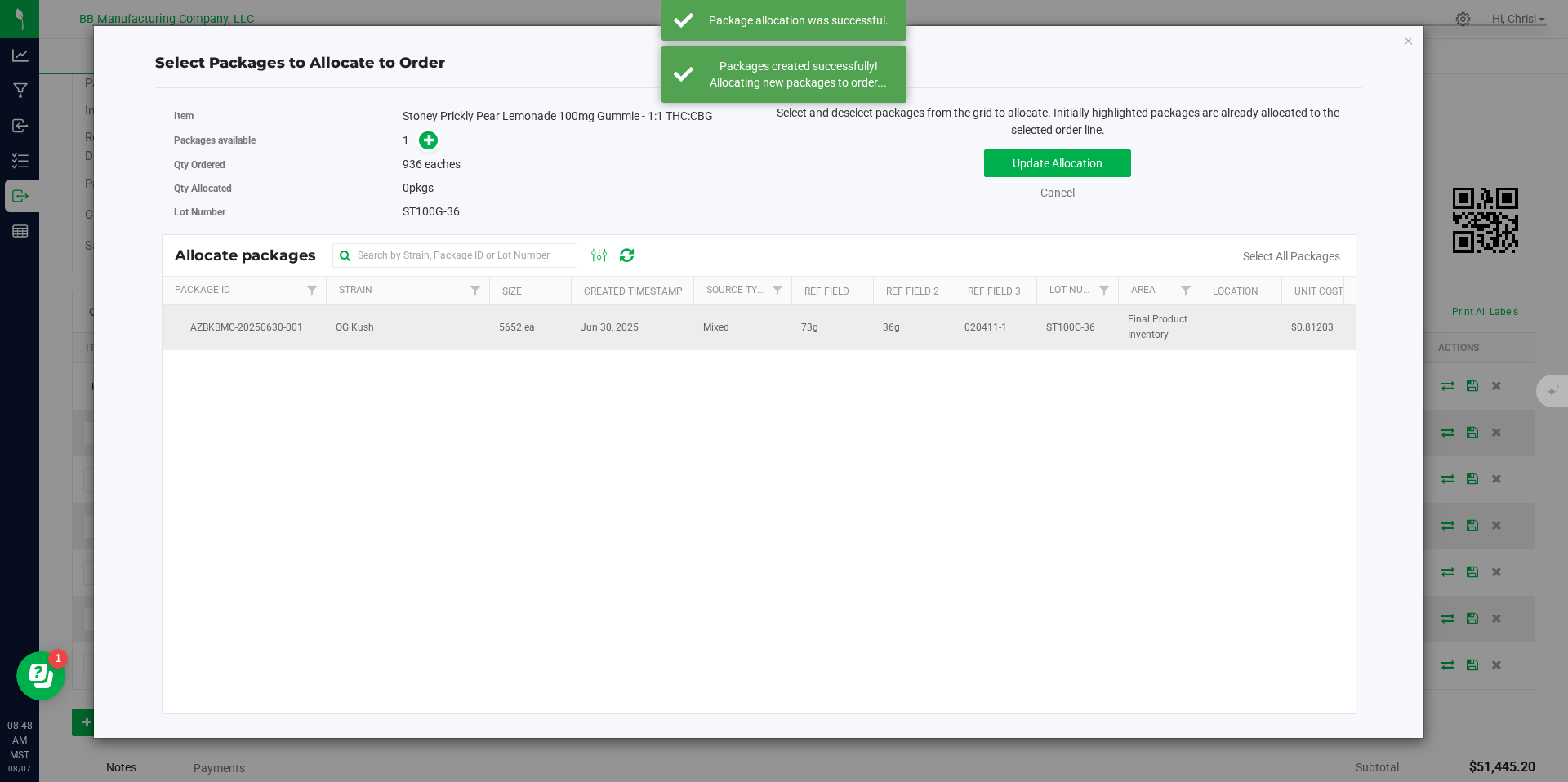 click on "5652 ea" at bounding box center (530, 327) 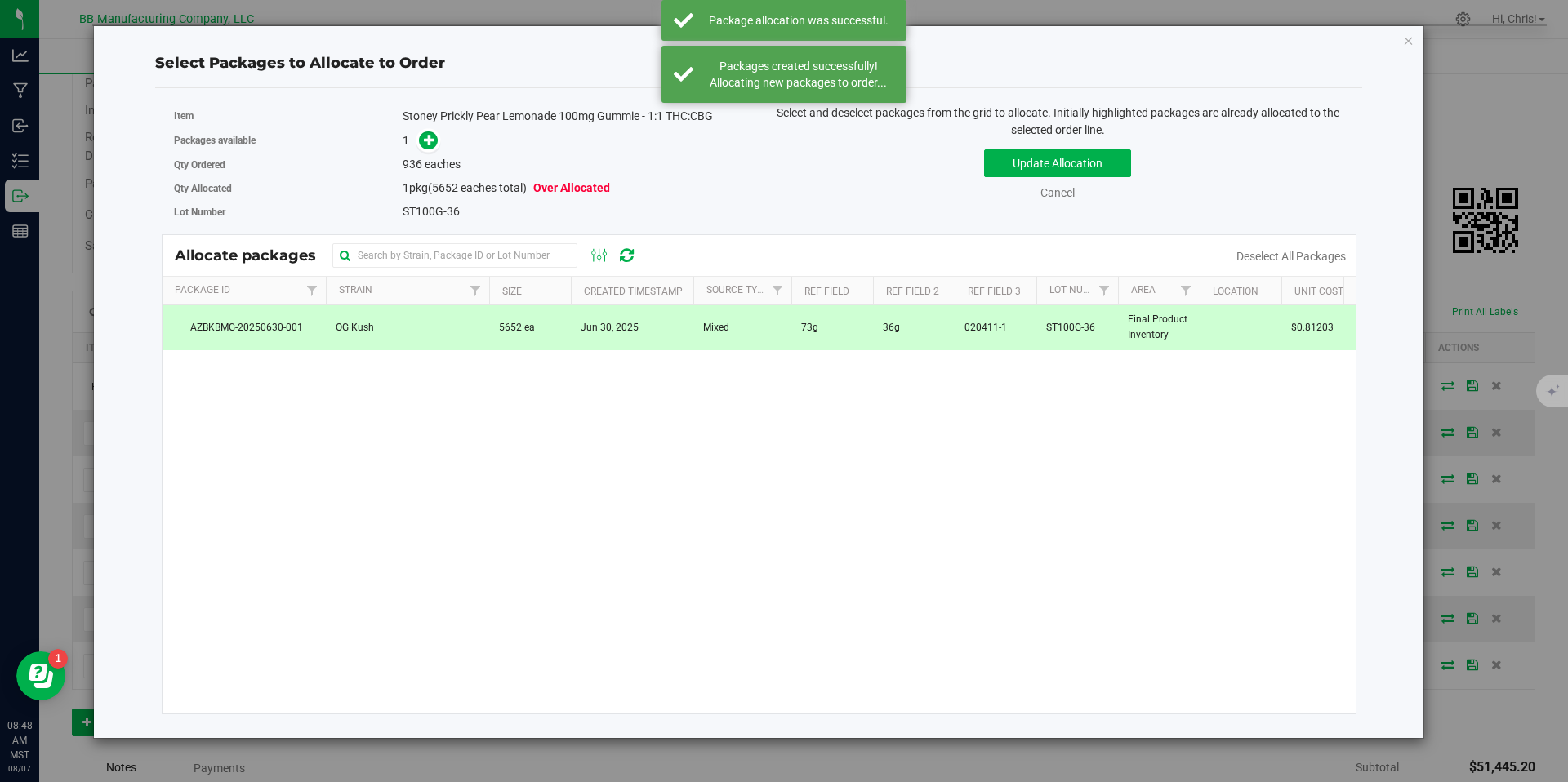 click on "Packages available
1" at bounding box center [461, 140] 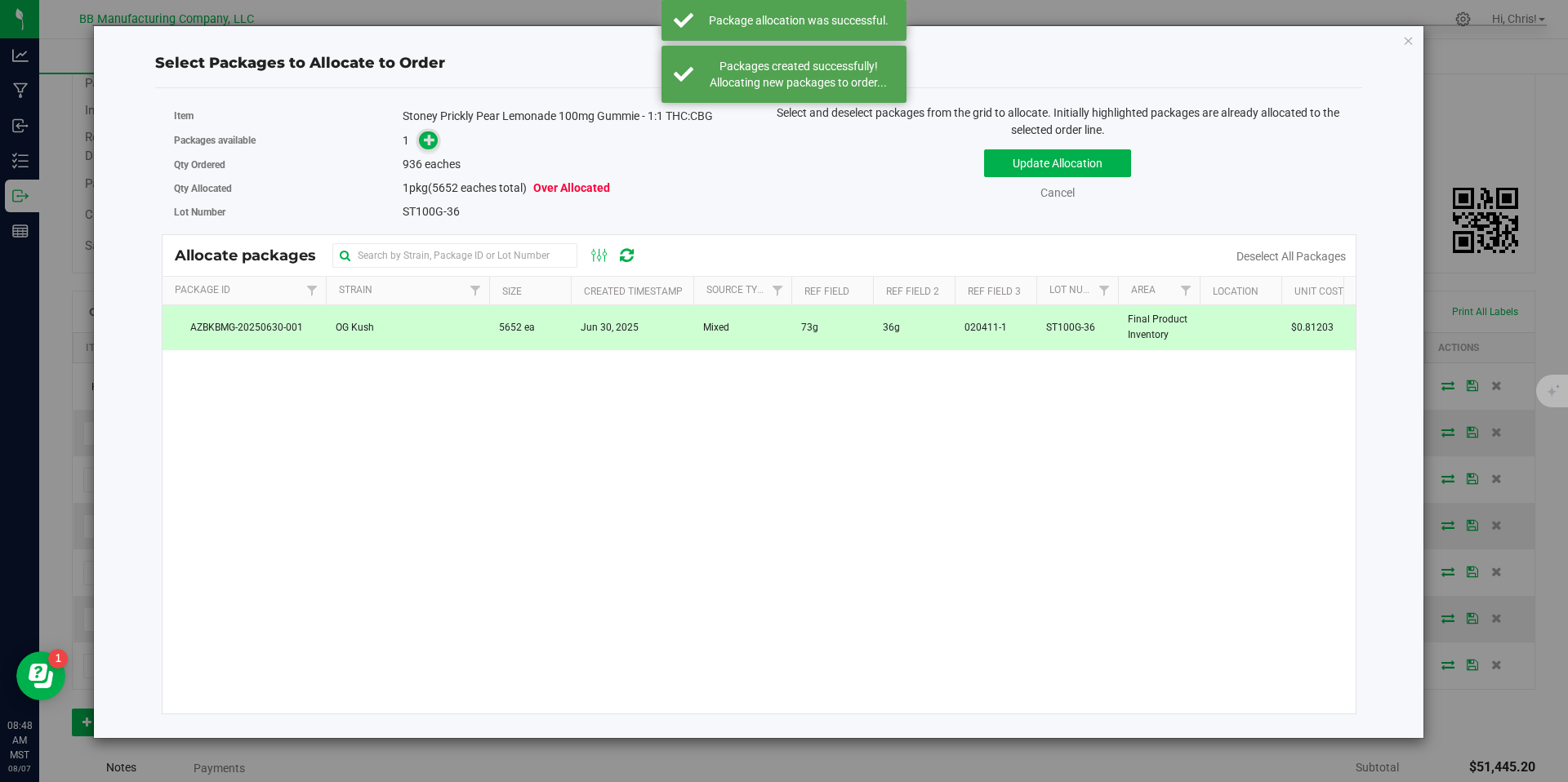click at bounding box center [430, 140] 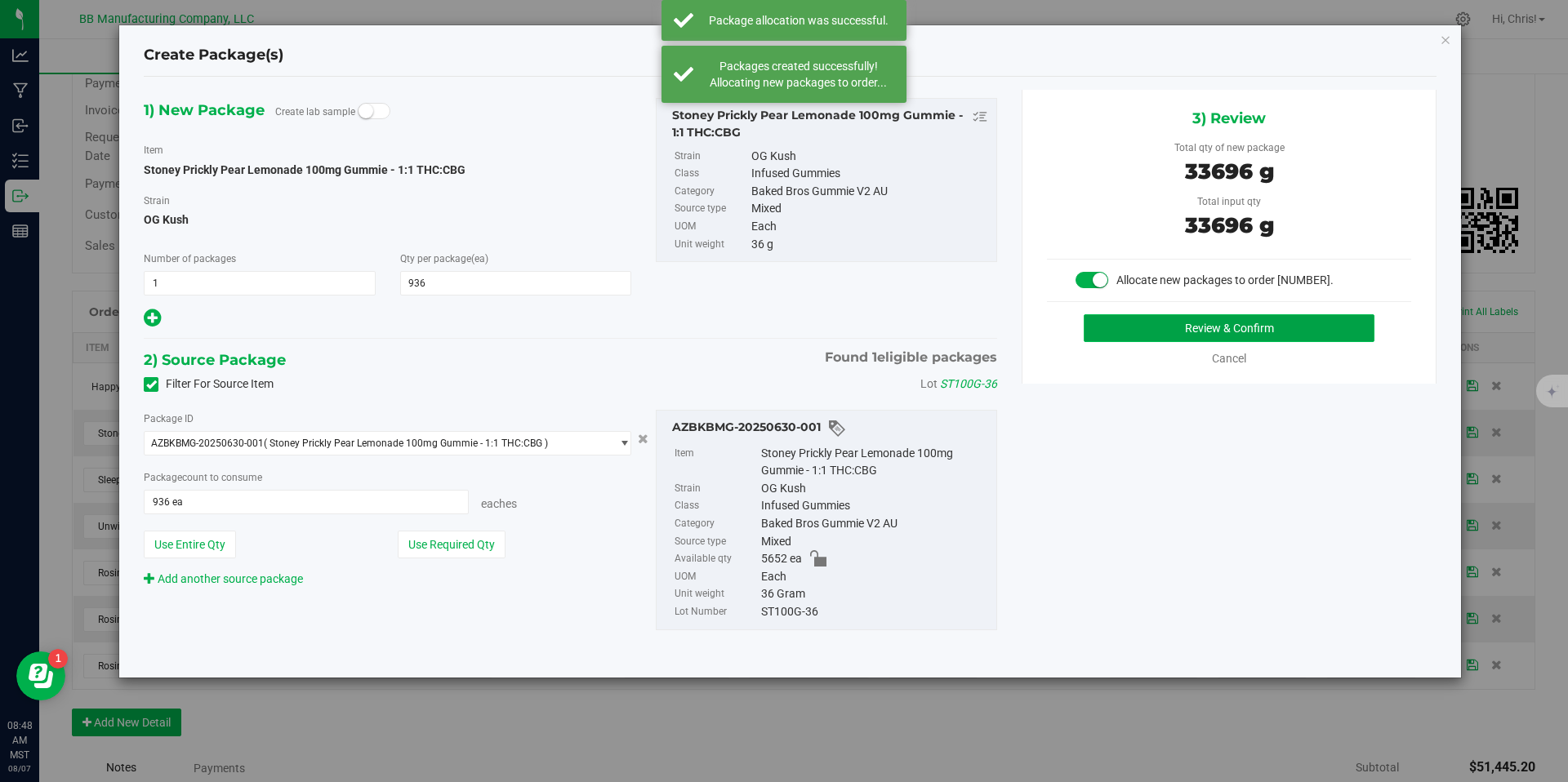 click on "Review & Confirm" at bounding box center (1229, 328) 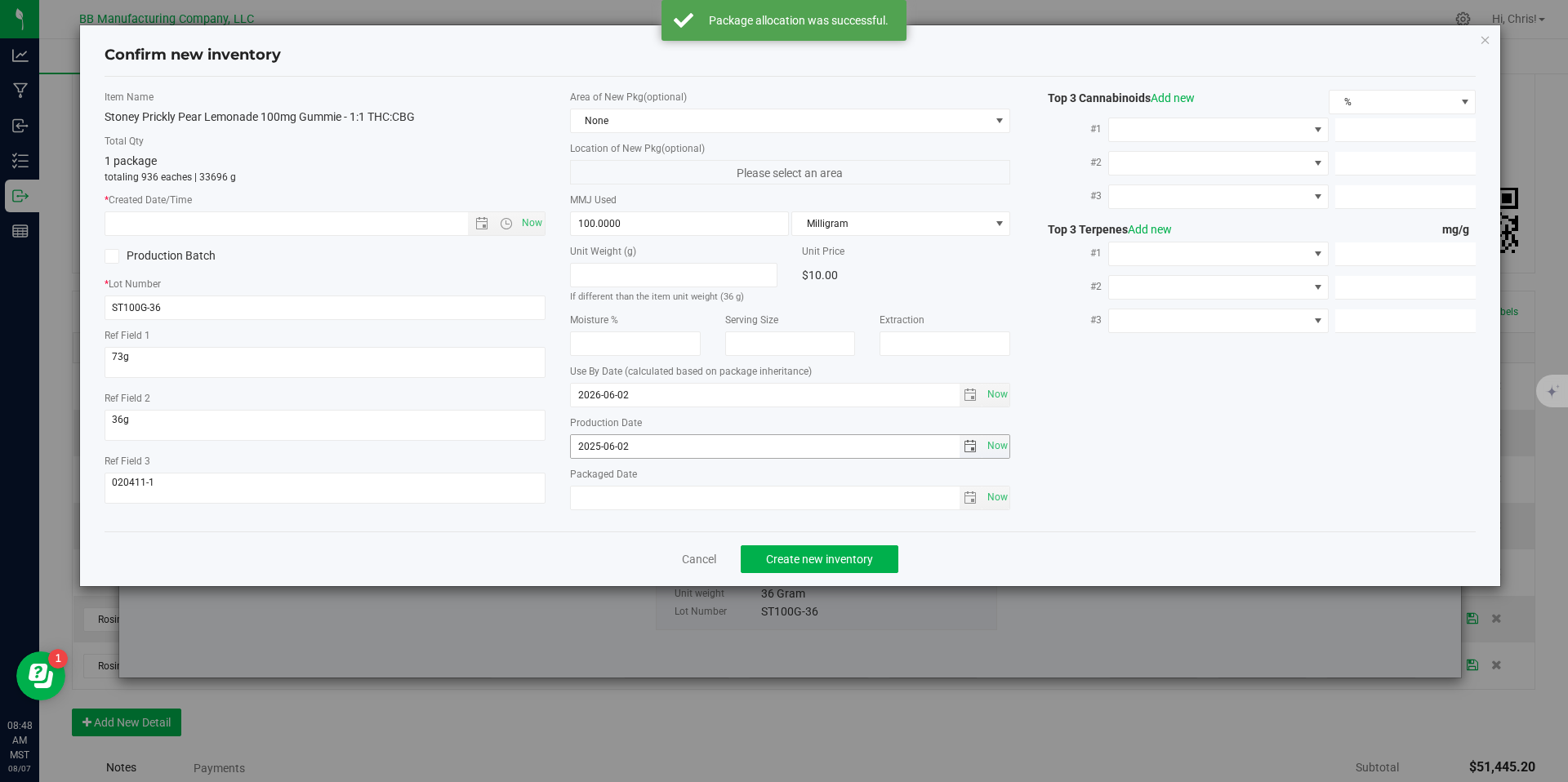 click on "2025-06-02" at bounding box center [765, 447] 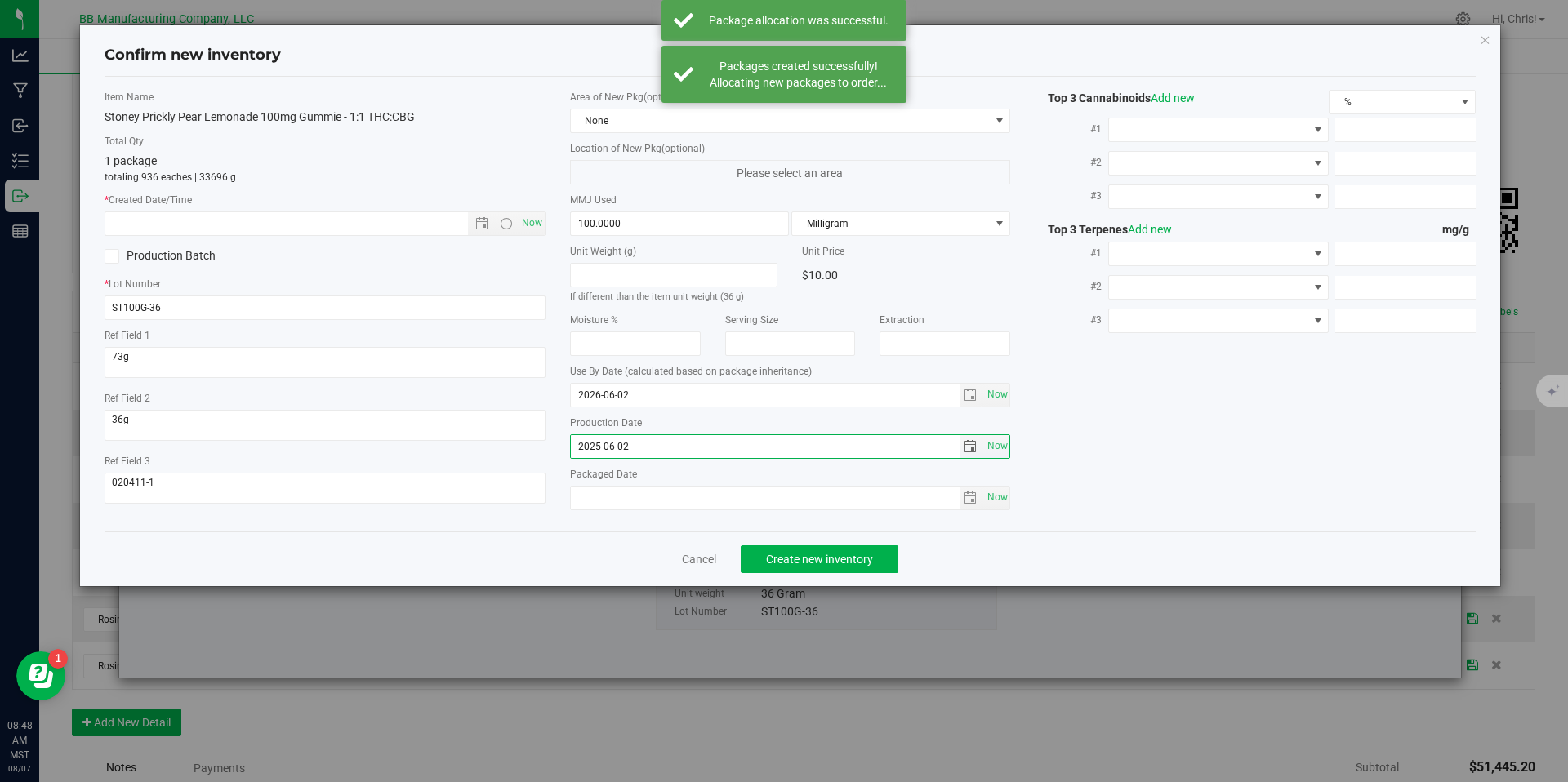 click on "2025-06-02" at bounding box center [765, 447] 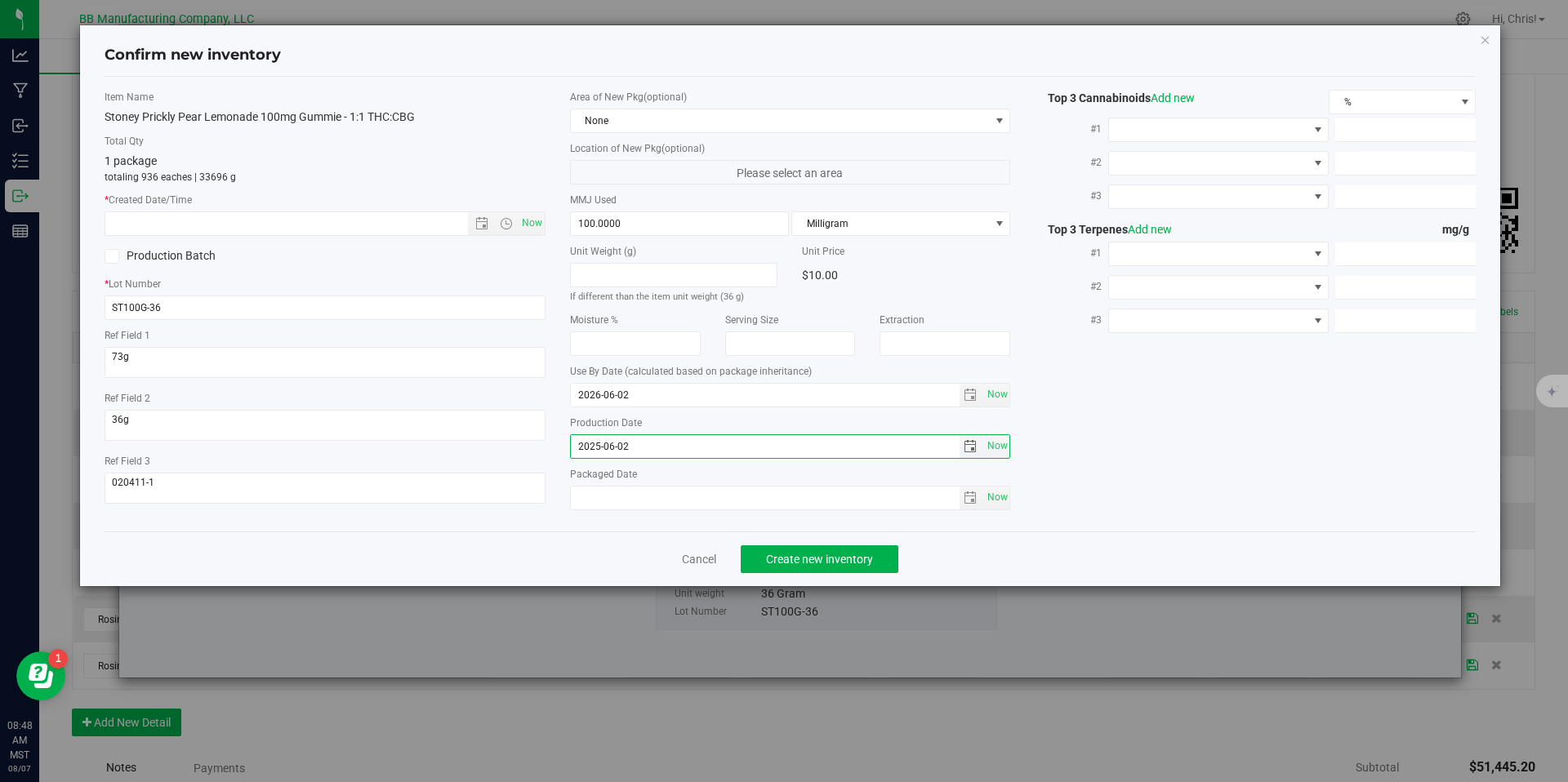 click on "2025-06-02" at bounding box center [765, 447] 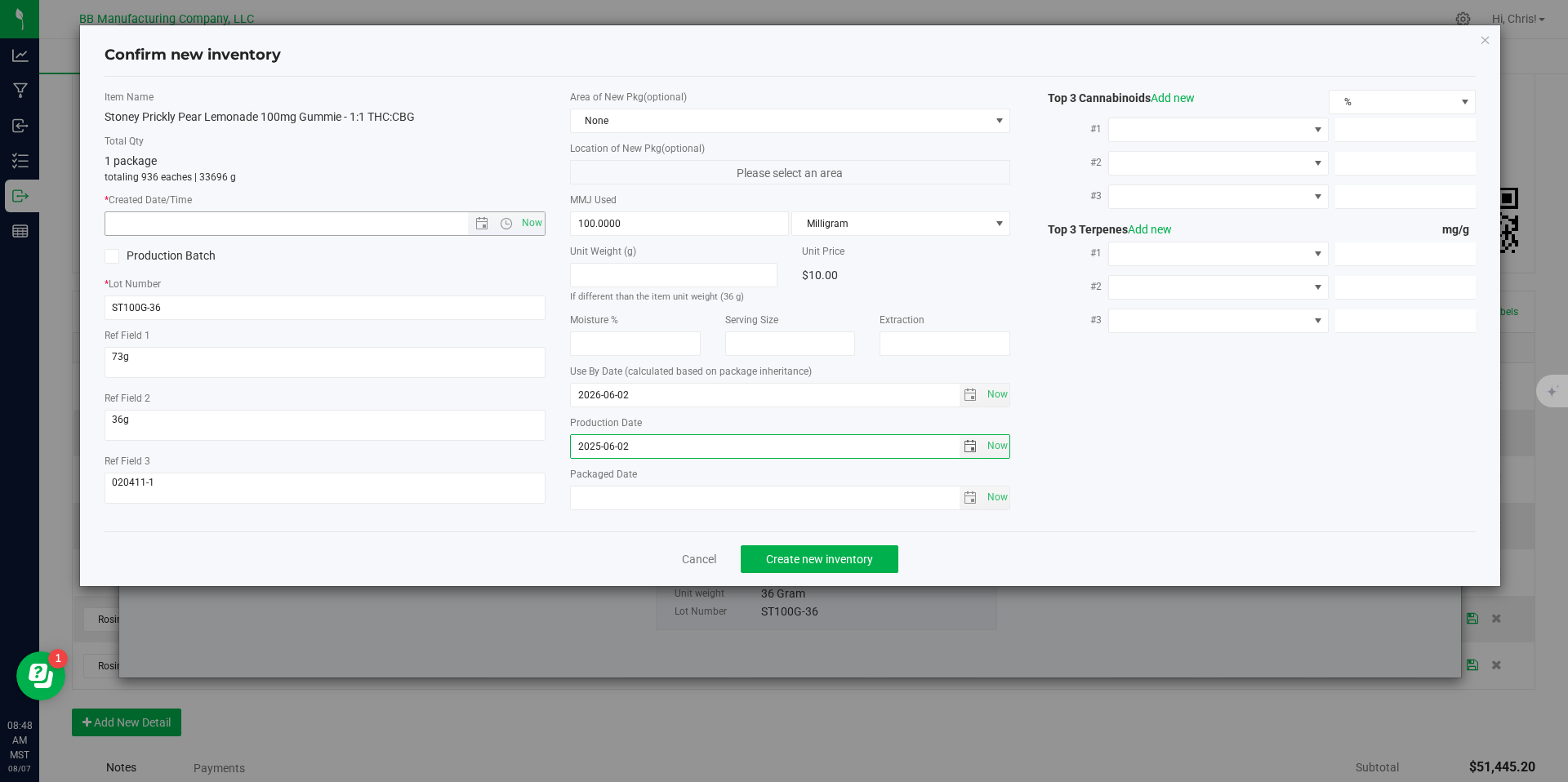 click at bounding box center (301, 224) 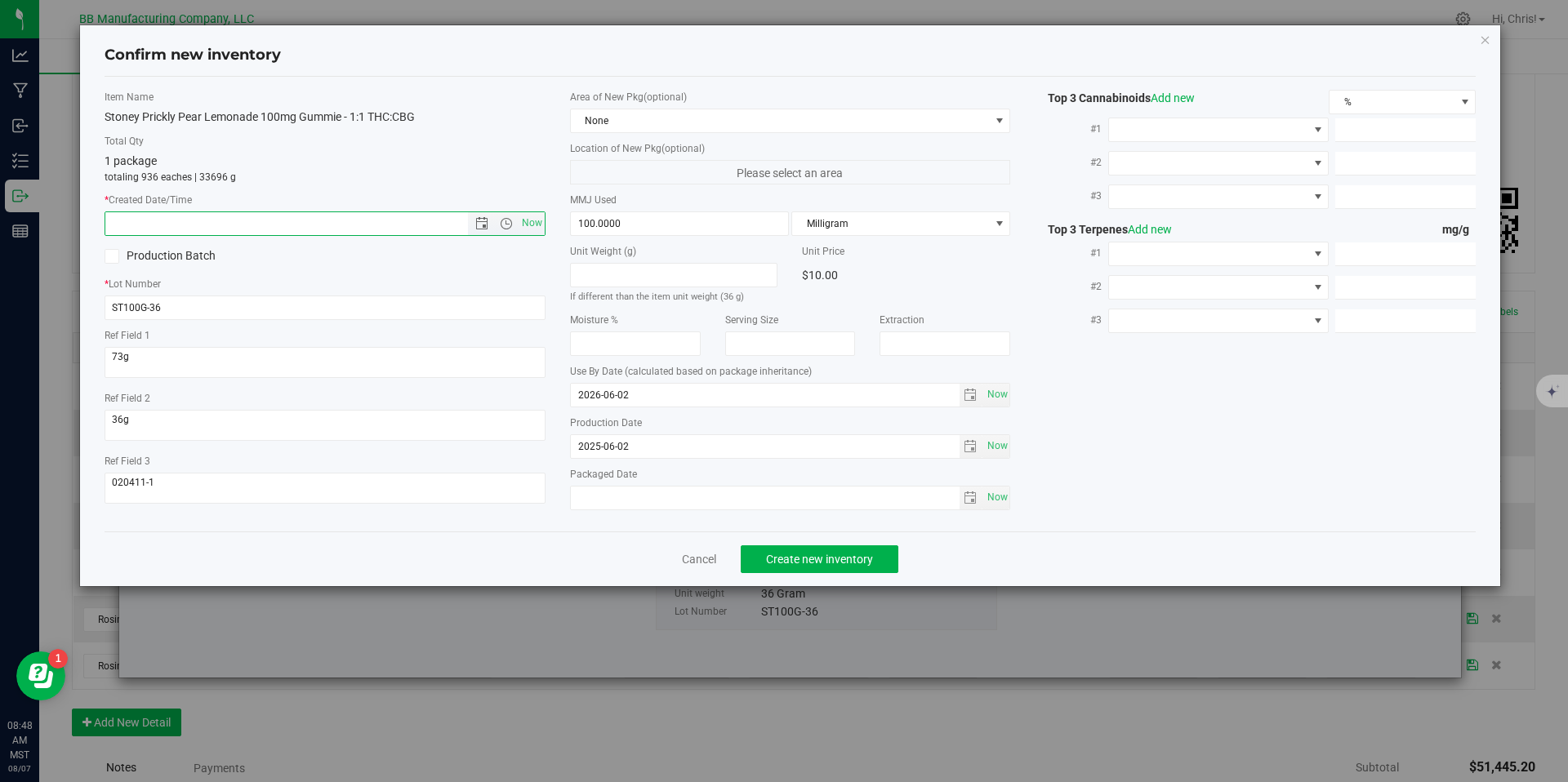 paste on "2025-06-02" 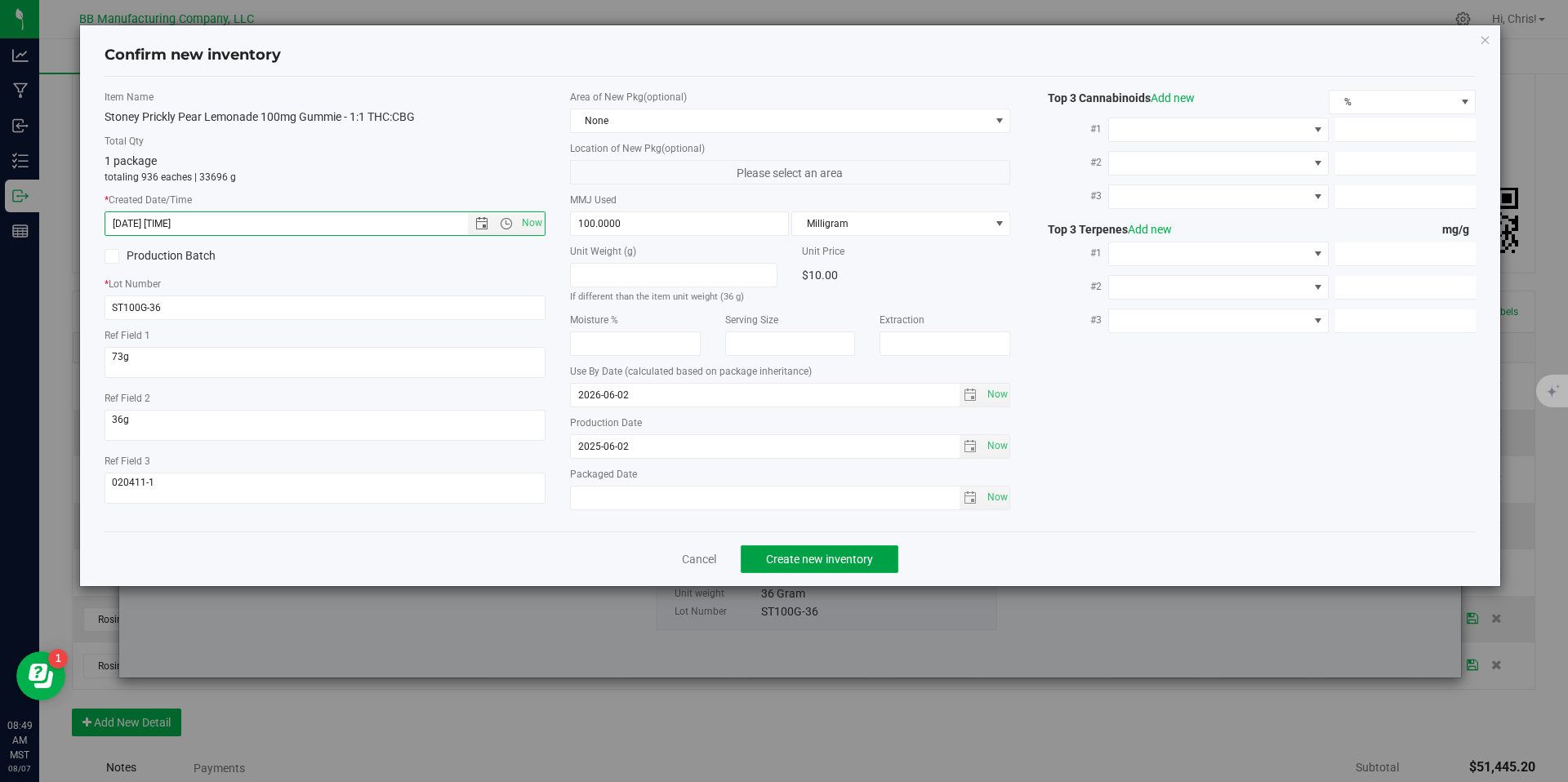 type on "[DATE] [TIME]" 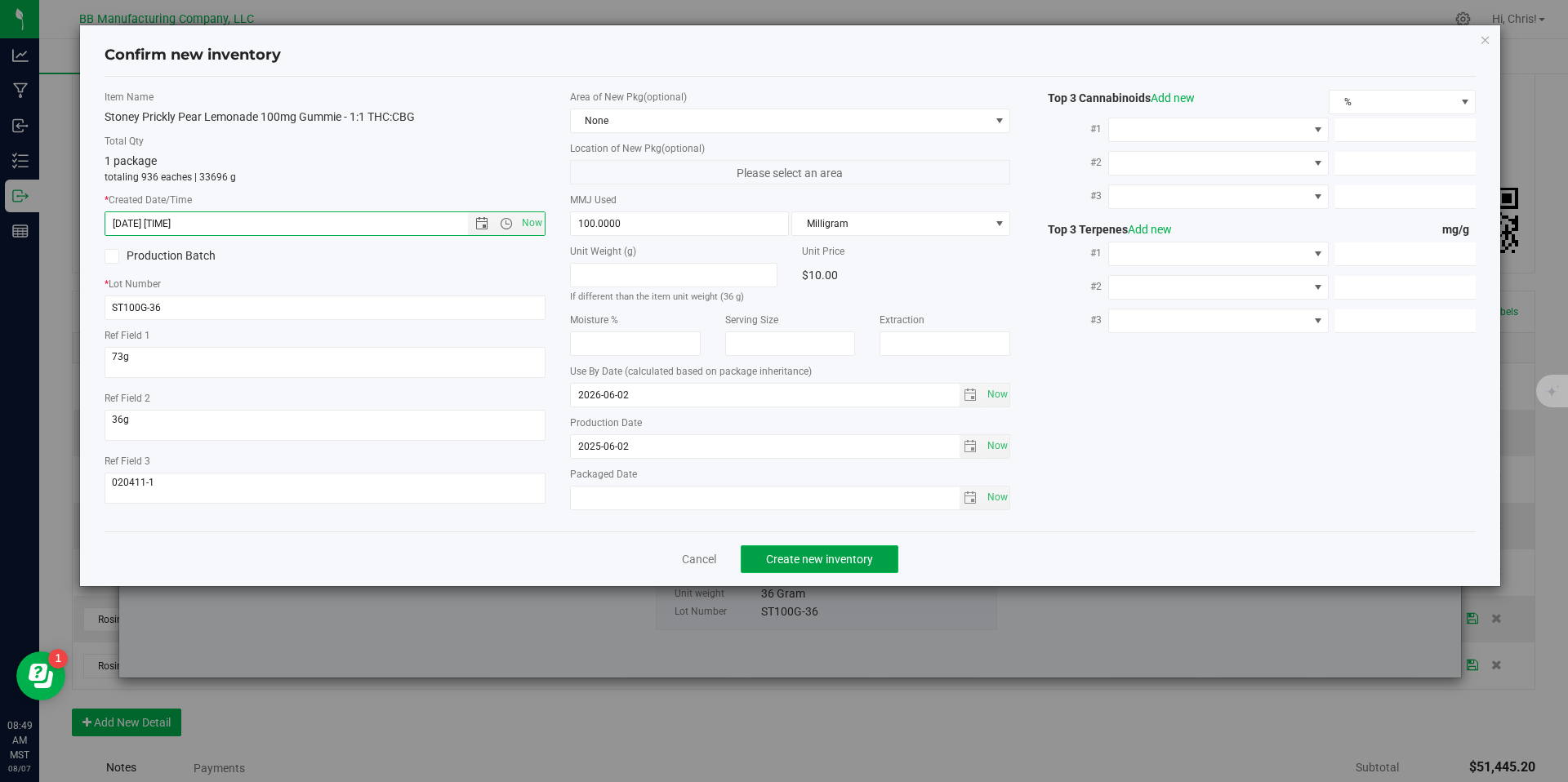 click on "Create new inventory" 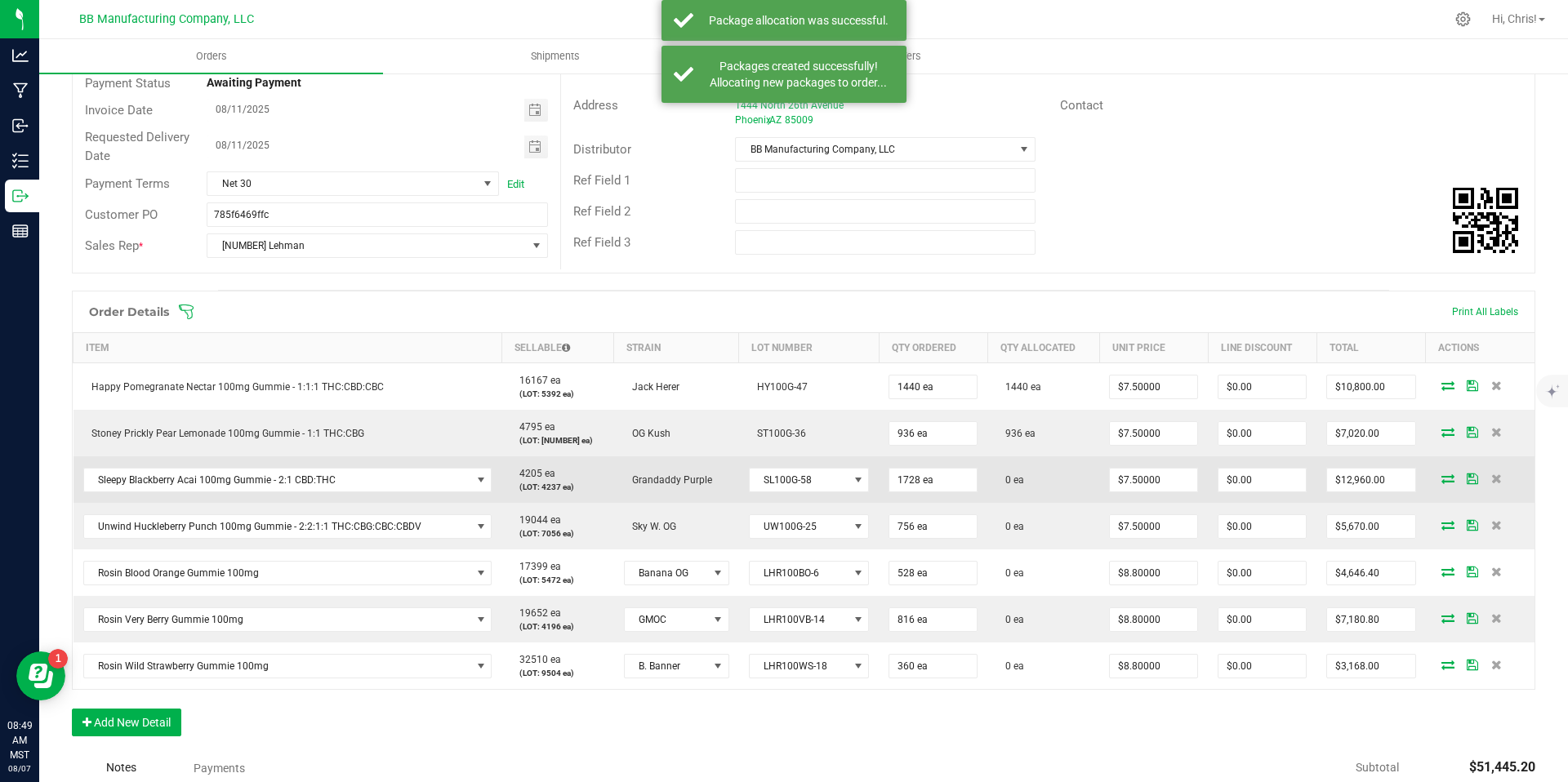 click at bounding box center [1448, 478] 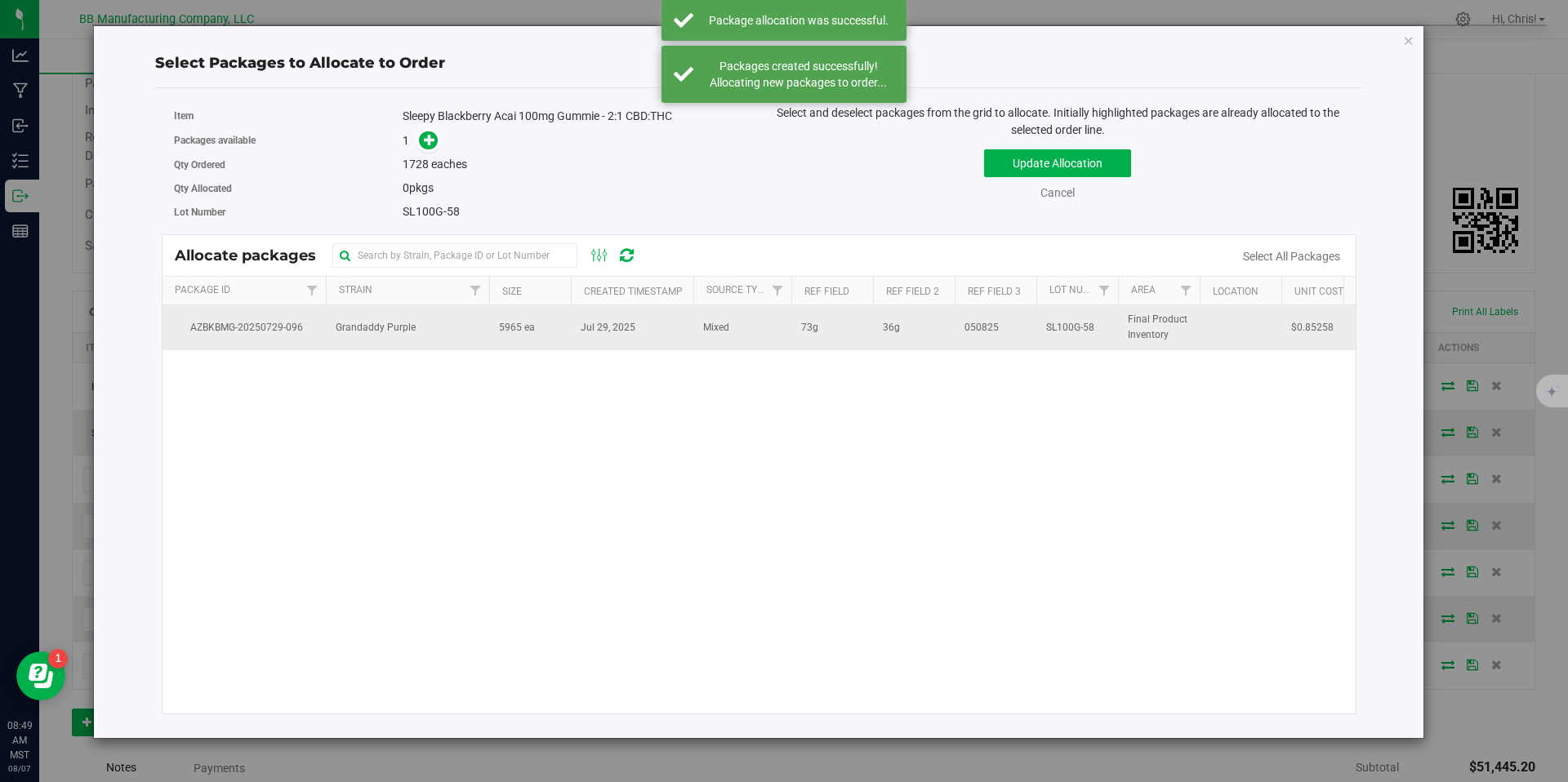 click on "Grandaddy Purple" at bounding box center [408, 327] 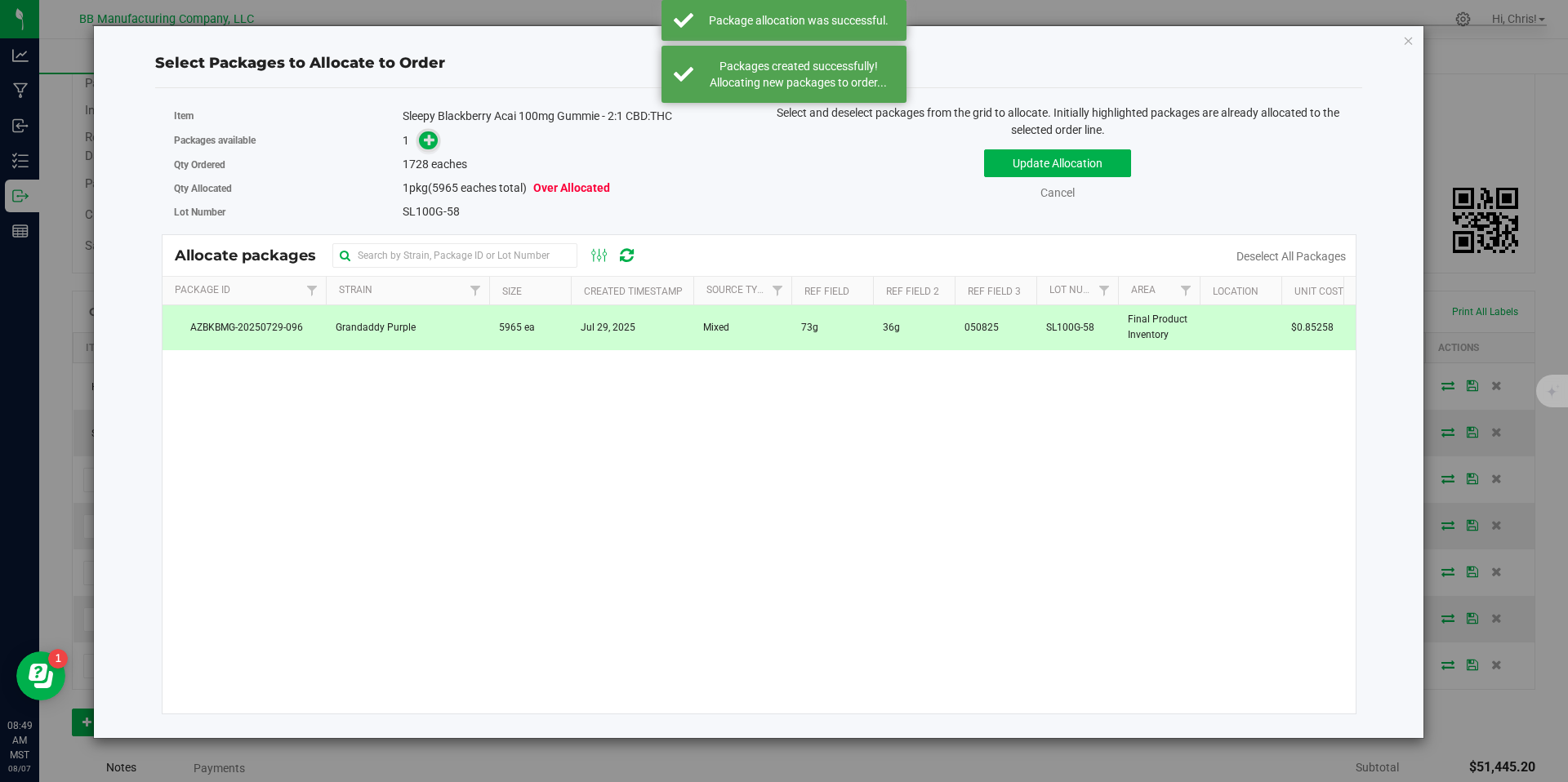 click at bounding box center (430, 140) 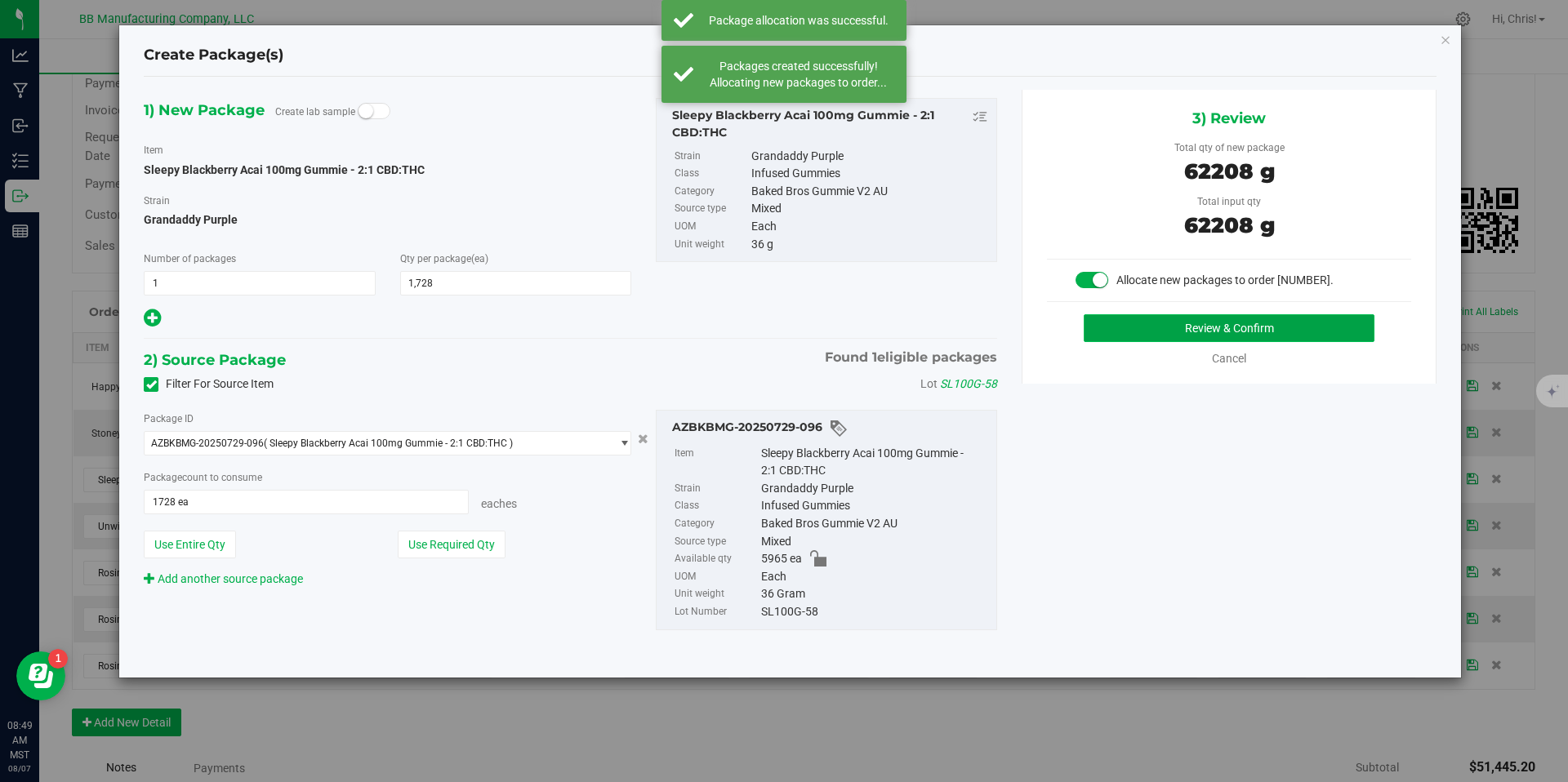 click on "Review & Confirm" at bounding box center (1229, 328) 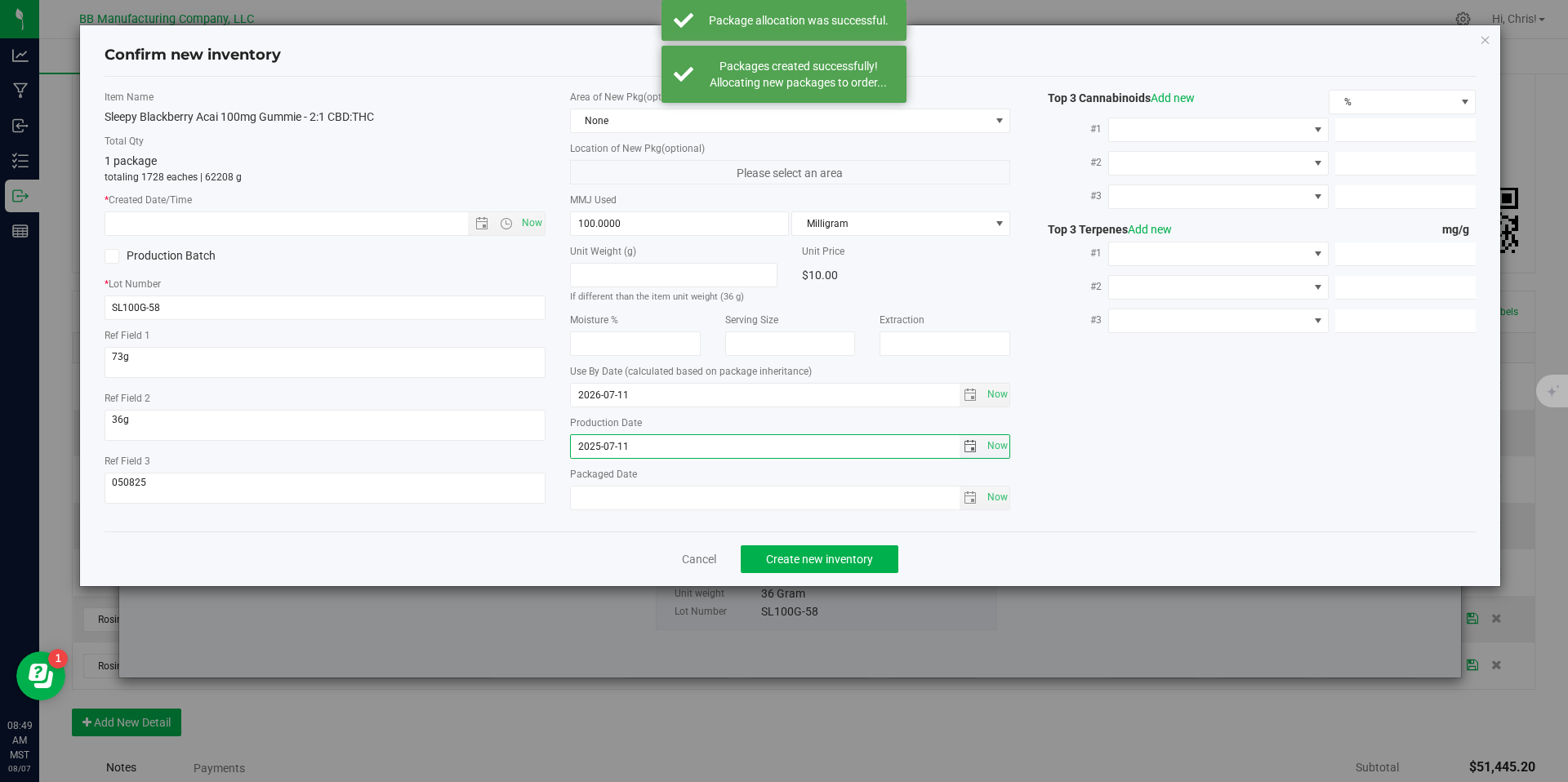 click on "2025-07-11" at bounding box center [765, 447] 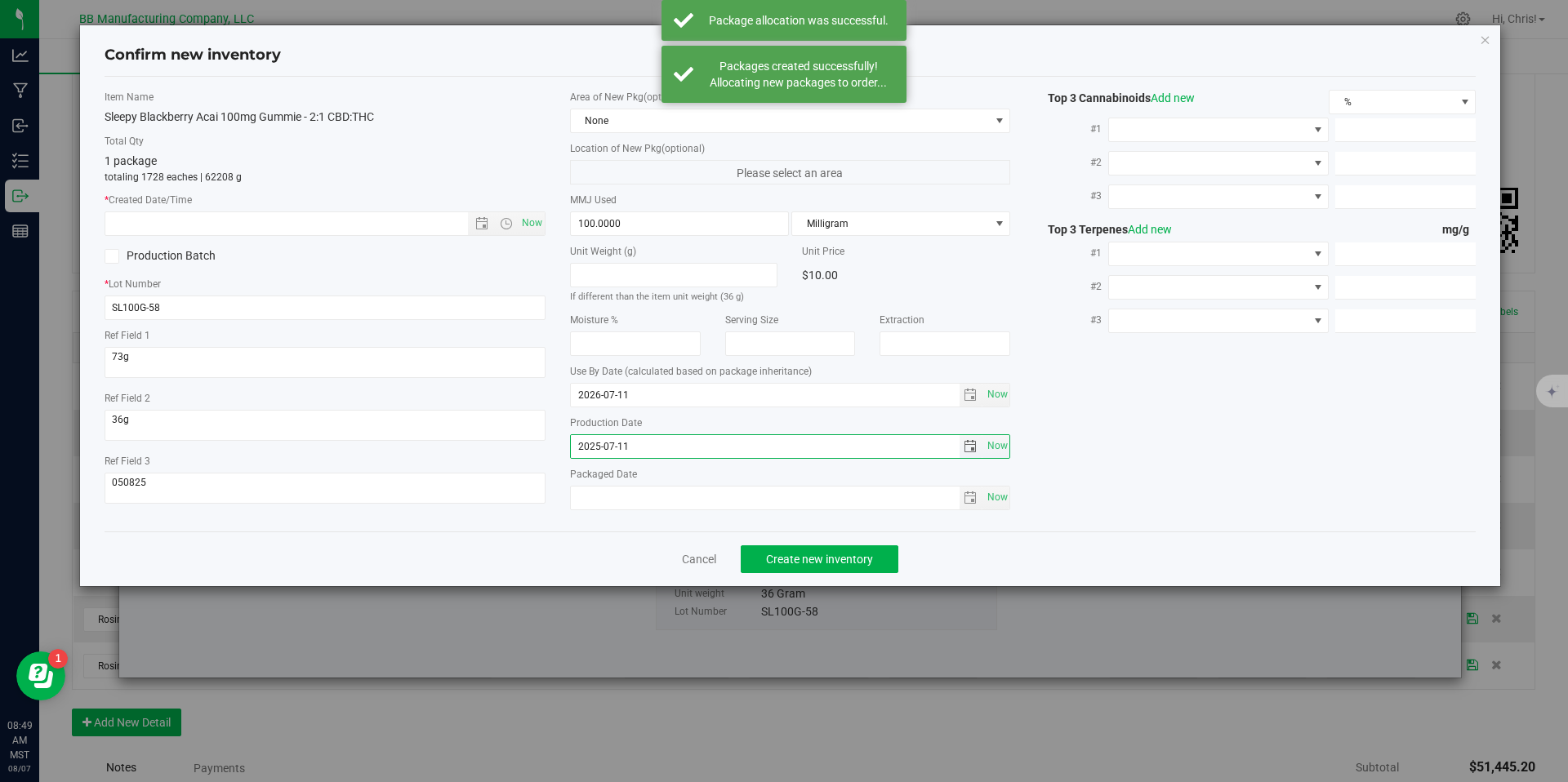 click on "2025-07-11" at bounding box center (765, 447) 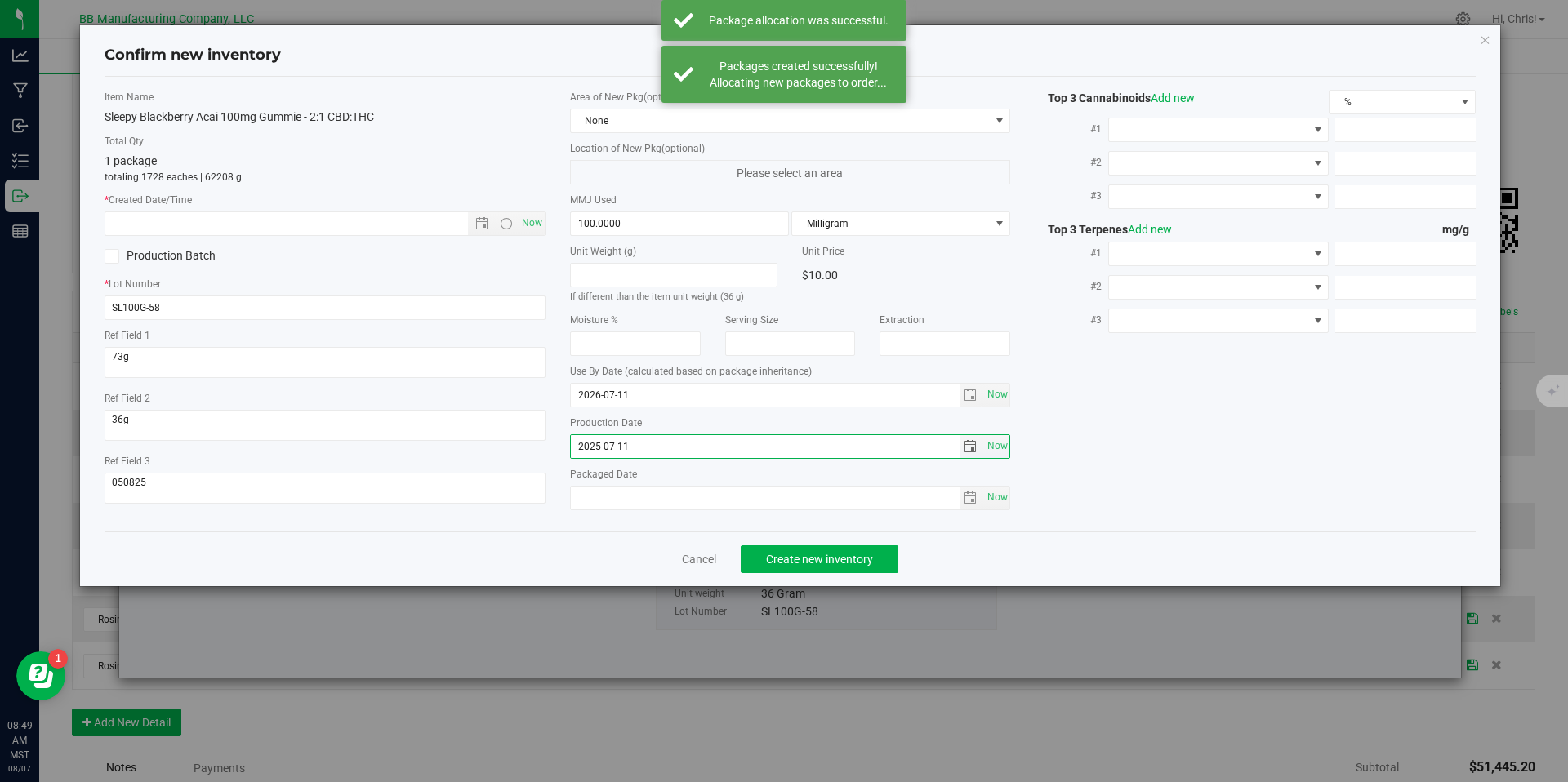 click on "2025-07-11" at bounding box center (765, 447) 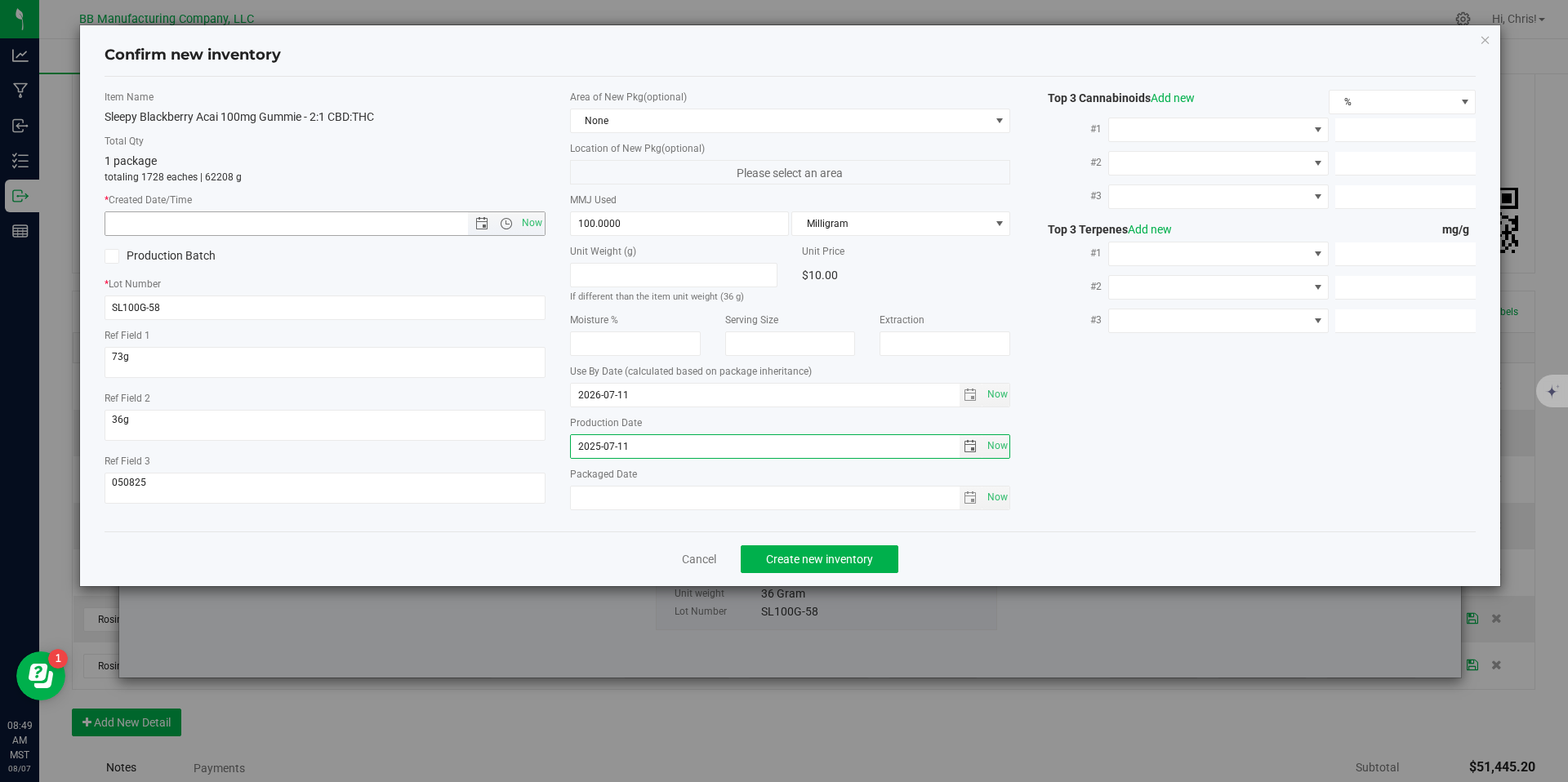 click at bounding box center (301, 224) 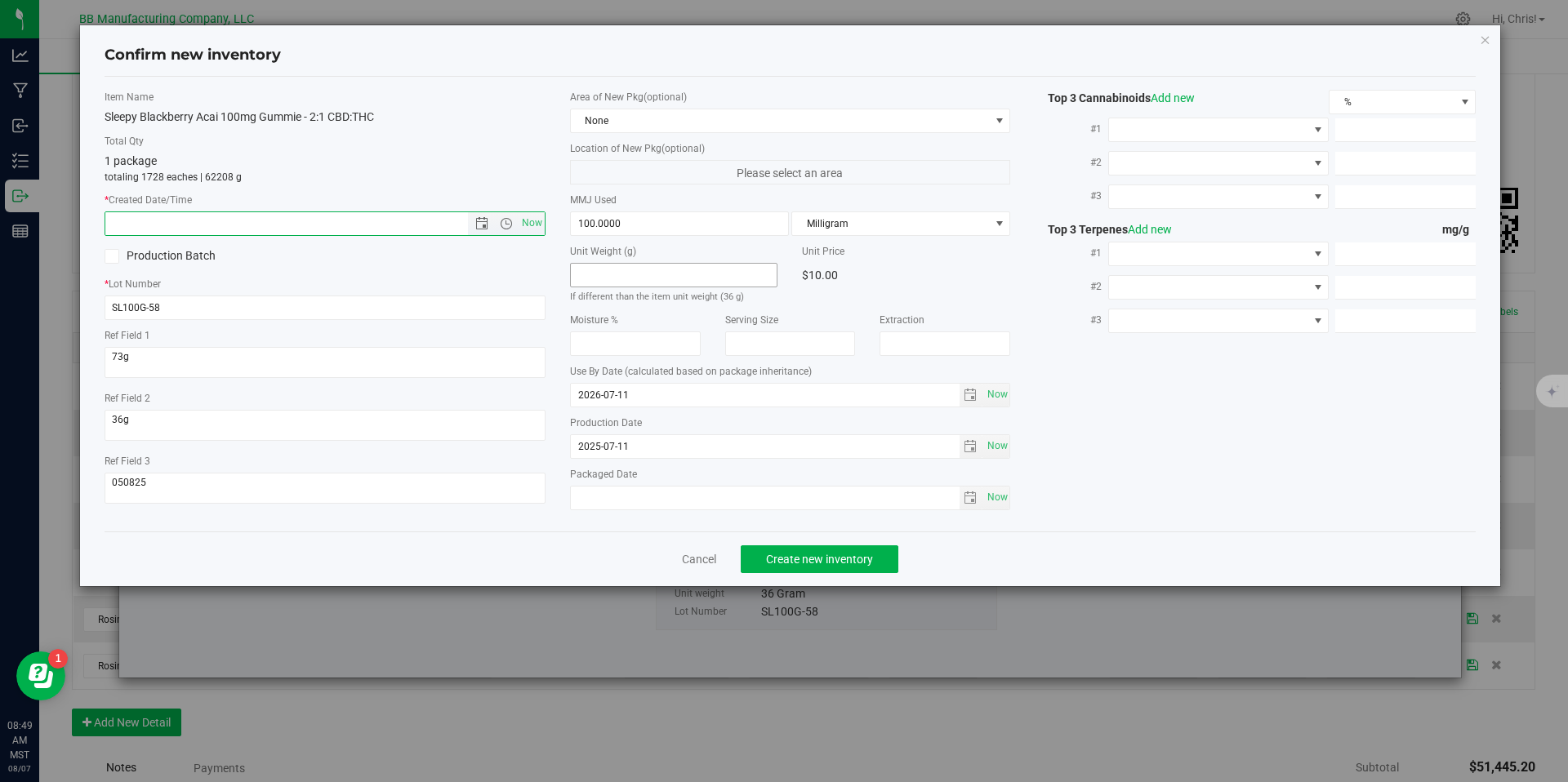 paste on "2025-07-11" 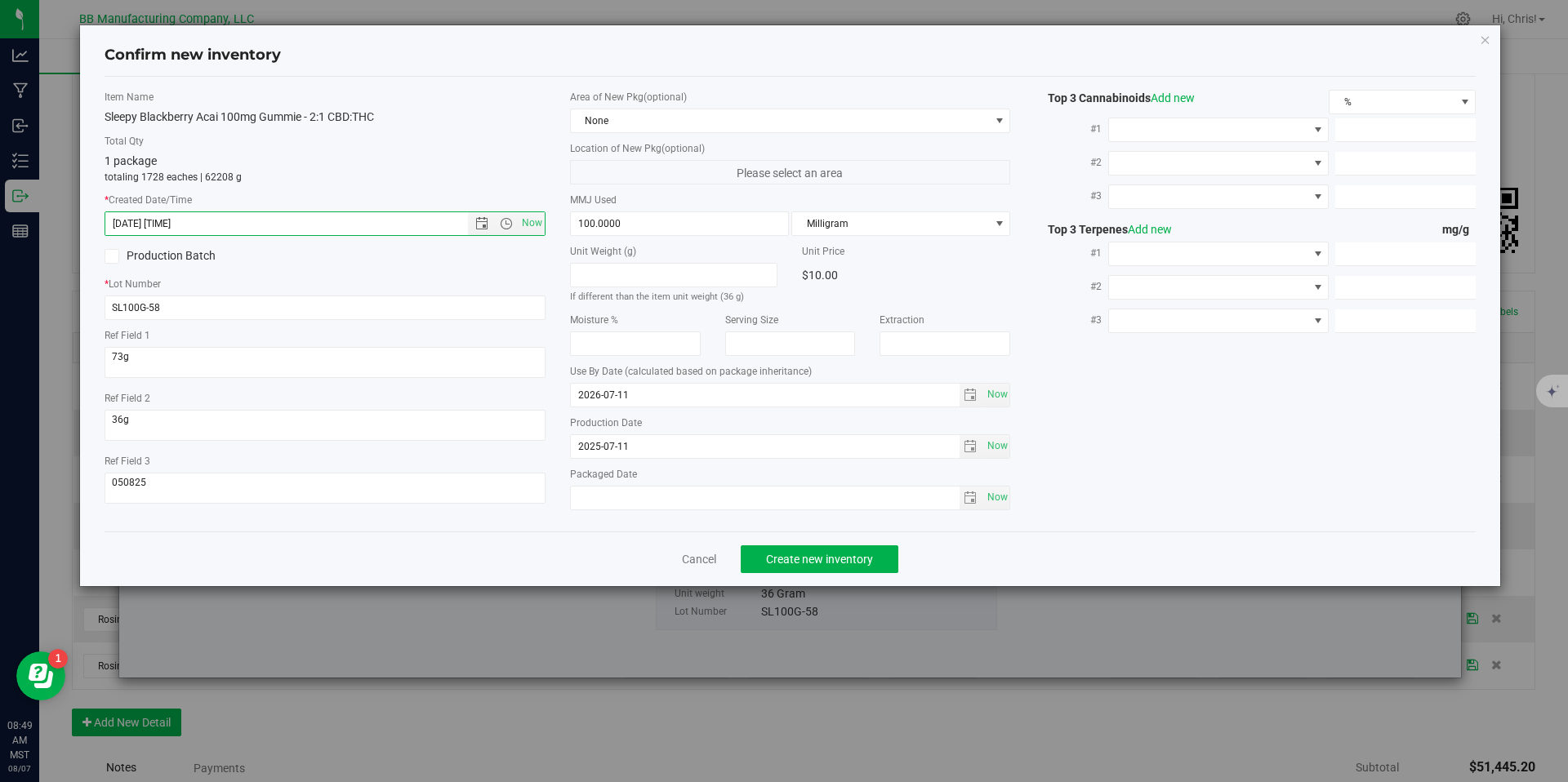 type on "[DATE] [TIME]" 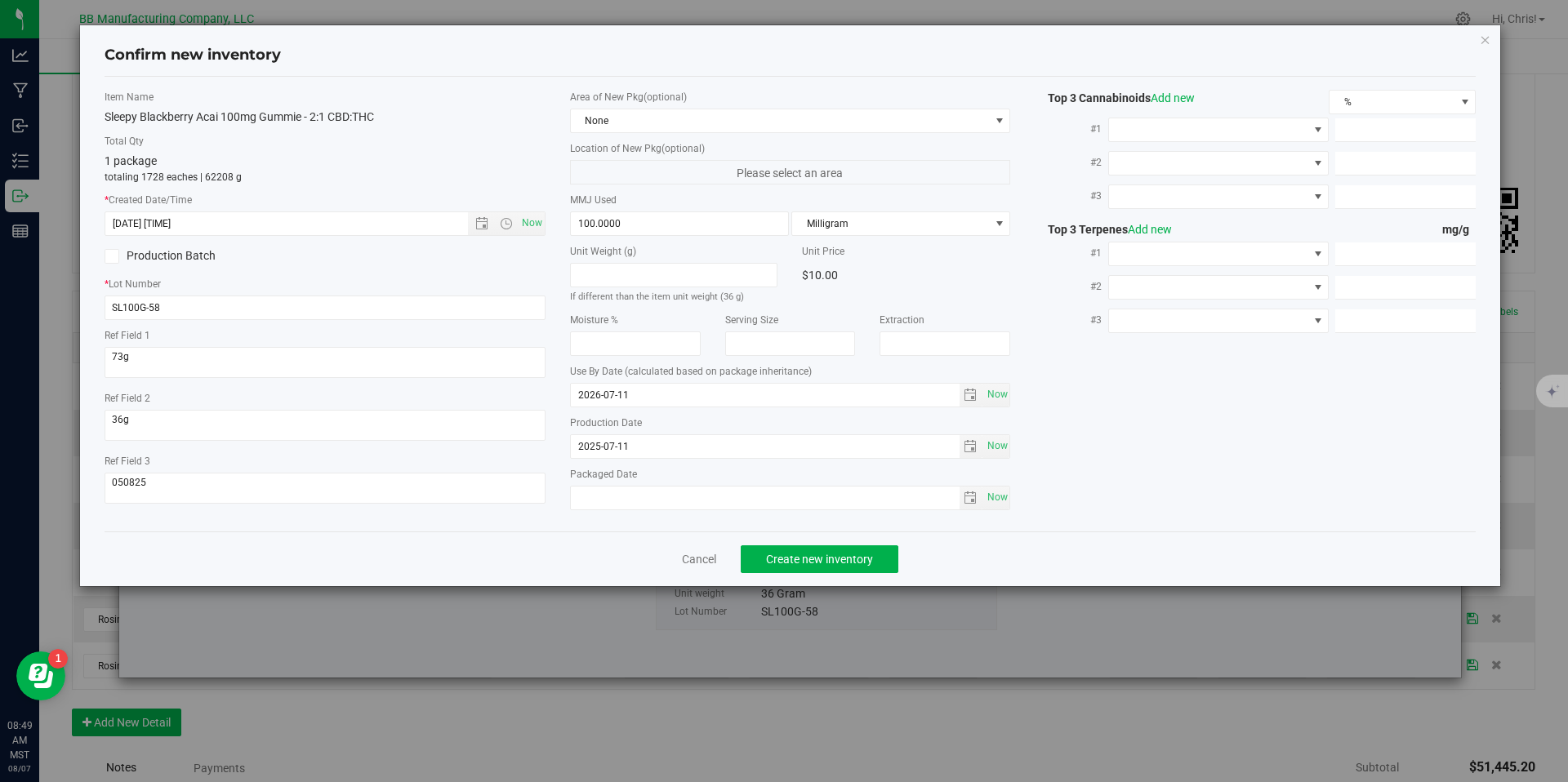 click on "Cancel
Create new inventory" at bounding box center [791, 558] 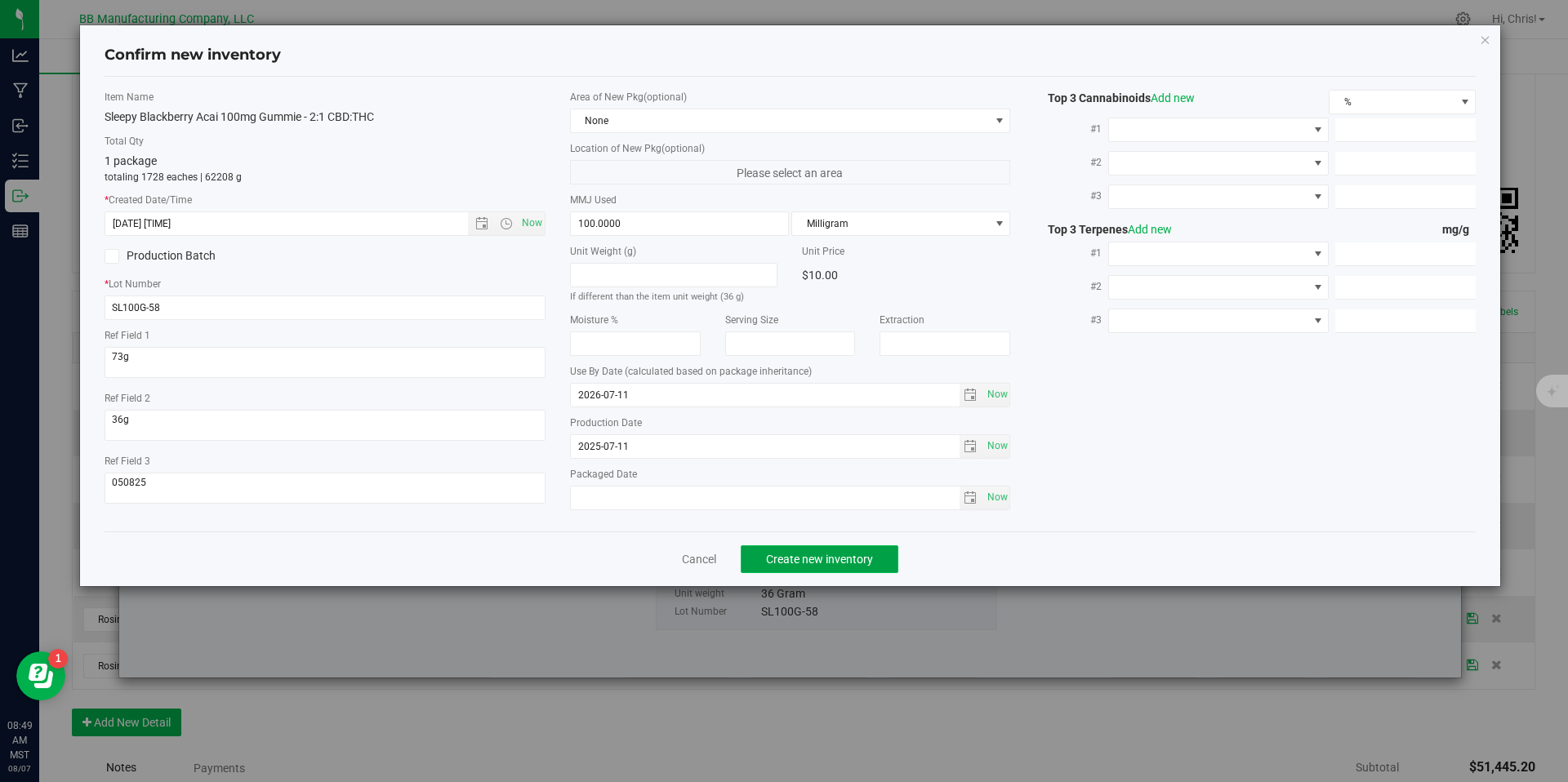 click on "Create new inventory" 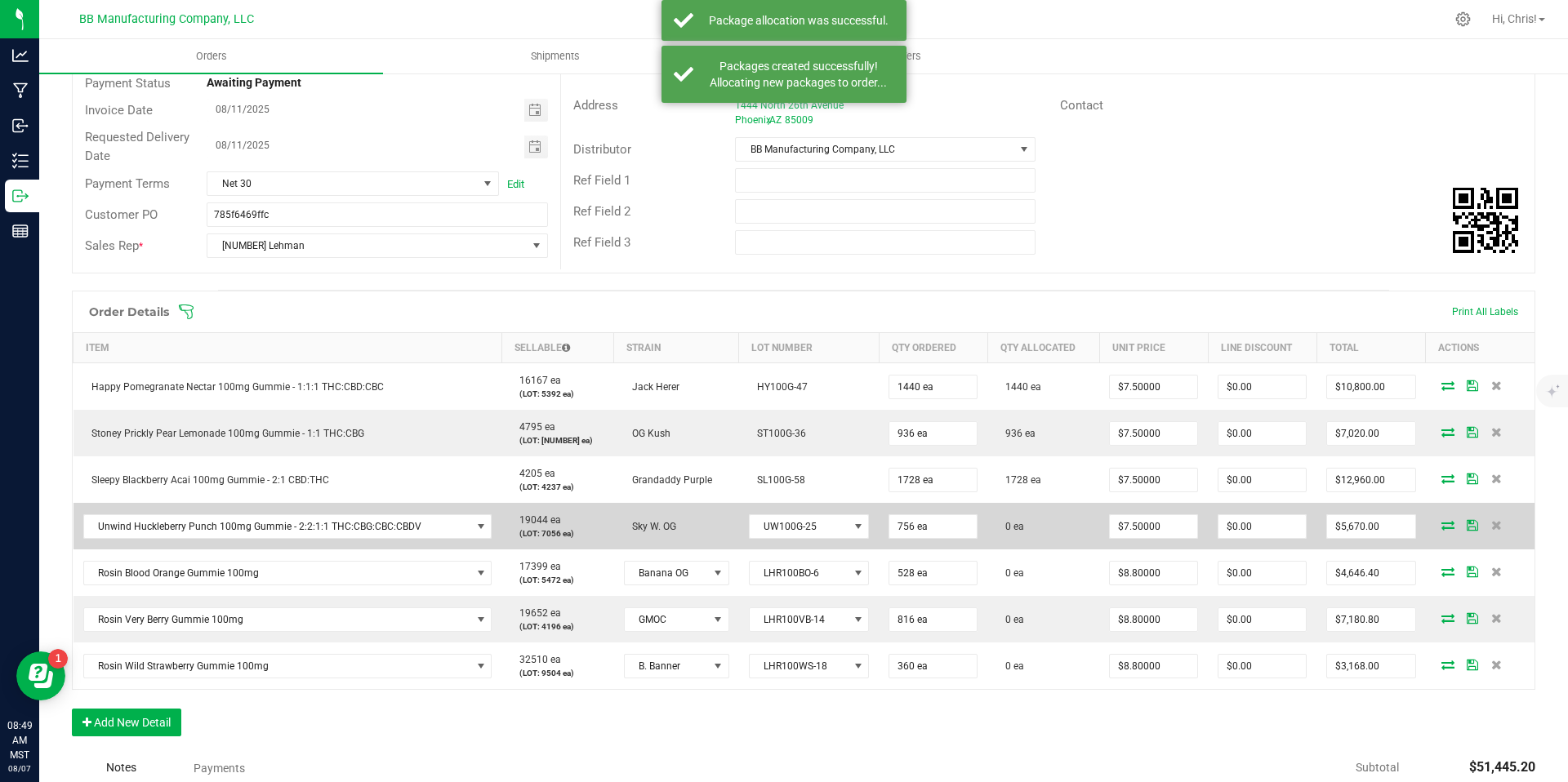 click at bounding box center [1448, 525] 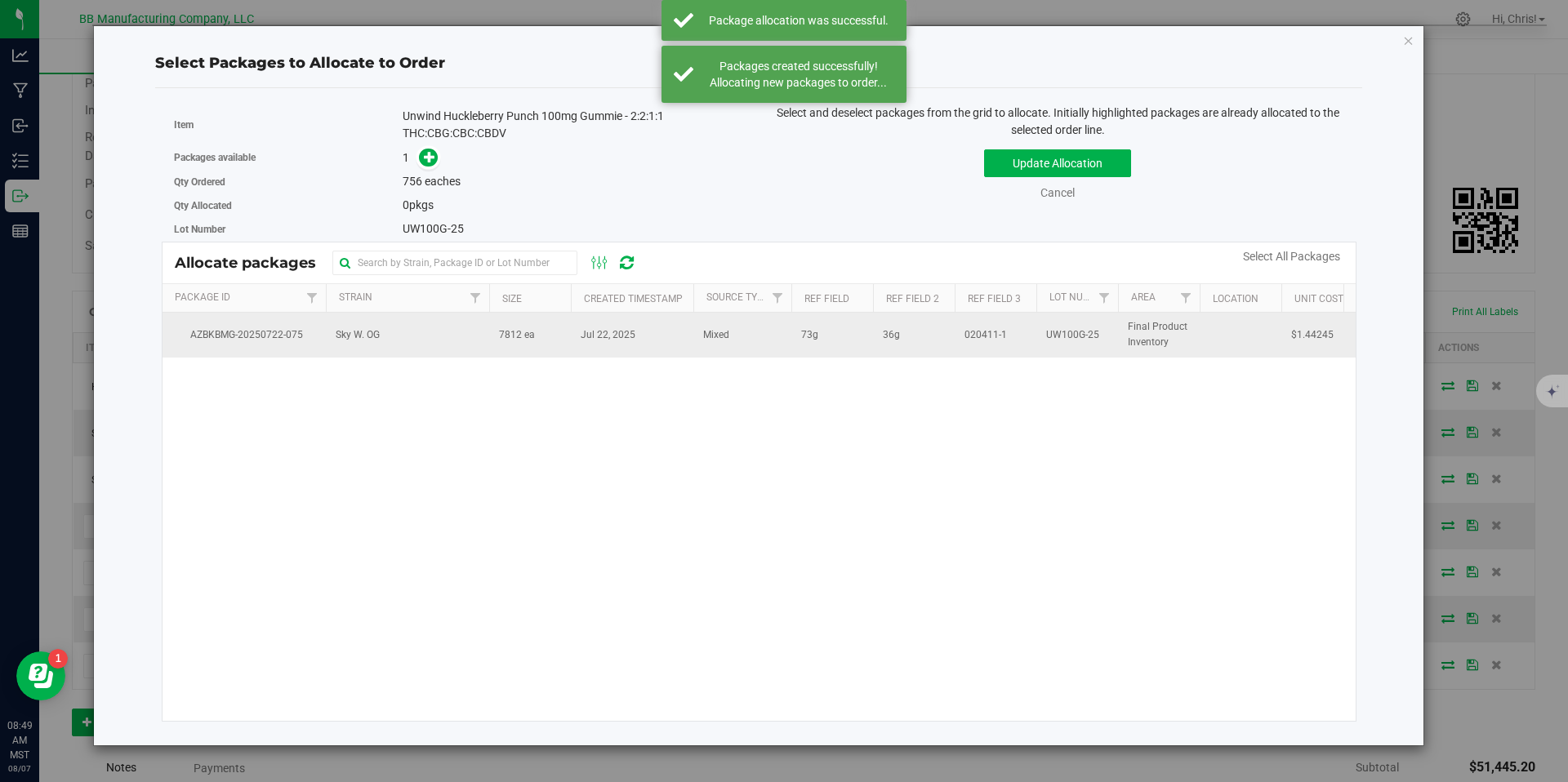 click on "7812 ea" at bounding box center (530, 335) 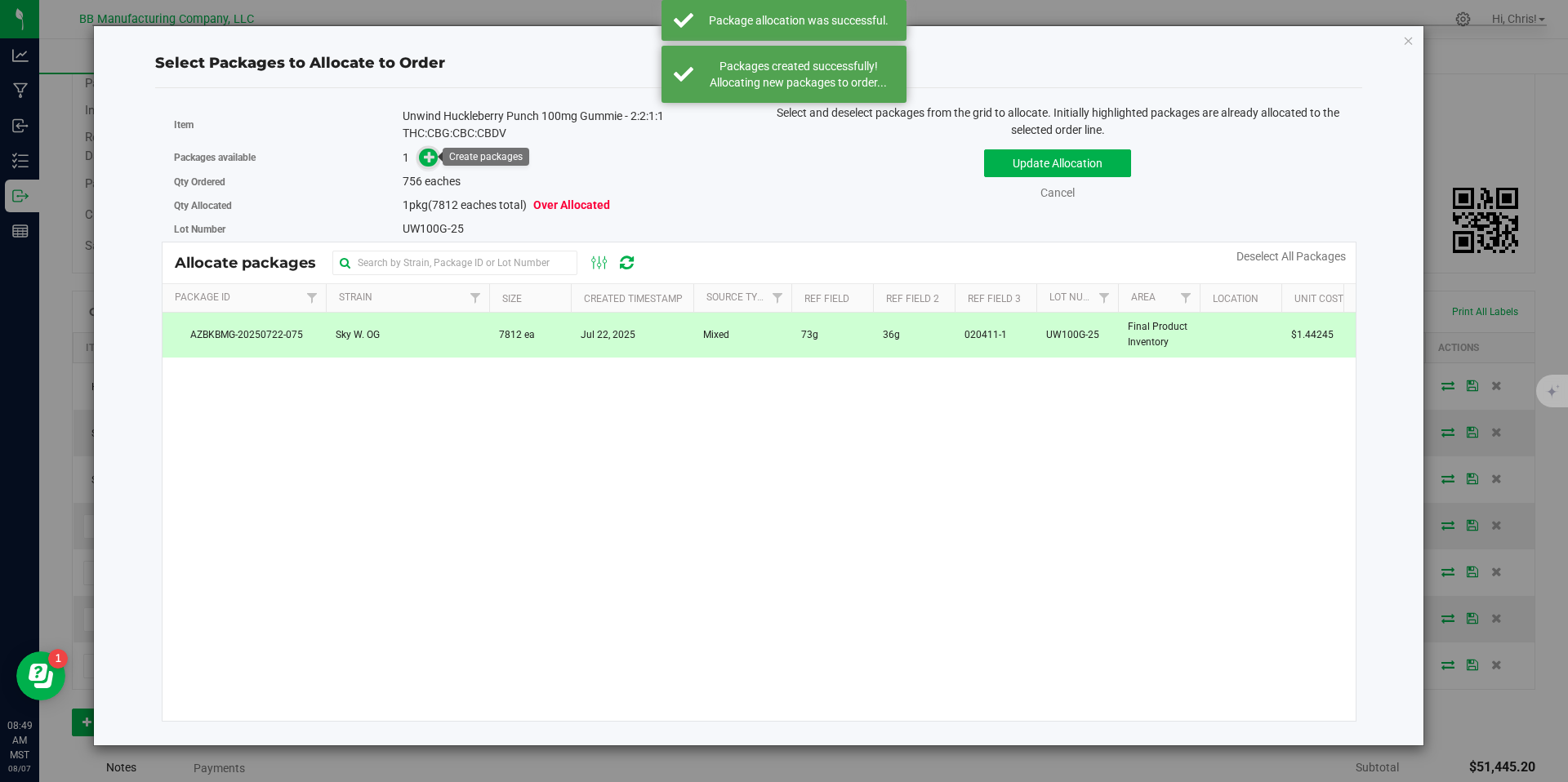 click at bounding box center [428, 158] 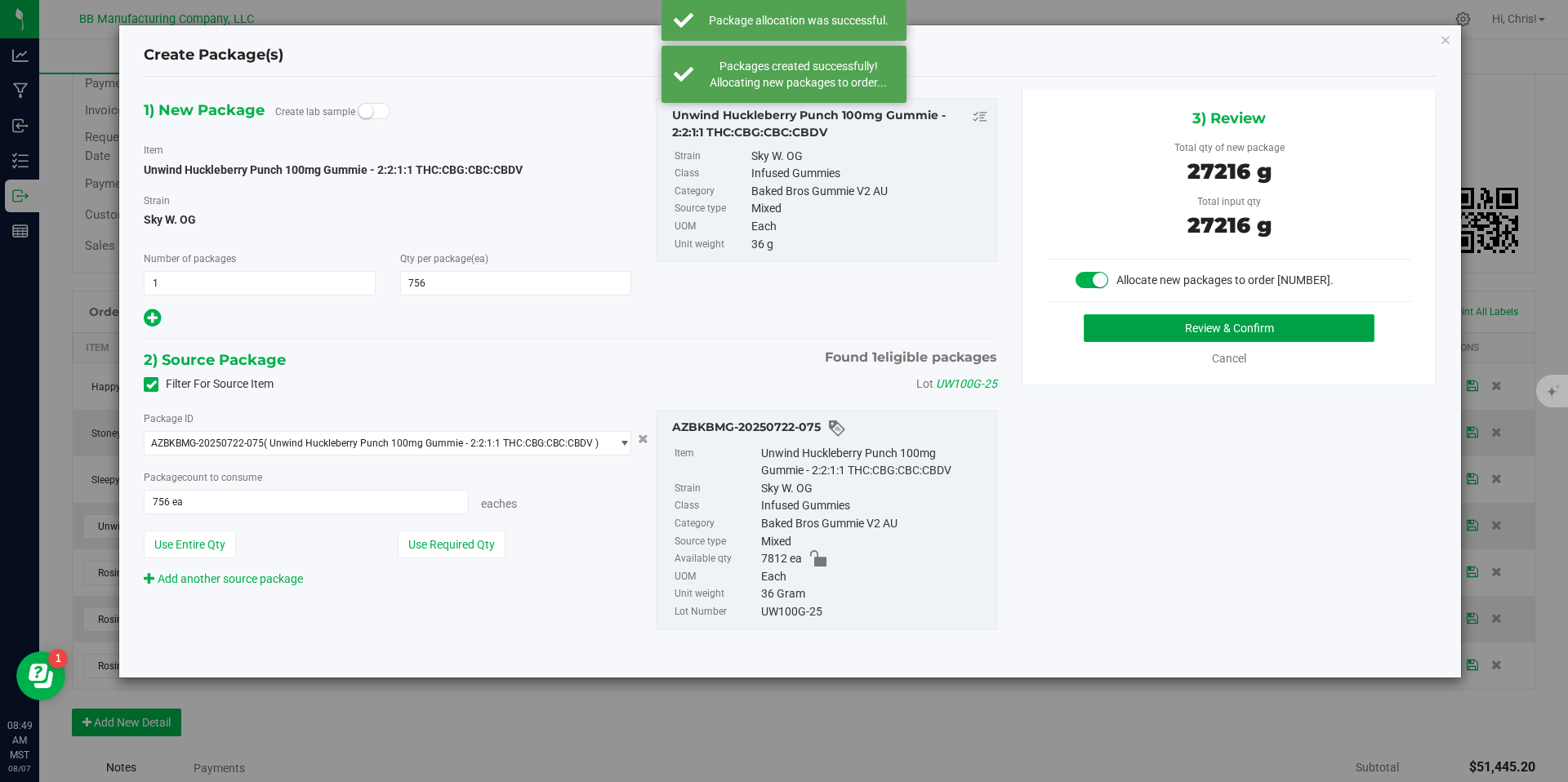 click on "Review & Confirm" at bounding box center (1229, 328) 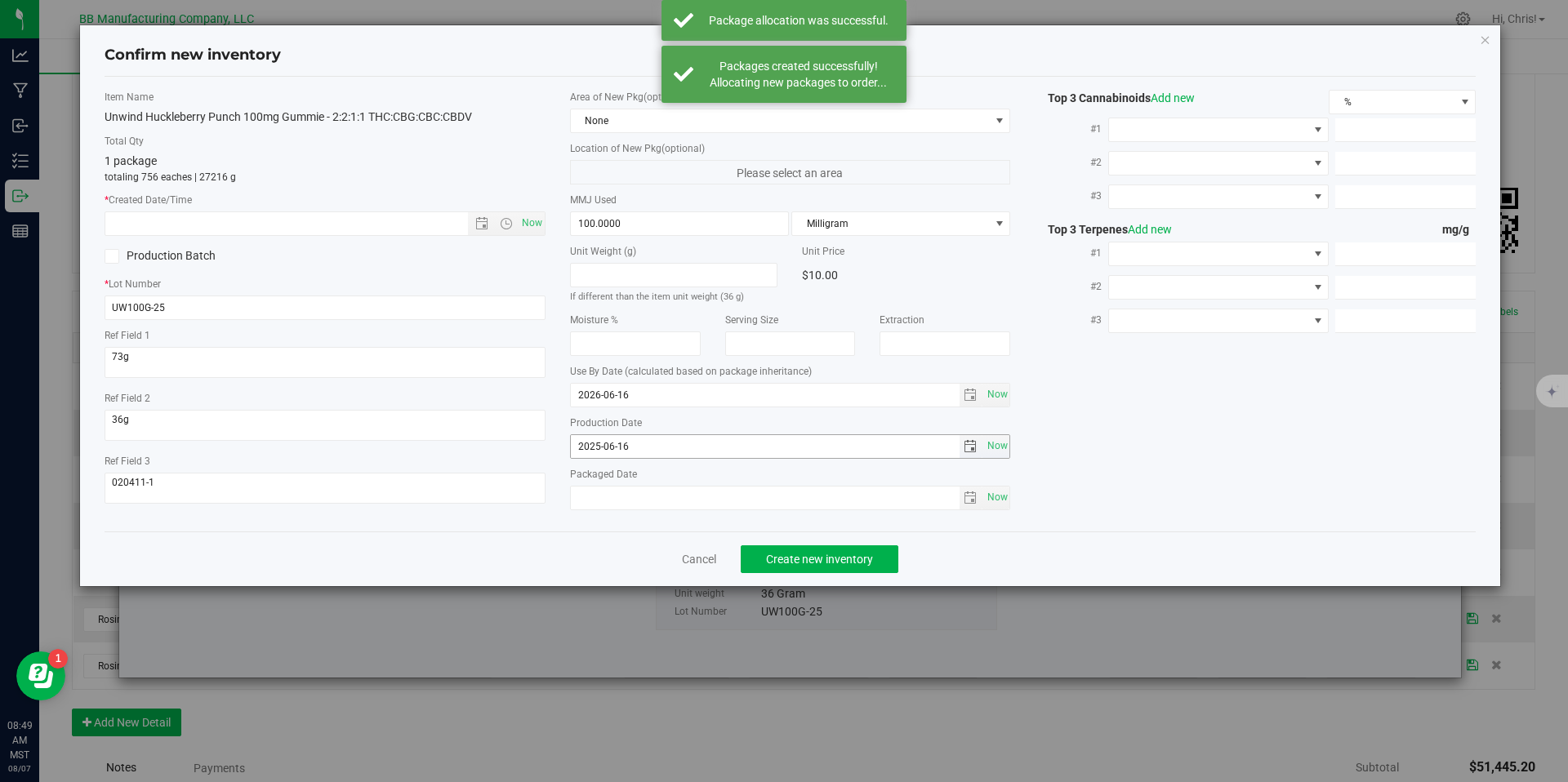 click on "2025-06-16" at bounding box center [765, 447] 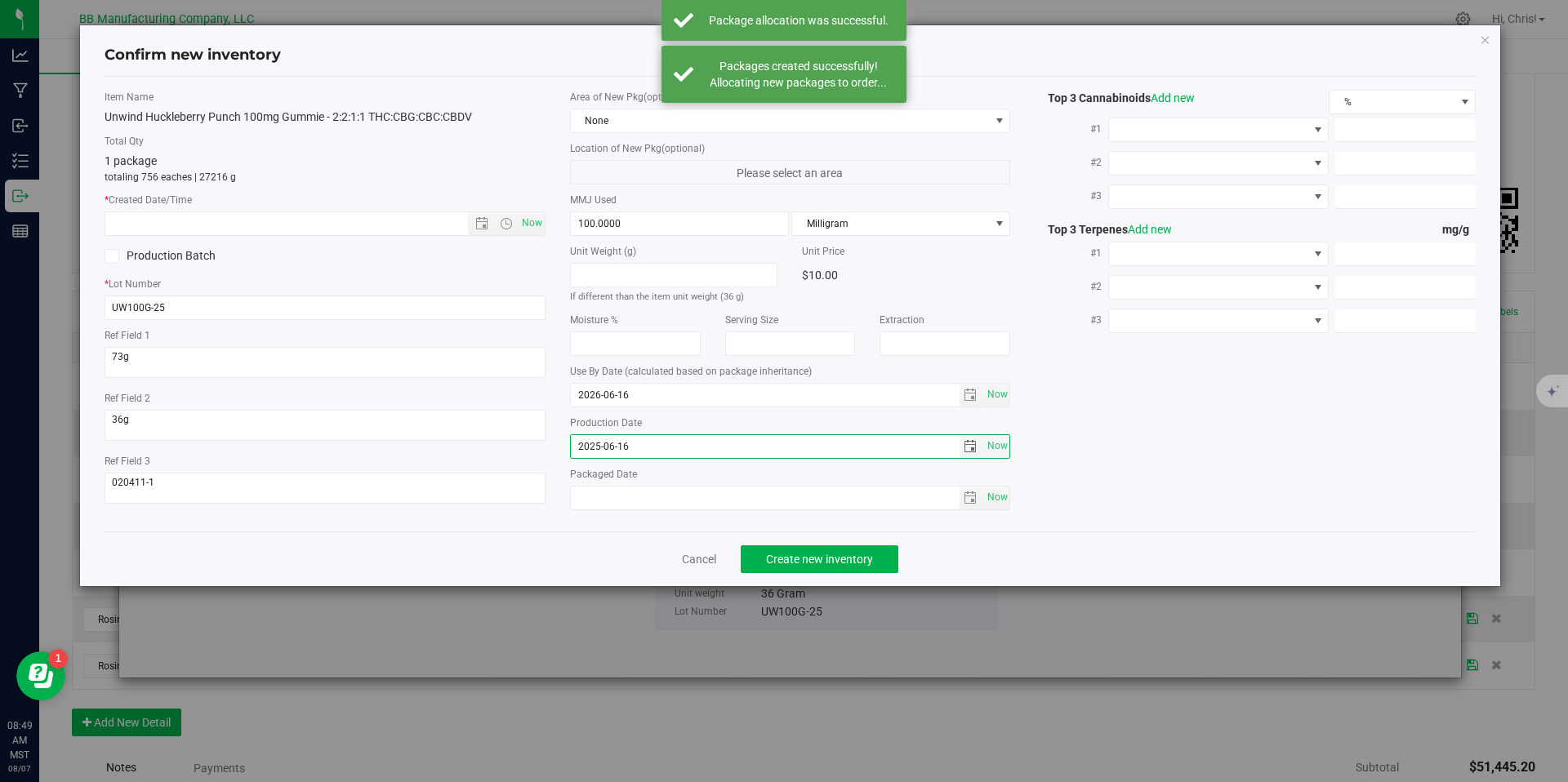 click on "2025-06-16" at bounding box center (765, 447) 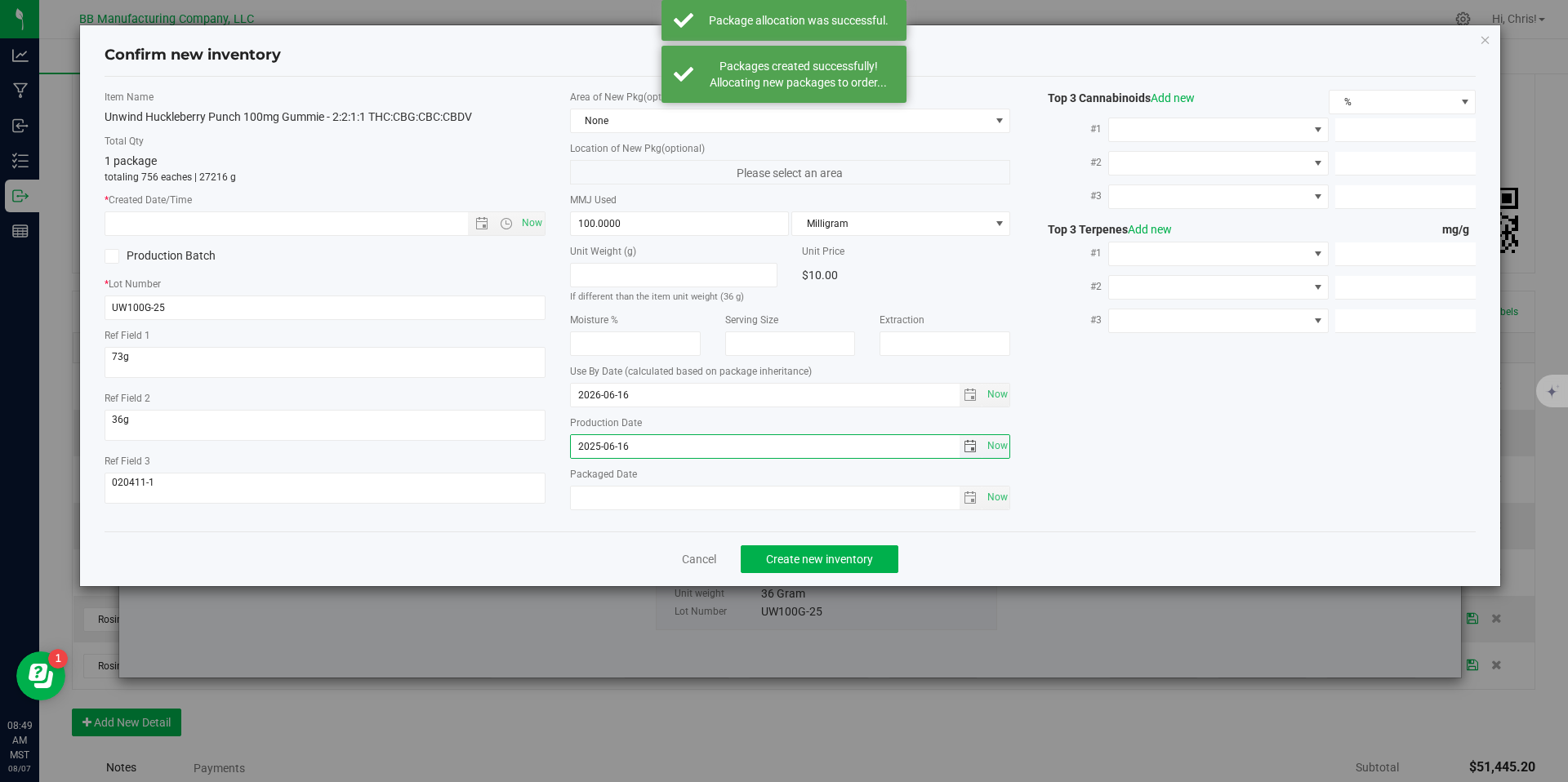 click on "2025-06-16" at bounding box center [765, 447] 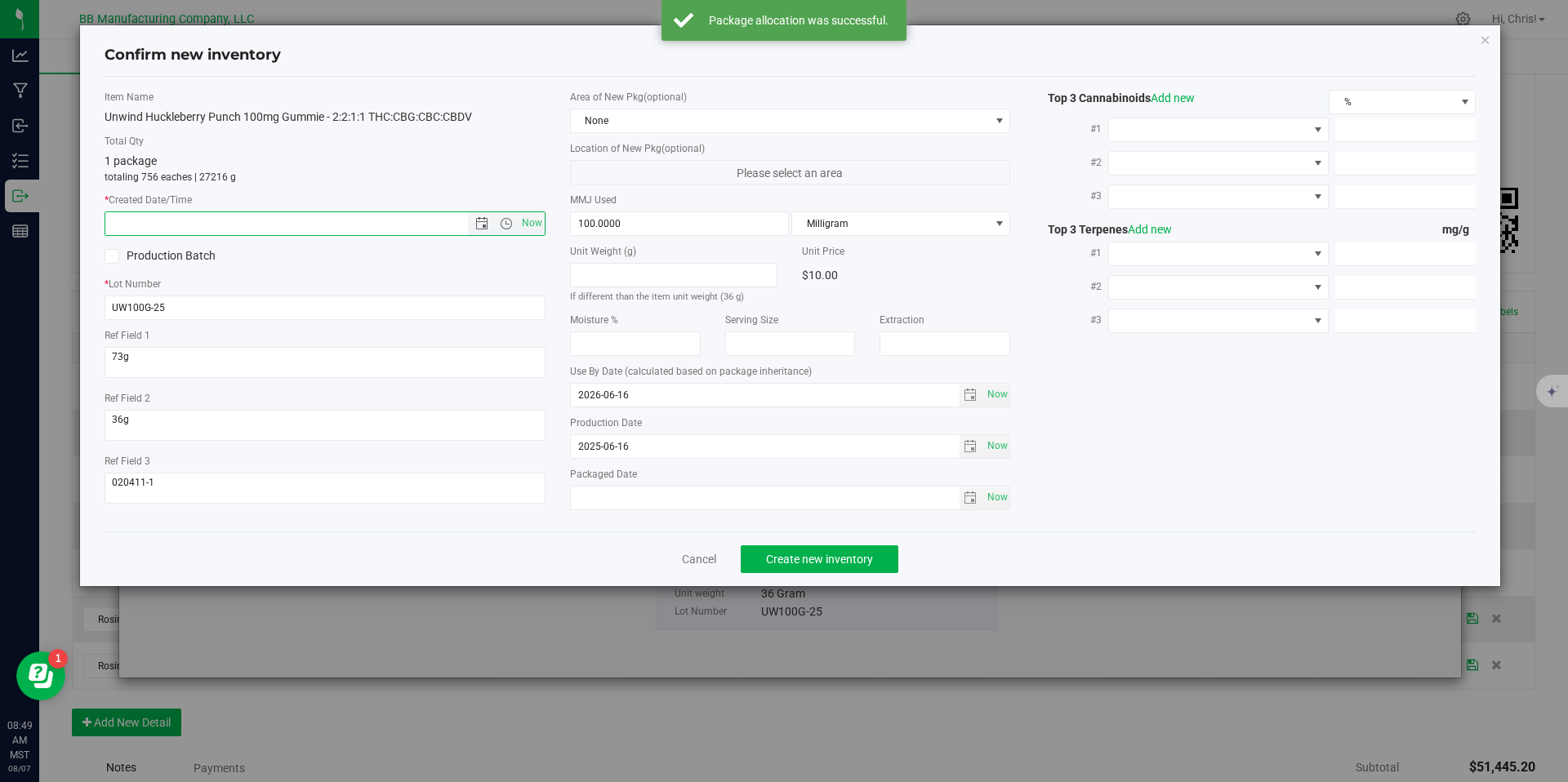 click at bounding box center (301, 224) 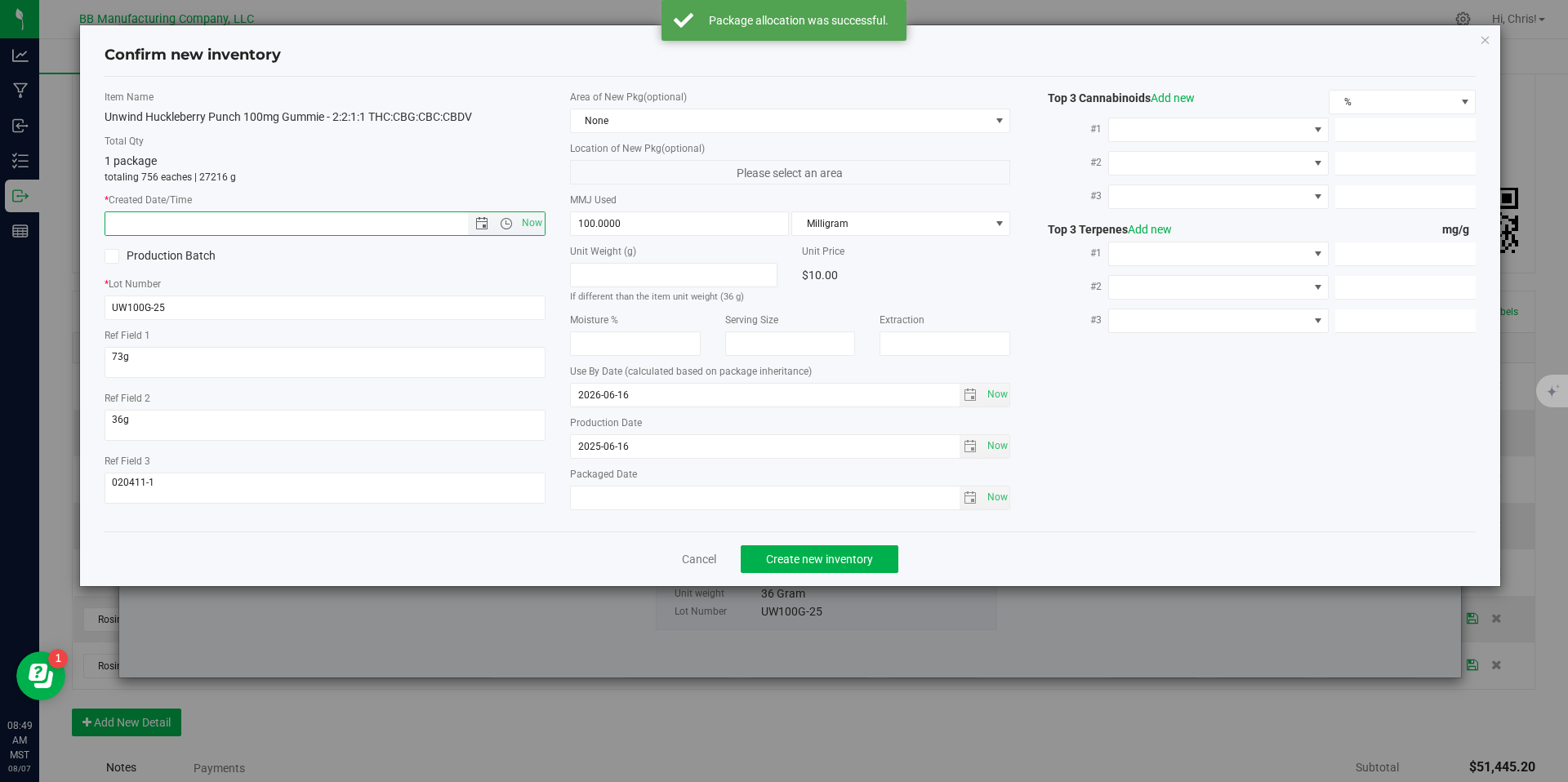 paste on "2025-06-16" 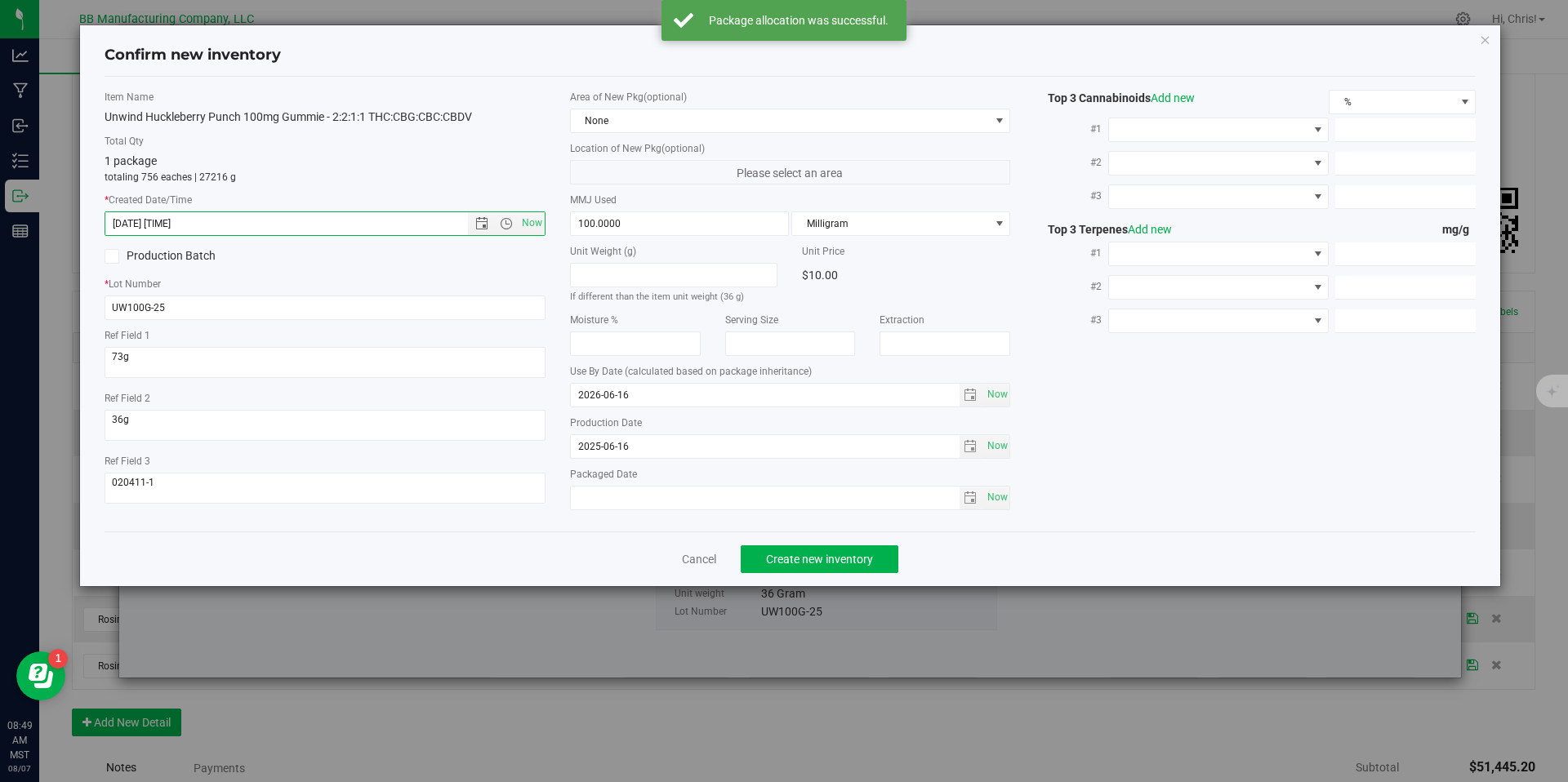 type on "[DATE] [TIME]" 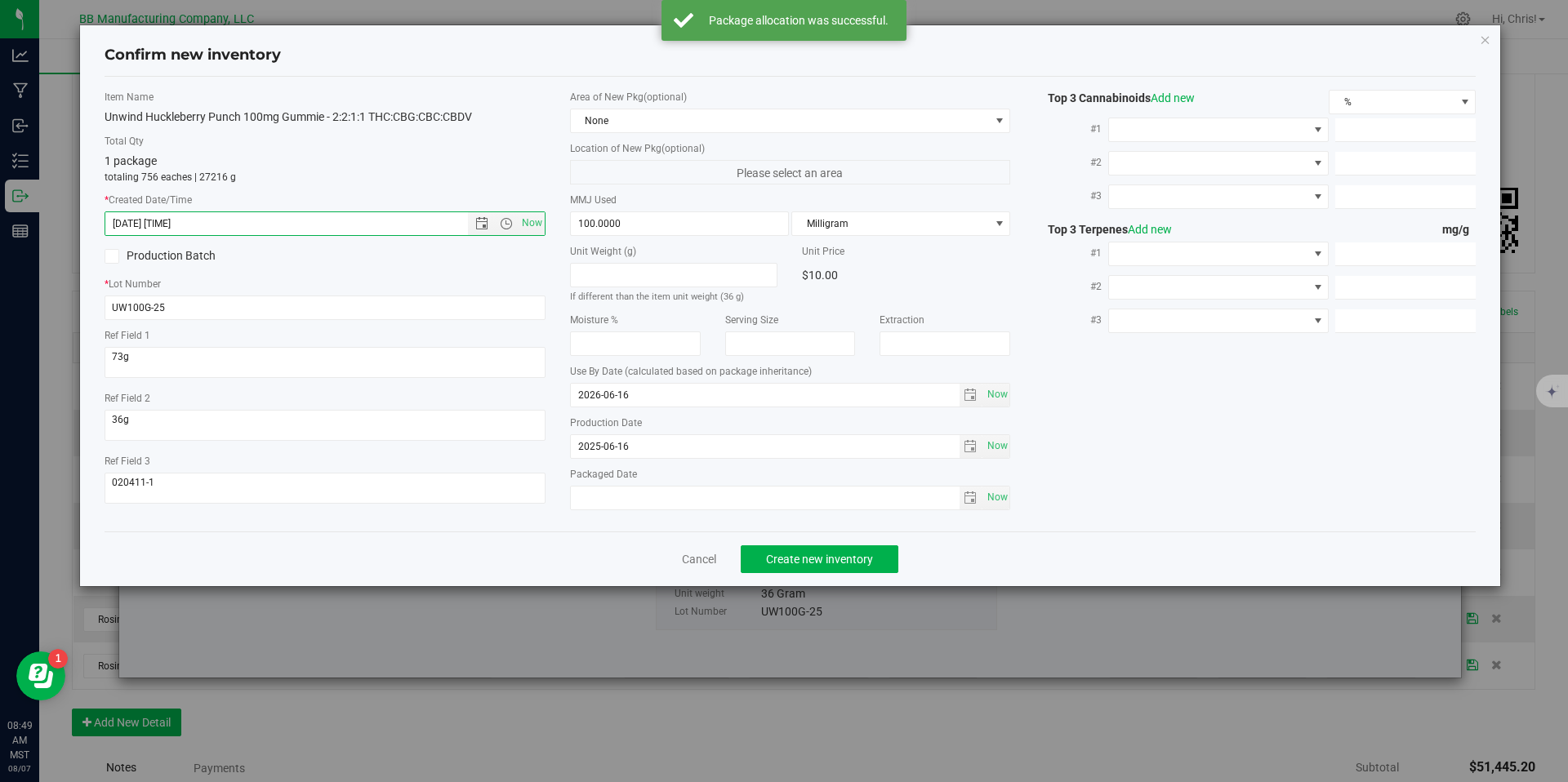 click on "Cancel
Create new inventory" at bounding box center (791, 558) 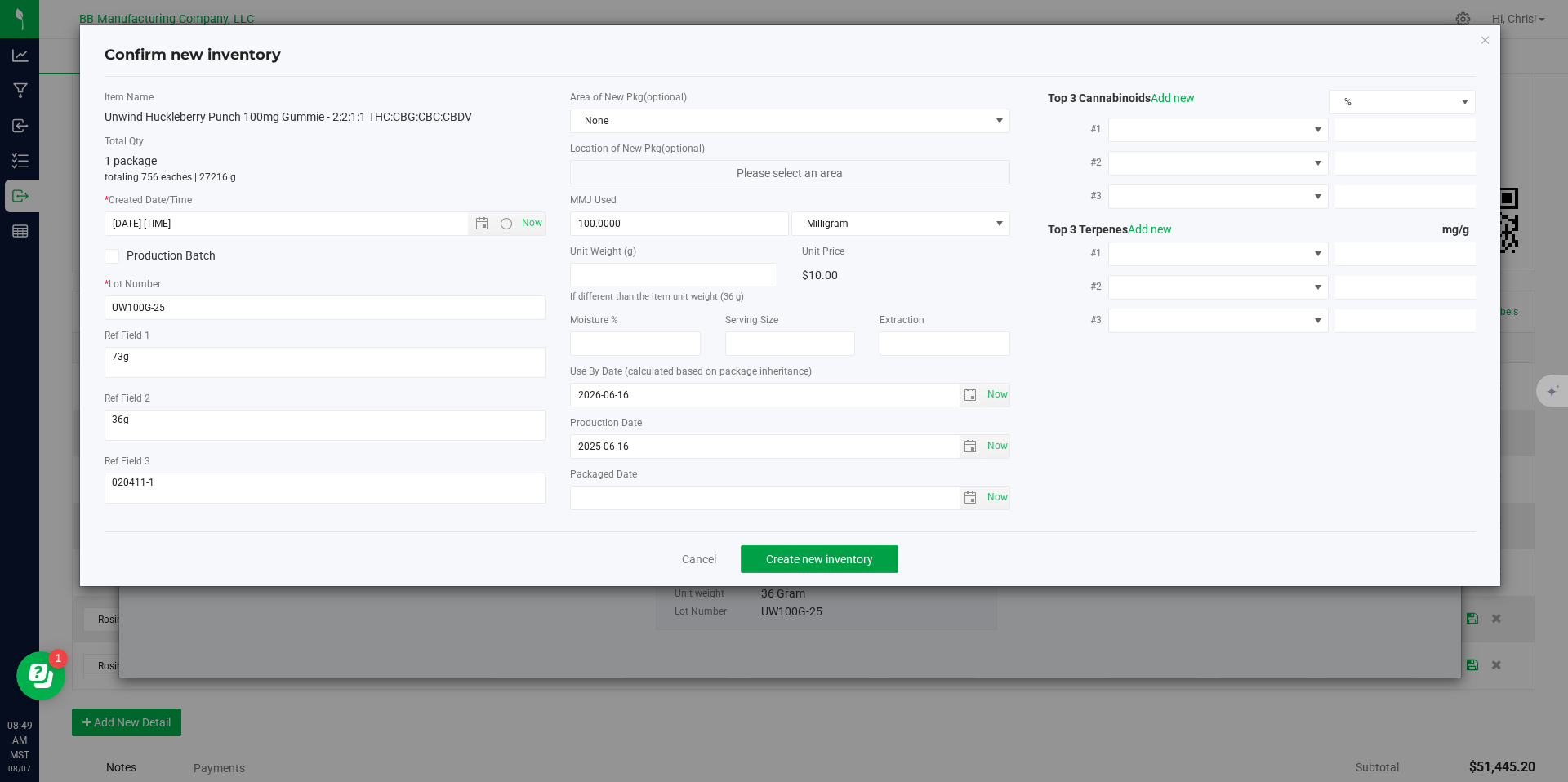 click on "Create new inventory" 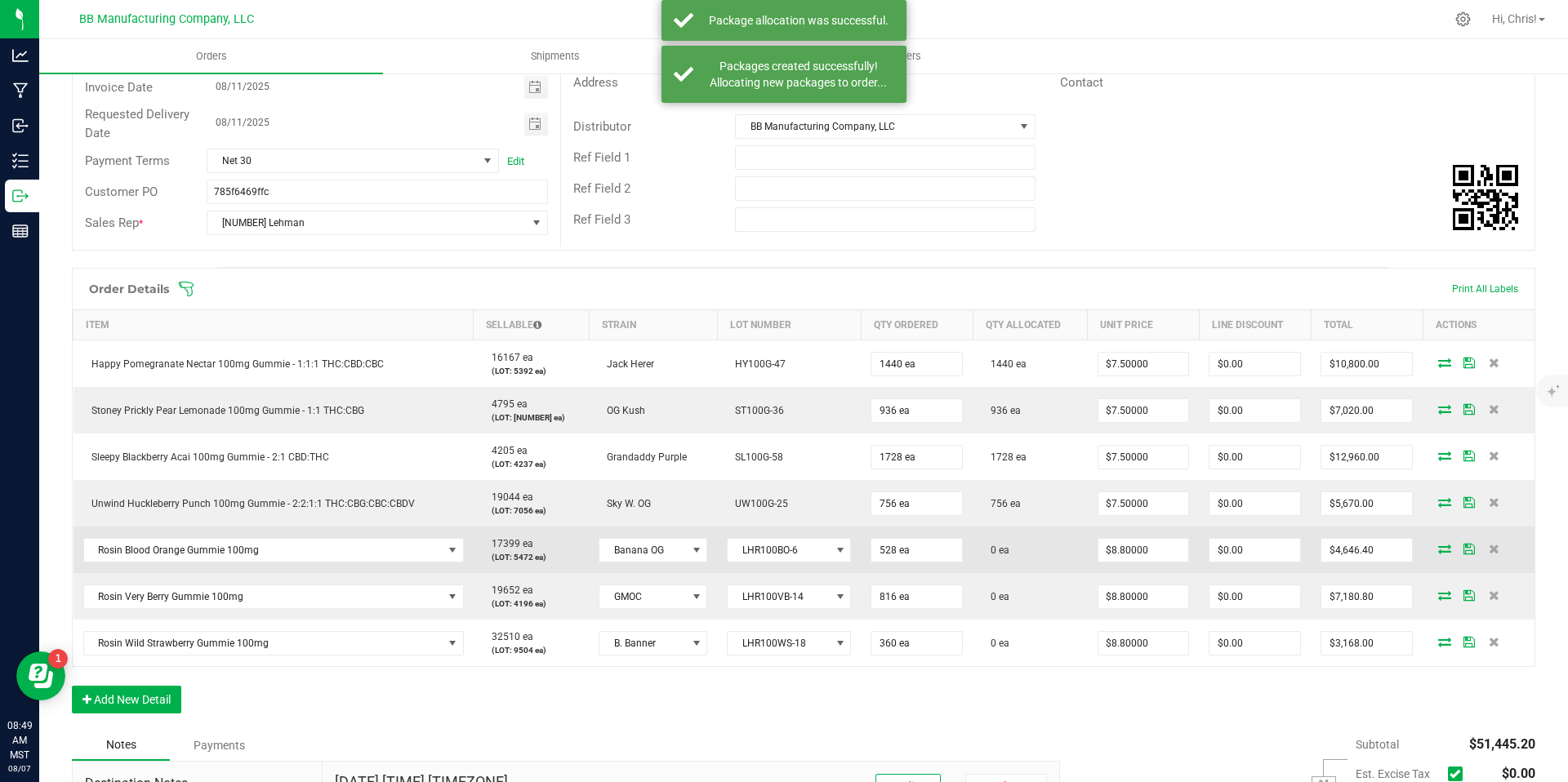 scroll, scrollTop: 204, scrollLeft: 0, axis: vertical 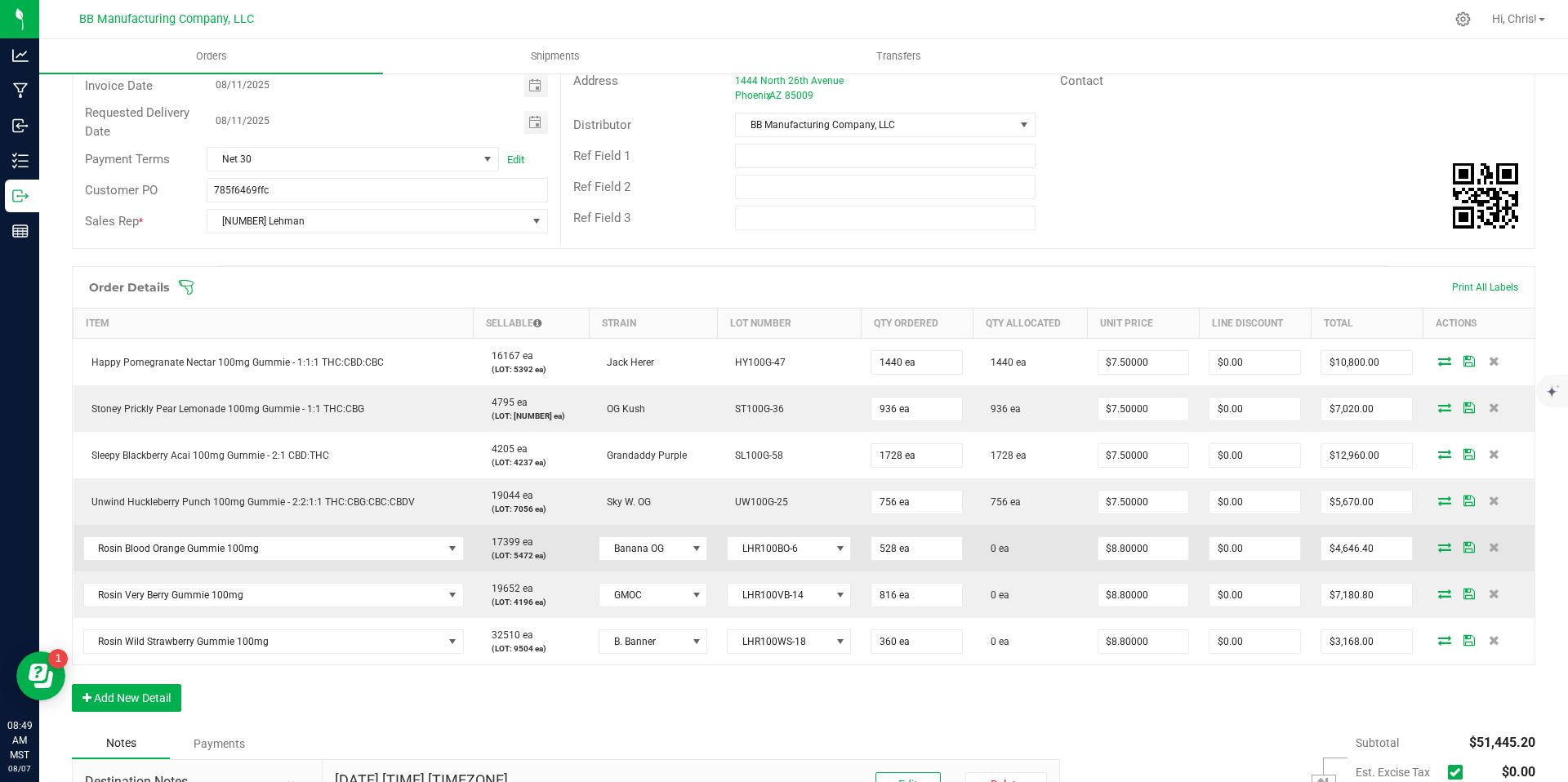 click at bounding box center [1445, 547] 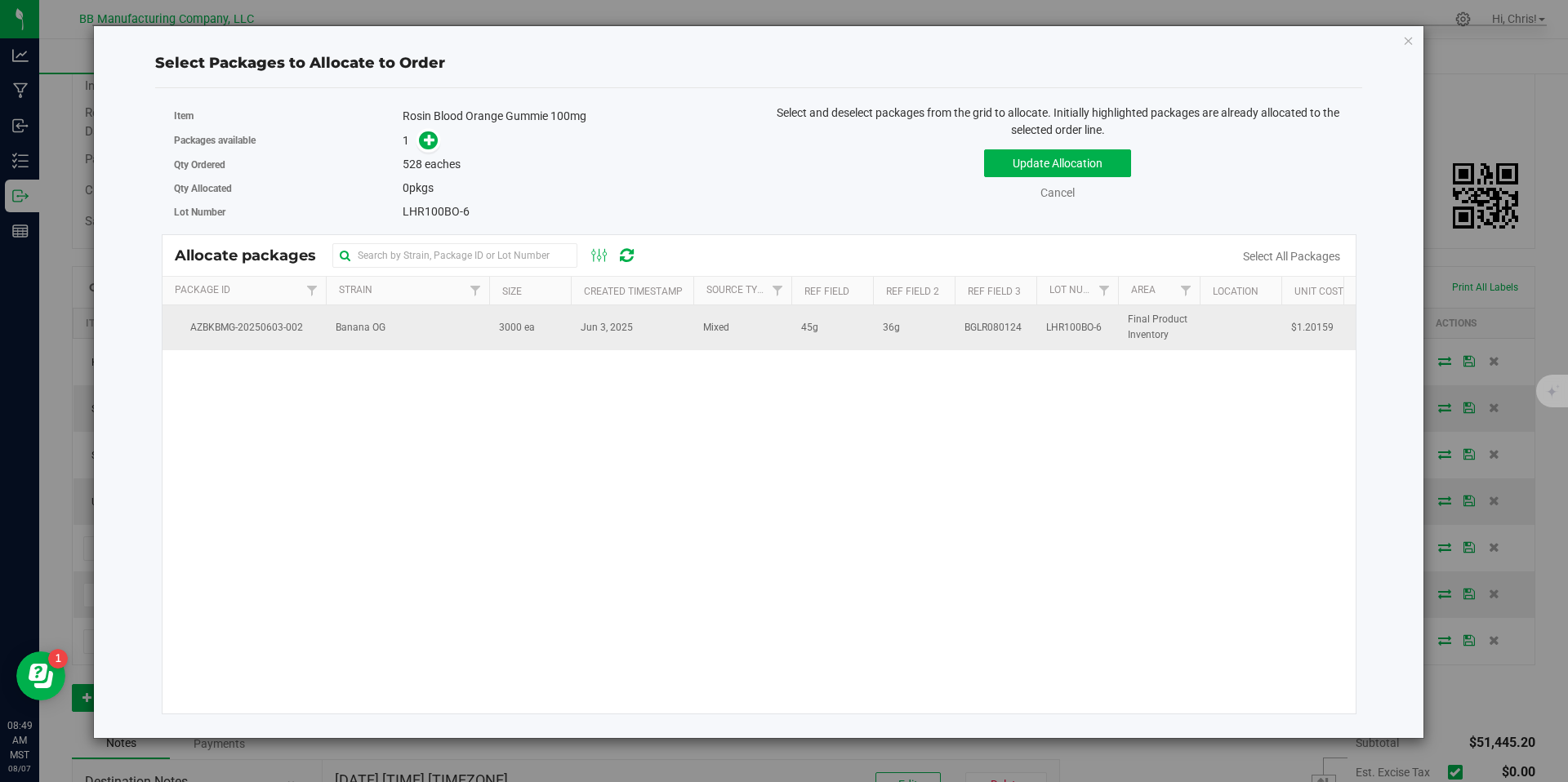 click on "Jun 3, 2025" at bounding box center [632, 327] 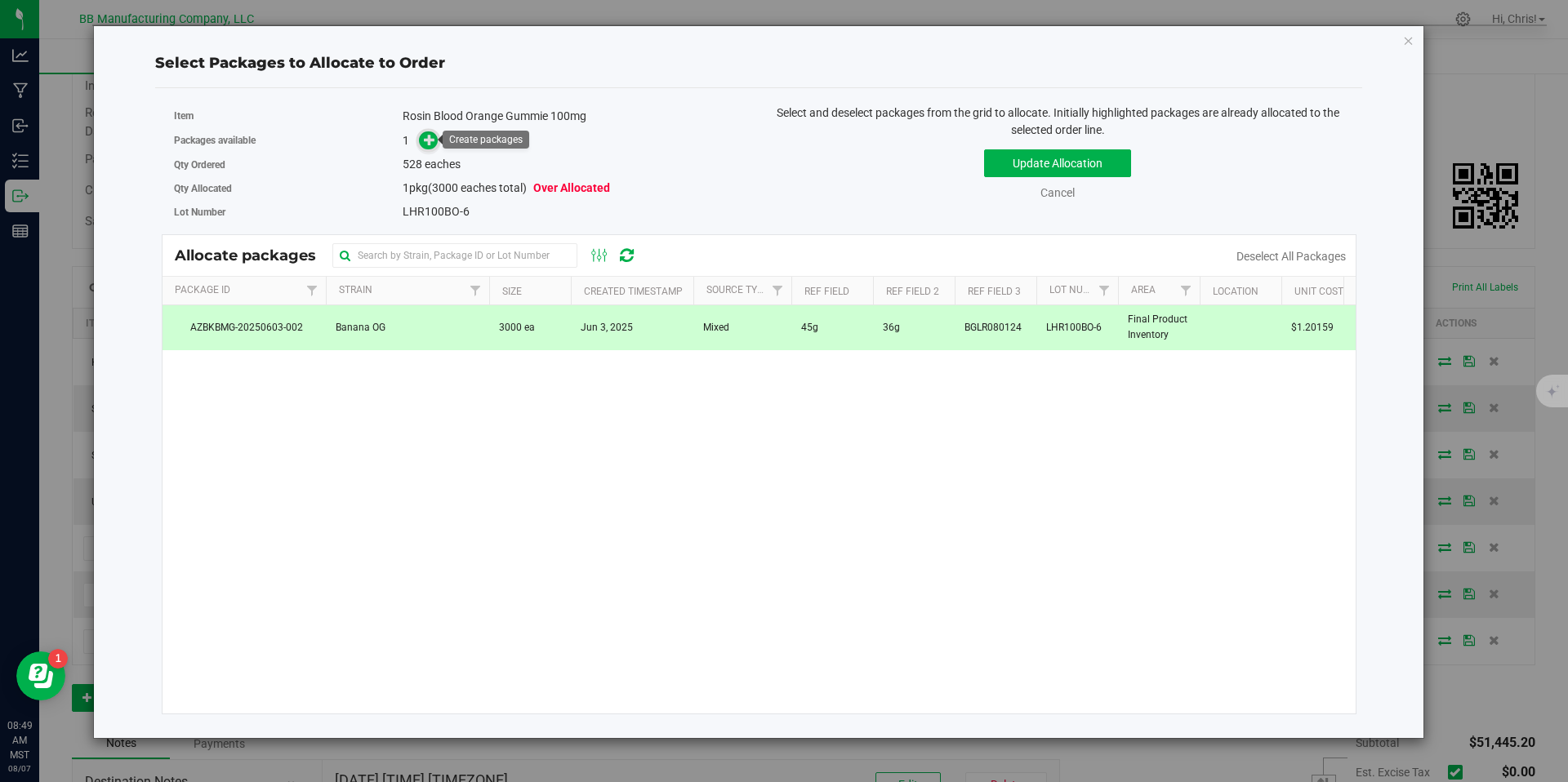 click at bounding box center [430, 140] 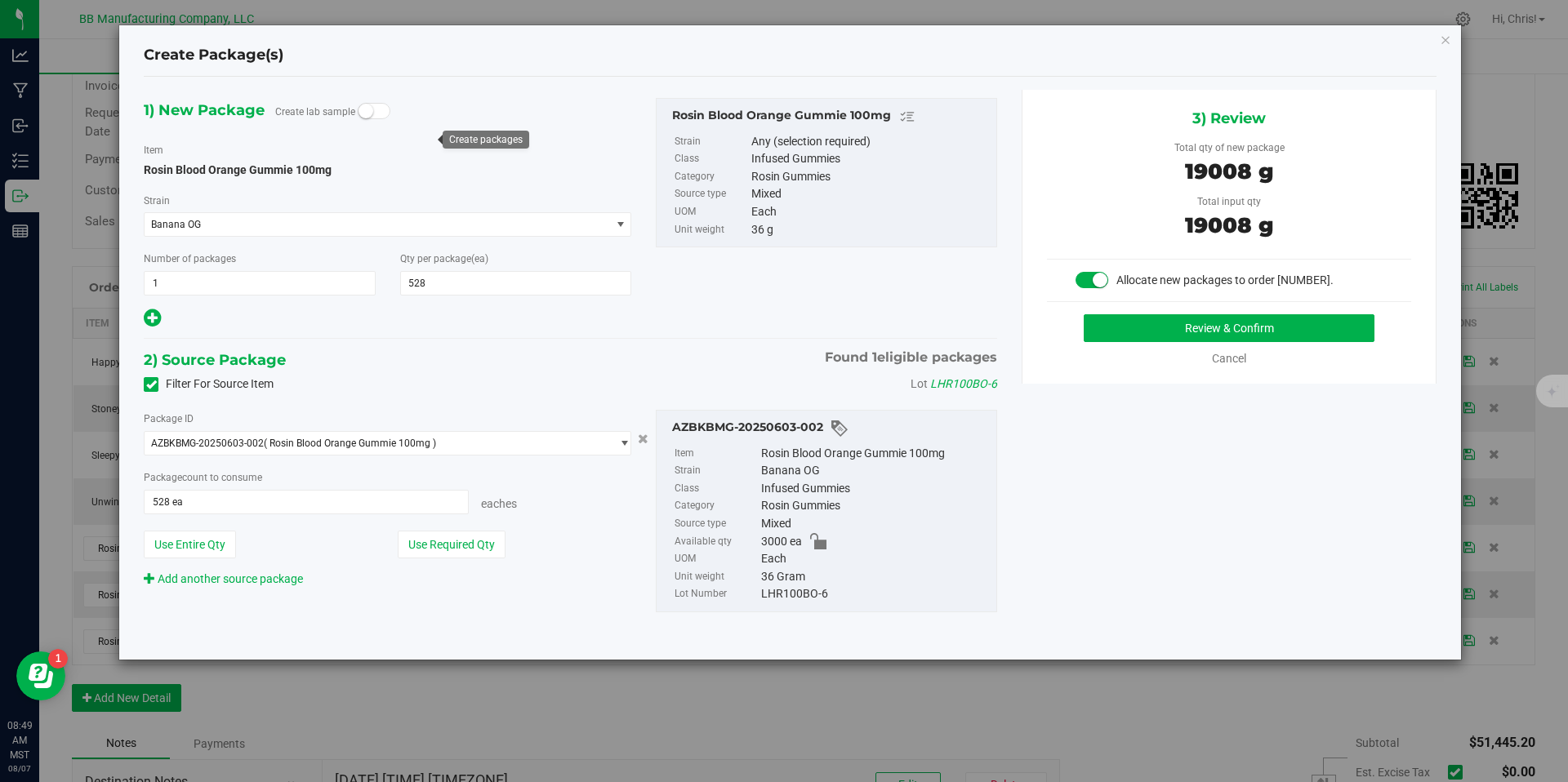 click on "Allocate new packages to order [NUMBER]." at bounding box center (1225, 280) 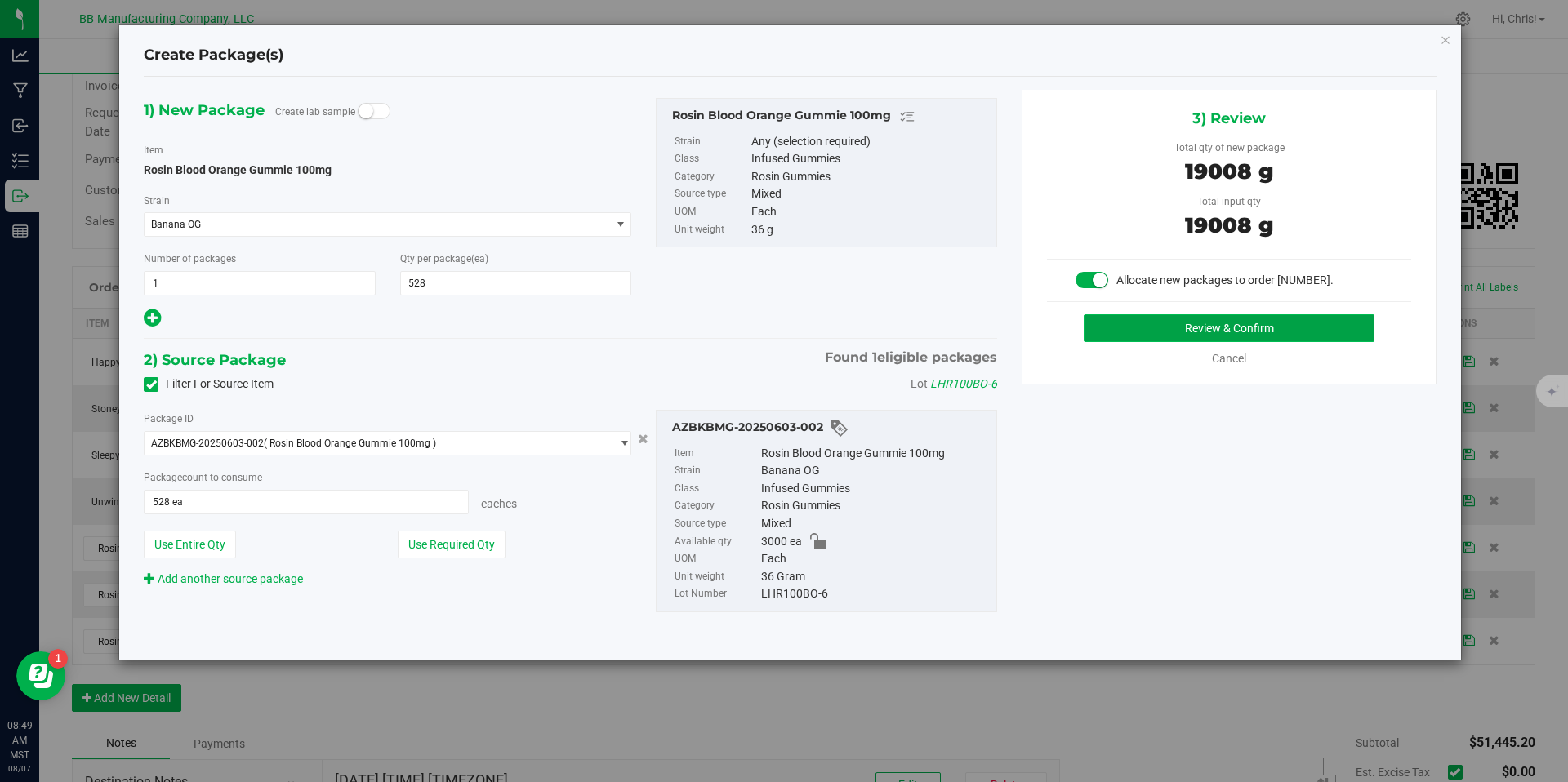 click on "Review & Confirm" at bounding box center [1229, 328] 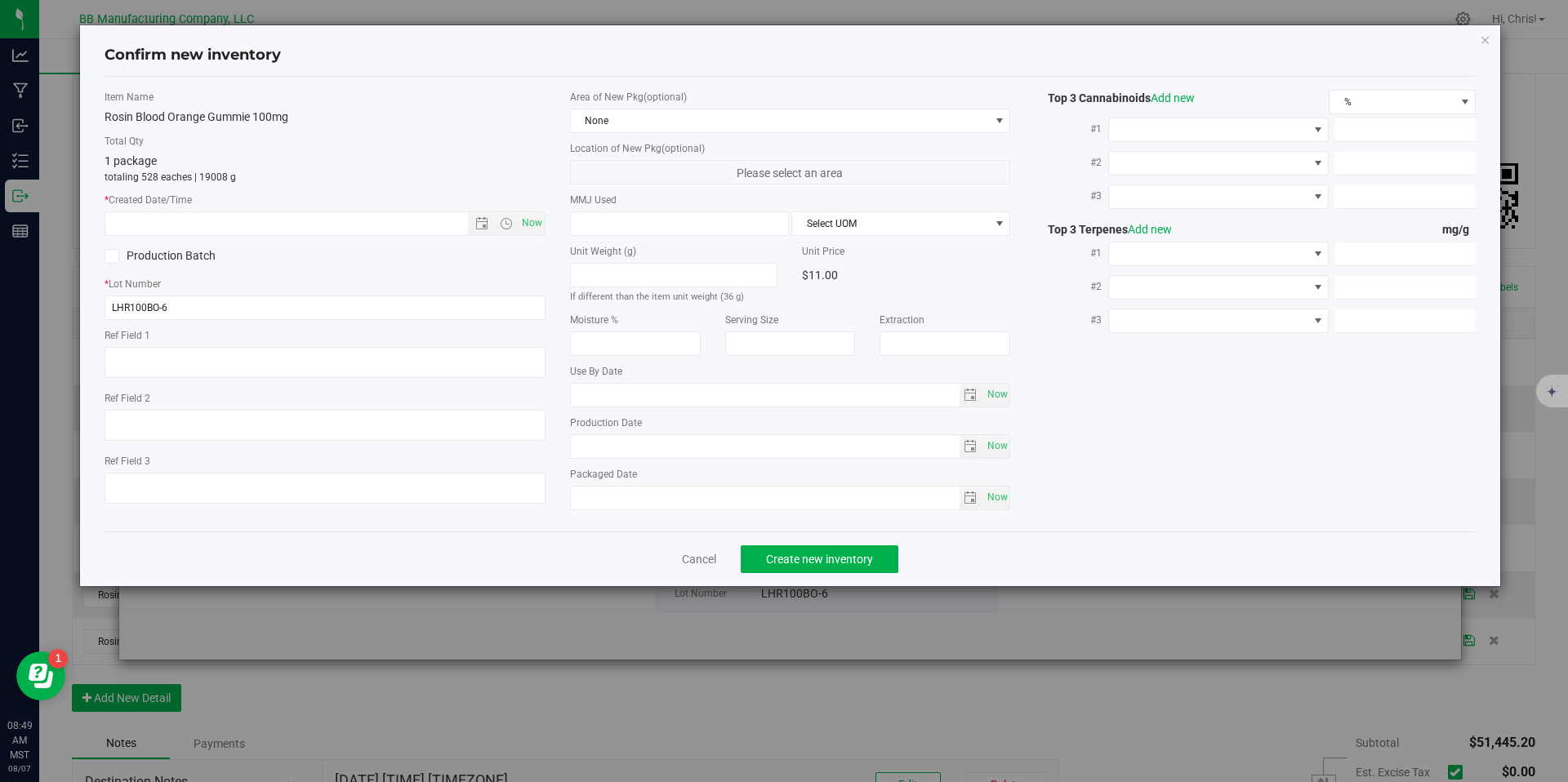 type on "45g" 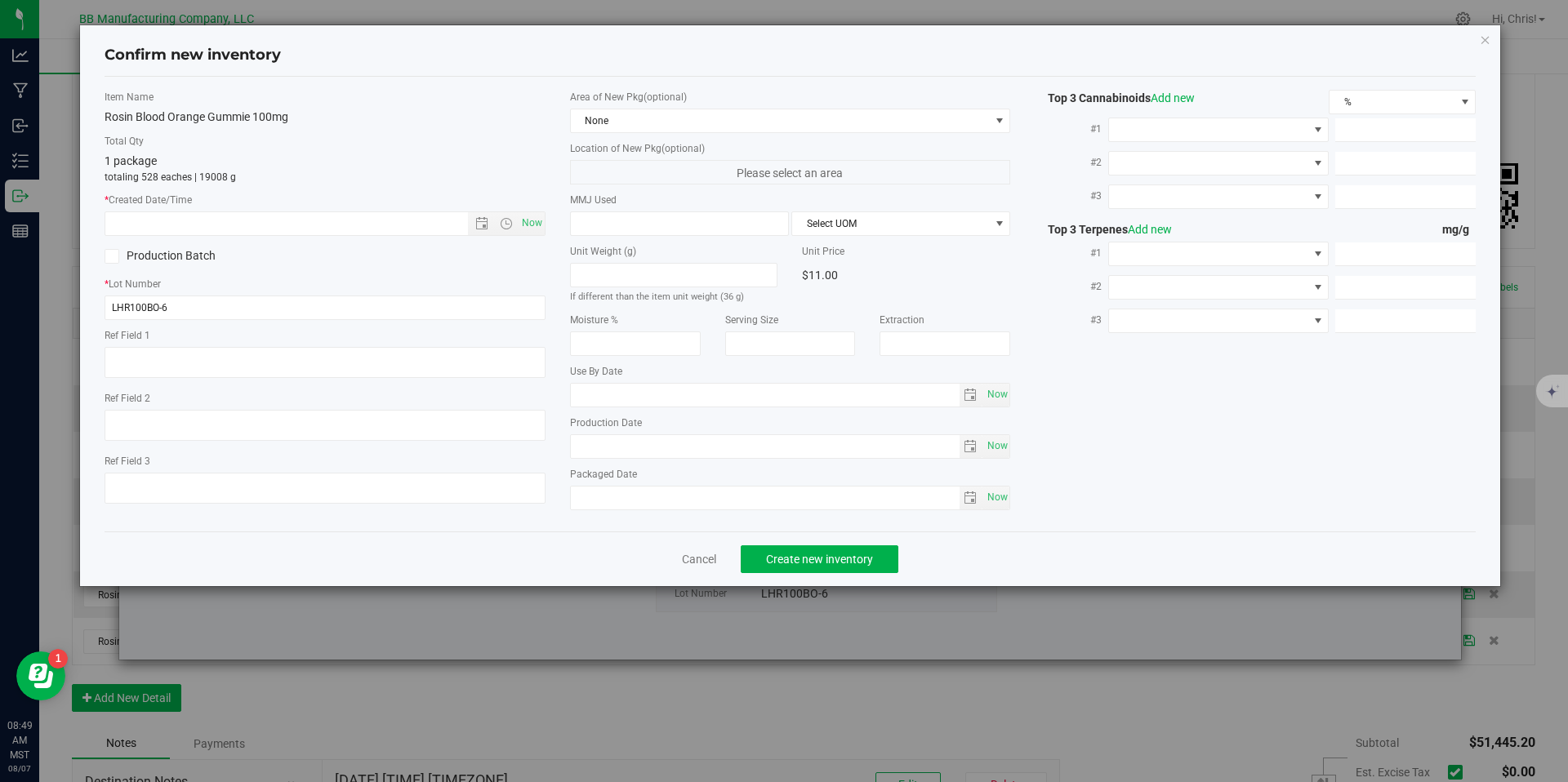 type on "36g" 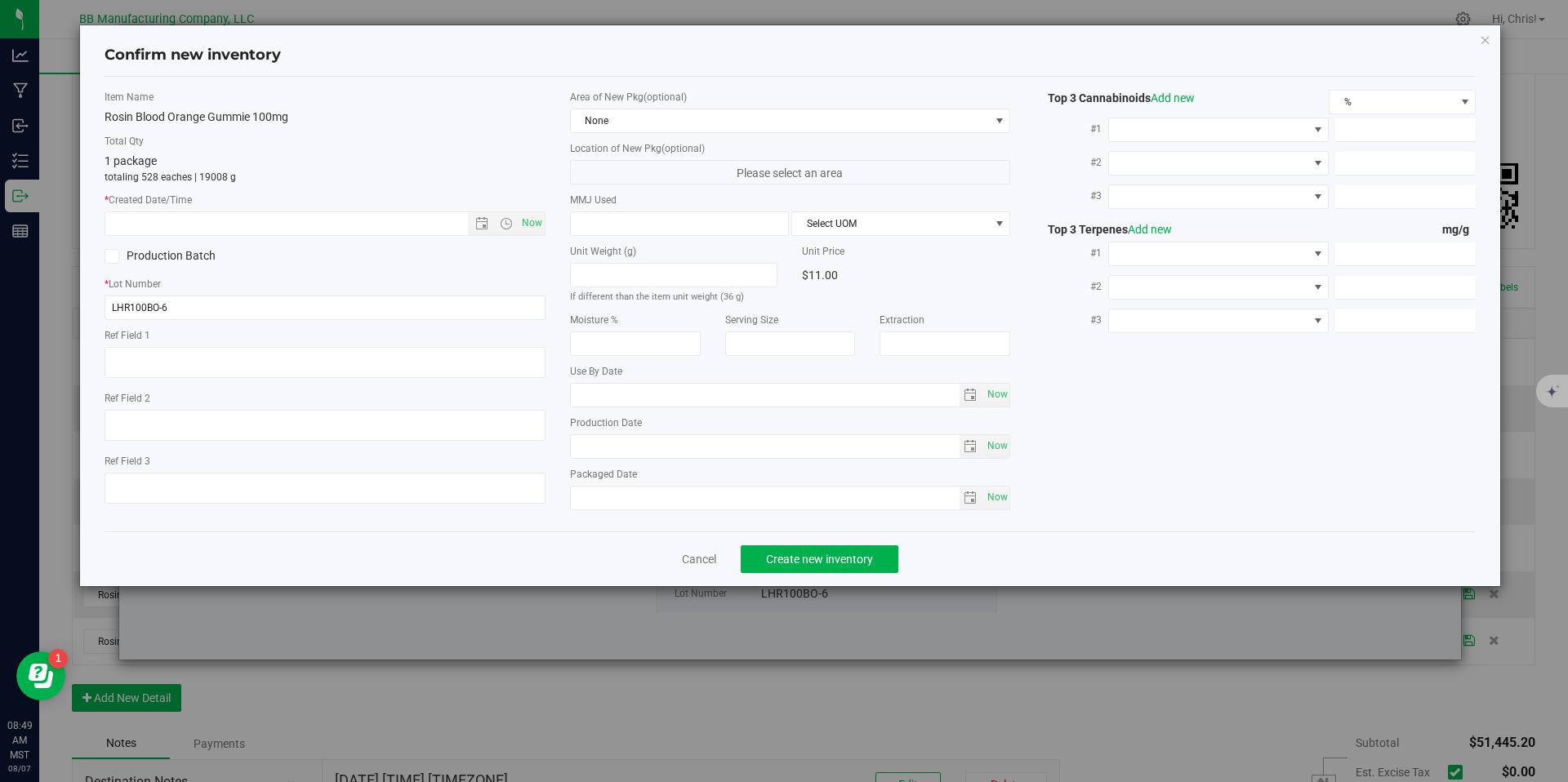 type on "BGLR080124" 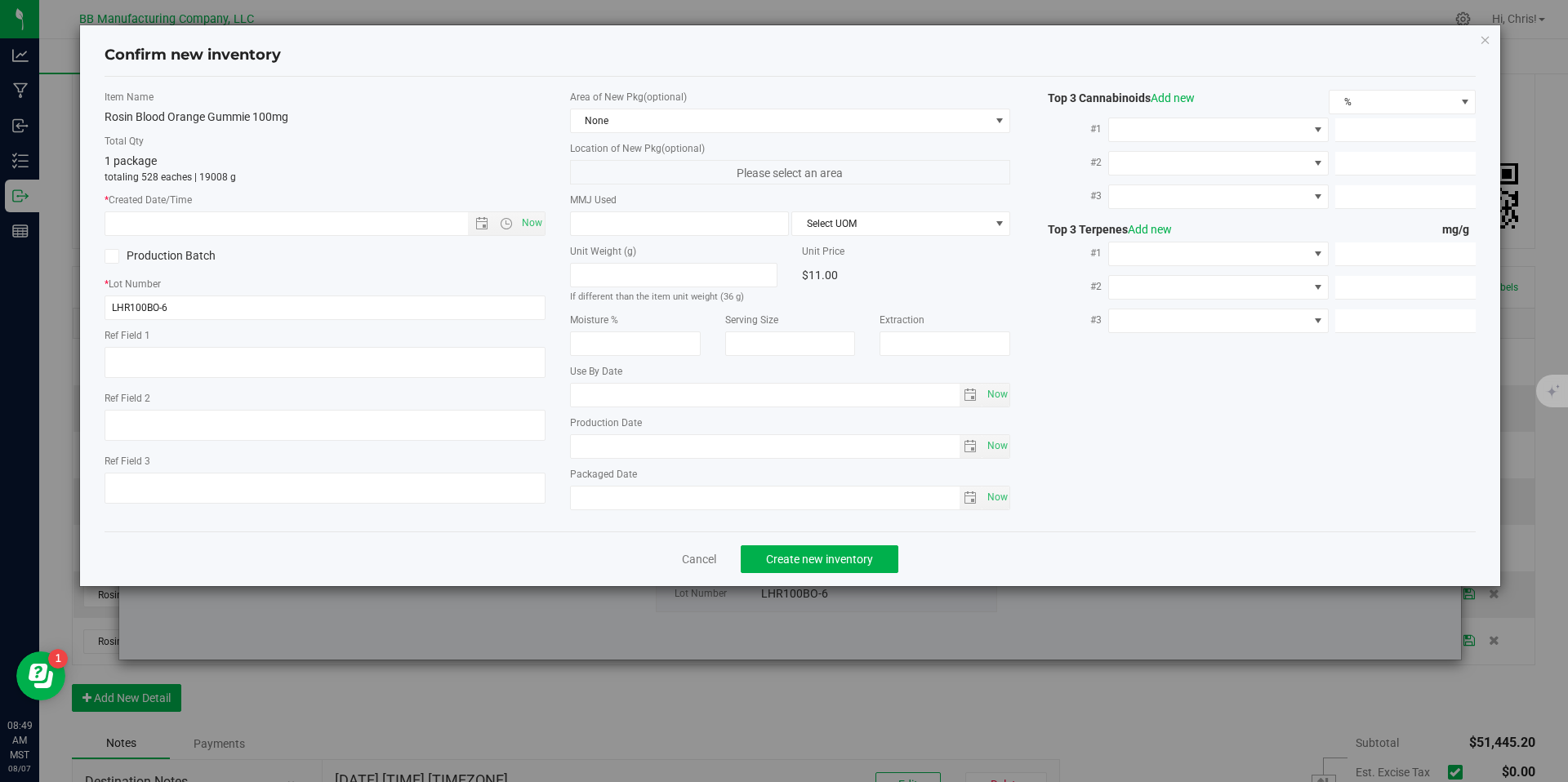 type on "100.0000" 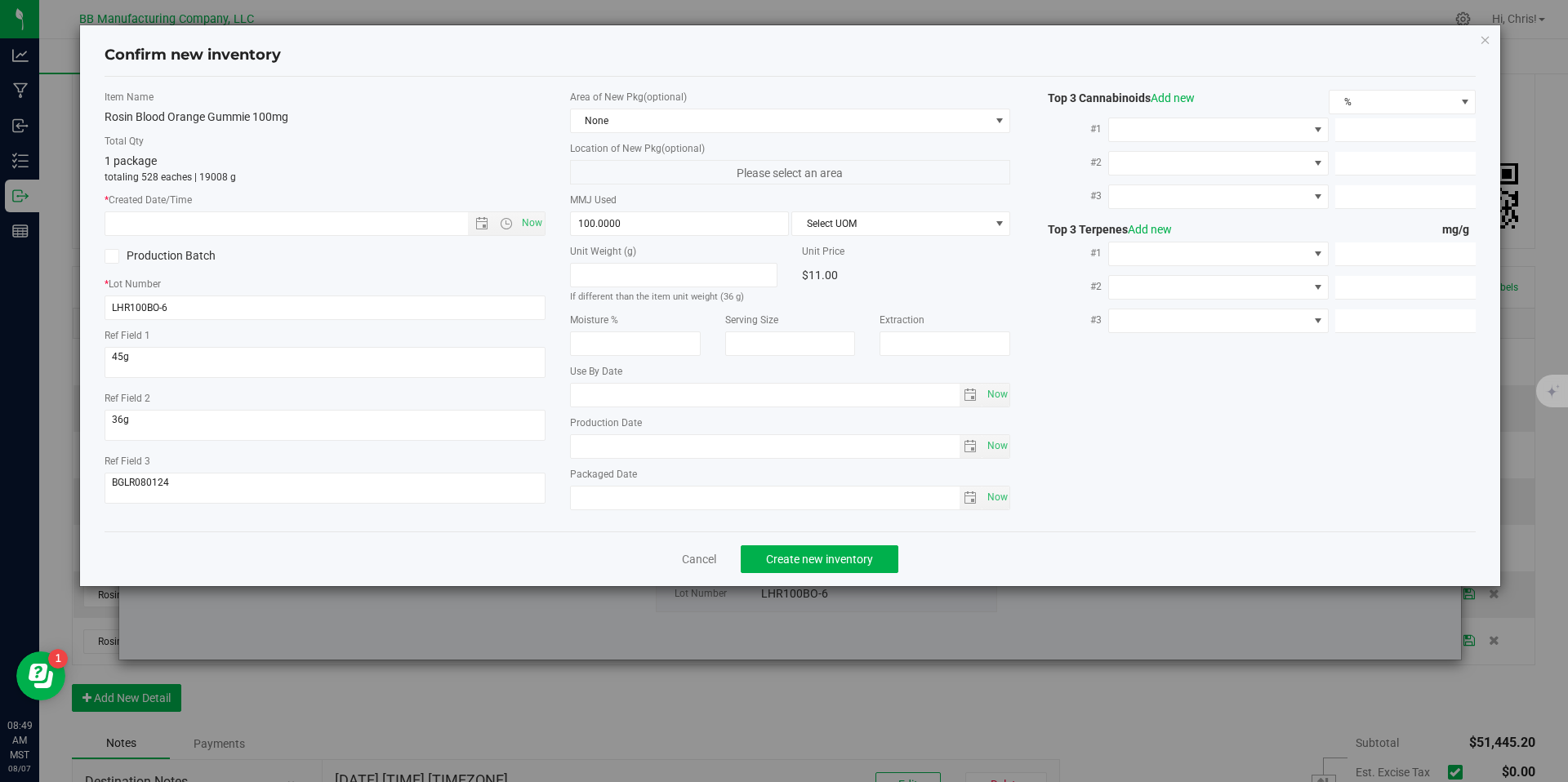 type on "2026-05-13" 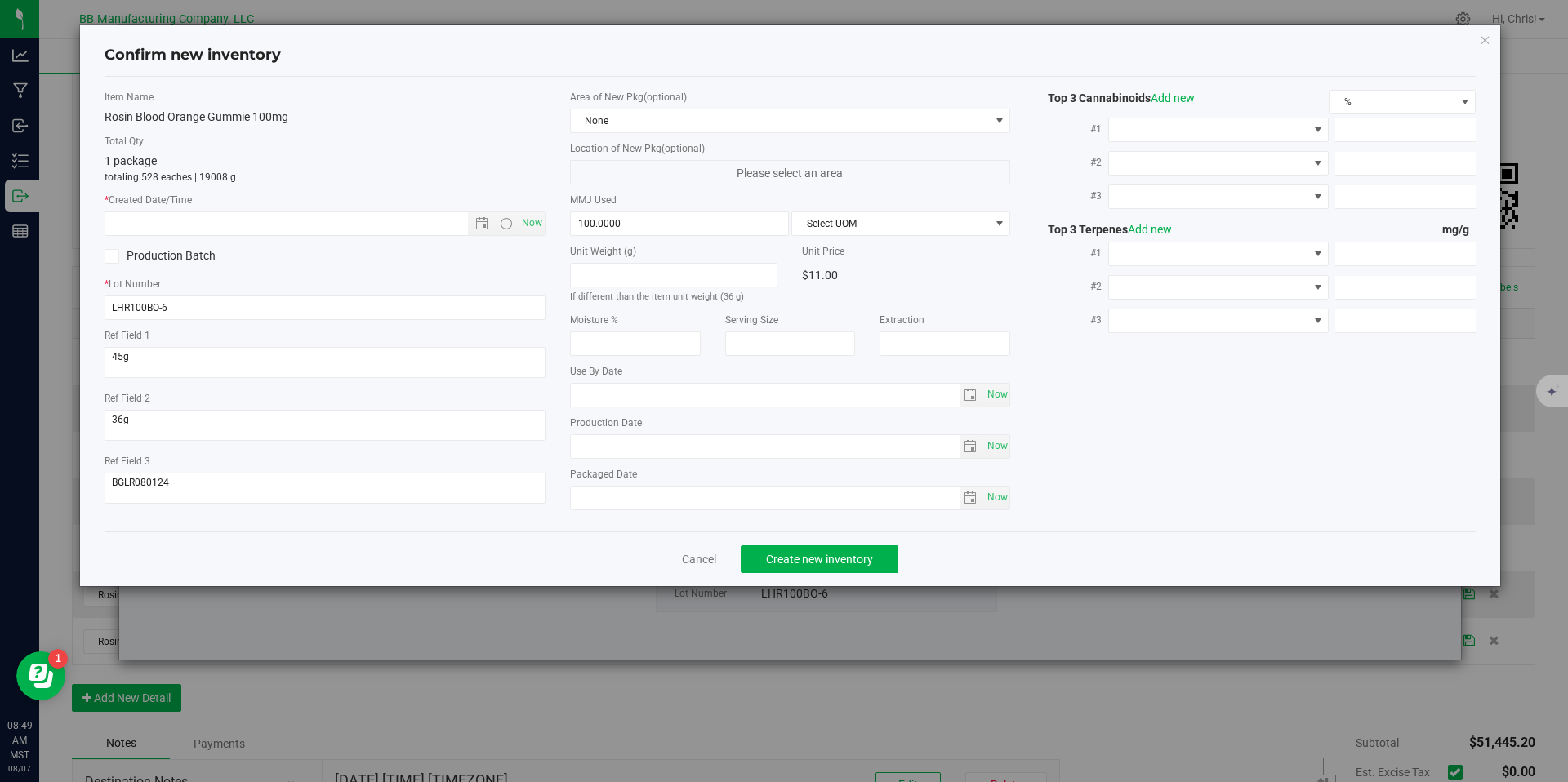 type on "2025-05-13" 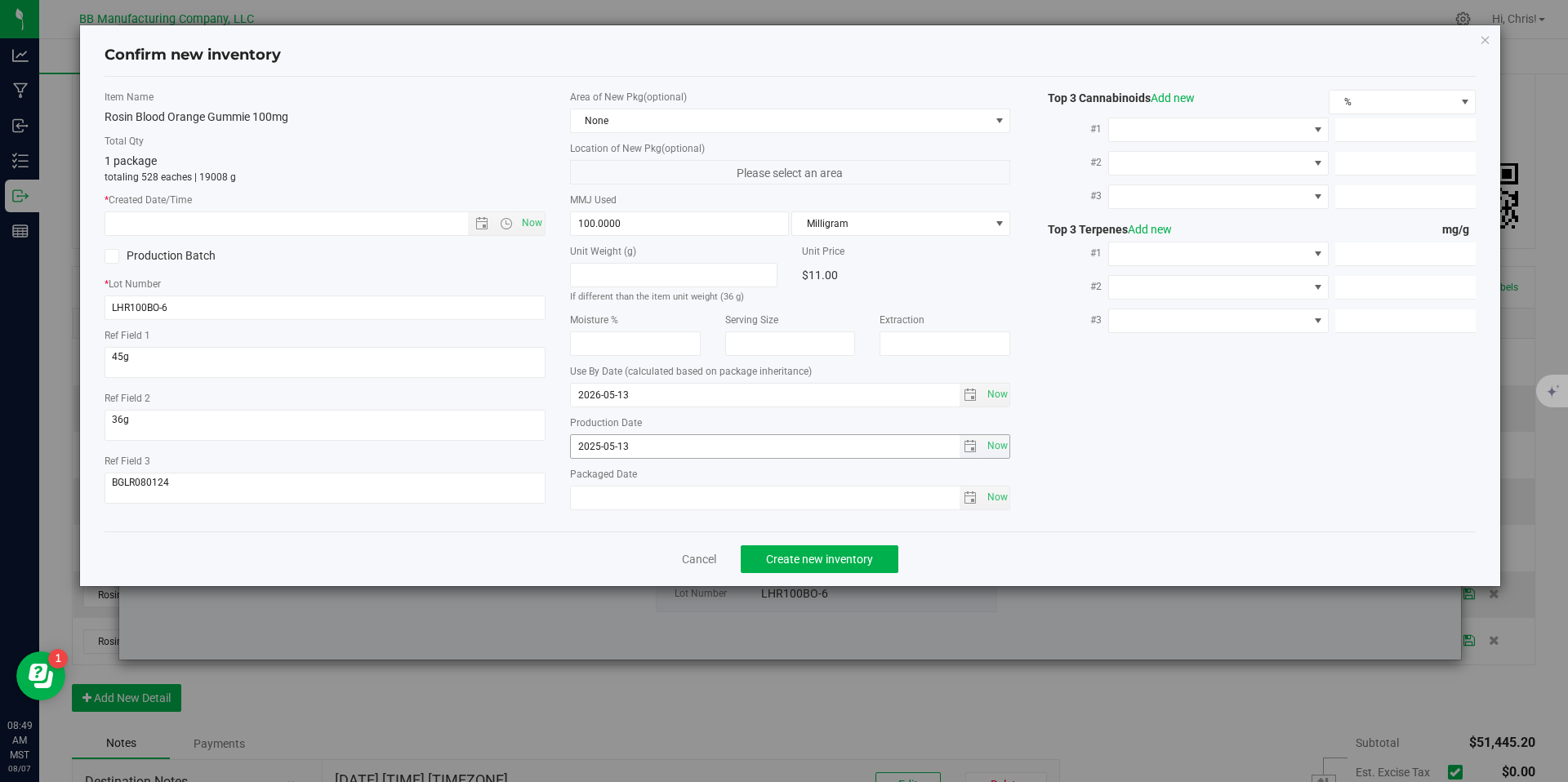click on "2025-05-13" at bounding box center [765, 447] 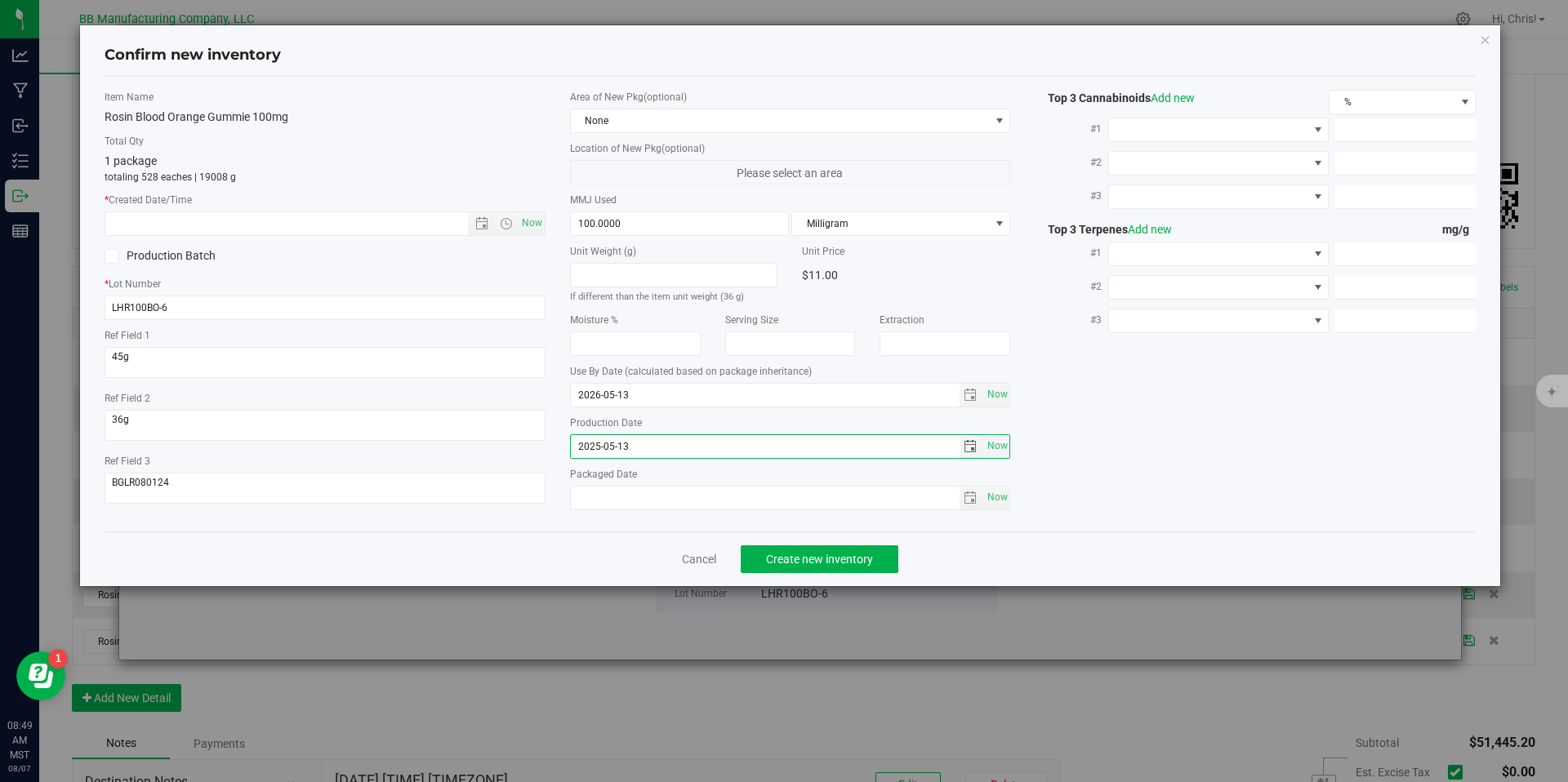 click on "2025-05-13" at bounding box center (765, 447) 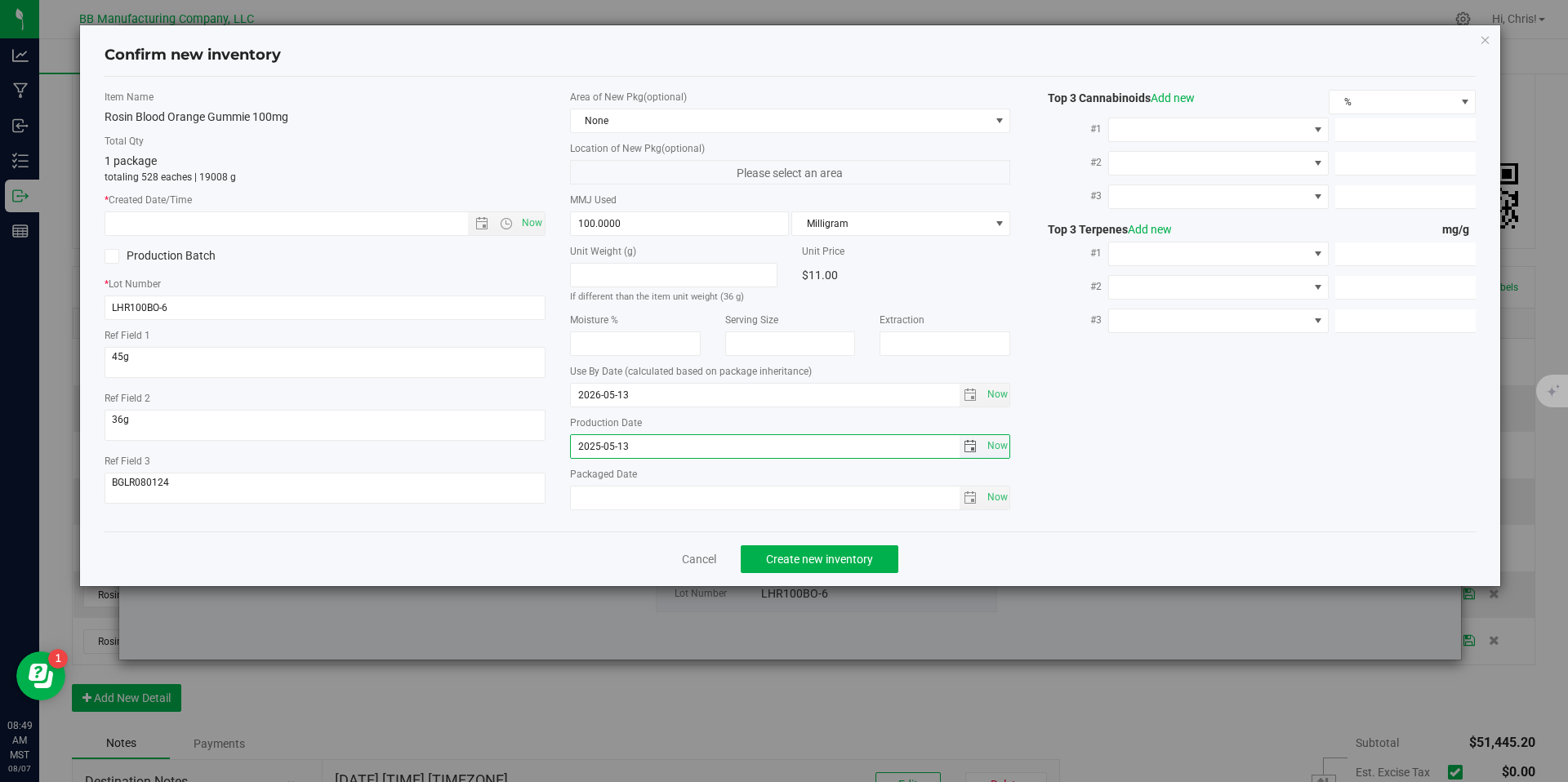 click on "2025-05-13" at bounding box center (765, 447) 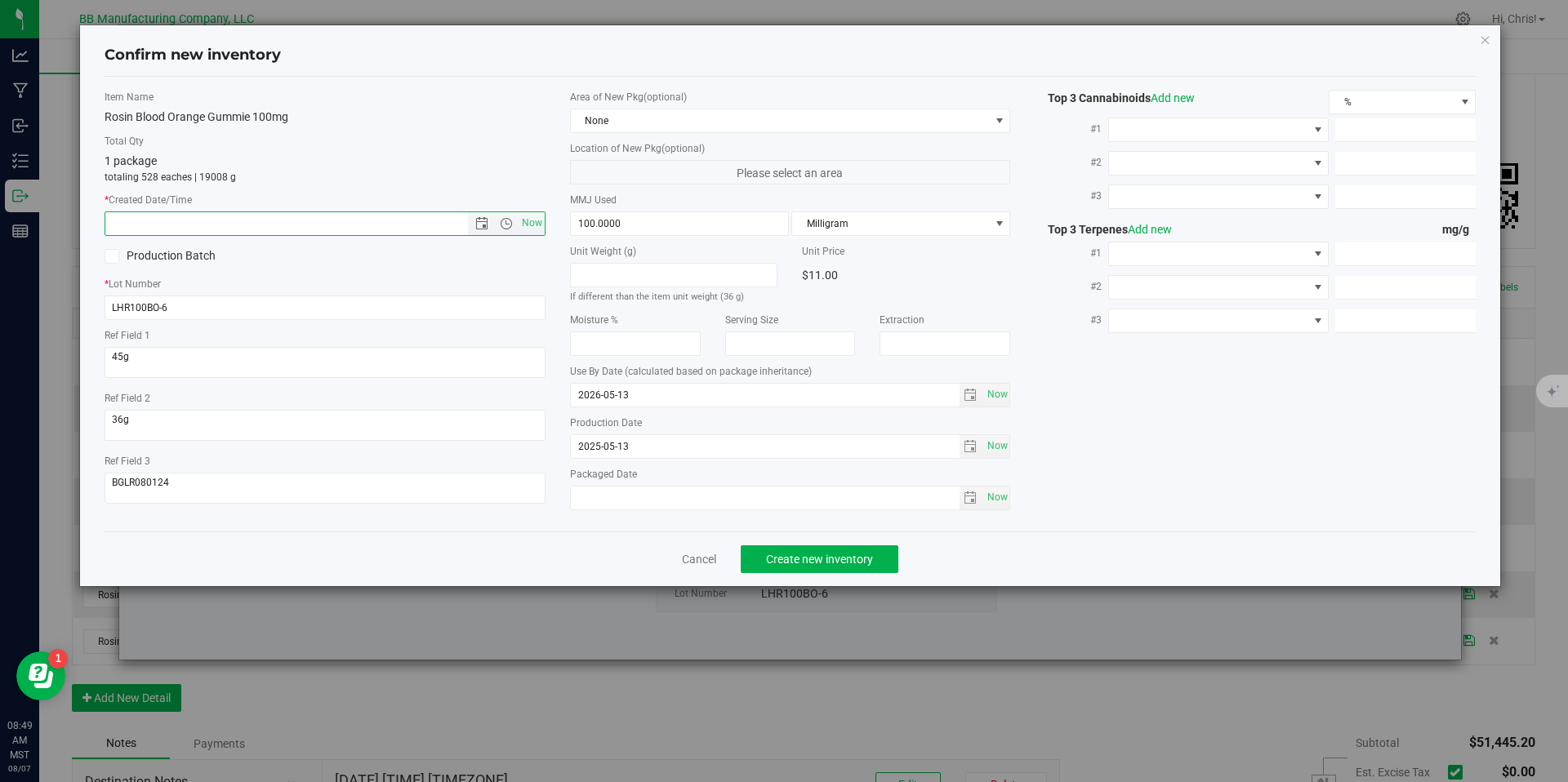 click at bounding box center [301, 224] 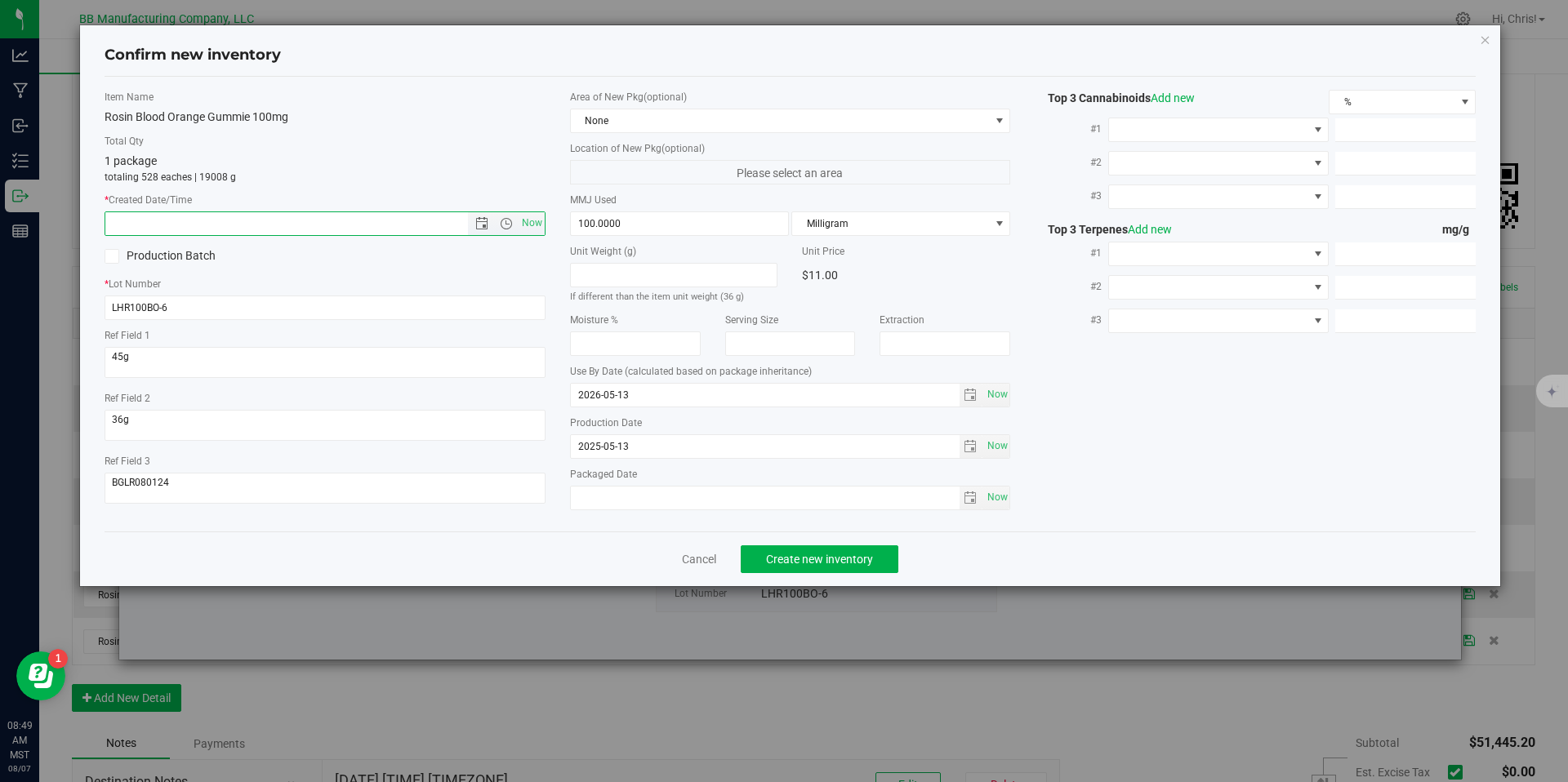 paste on "2025-05-13" 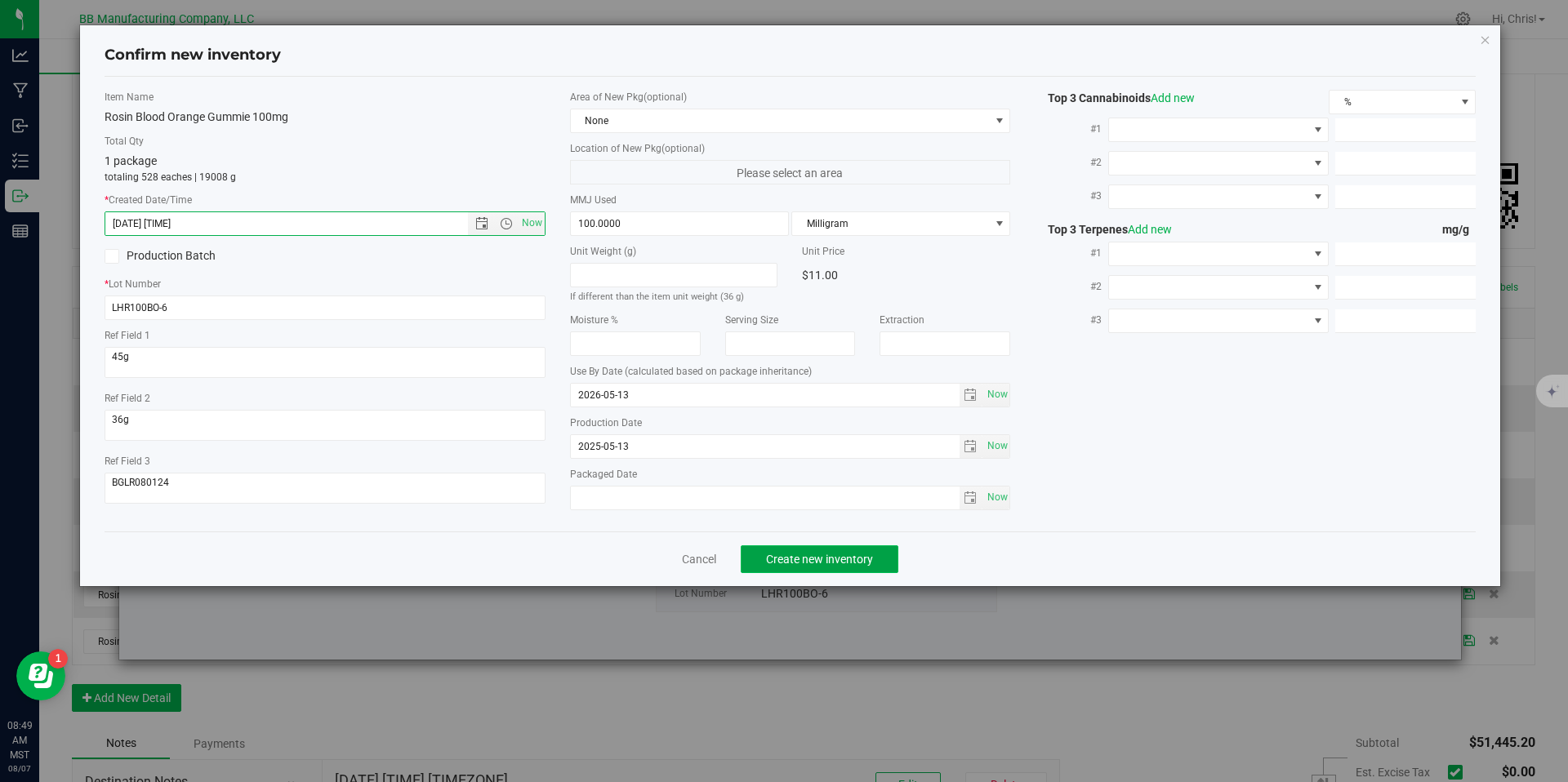 type on "[DATE] [TIME]" 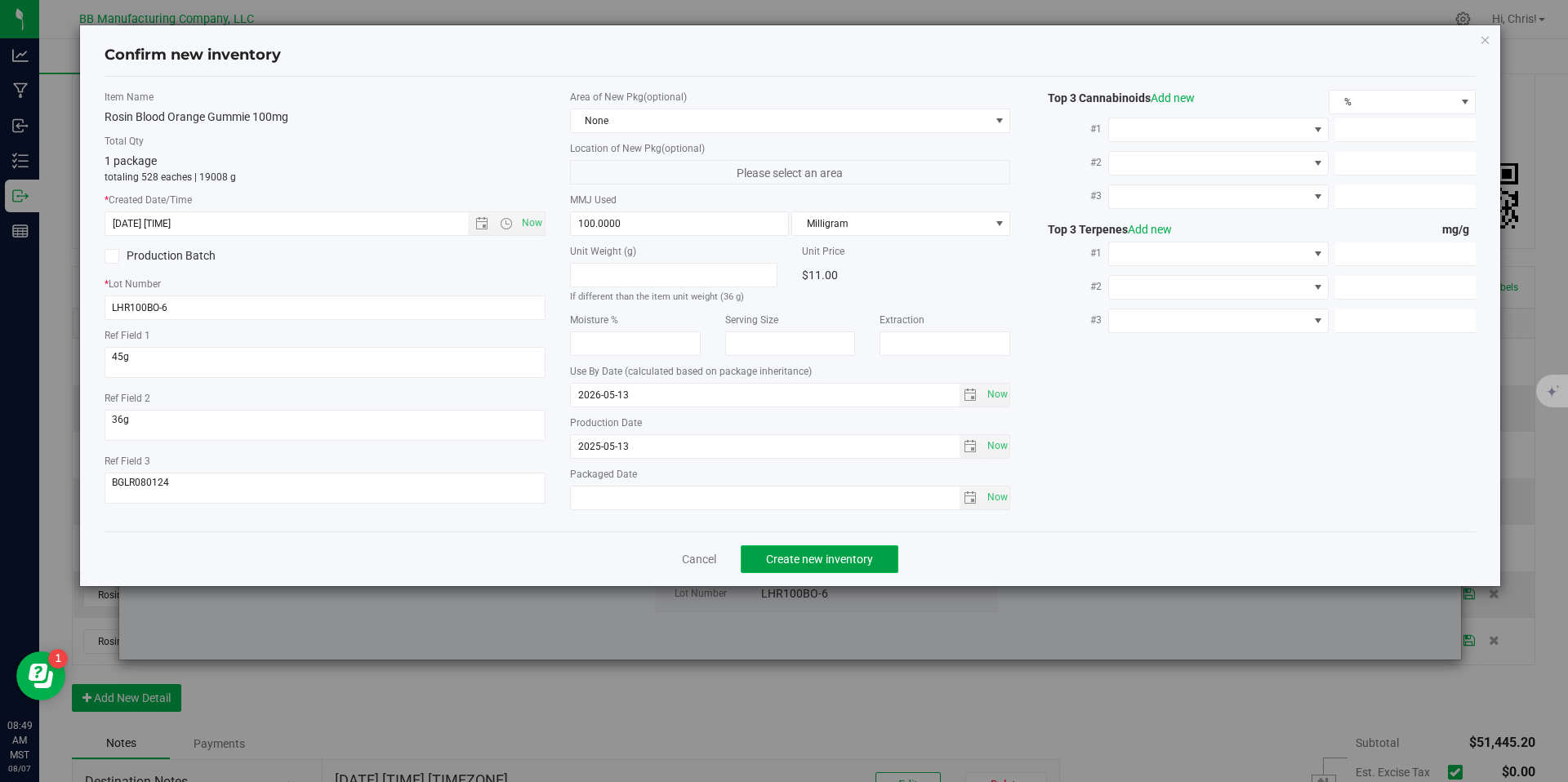 click on "Create new inventory" 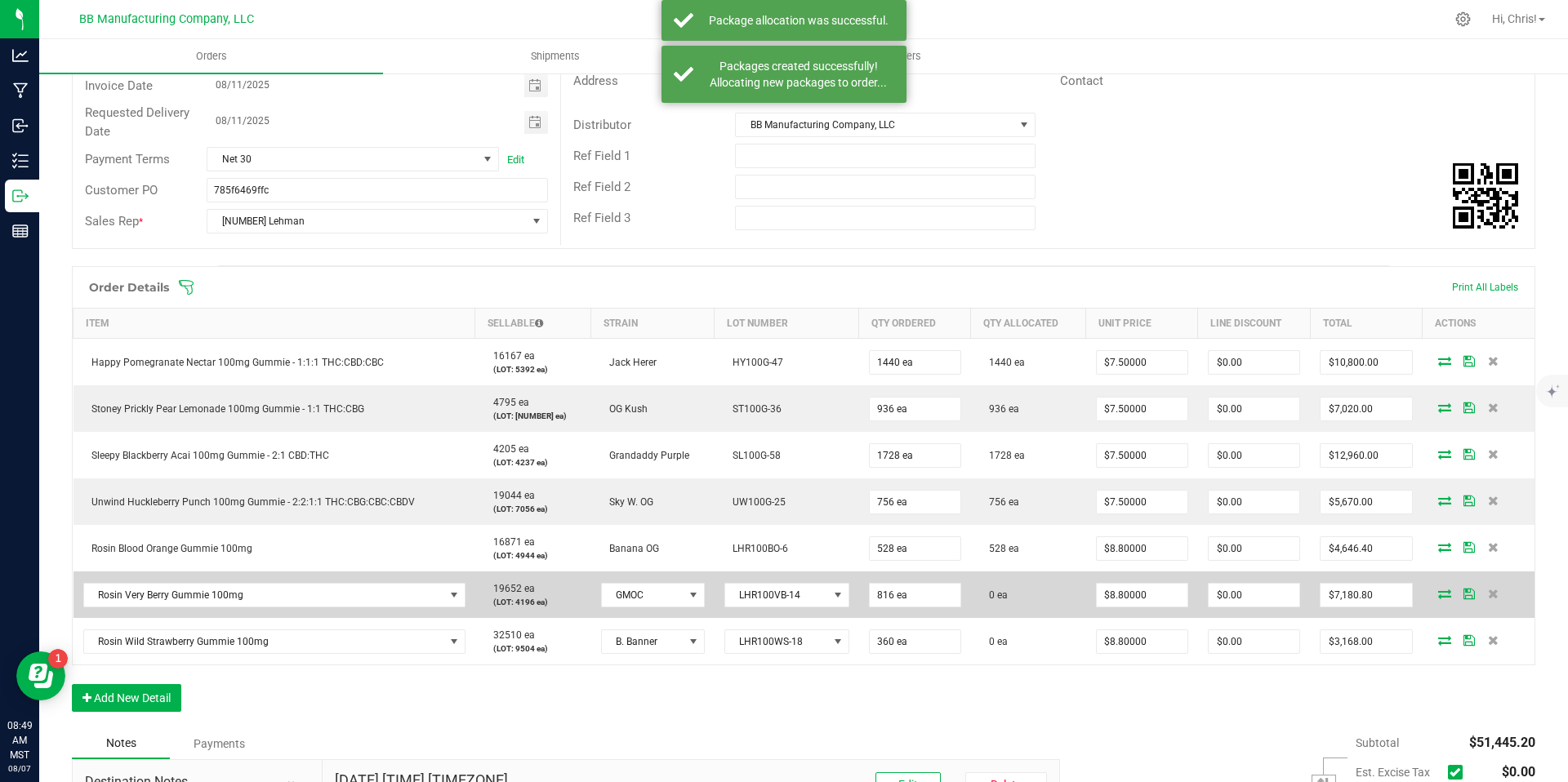 click at bounding box center (1445, 593) 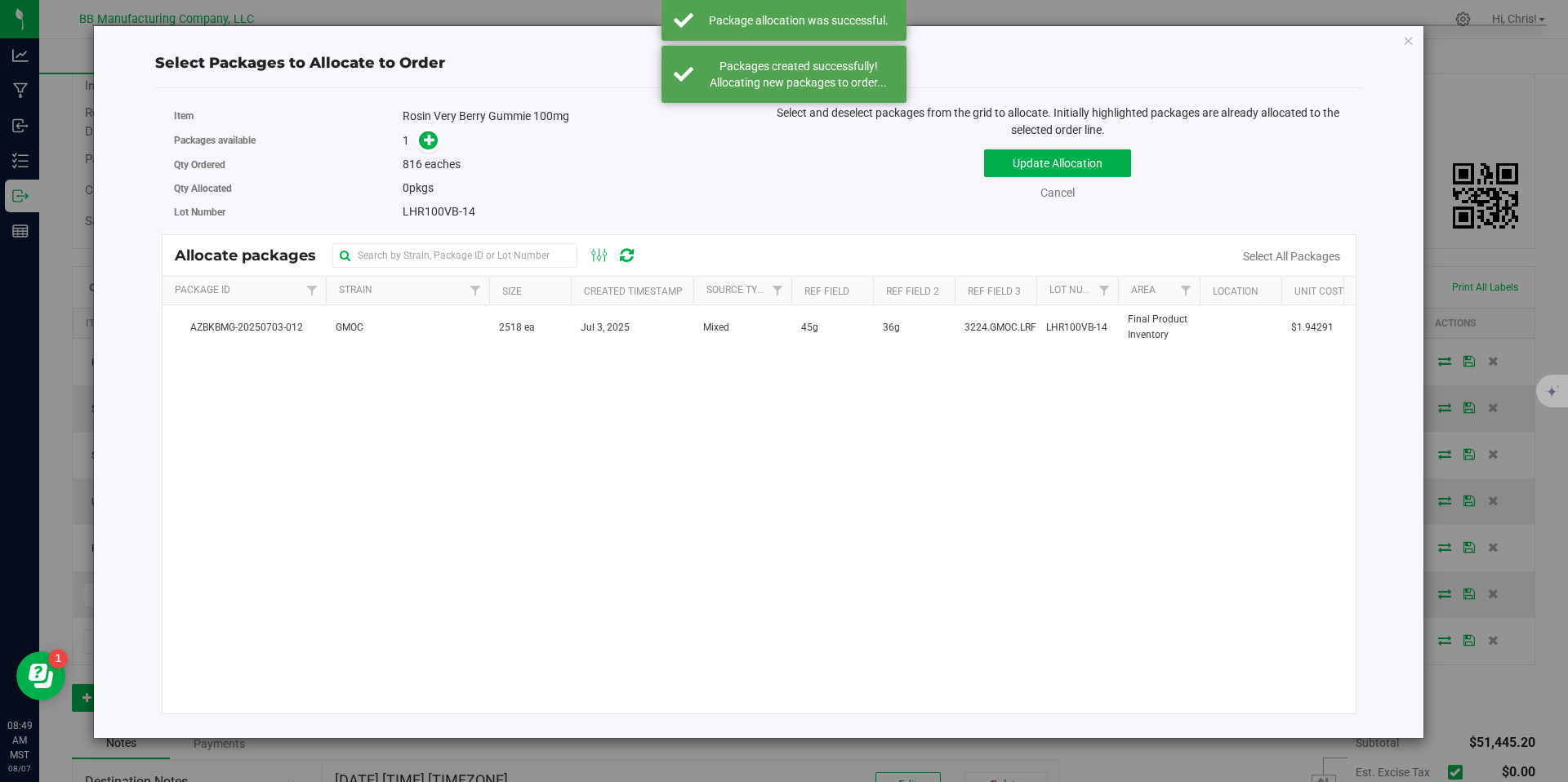 click on "[ALPHANUMERIC_STRING]  GMOC
[NUMBER] ea
[DATE]  Mixed   [QUANTITY]g   [QUANTITY]g   [ALPHANUMERIC_STRING]   [ALPHANUMERIC_STRING]   Final Product Inventory     $[PRICE] $[PRICE]" at bounding box center [760, 509] 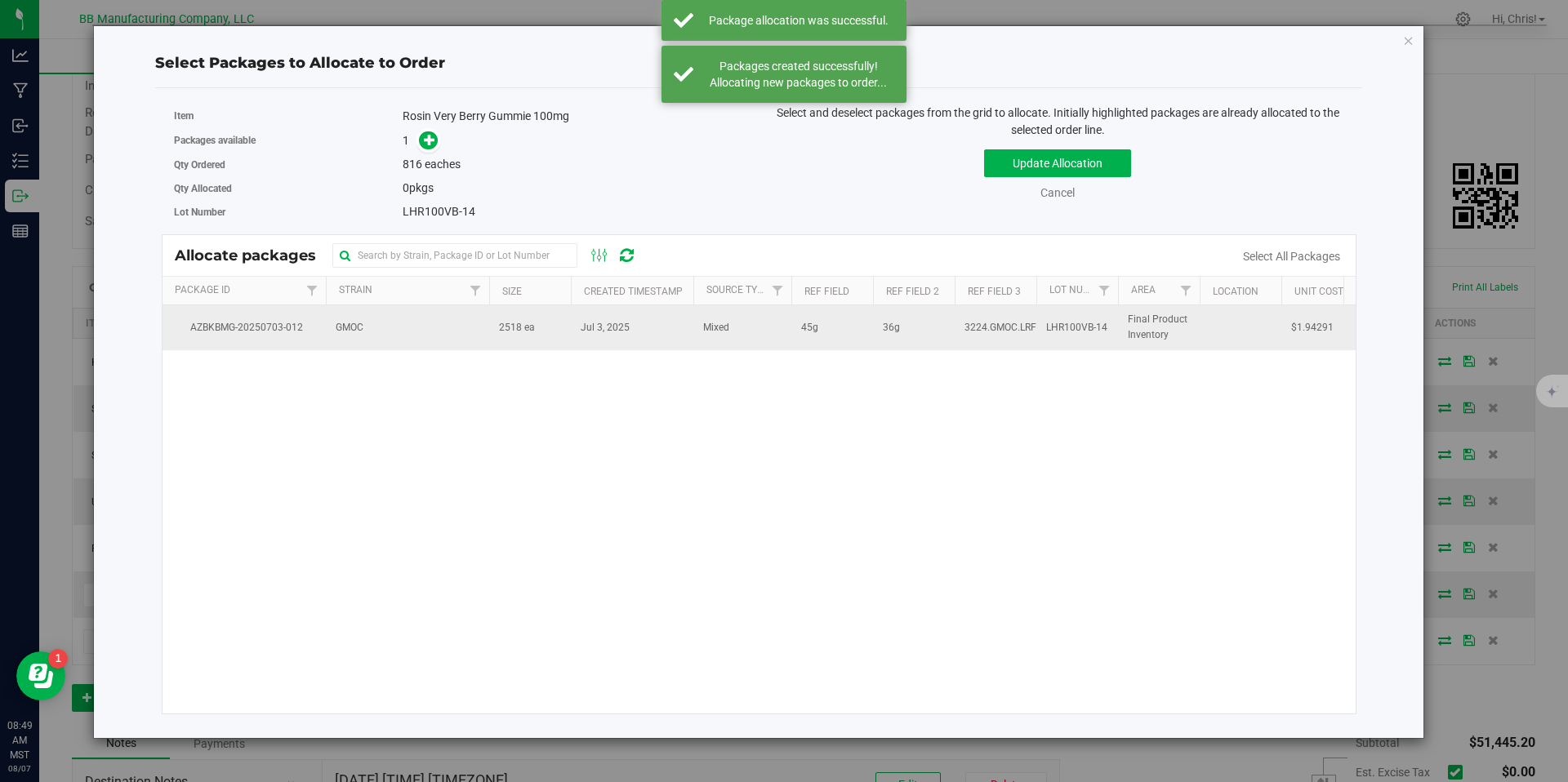 click on "Jul 3, 2025" at bounding box center (632, 327) 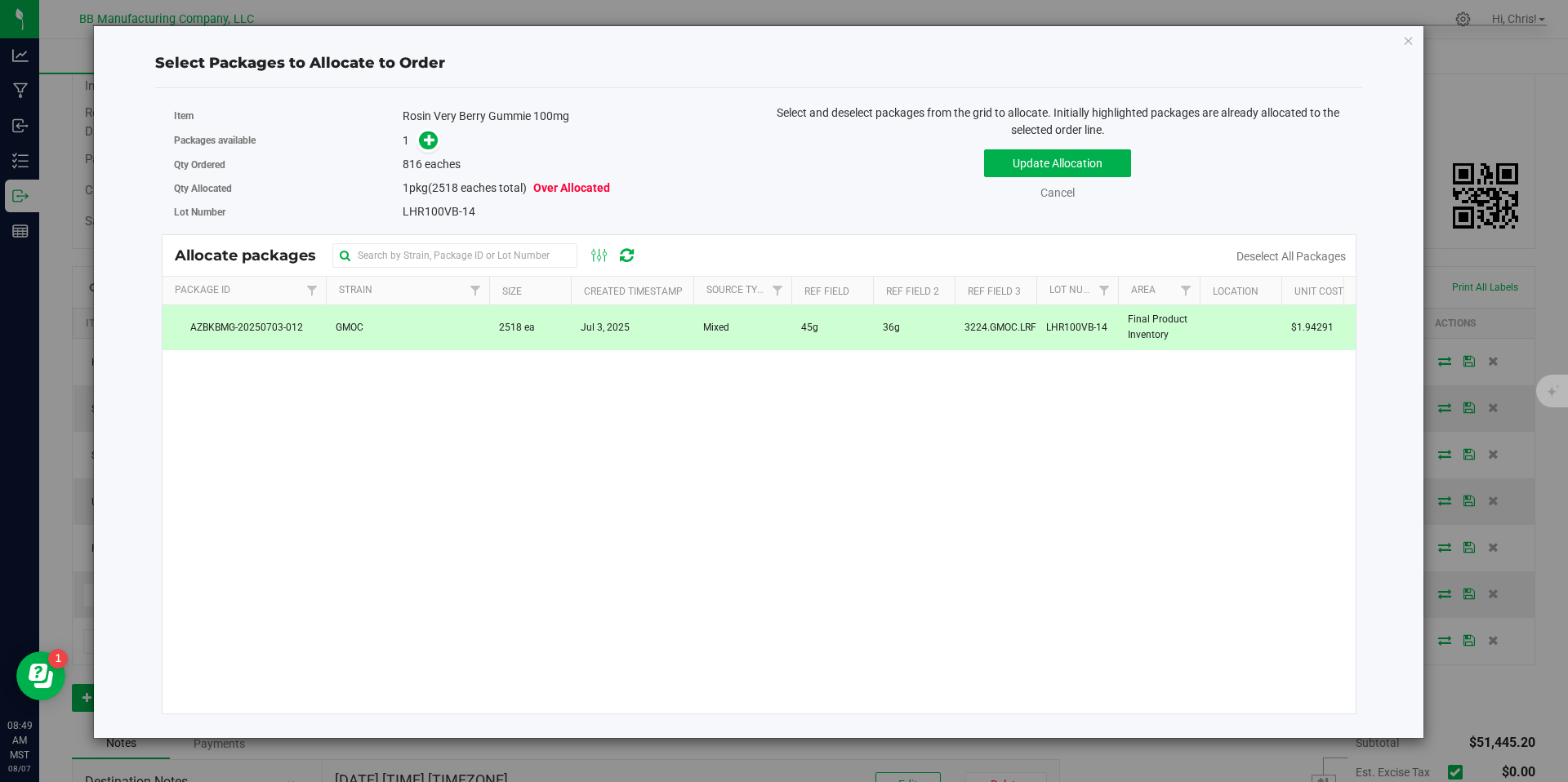 click on "1" at bounding box center (574, 140) 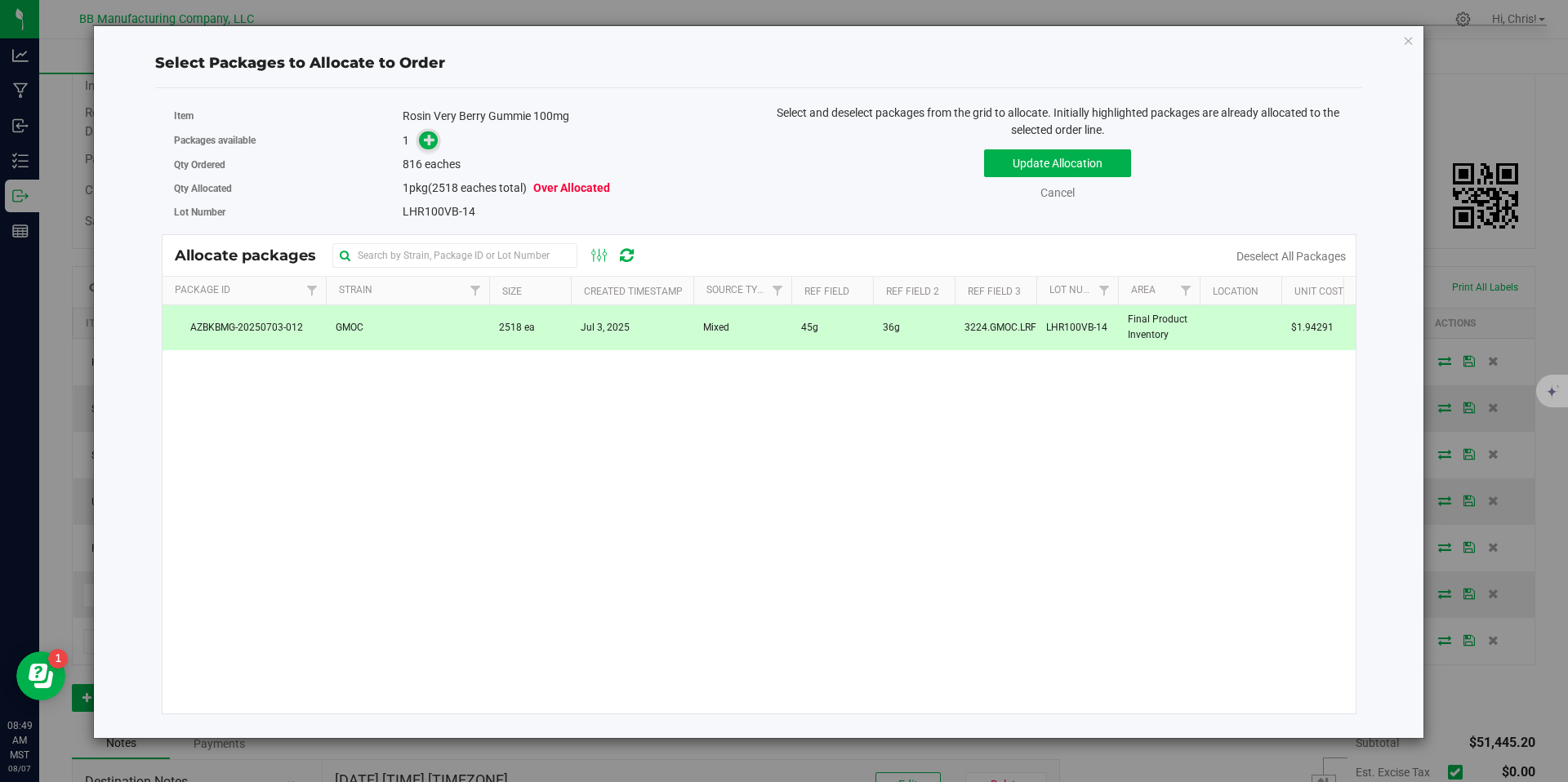 click at bounding box center (430, 140) 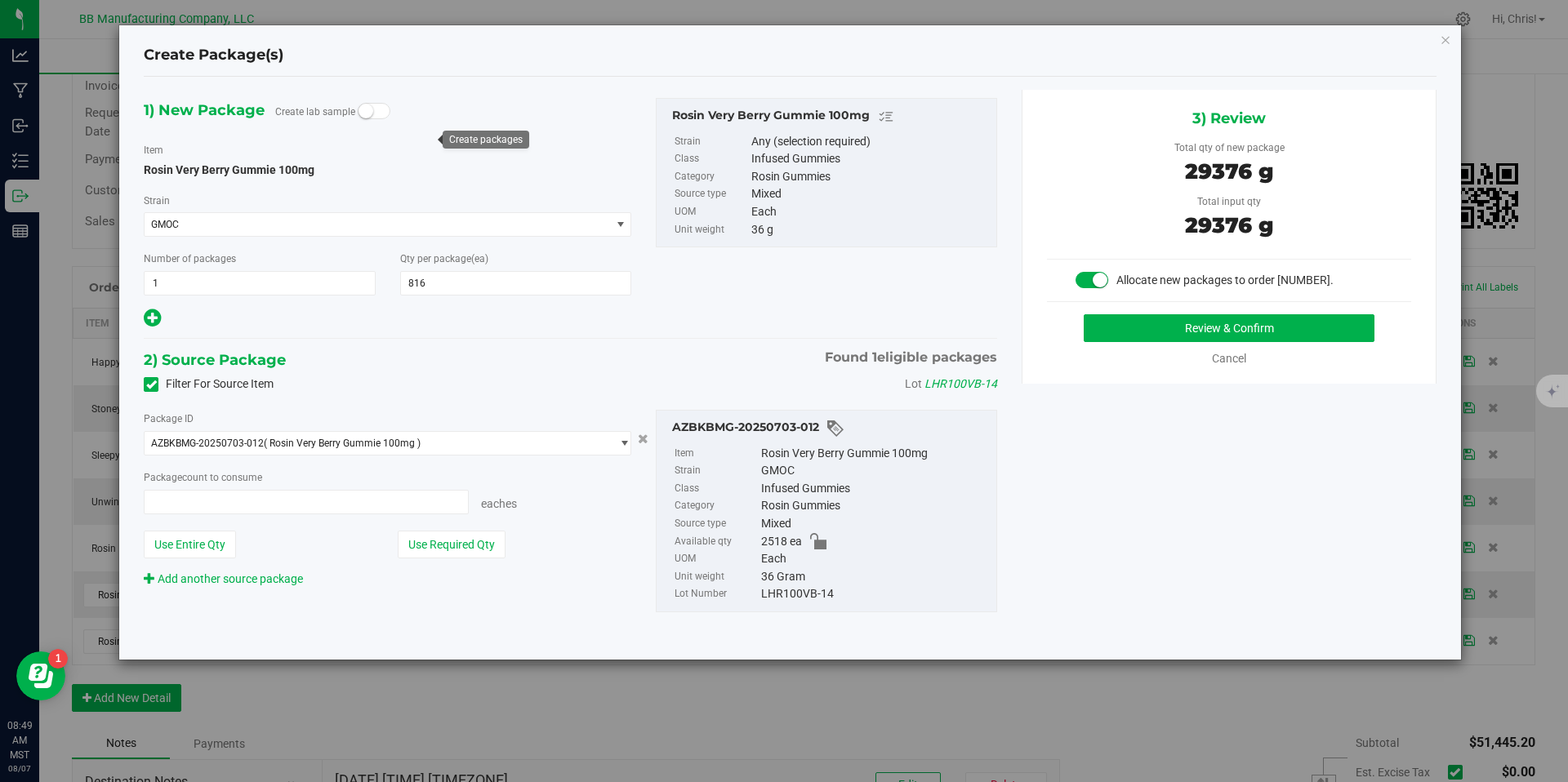 type on "816 ea" 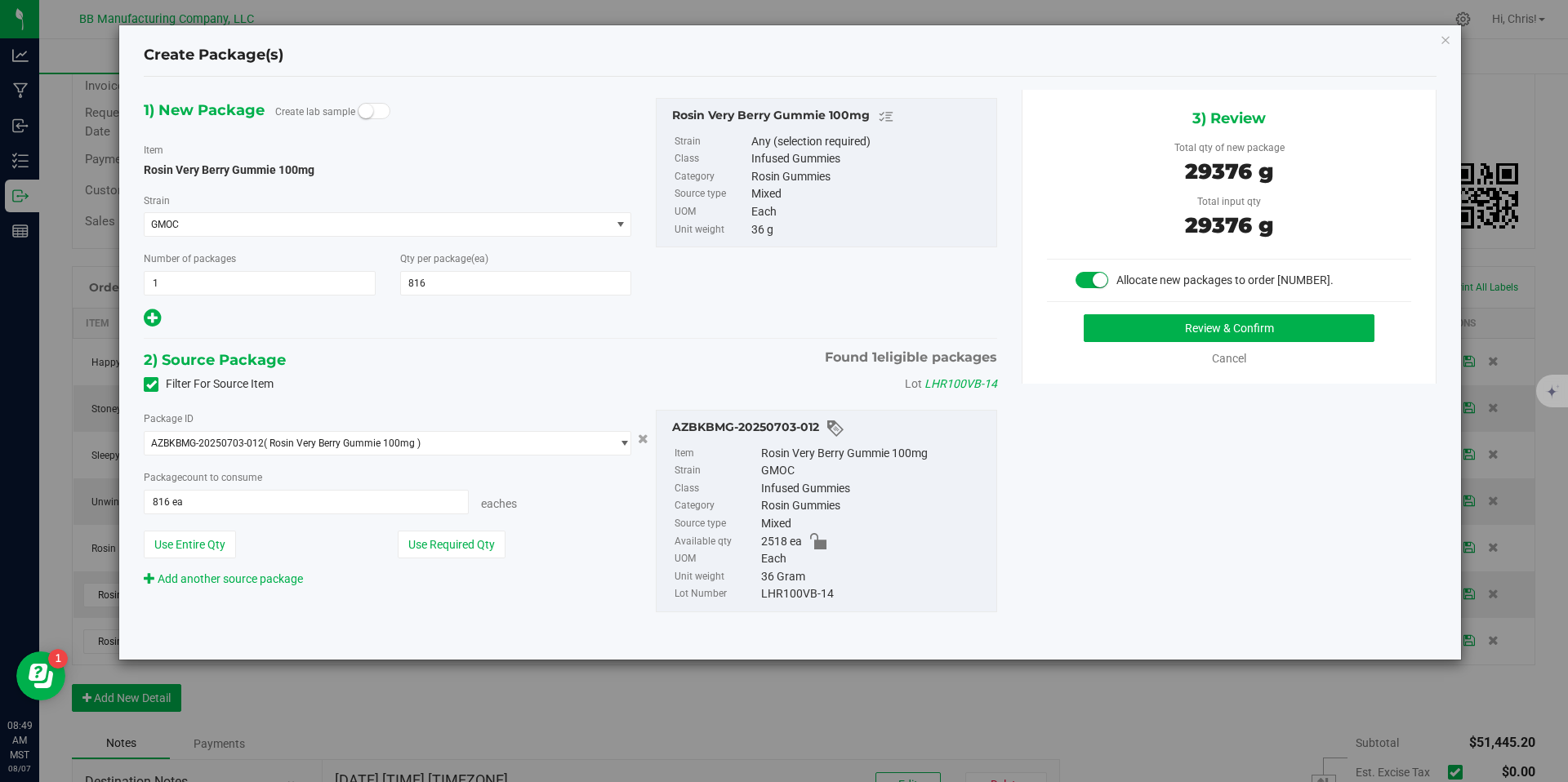click on "3) Review
Total qty of new package
[QUANTITY]g
Total input qty
[QUANTITY]g
Allocate new packages to order [NUMBER]." at bounding box center (1229, 237) 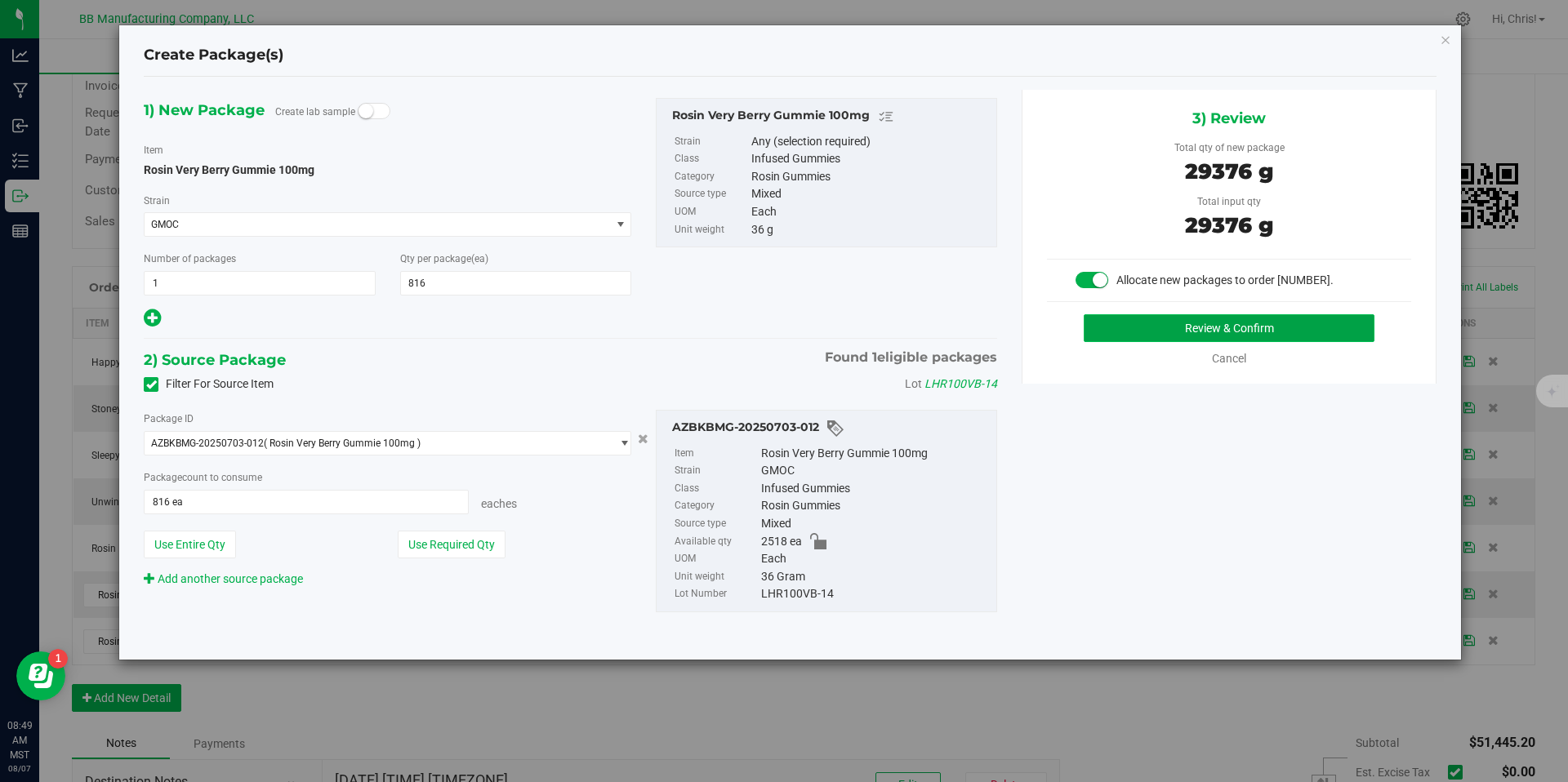 click on "Review & Confirm" at bounding box center [1229, 328] 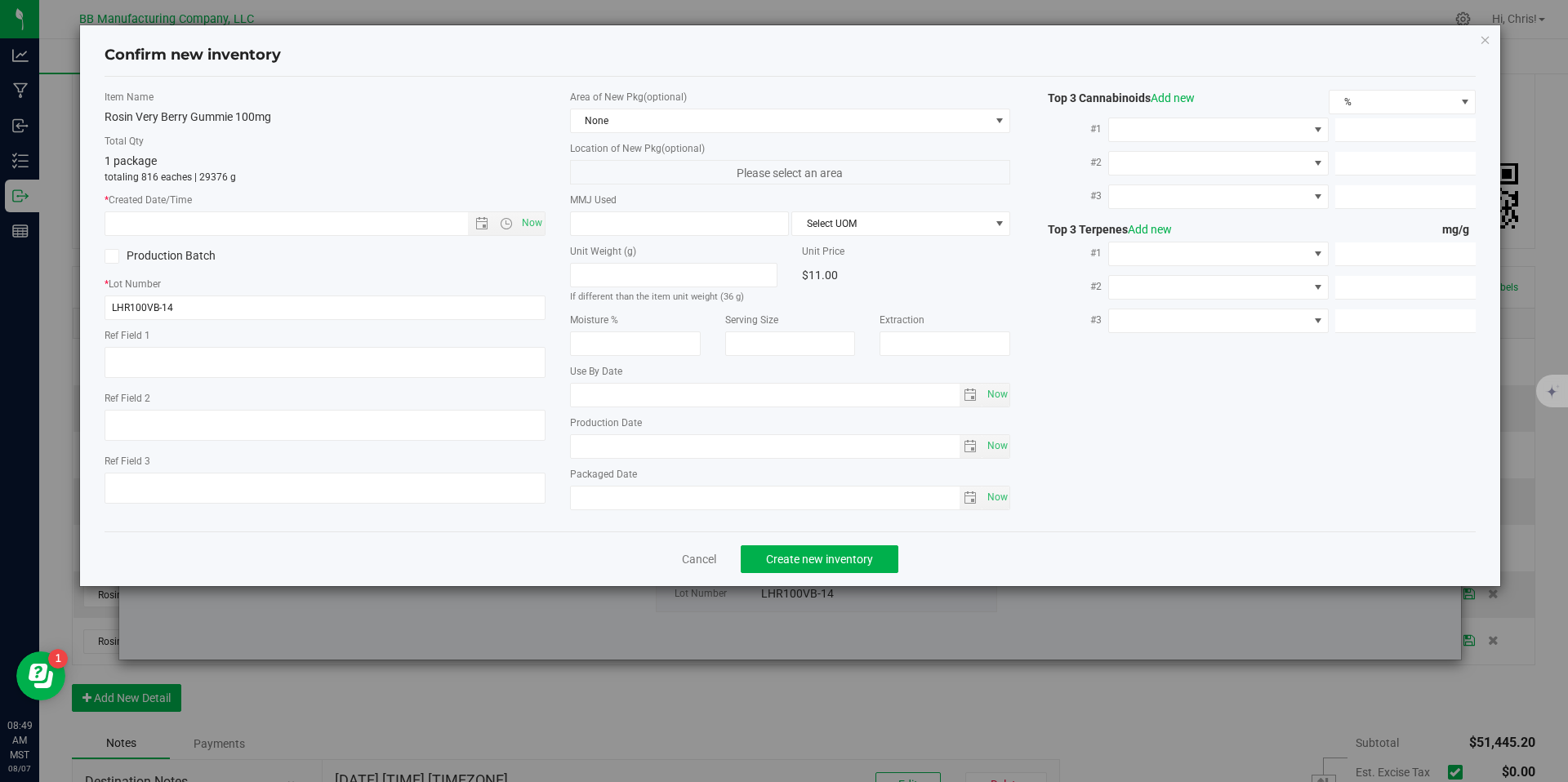type on "45g" 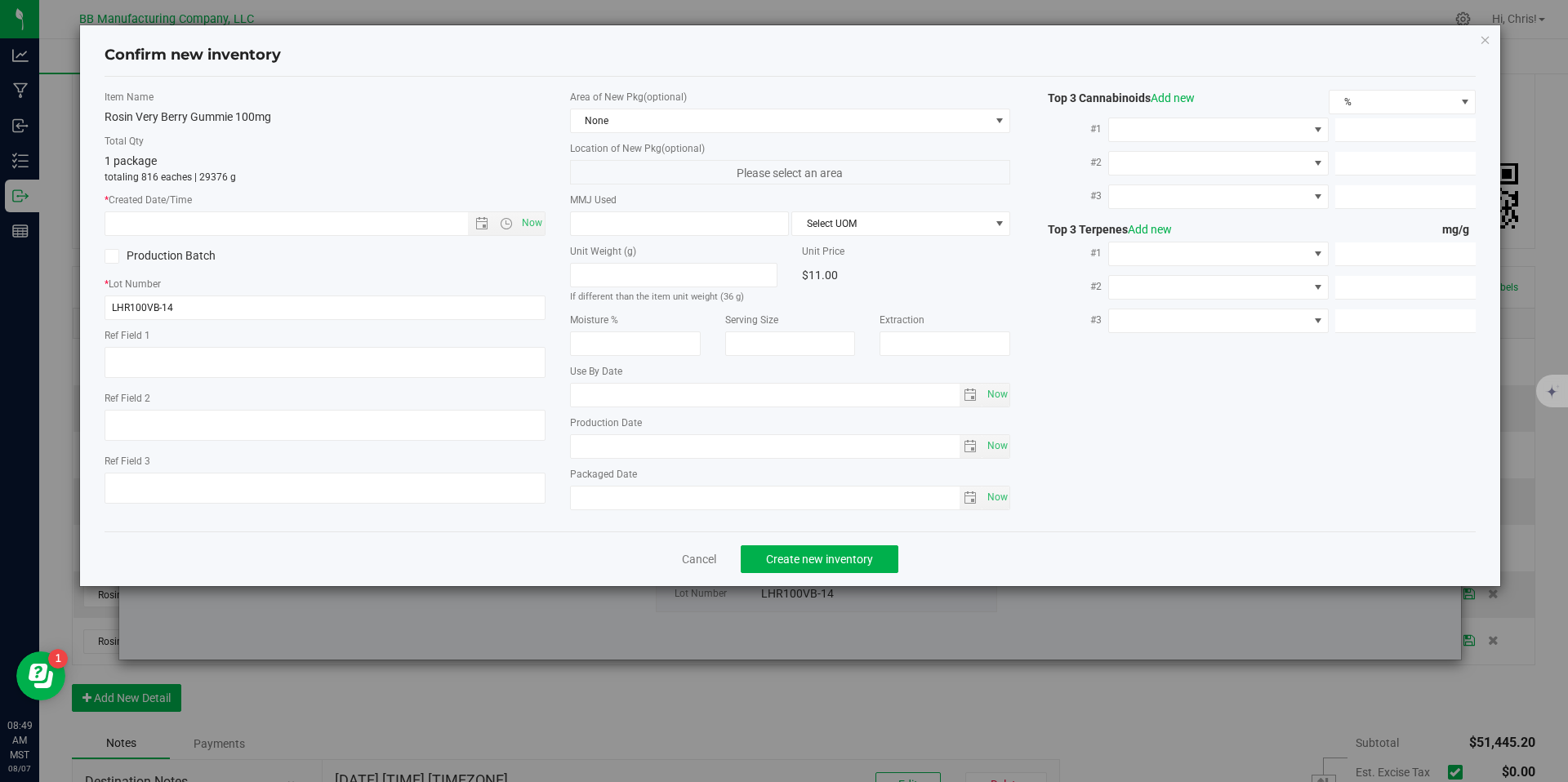 type on "36g" 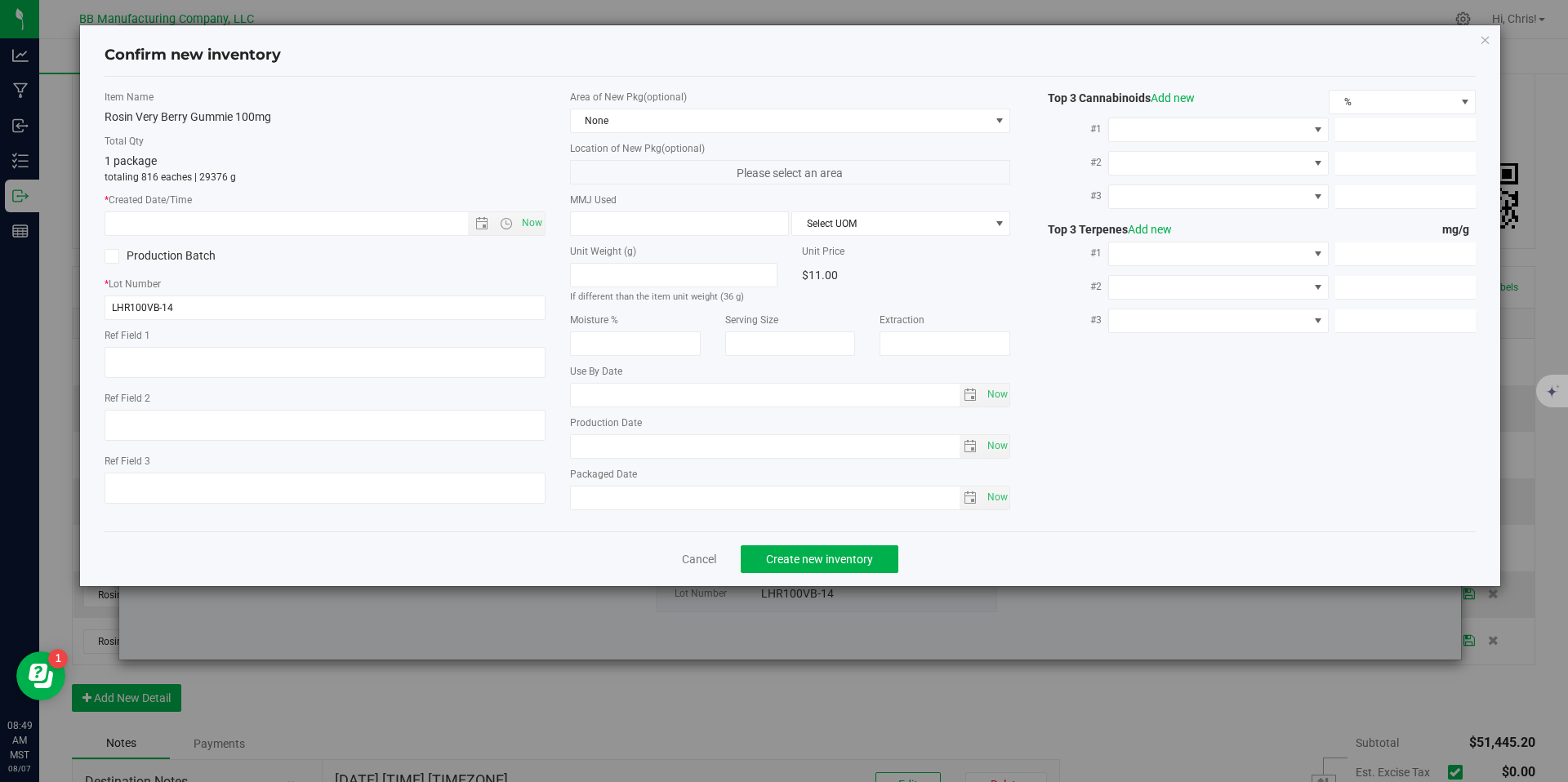 type on "3224.GMOC.LRFG" 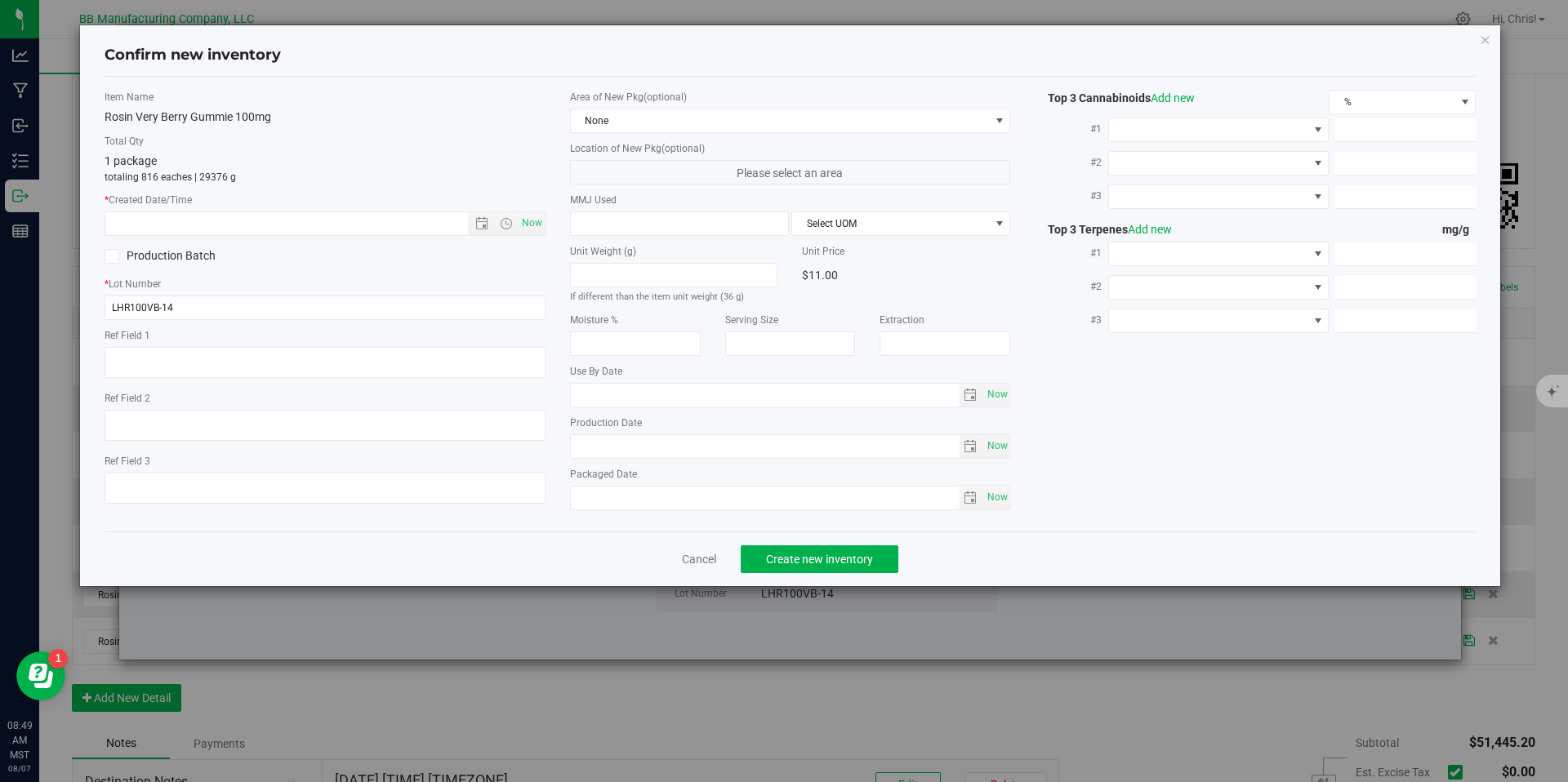 type on "100.0000" 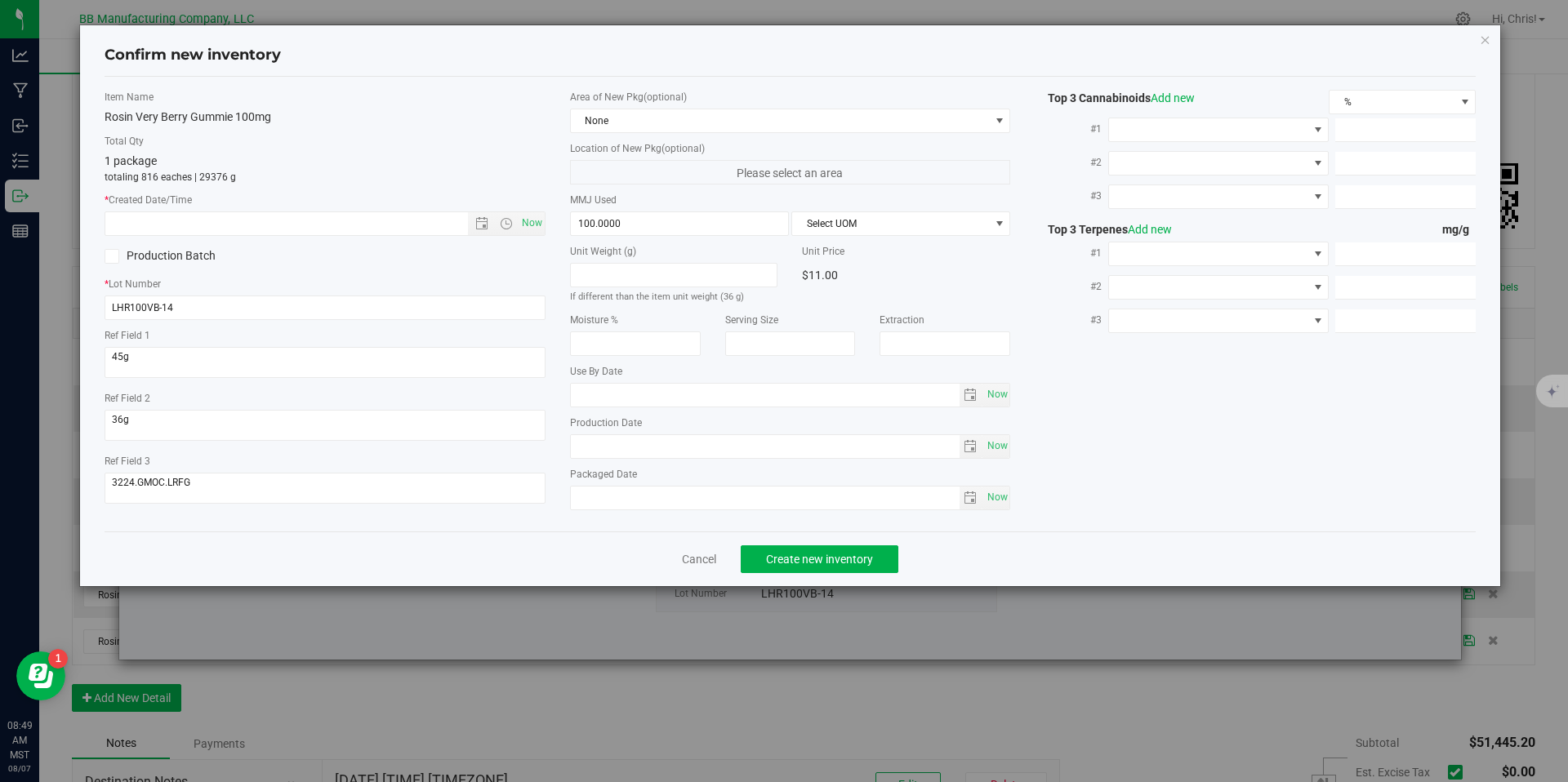 type on "2026-06-06" 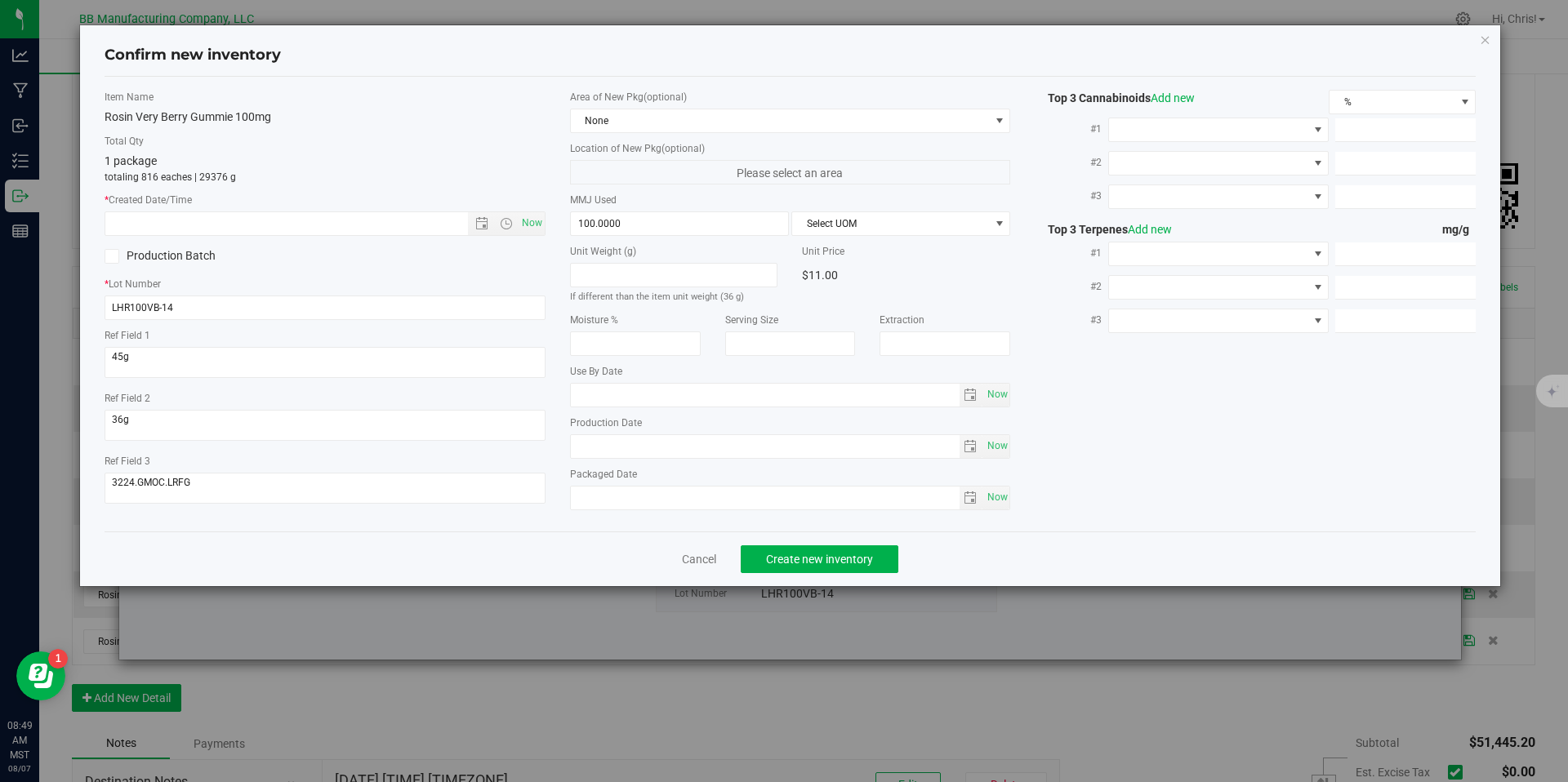 type on "2025-06-06" 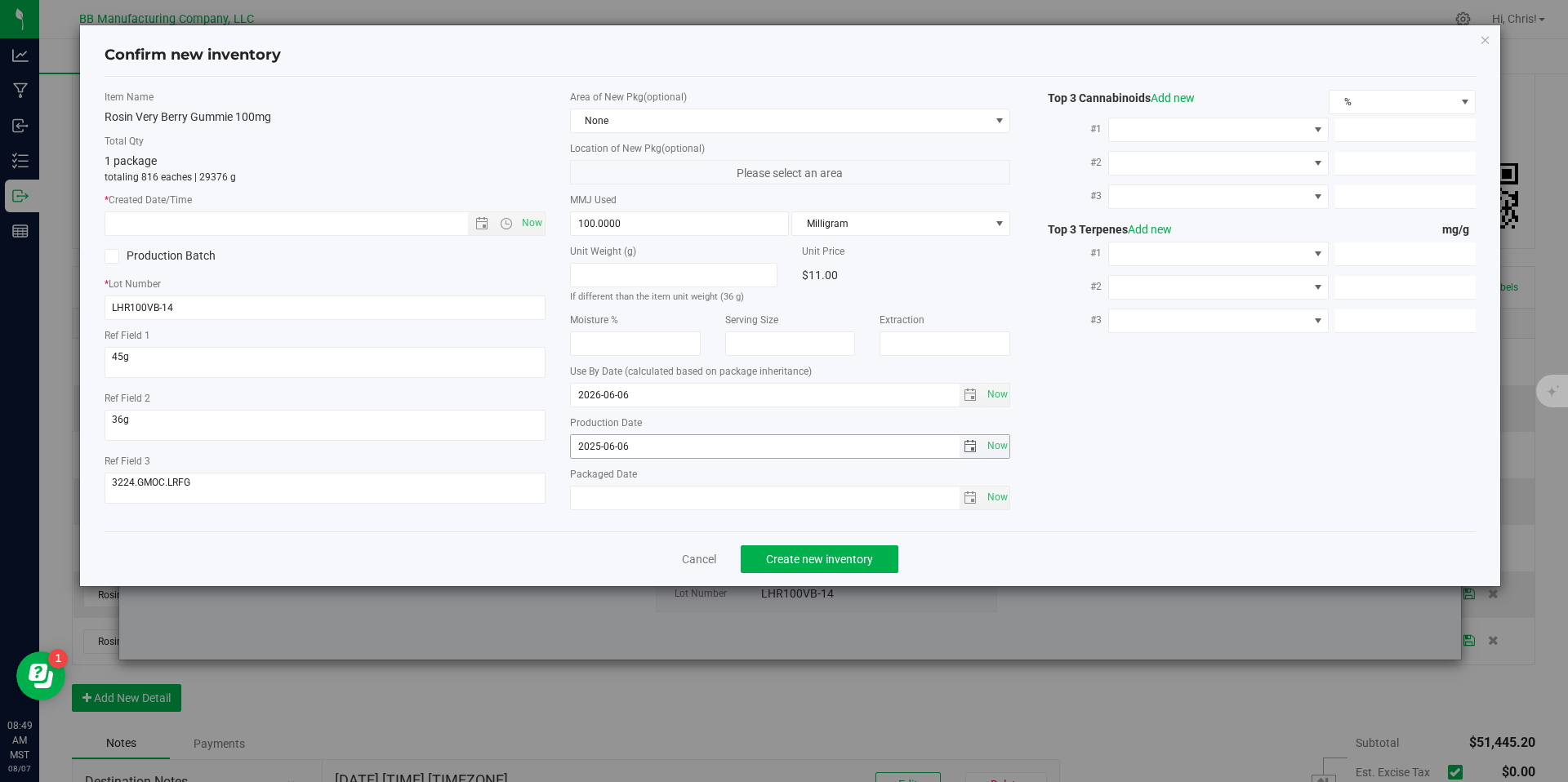 click on "2025-06-06" at bounding box center [765, 447] 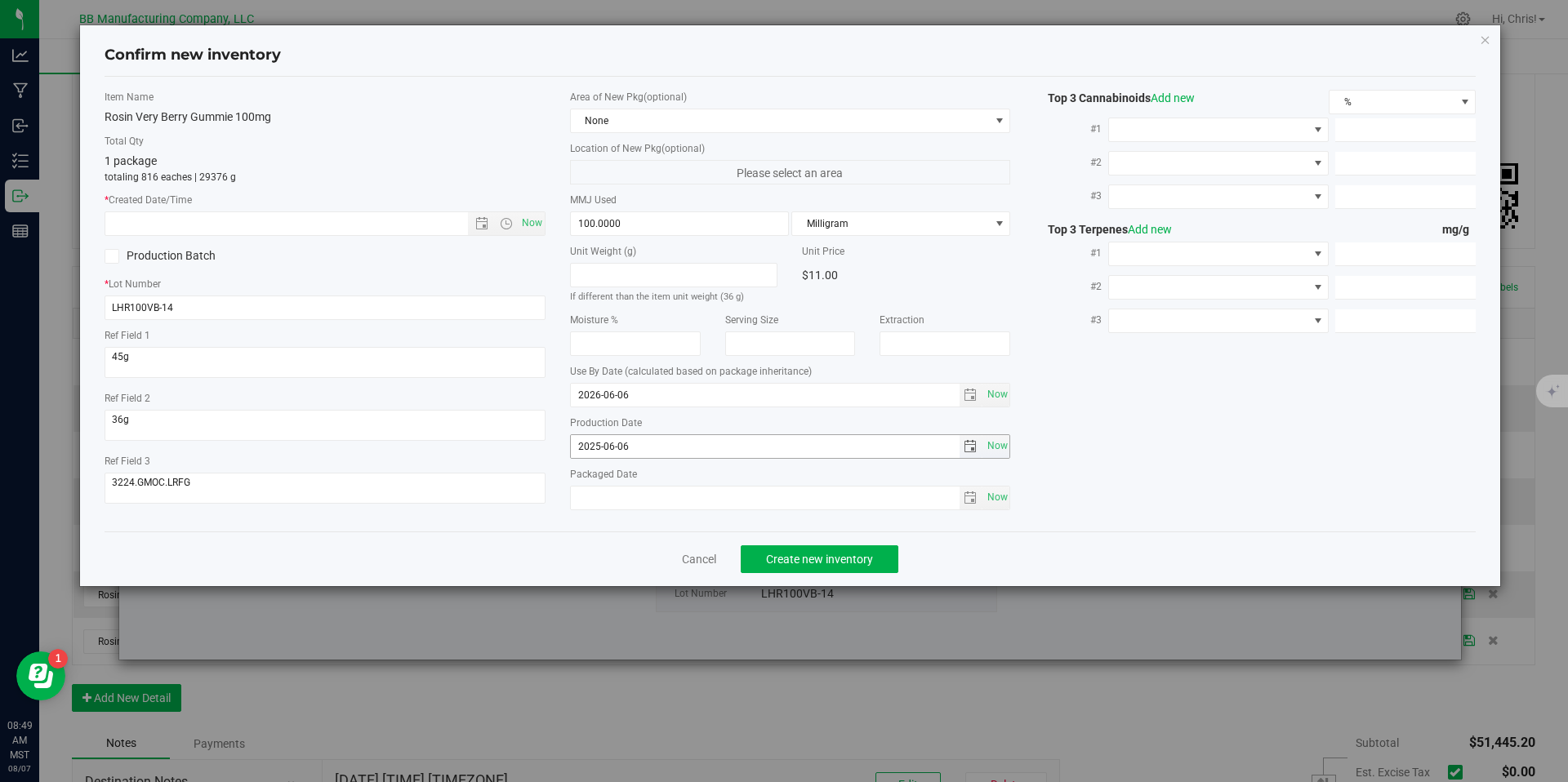click on "2025-06-06" at bounding box center (765, 447) 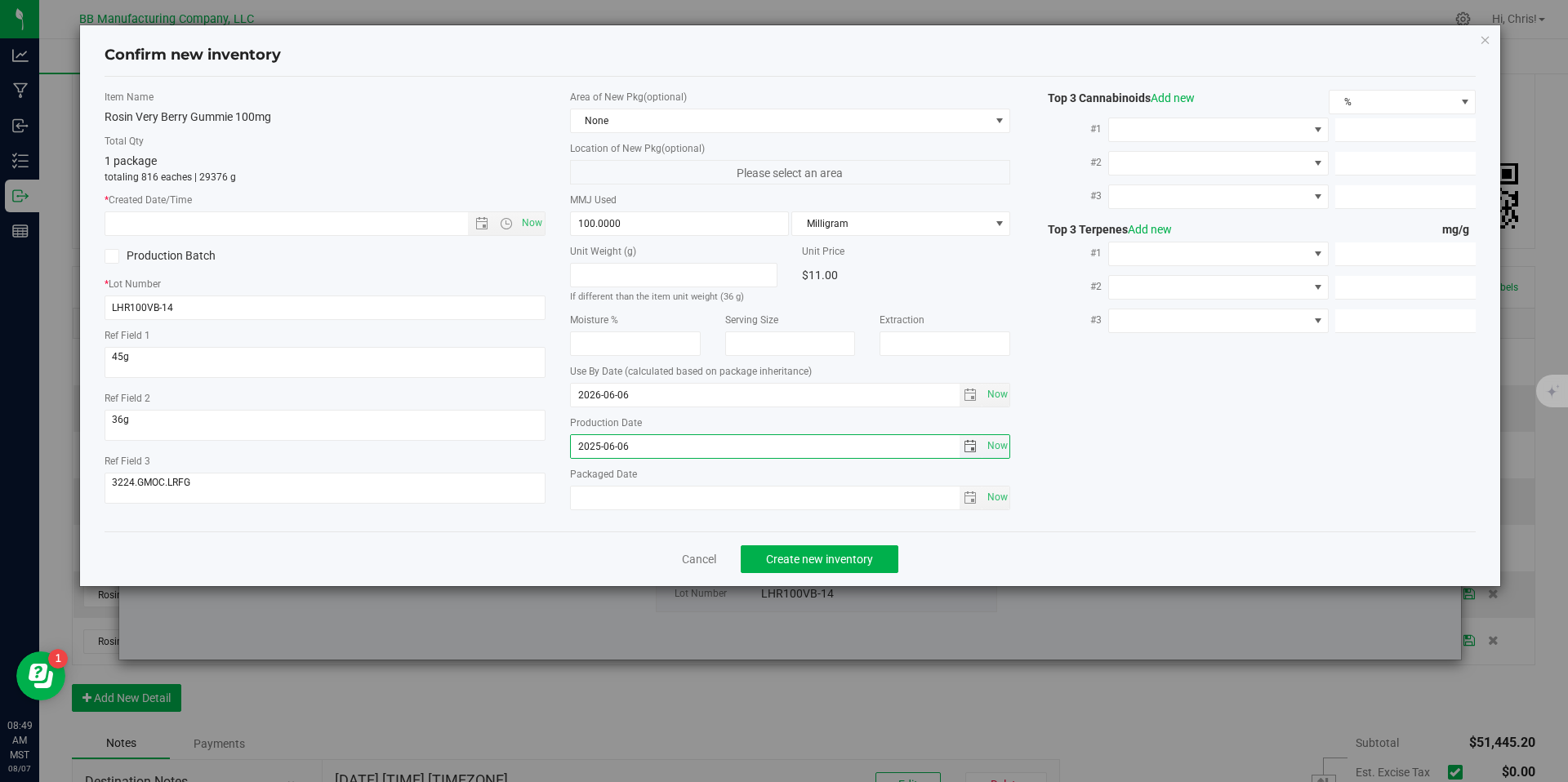 click on "2025-06-06" at bounding box center [765, 447] 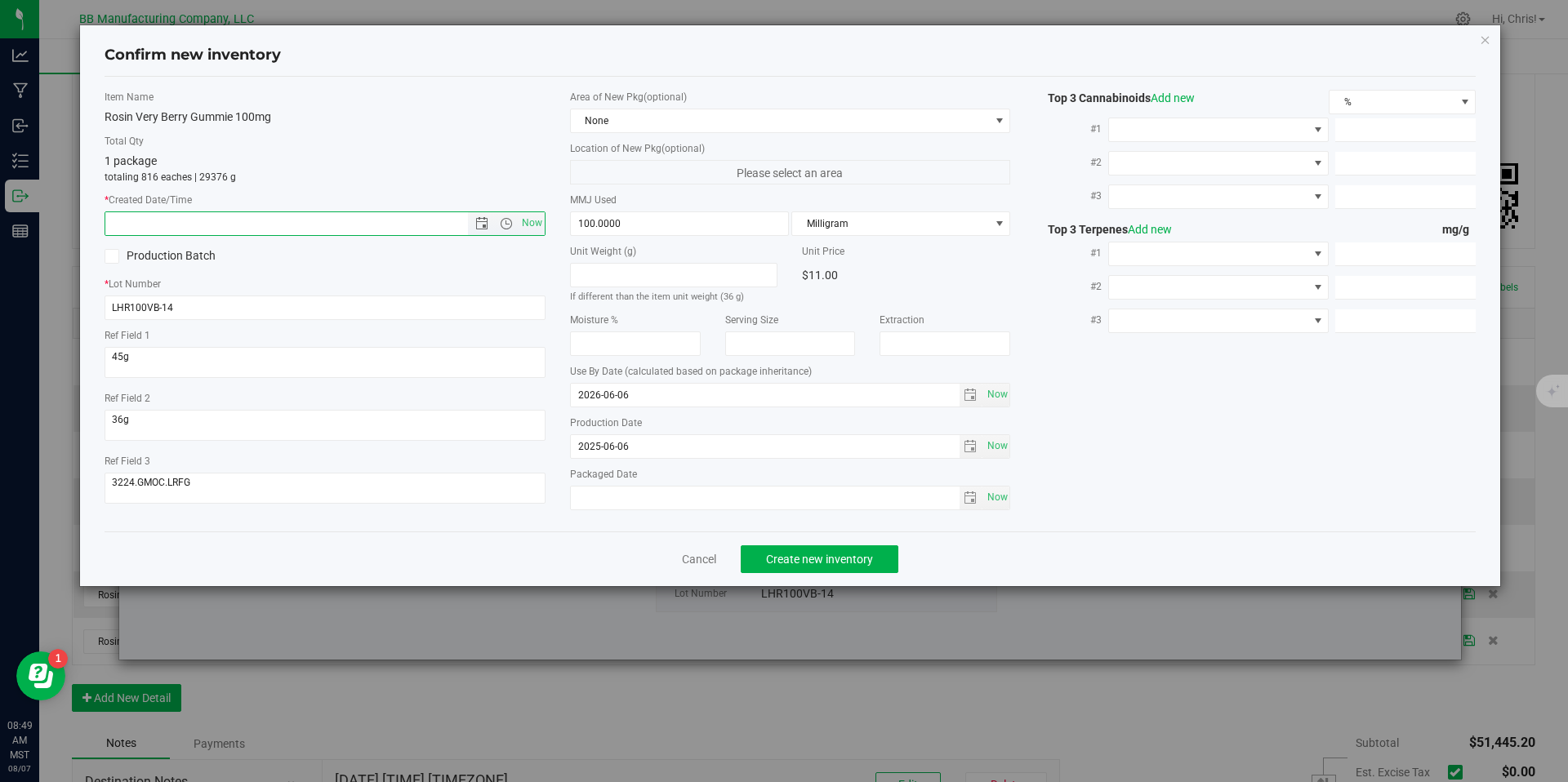 click at bounding box center (301, 224) 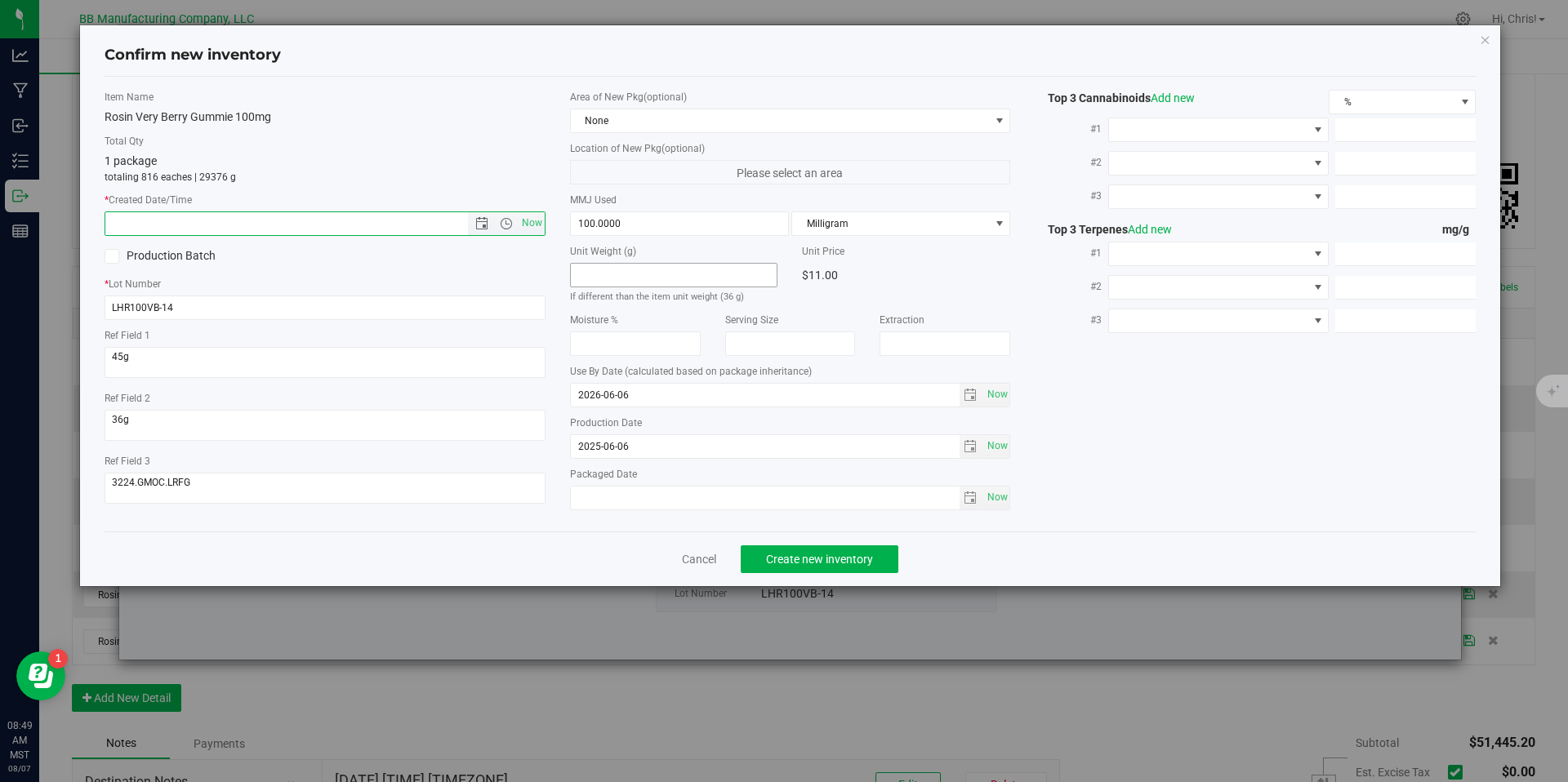 paste on "2025-06-06" 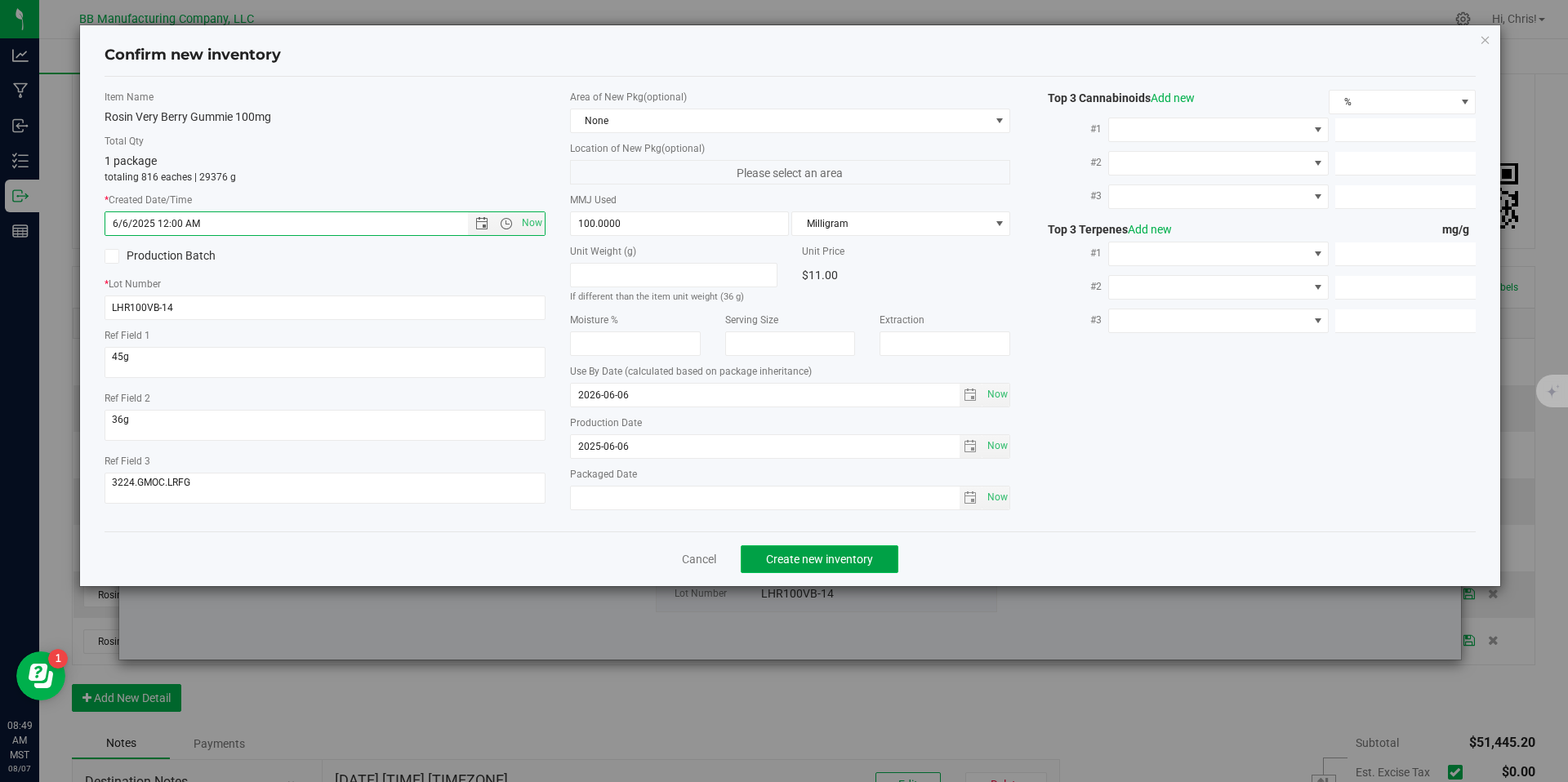 type on "6/6/2025 8:49 AM" 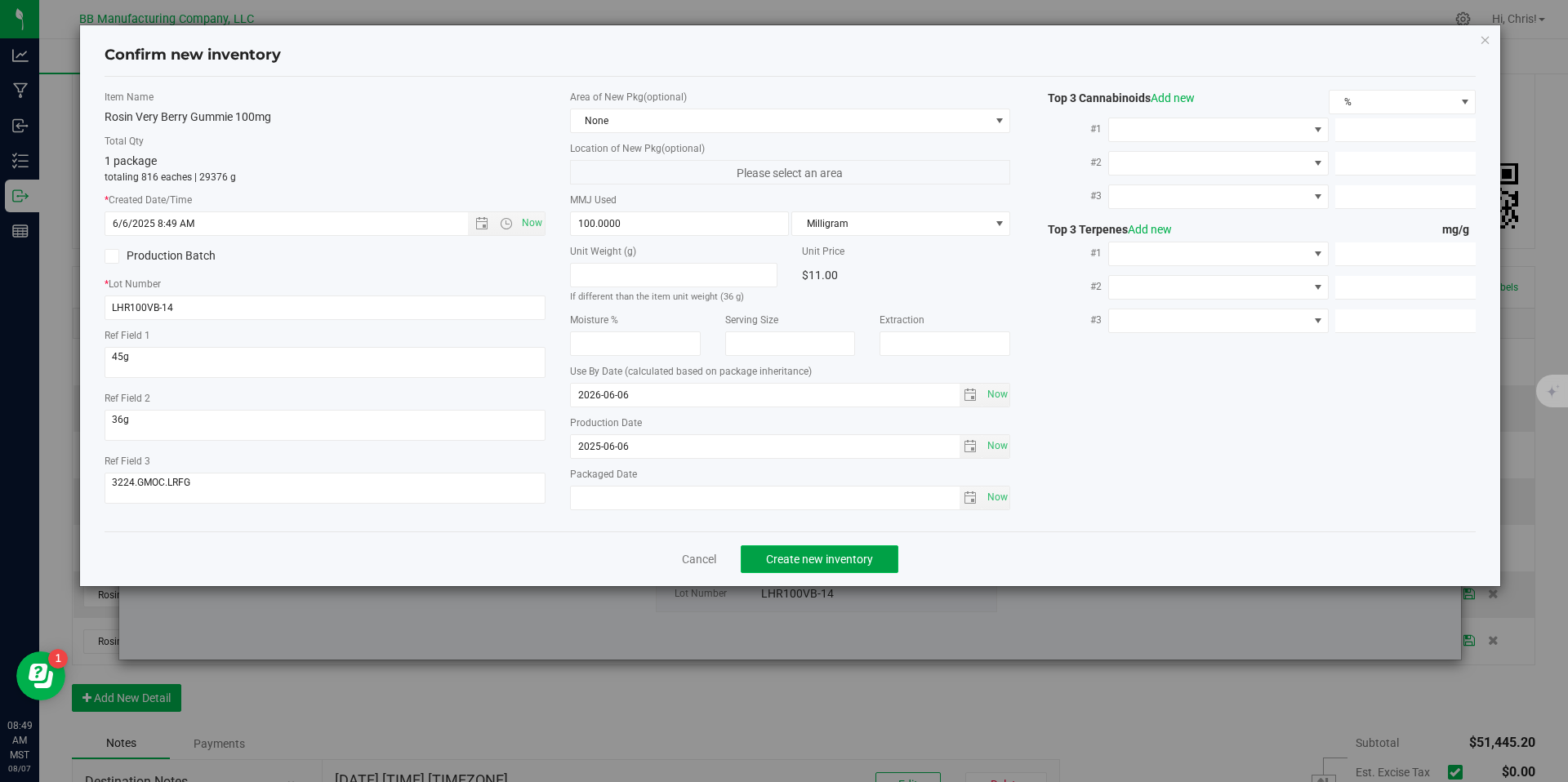 click on "Create new inventory" 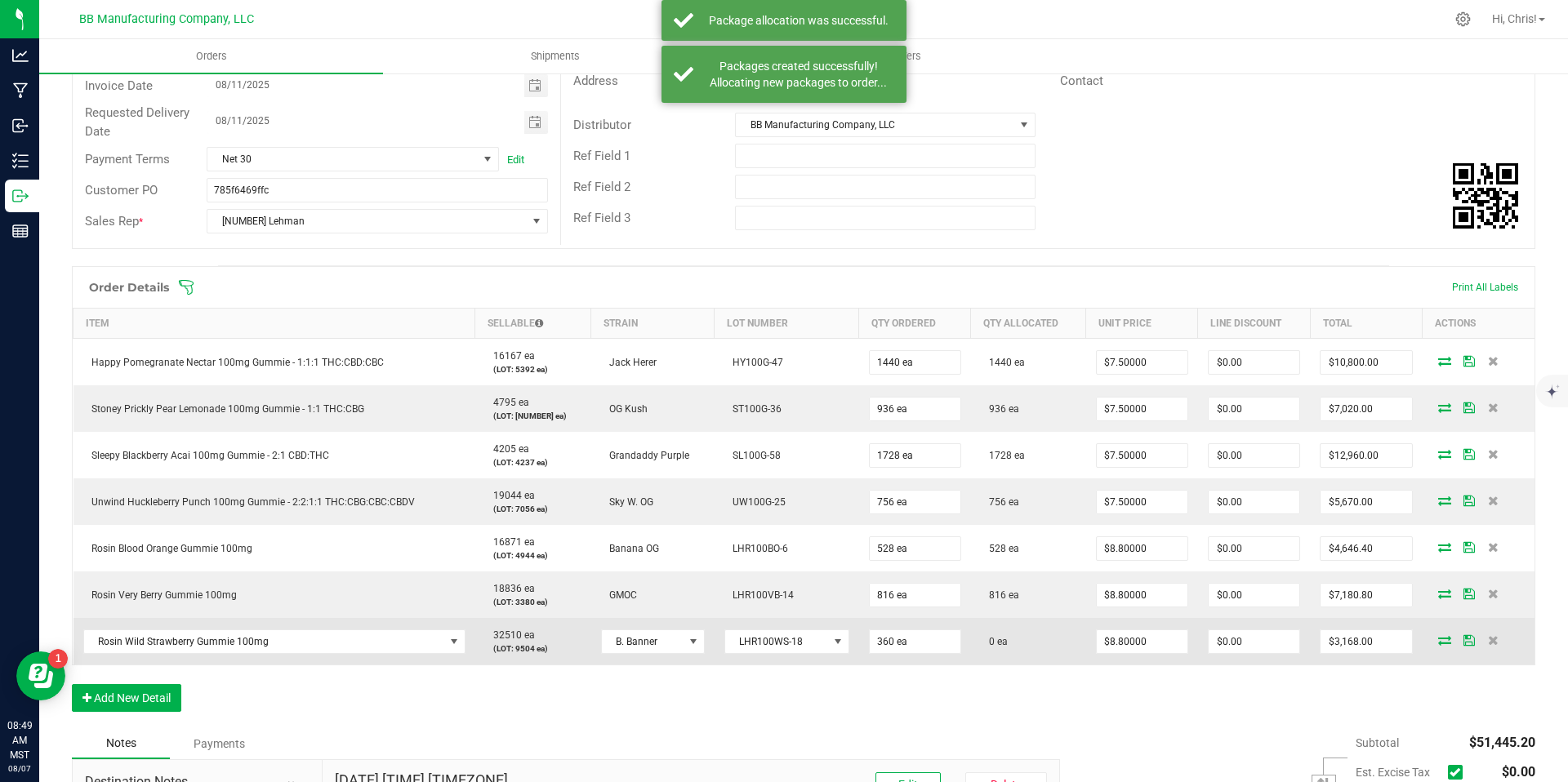 click at bounding box center [1445, 640] 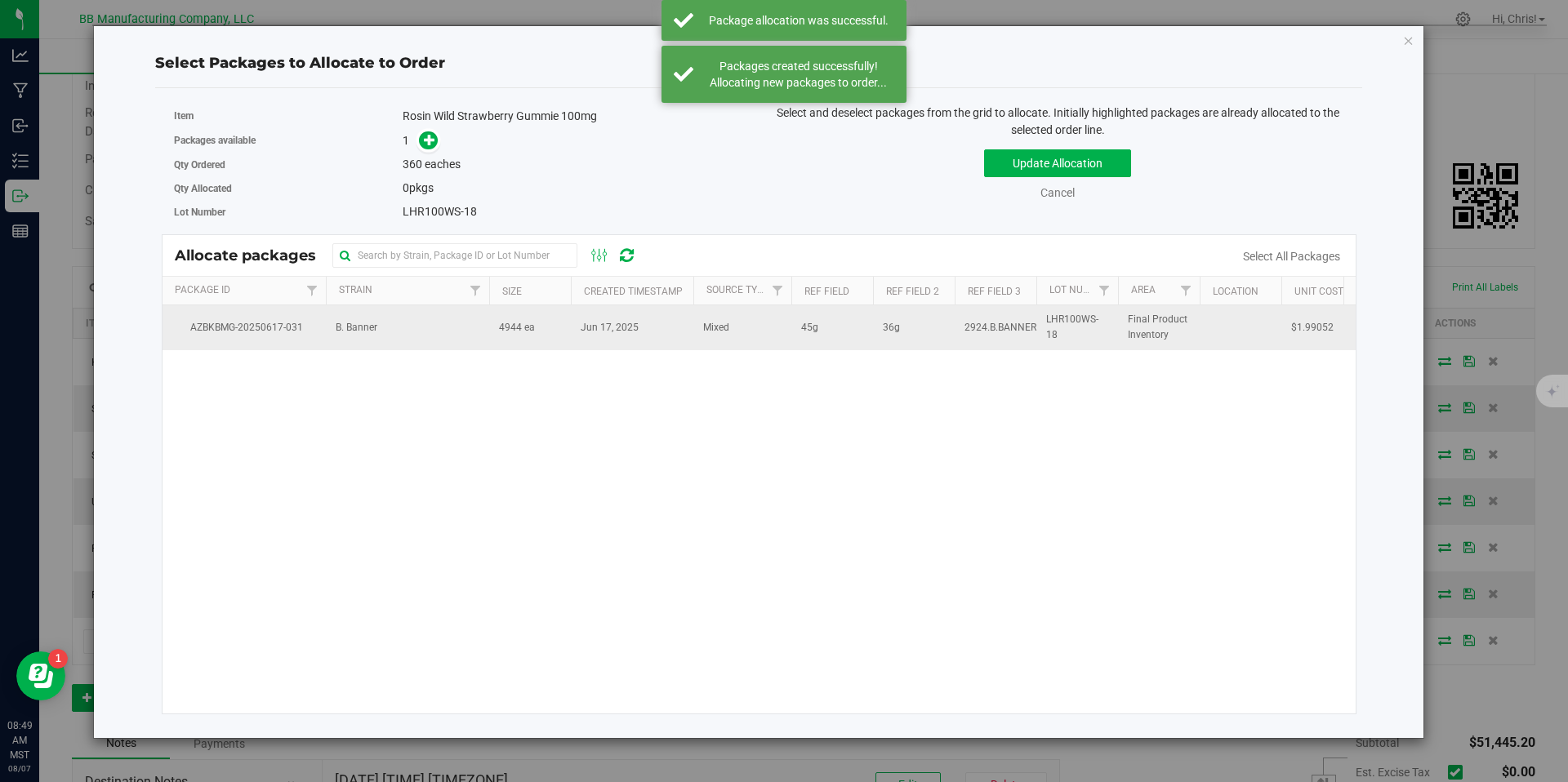 click on "B. Banner" at bounding box center [408, 327] 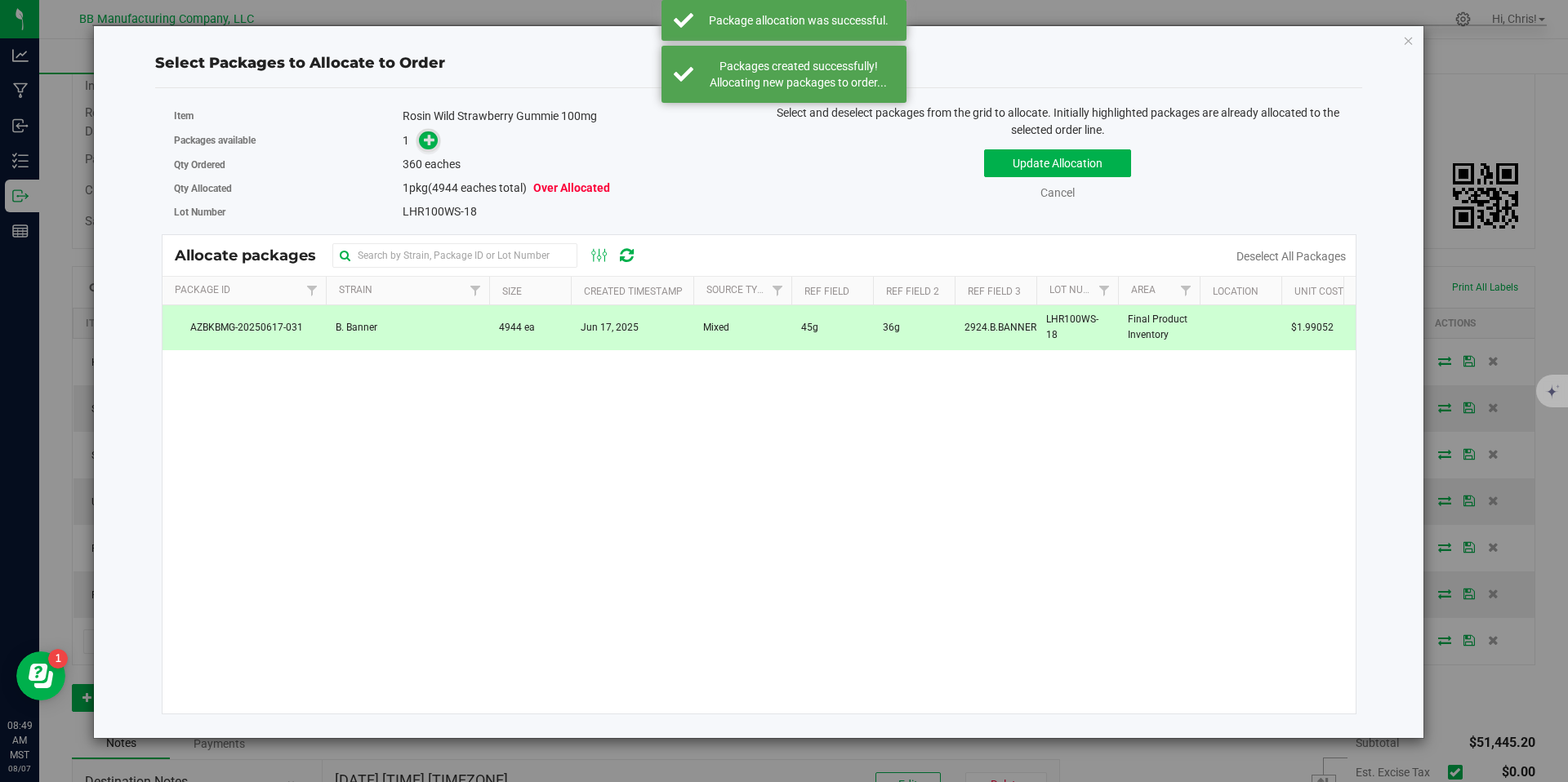 click at bounding box center (430, 140) 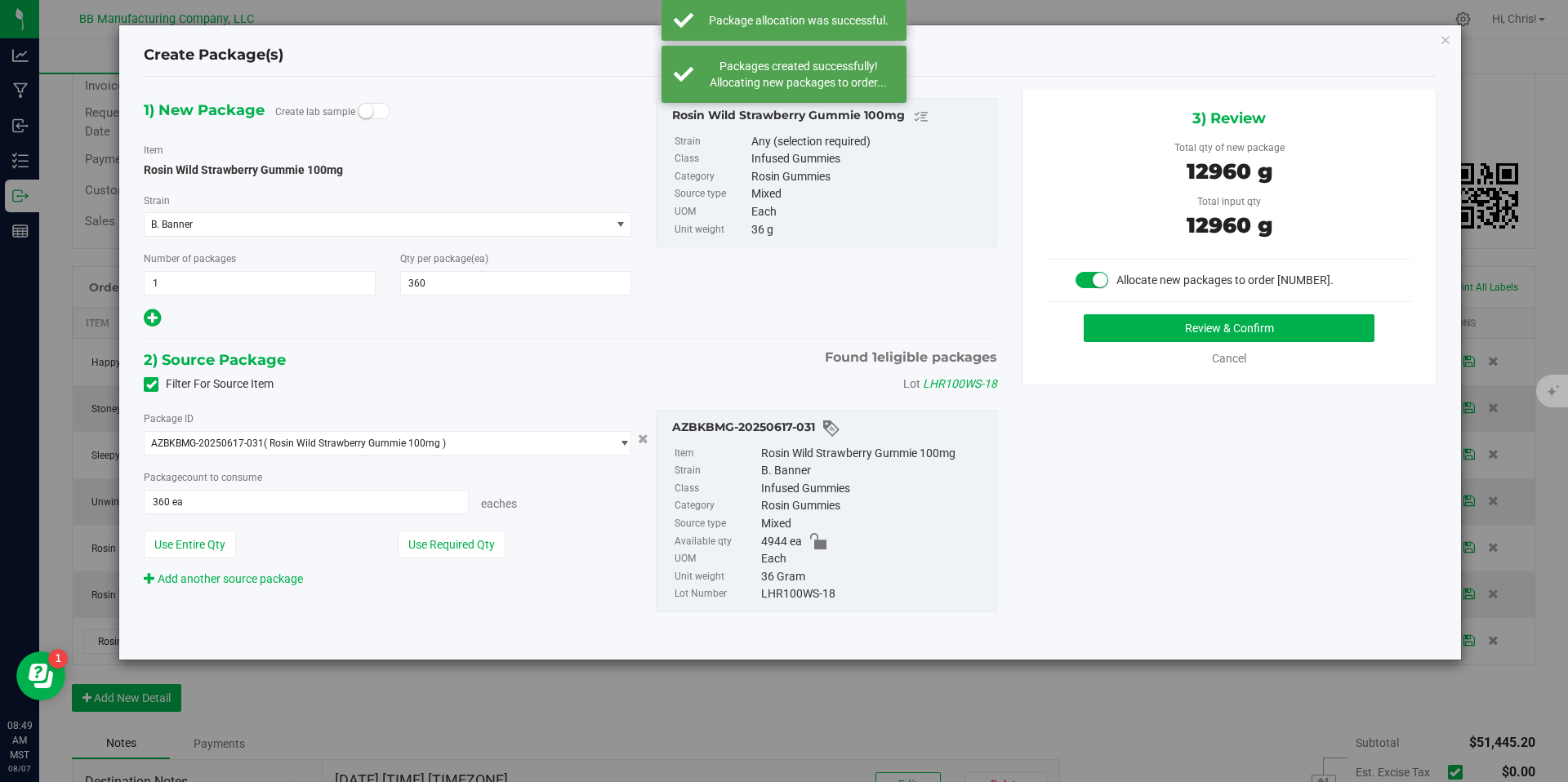 click on "Review & Confirm
Cancel" at bounding box center (1229, 340) 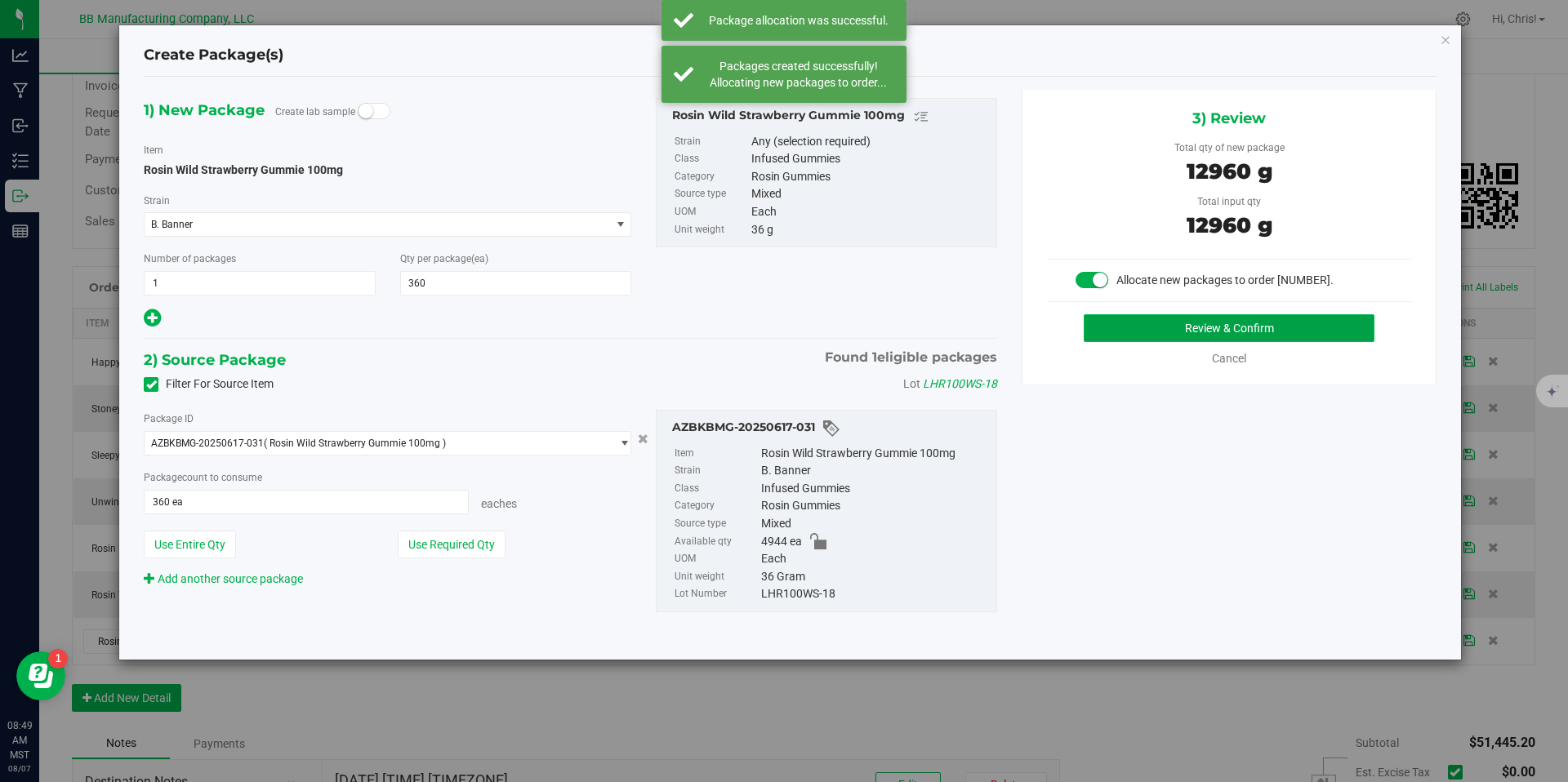 click on "Review & Confirm" at bounding box center (1229, 328) 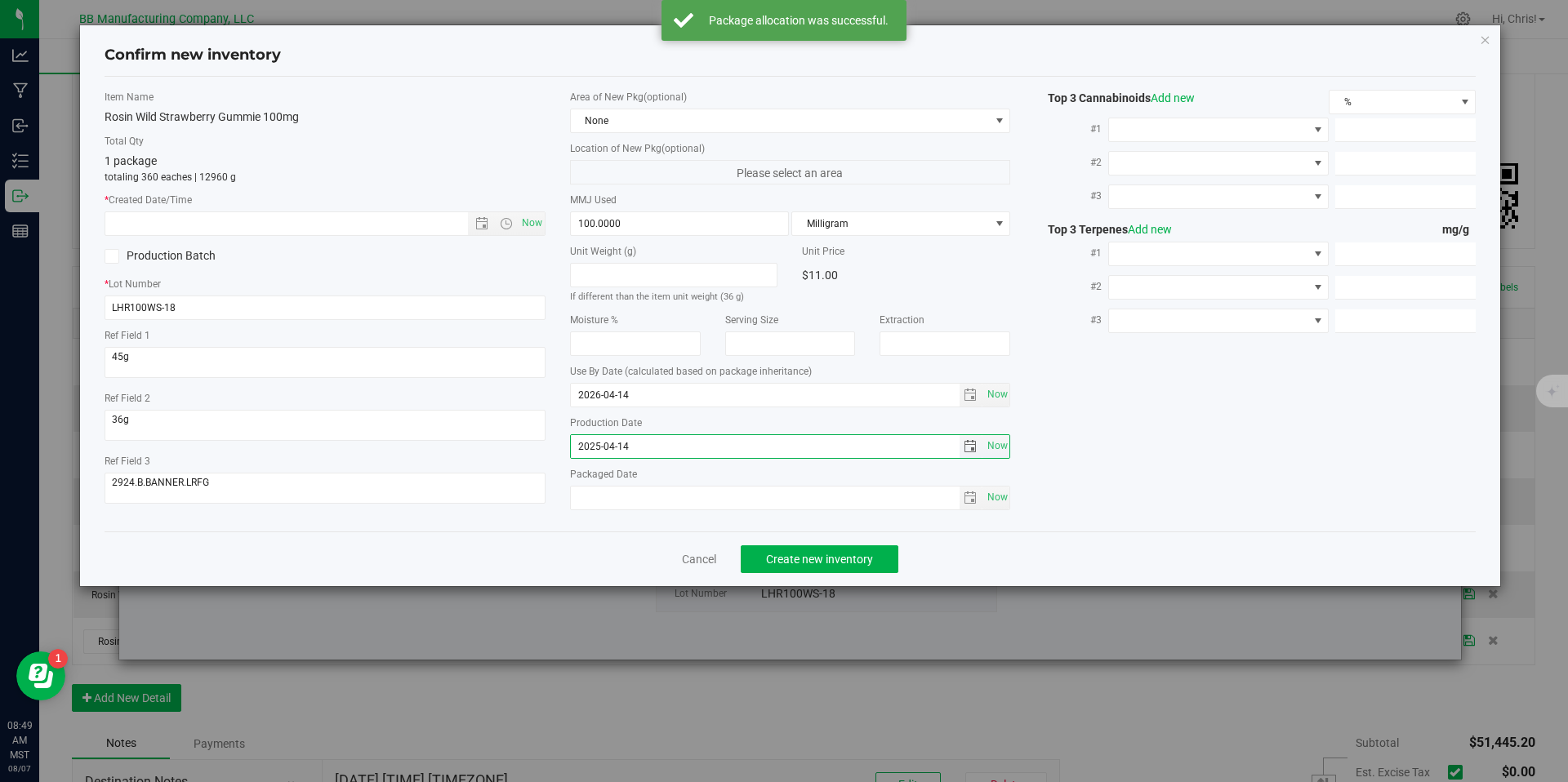 click on "2025-04-14" at bounding box center (765, 447) 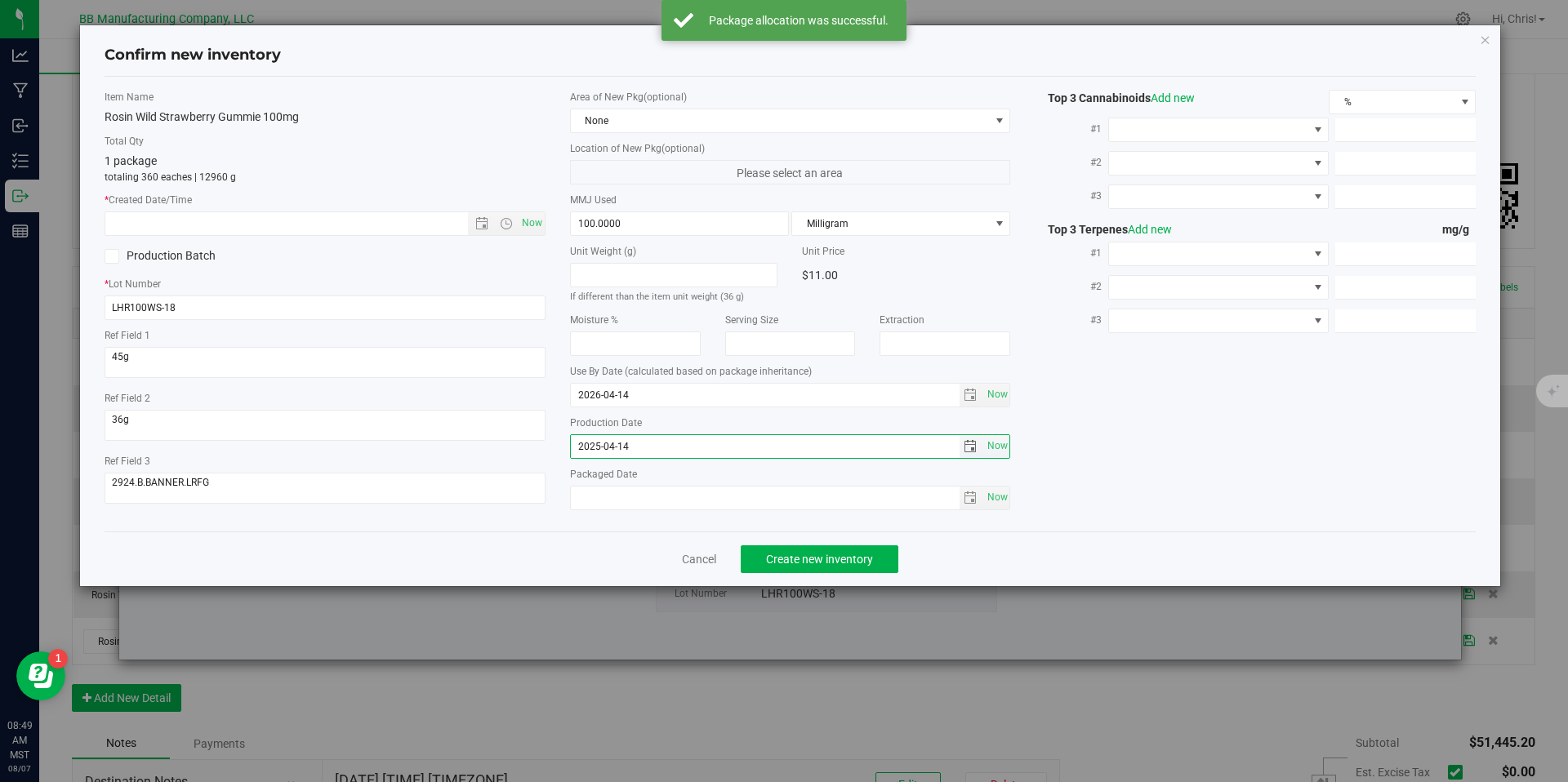 click on "2025-04-14" at bounding box center [765, 447] 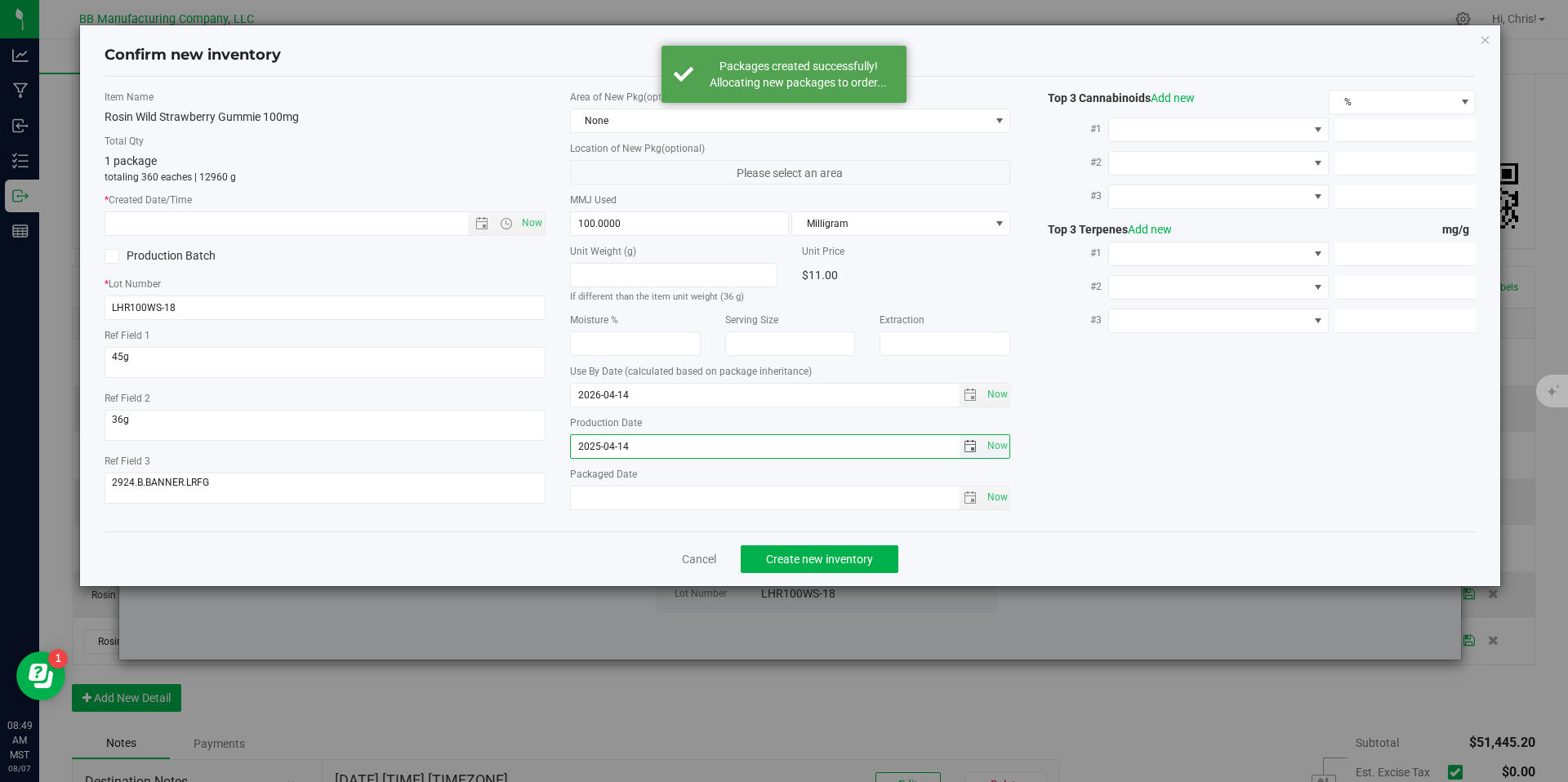 drag, startPoint x: 630, startPoint y: 457, endPoint x: 588, endPoint y: 429, distance: 50.477718 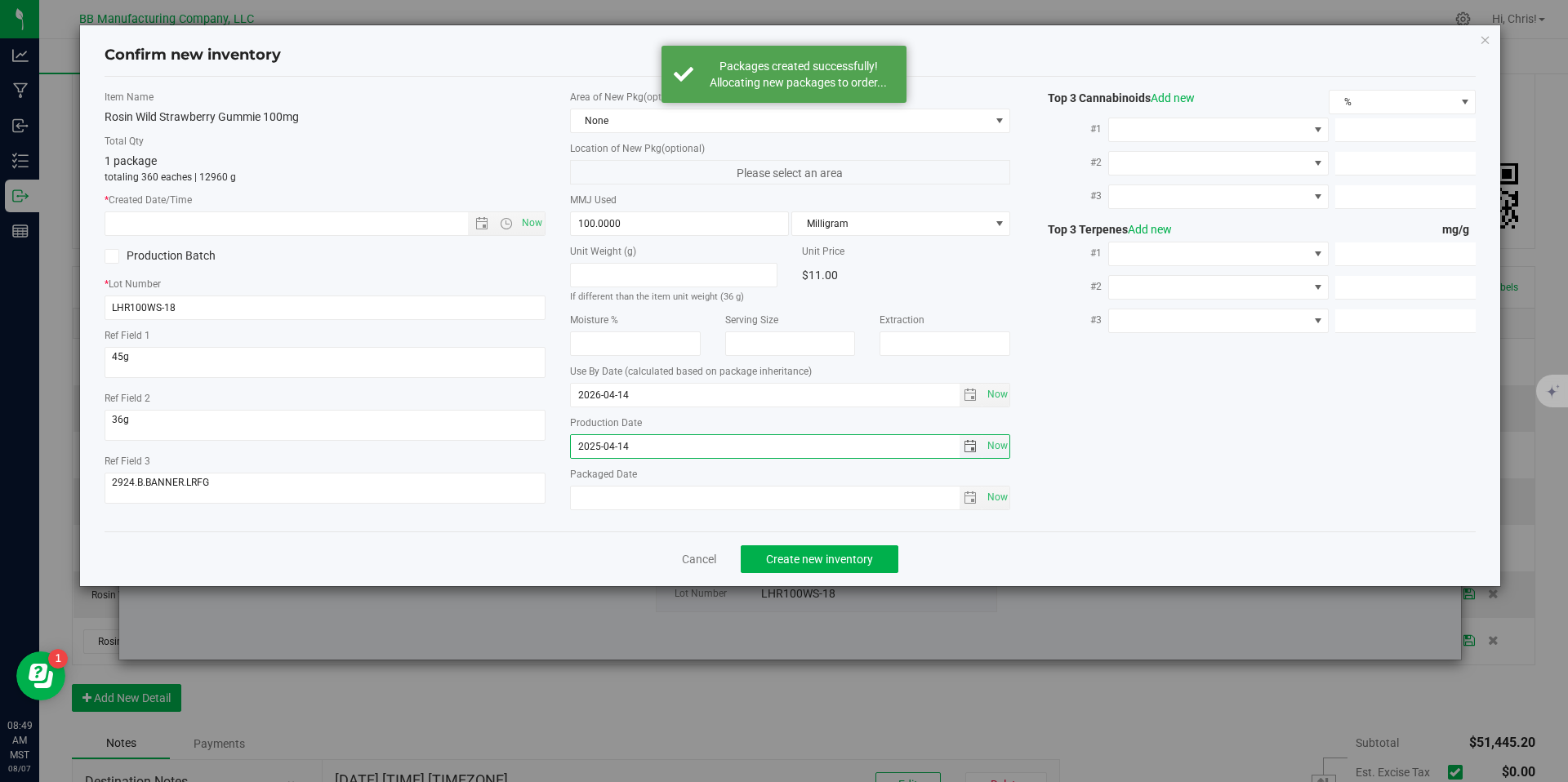 click on "2025-04-14" at bounding box center (765, 447) 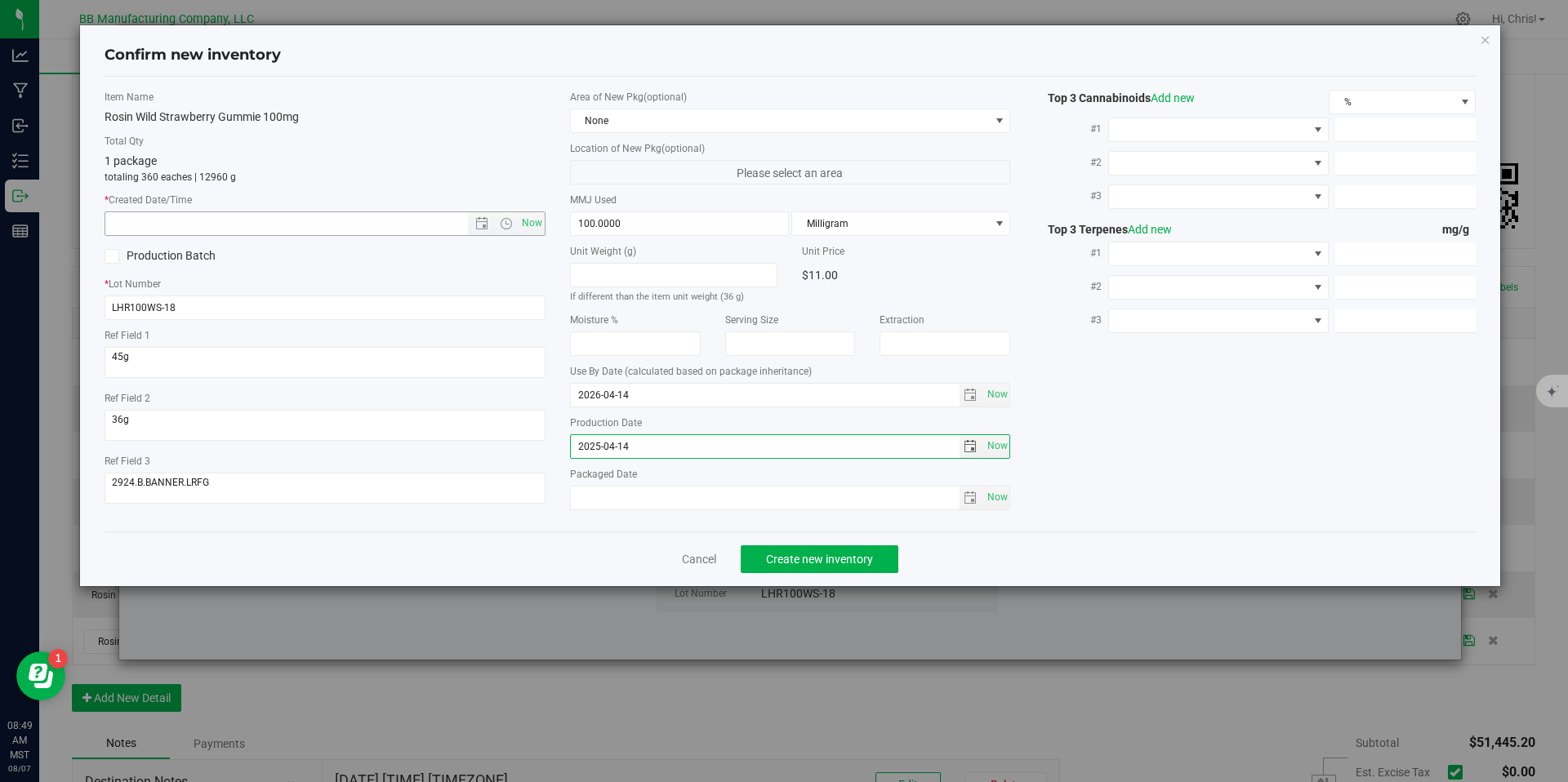 click at bounding box center [301, 224] 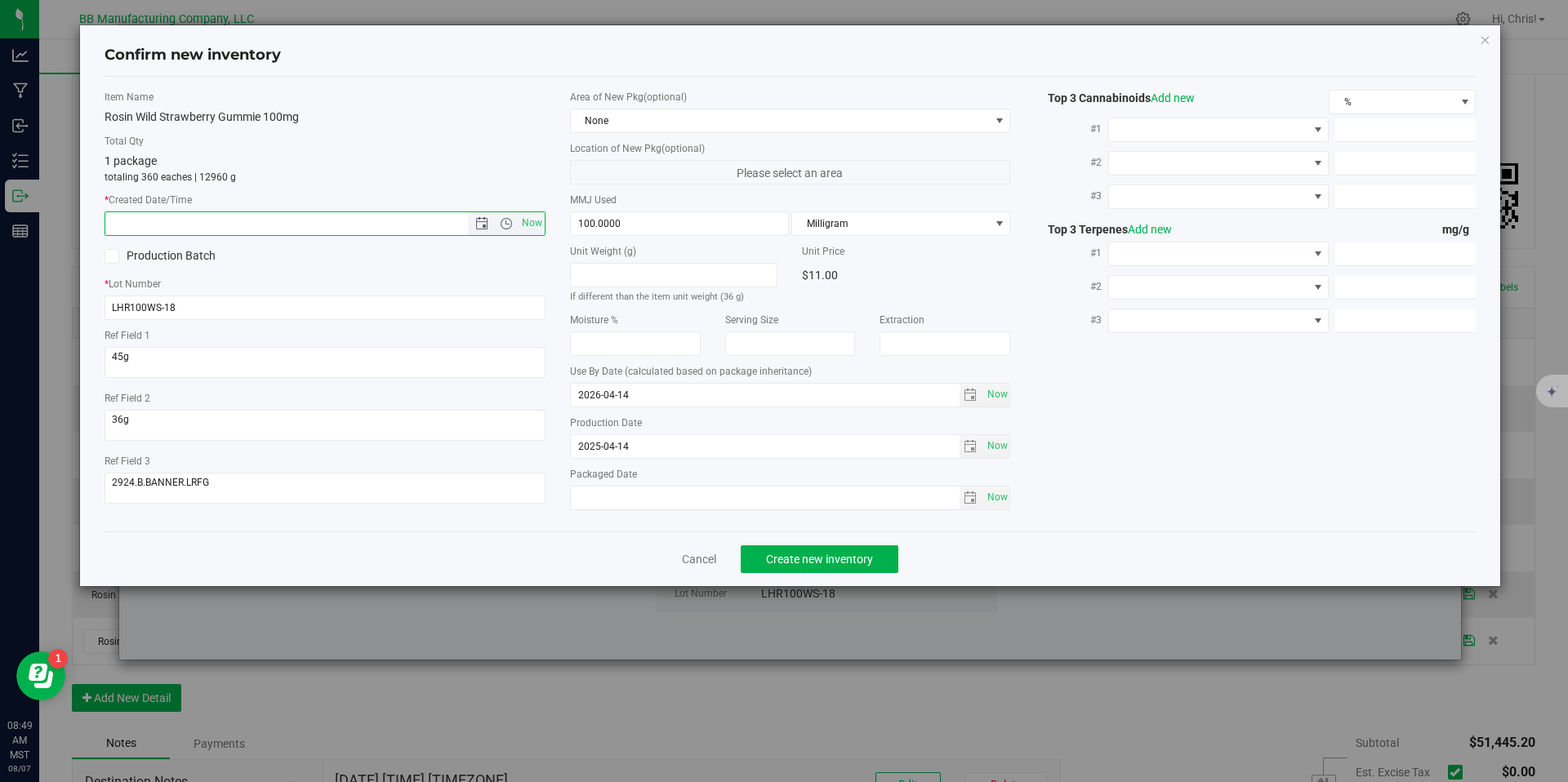 paste on "2025-04-14" 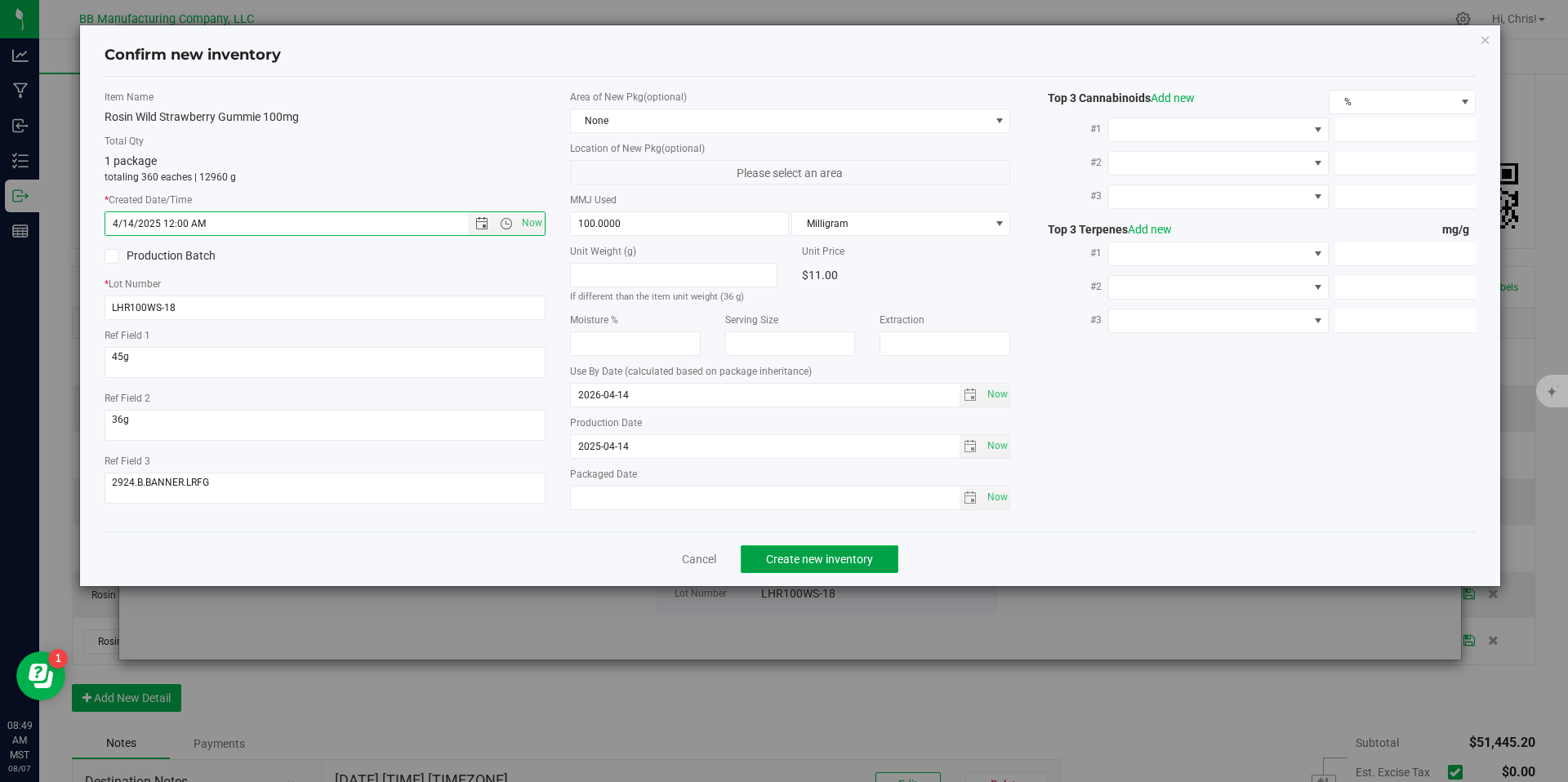 type on "4/14/2025 8:49 AM" 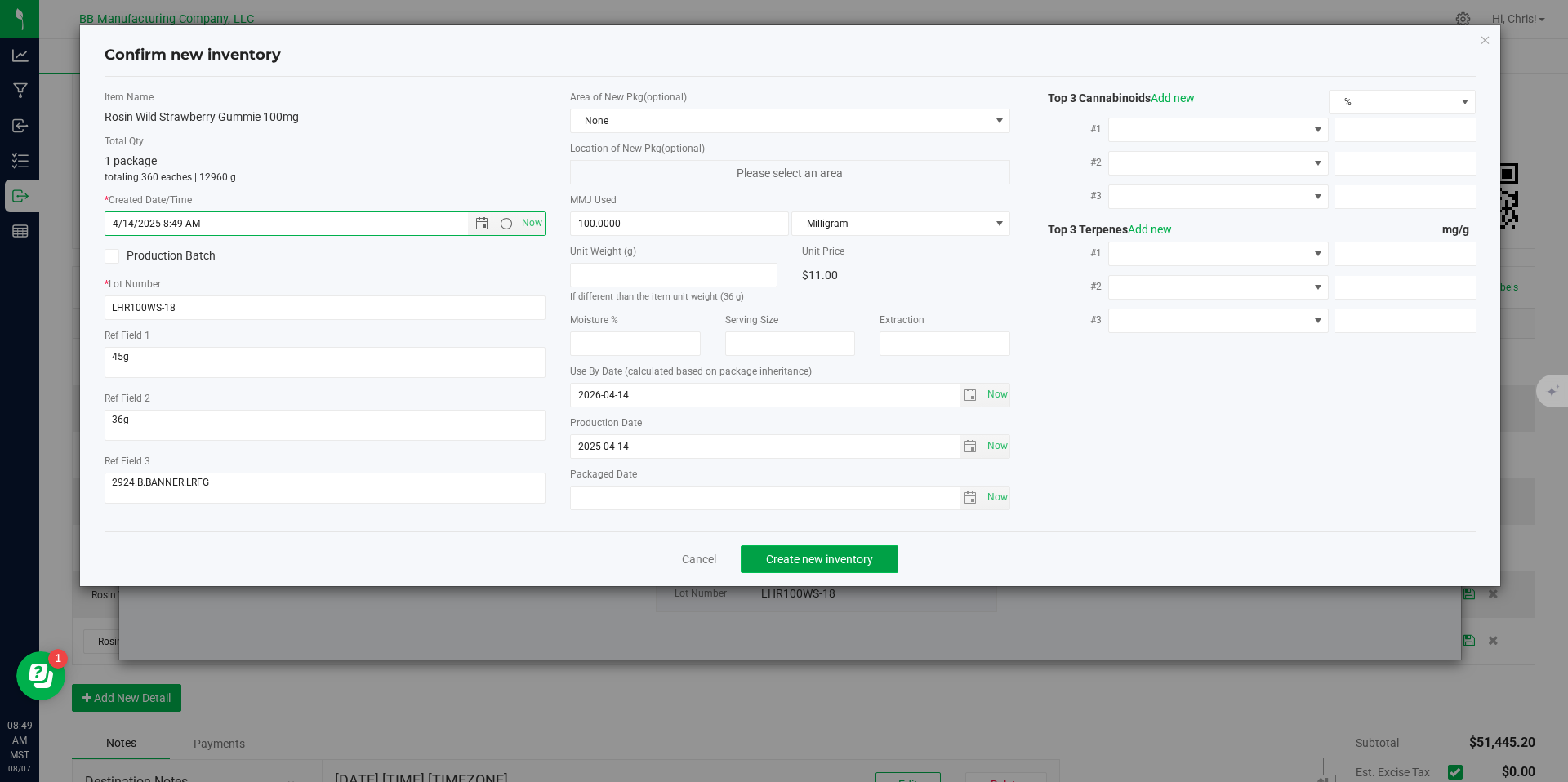 click on "Create new inventory" 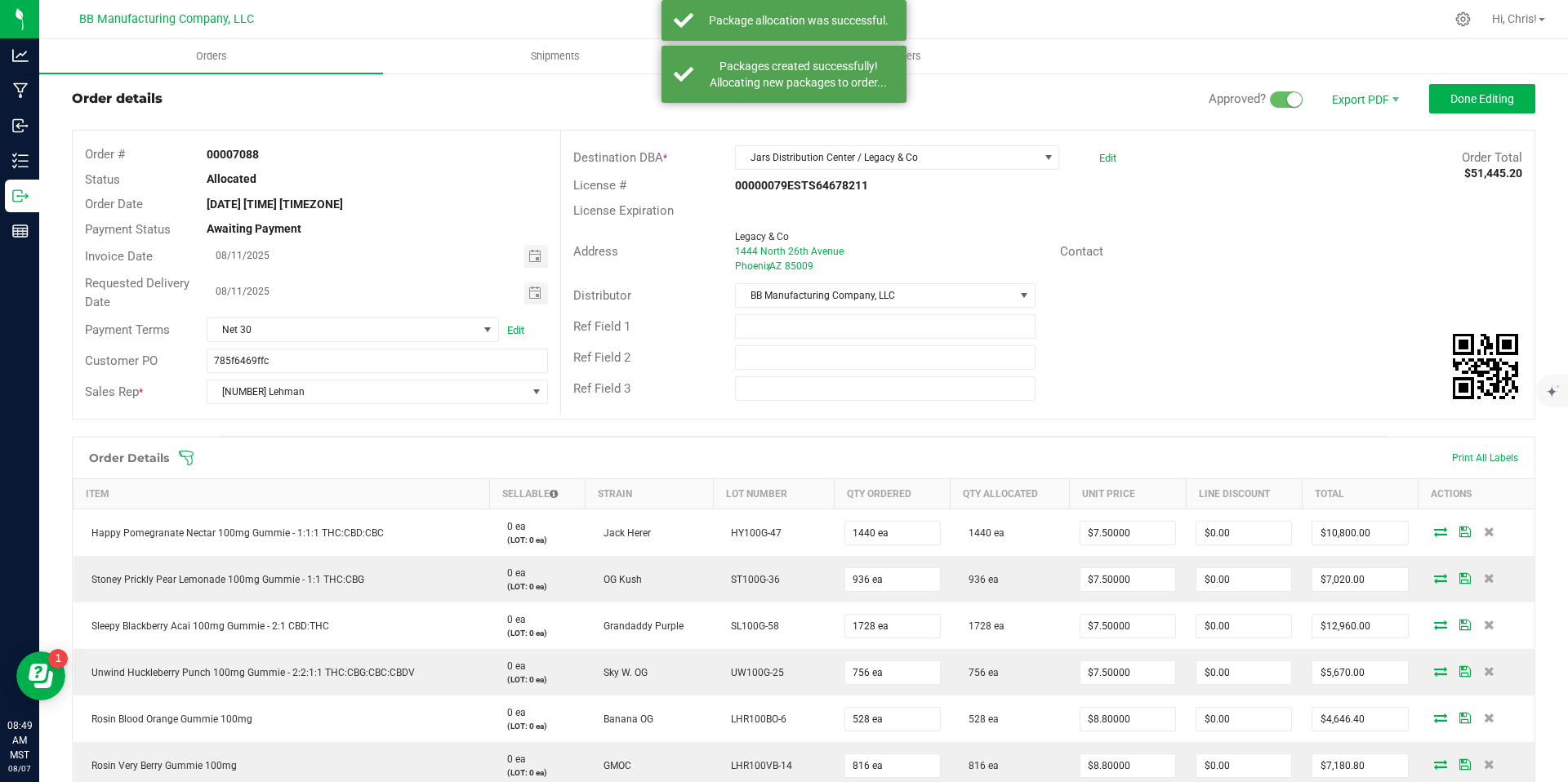 scroll, scrollTop: 0, scrollLeft: 0, axis: both 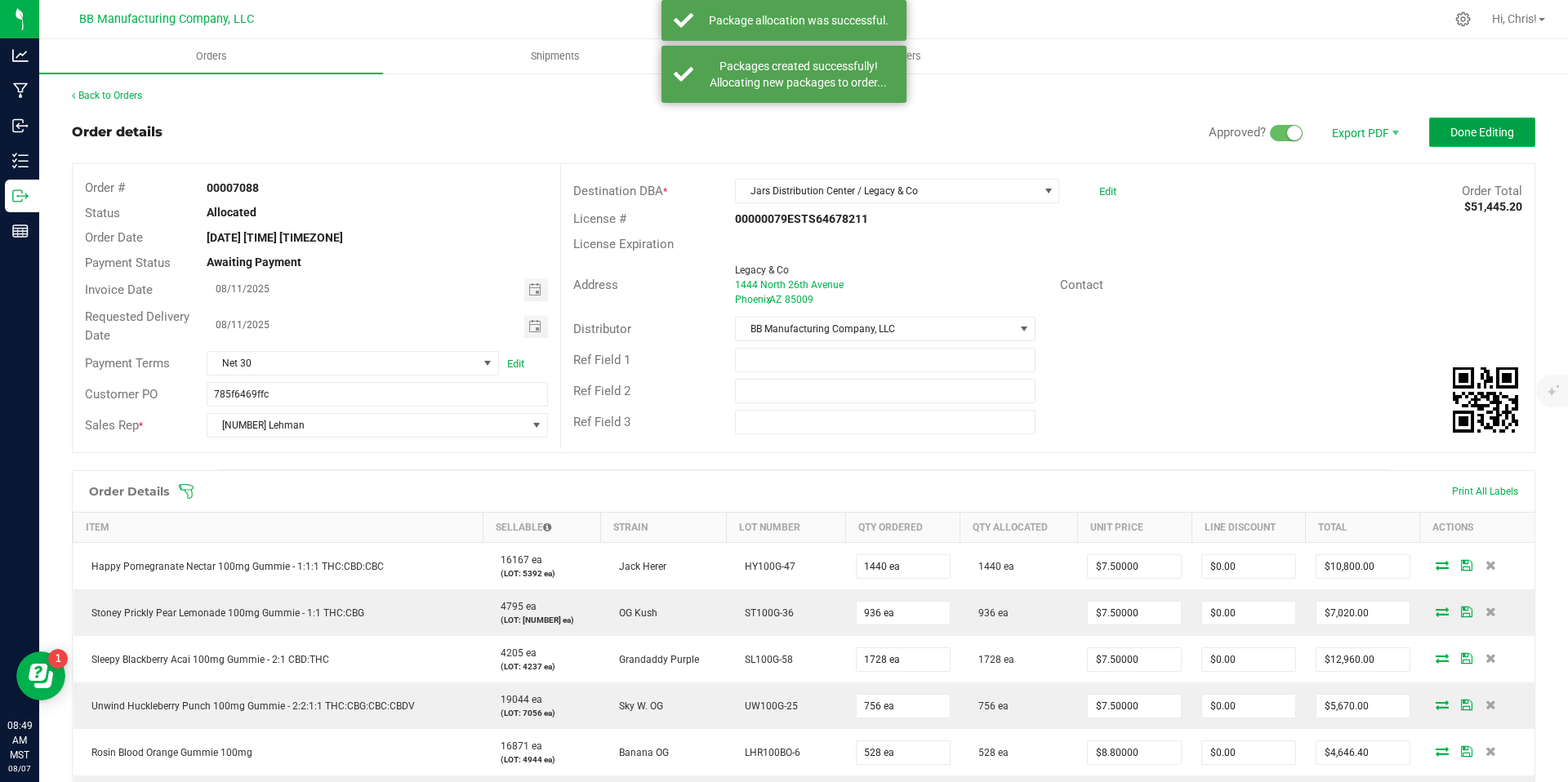 click on "Done Editing" at bounding box center (1482, 132) 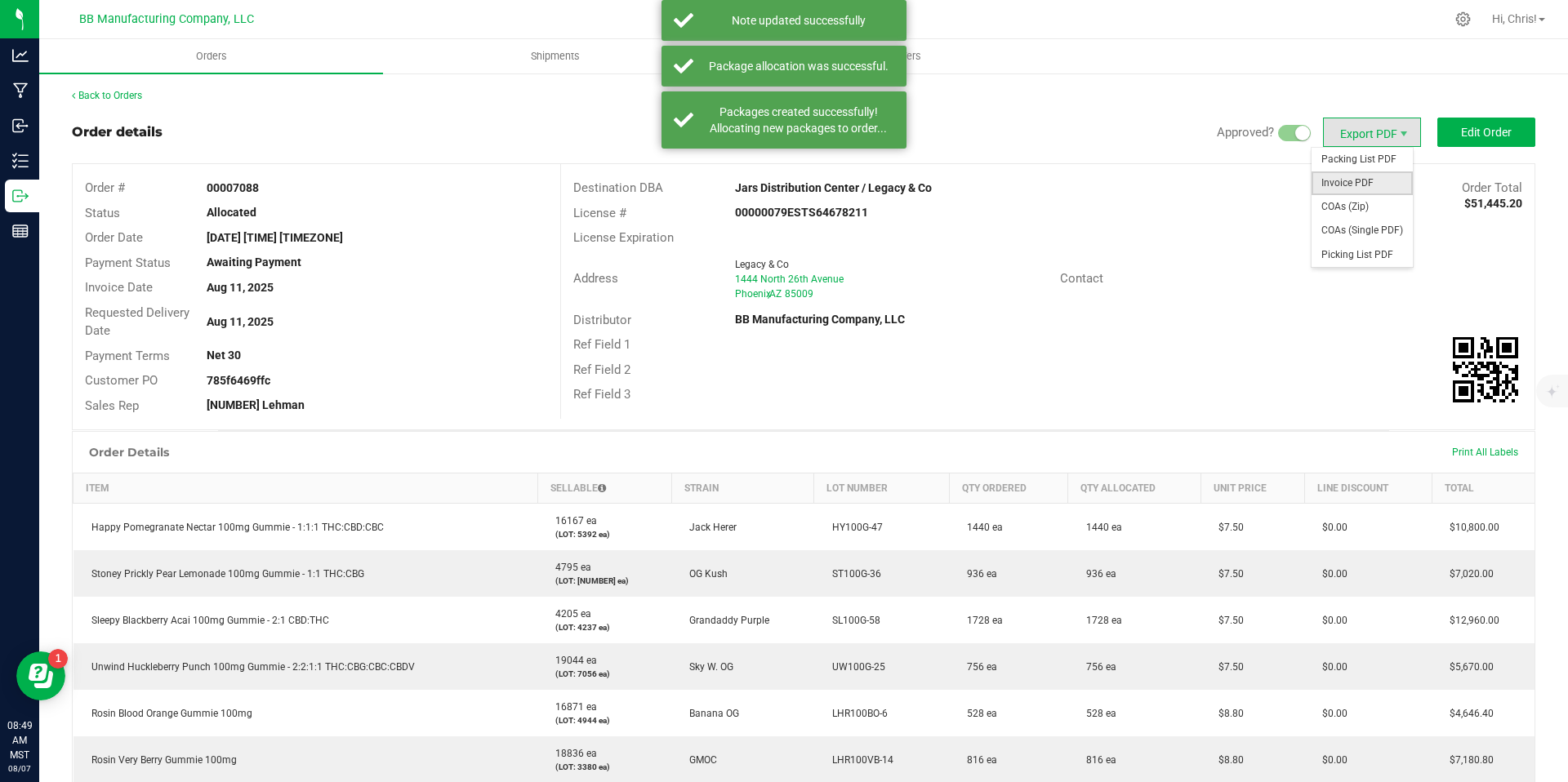 click on "Invoice PDF" at bounding box center [1362, 183] 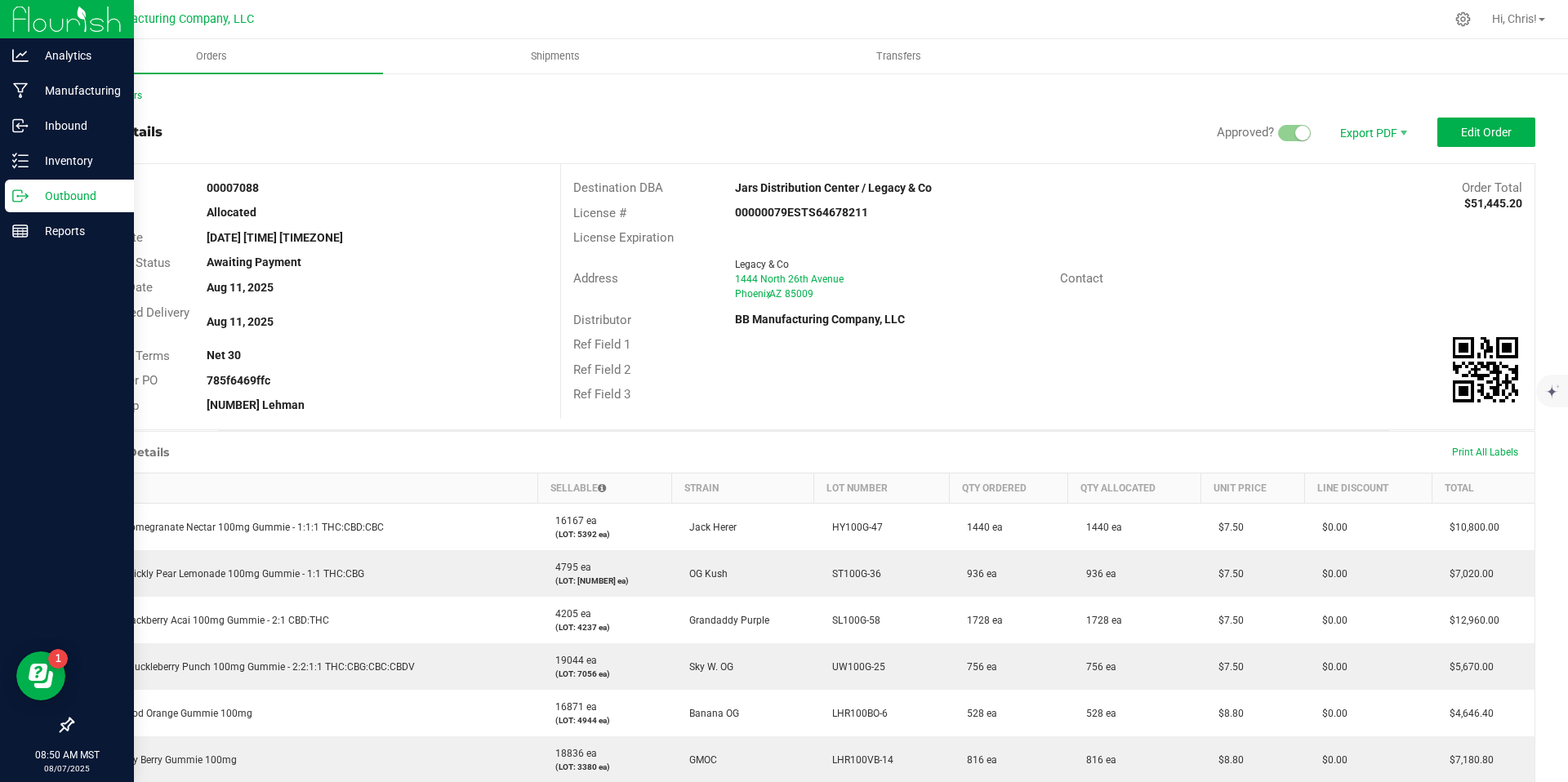click on "Outbound" at bounding box center (69, 196) 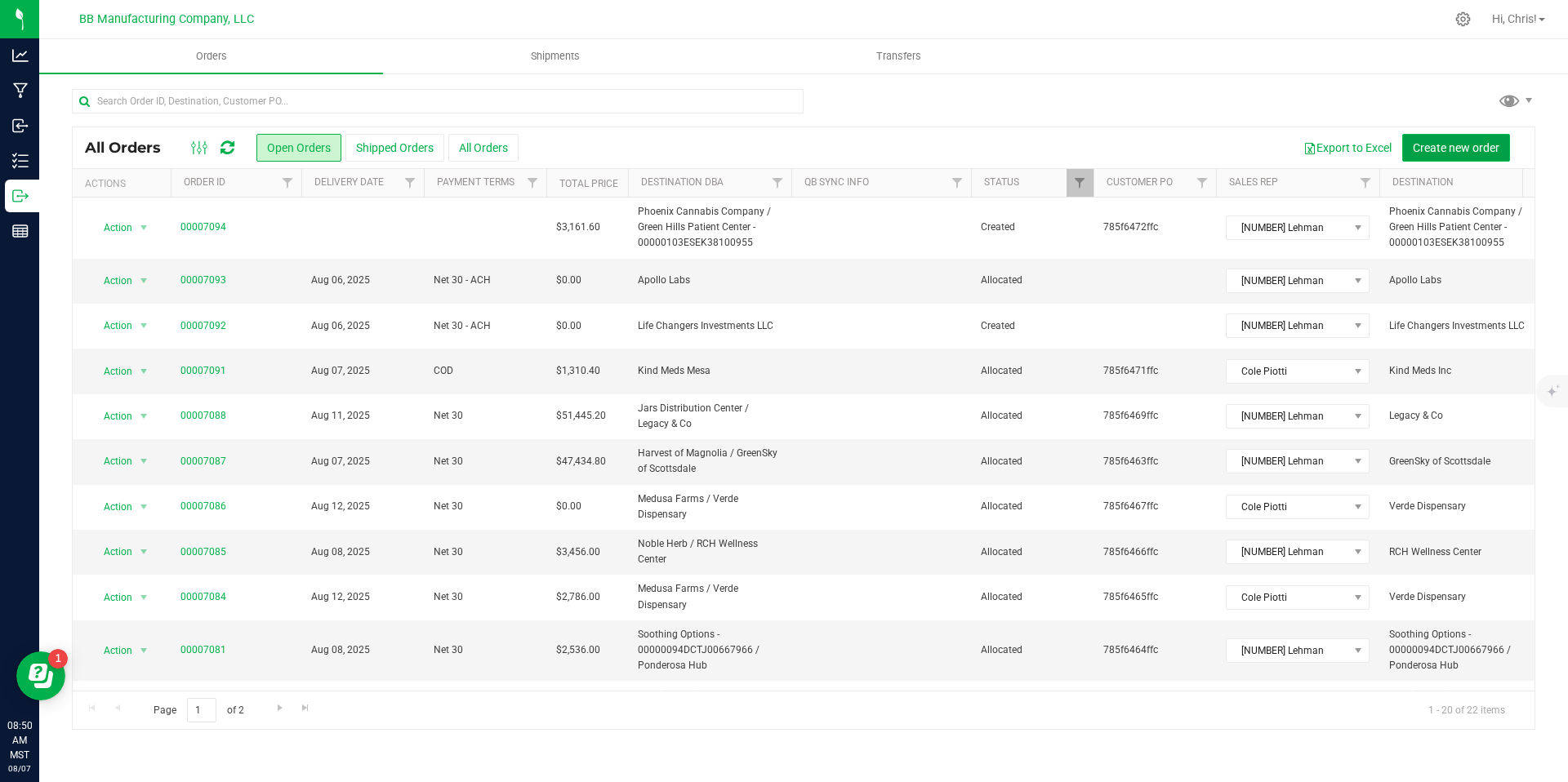 click on "Create new order" at bounding box center (1456, 148) 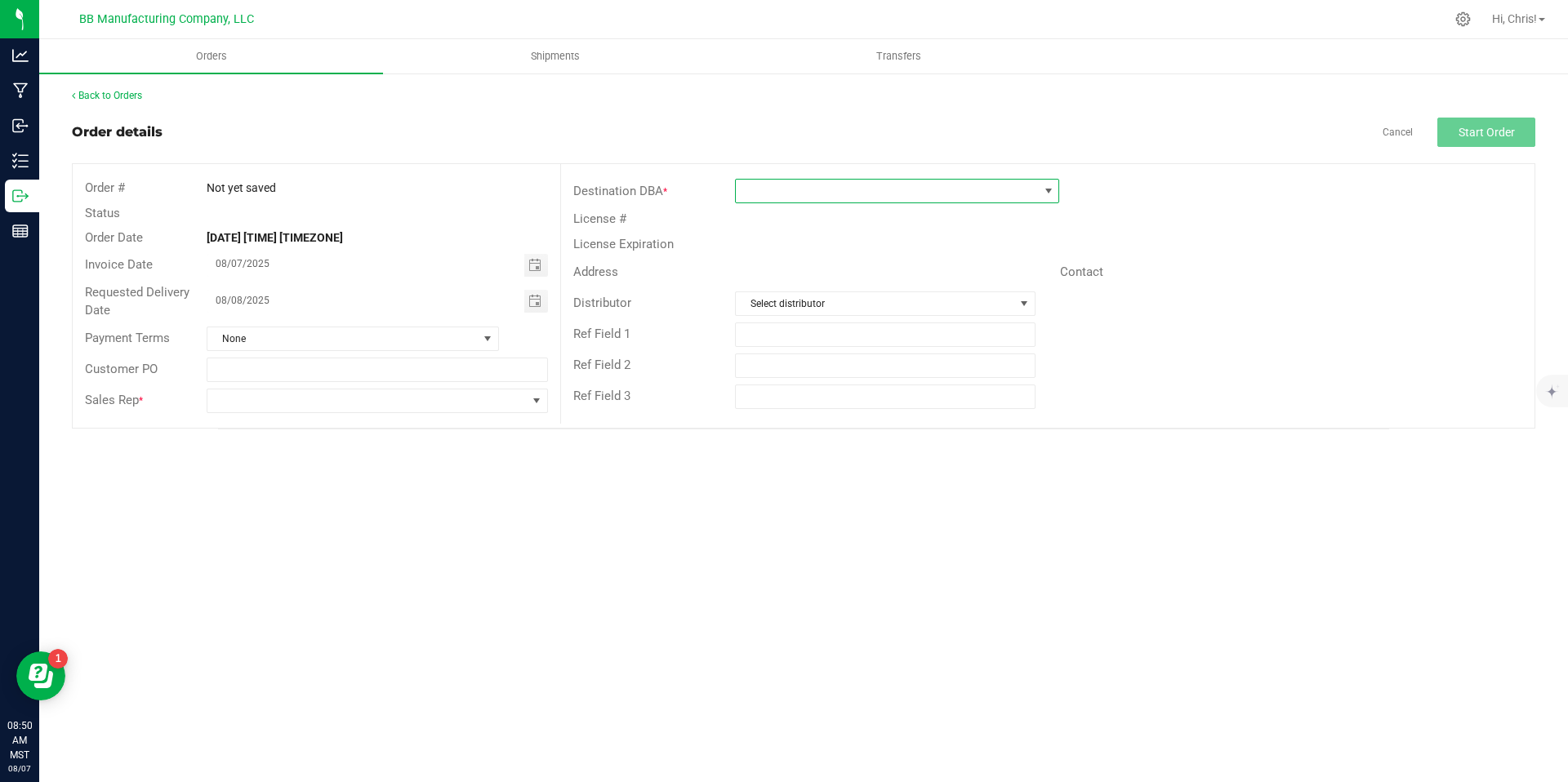 click at bounding box center (887, 191) 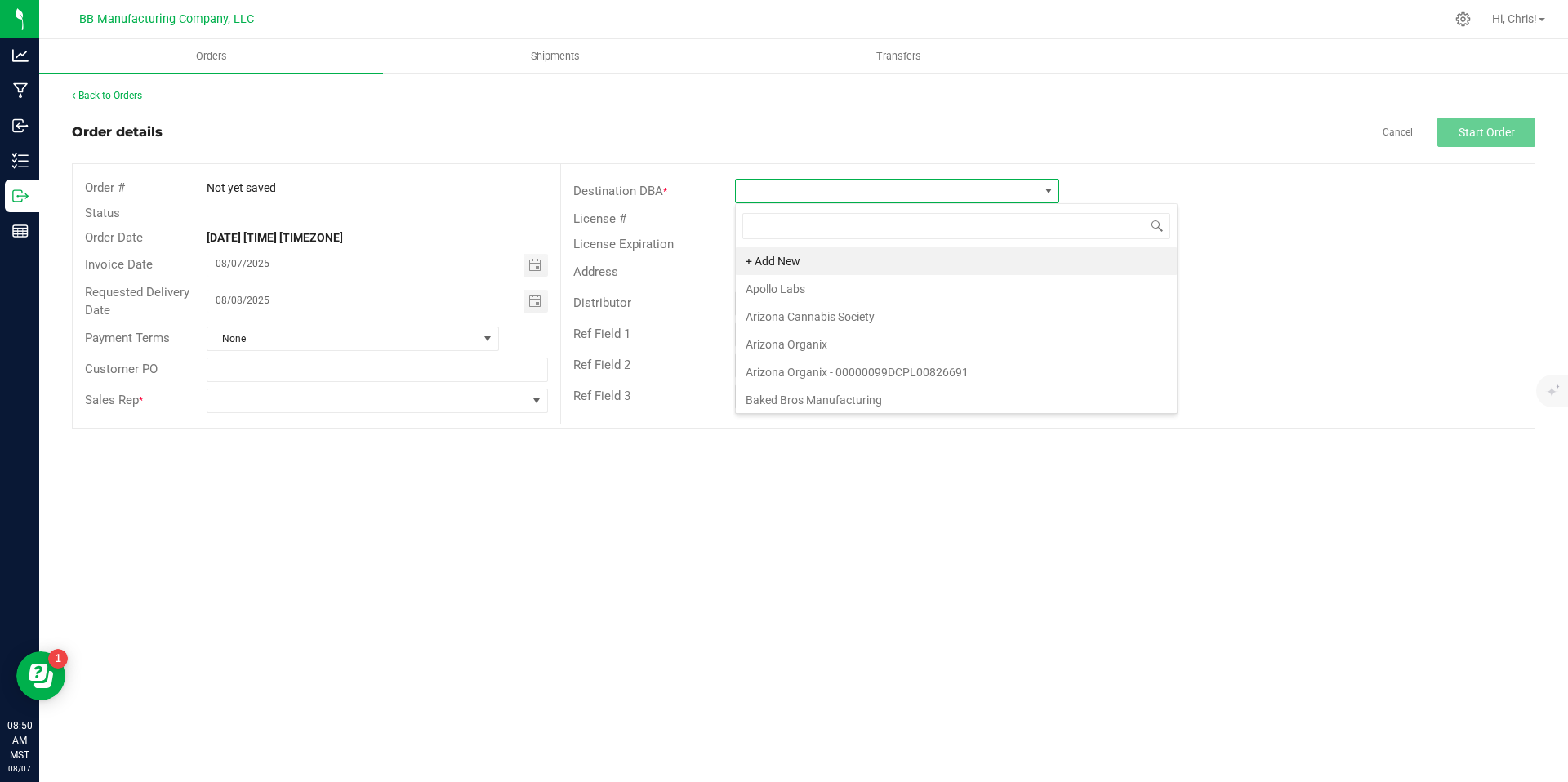 scroll, scrollTop: 81604, scrollLeft: 81342, axis: both 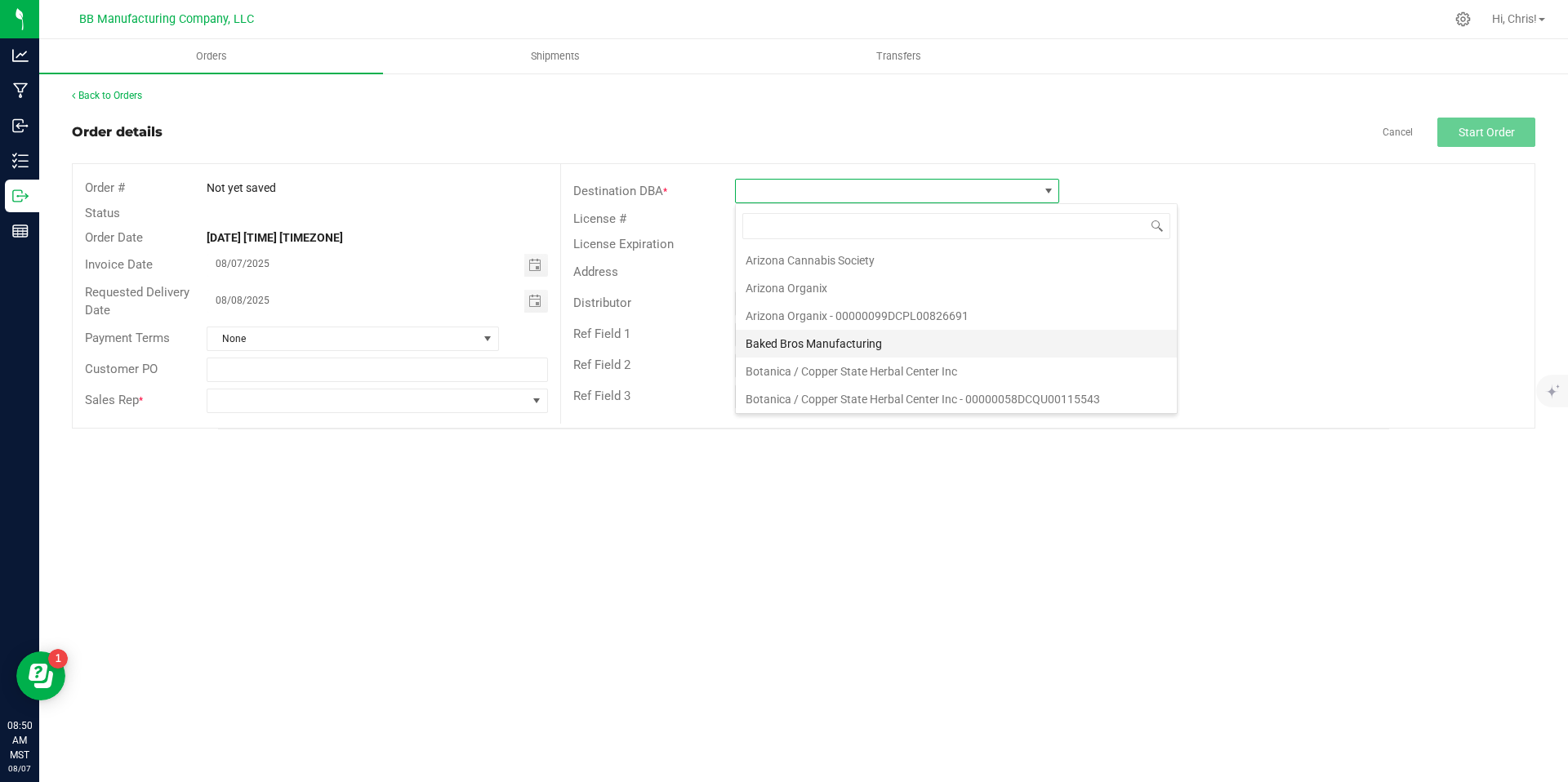 click on "Baked Bros Manufacturing" at bounding box center (956, 344) 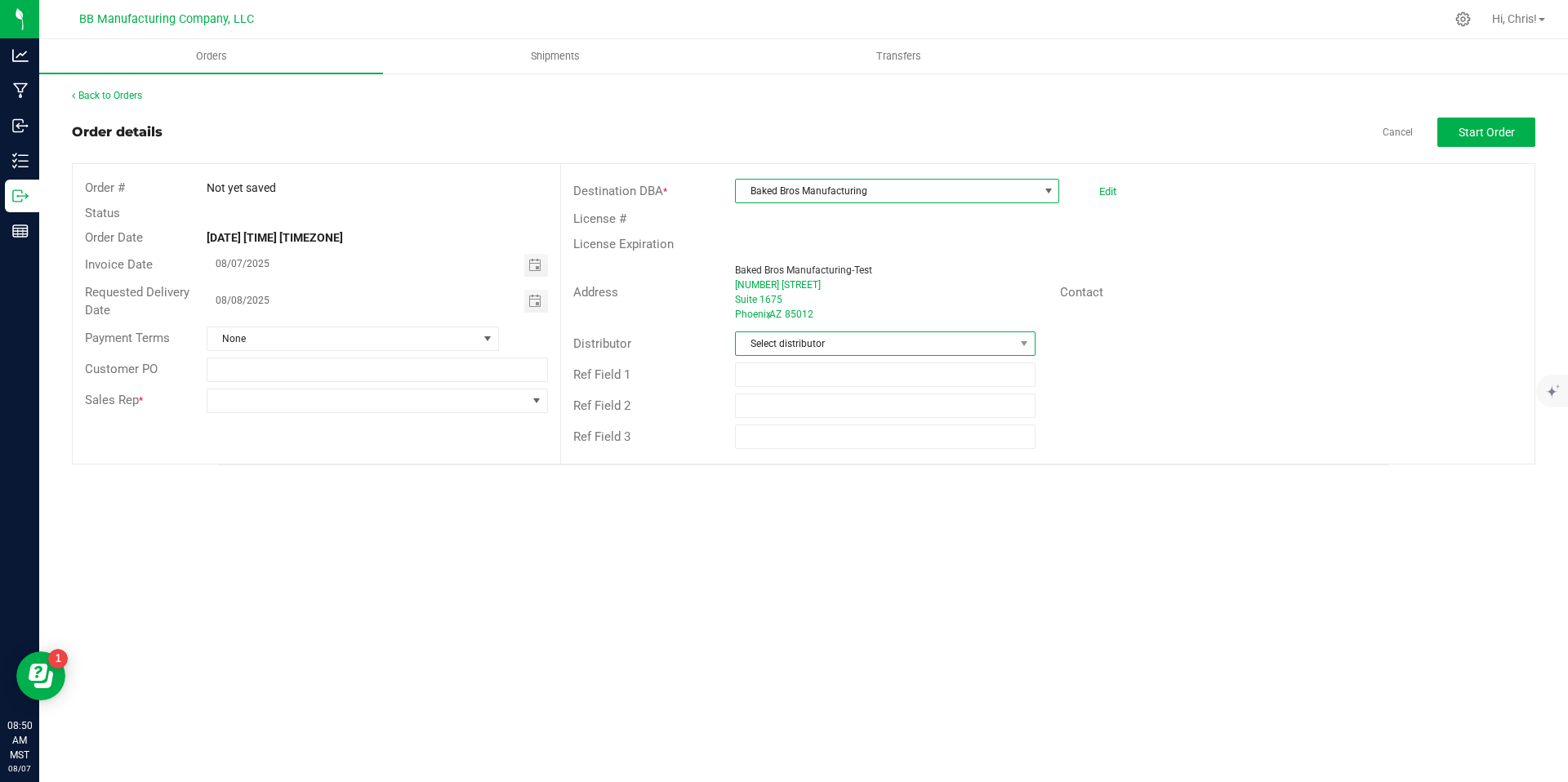 click on "Select distributor" at bounding box center (875, 344) 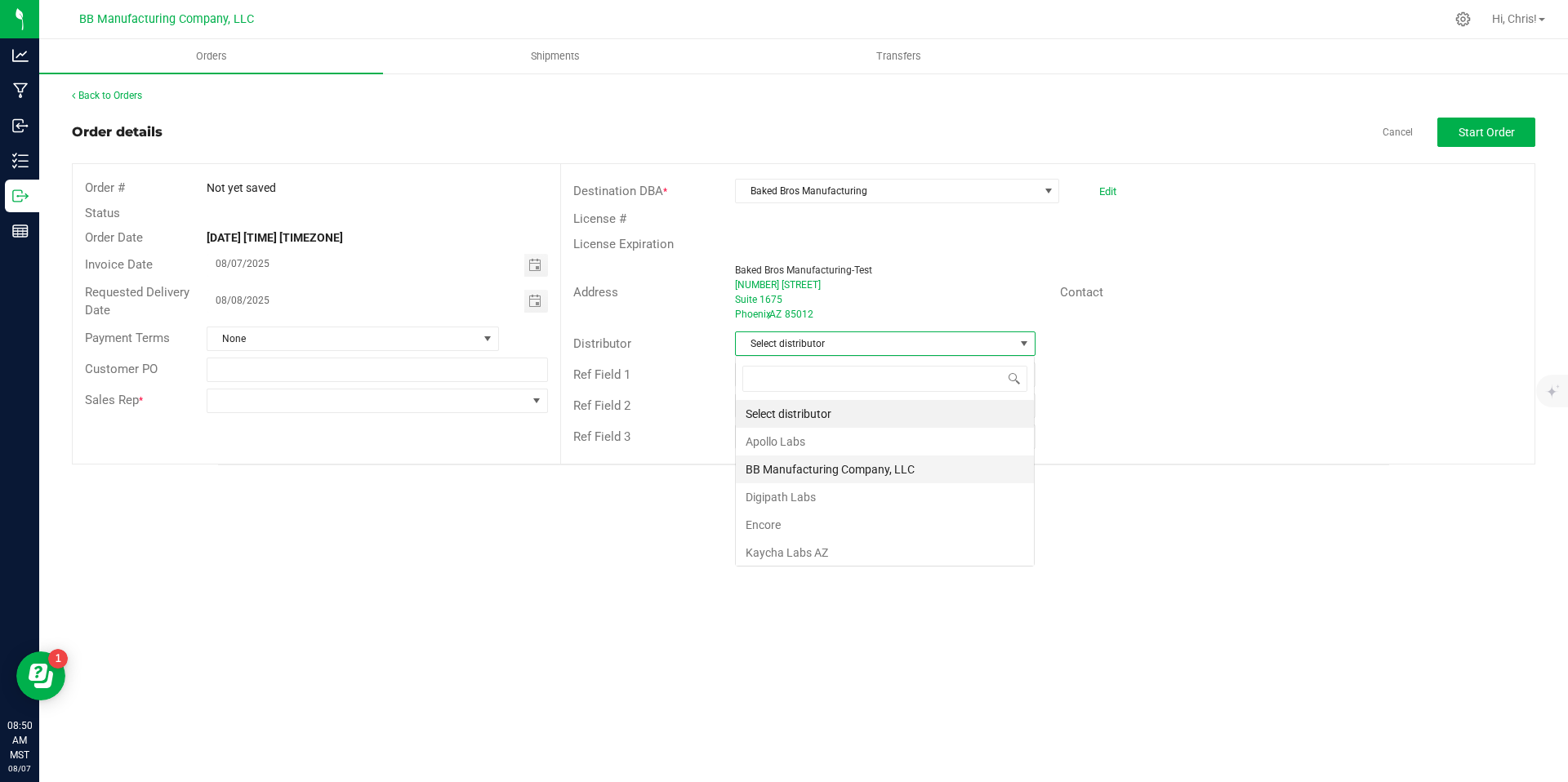 scroll, scrollTop: 81604, scrollLeft: 81367, axis: both 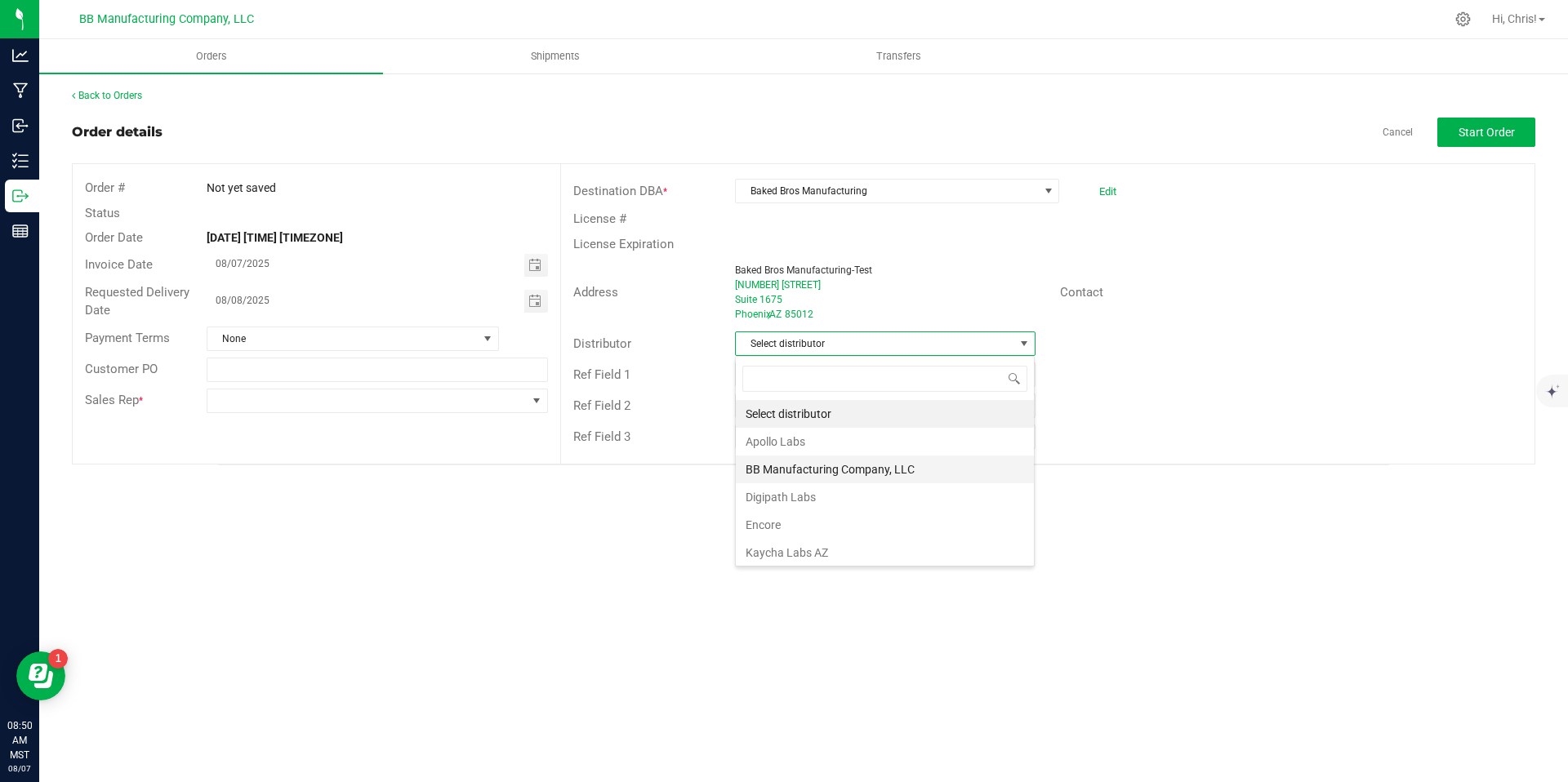 click on "BB Manufacturing Company, LLC" at bounding box center (884, 469) 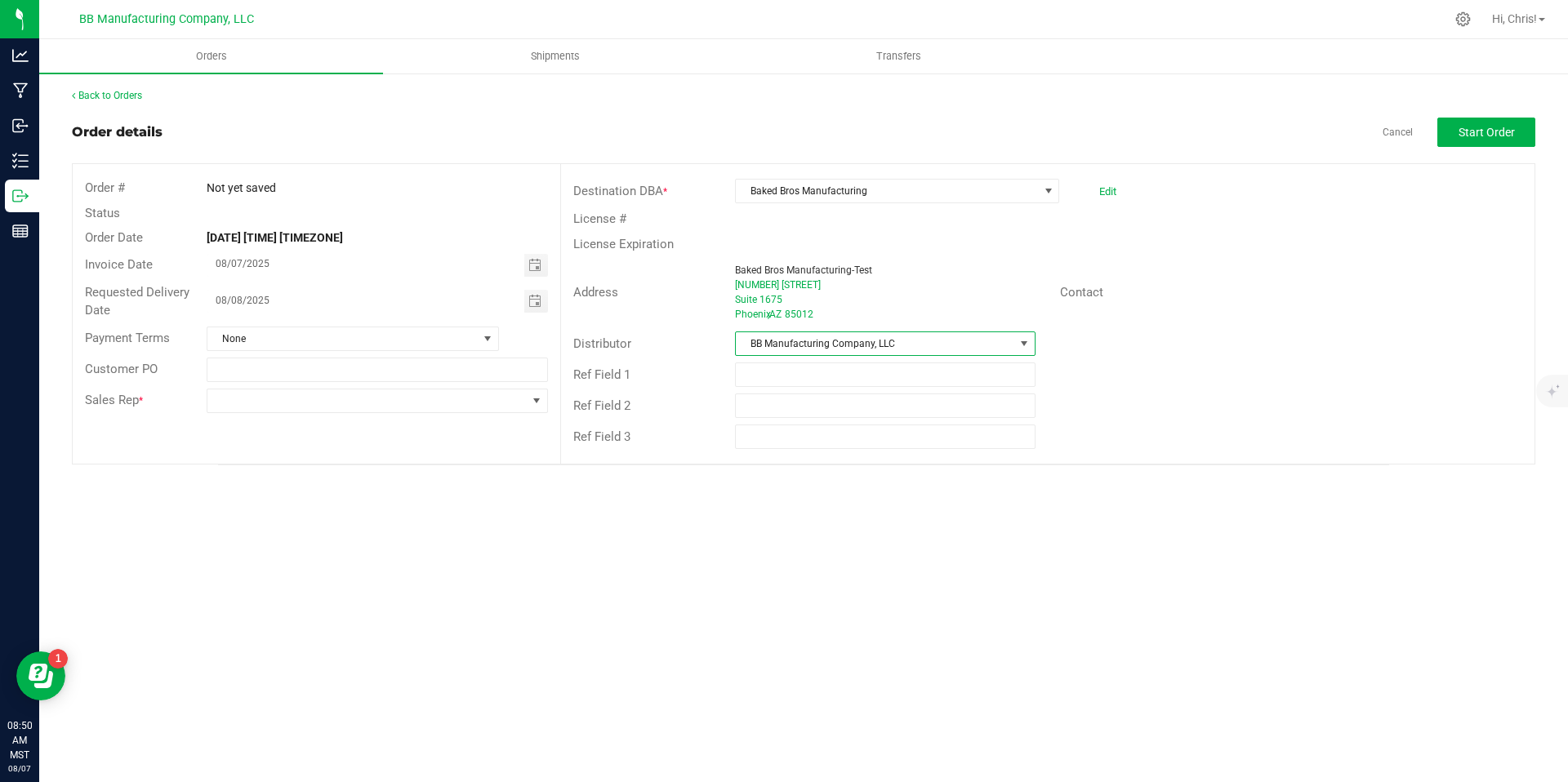 click on "Order #   Not yet saved   Status      Order Date   [DATE] [TIME] [TIMEZONE]   Invoice Date  [DATE]  Requested Delivery Date  [DATE]  Payment Terms  None  Customer PO   Sales Rep   *" at bounding box center (316, 295) 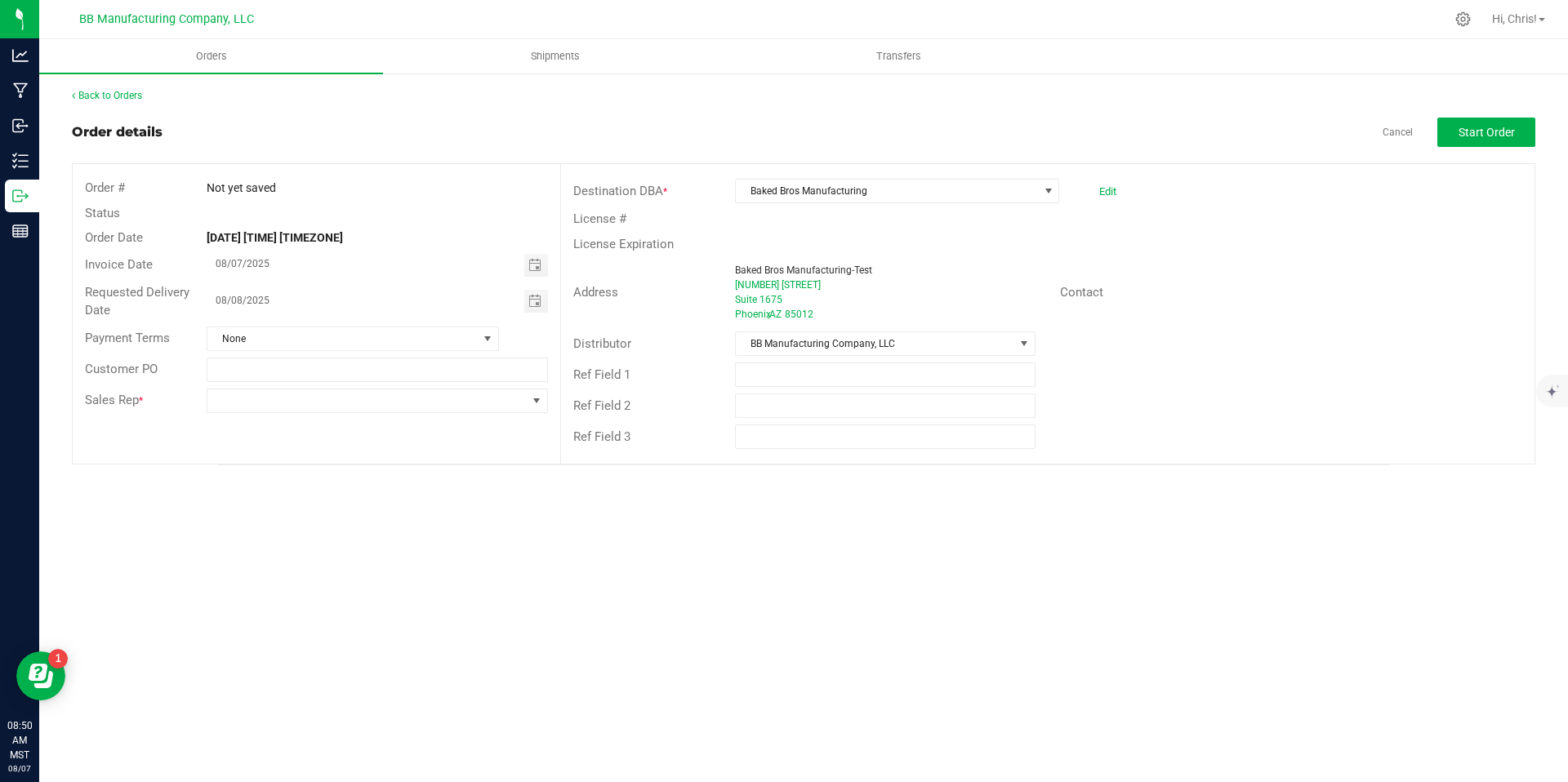 click on "Sales Rep   *" at bounding box center (316, 401) 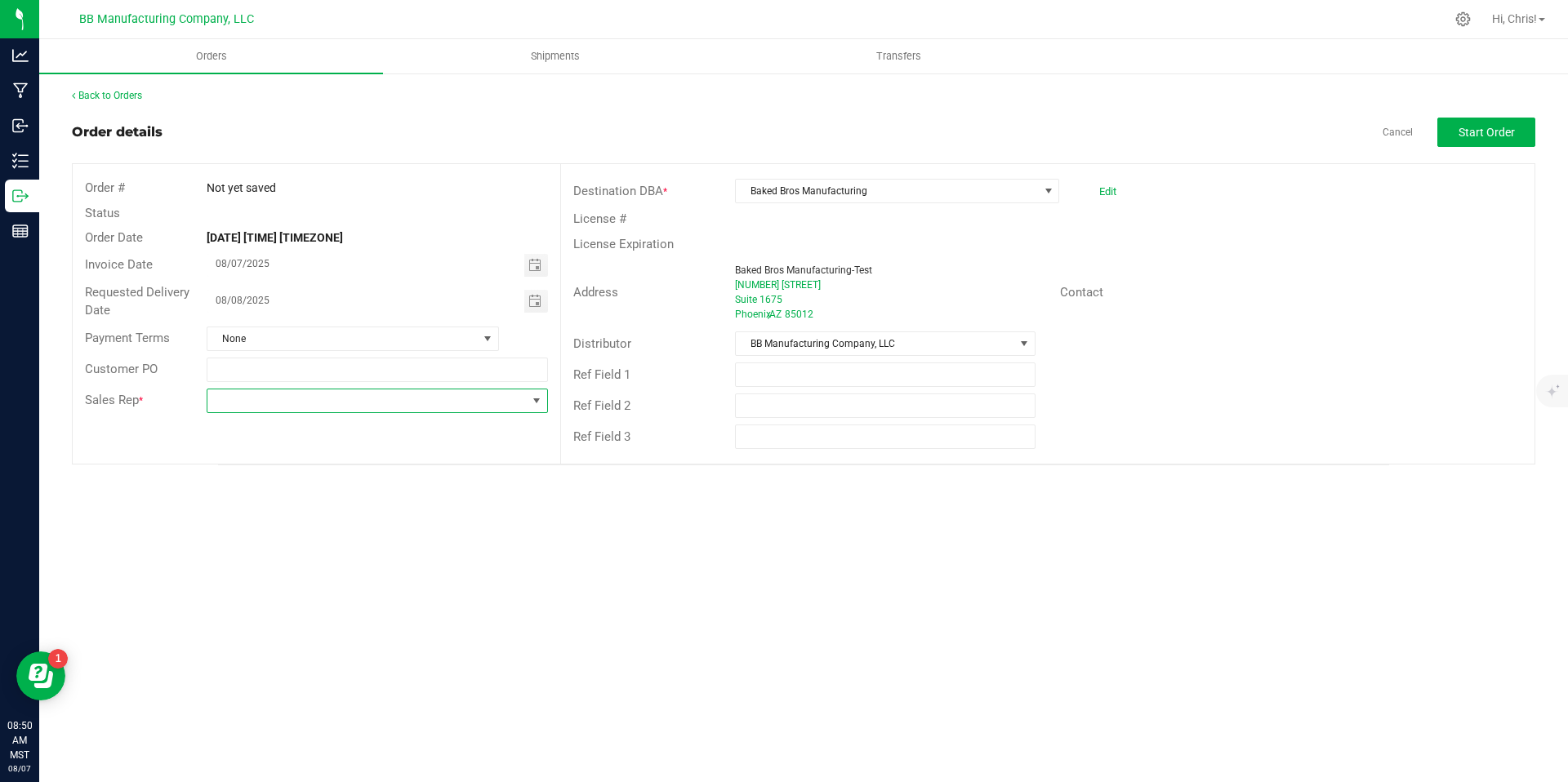 click at bounding box center [367, 401] 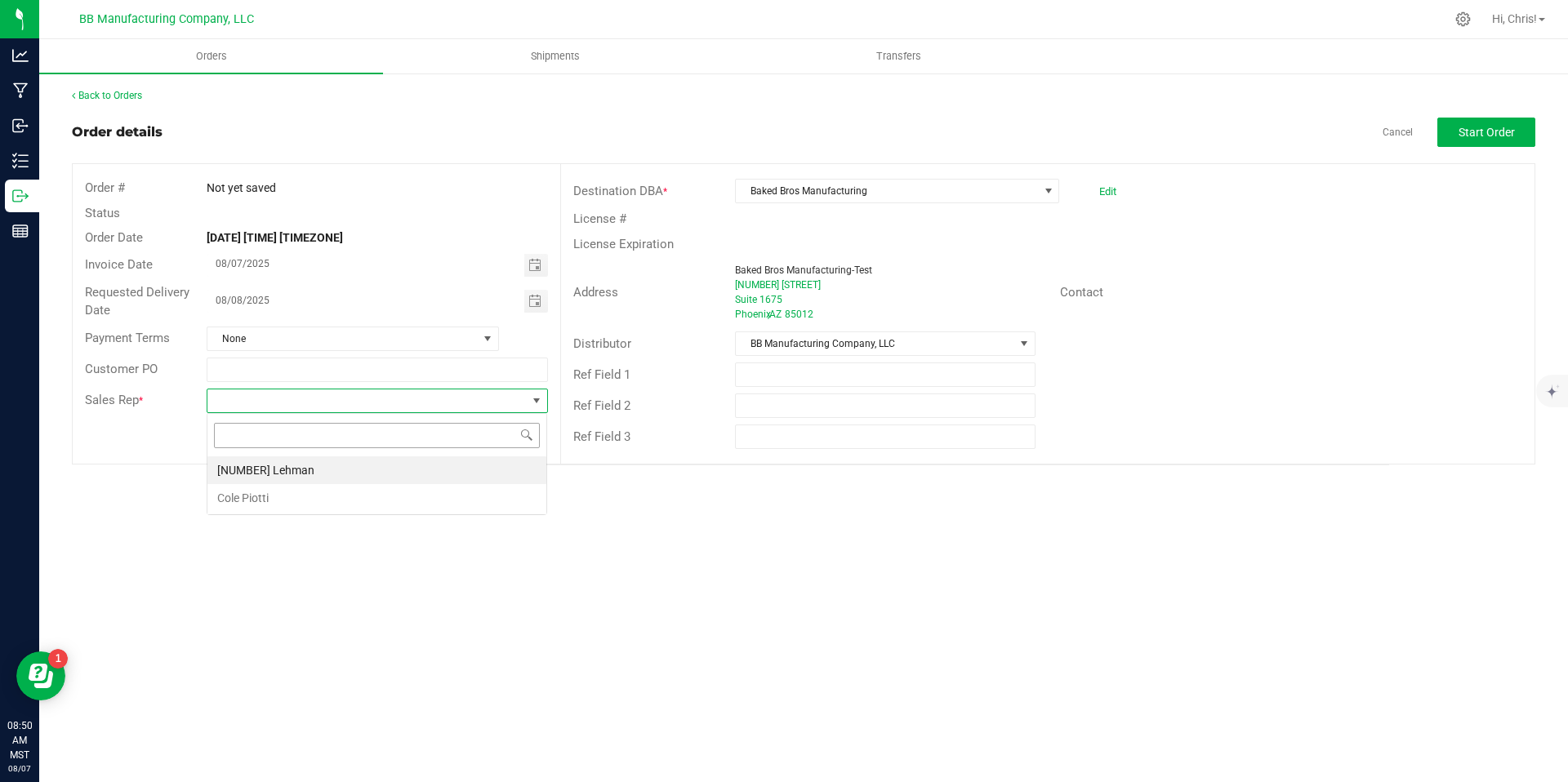 scroll, scrollTop: 81604, scrollLeft: 81326, axis: both 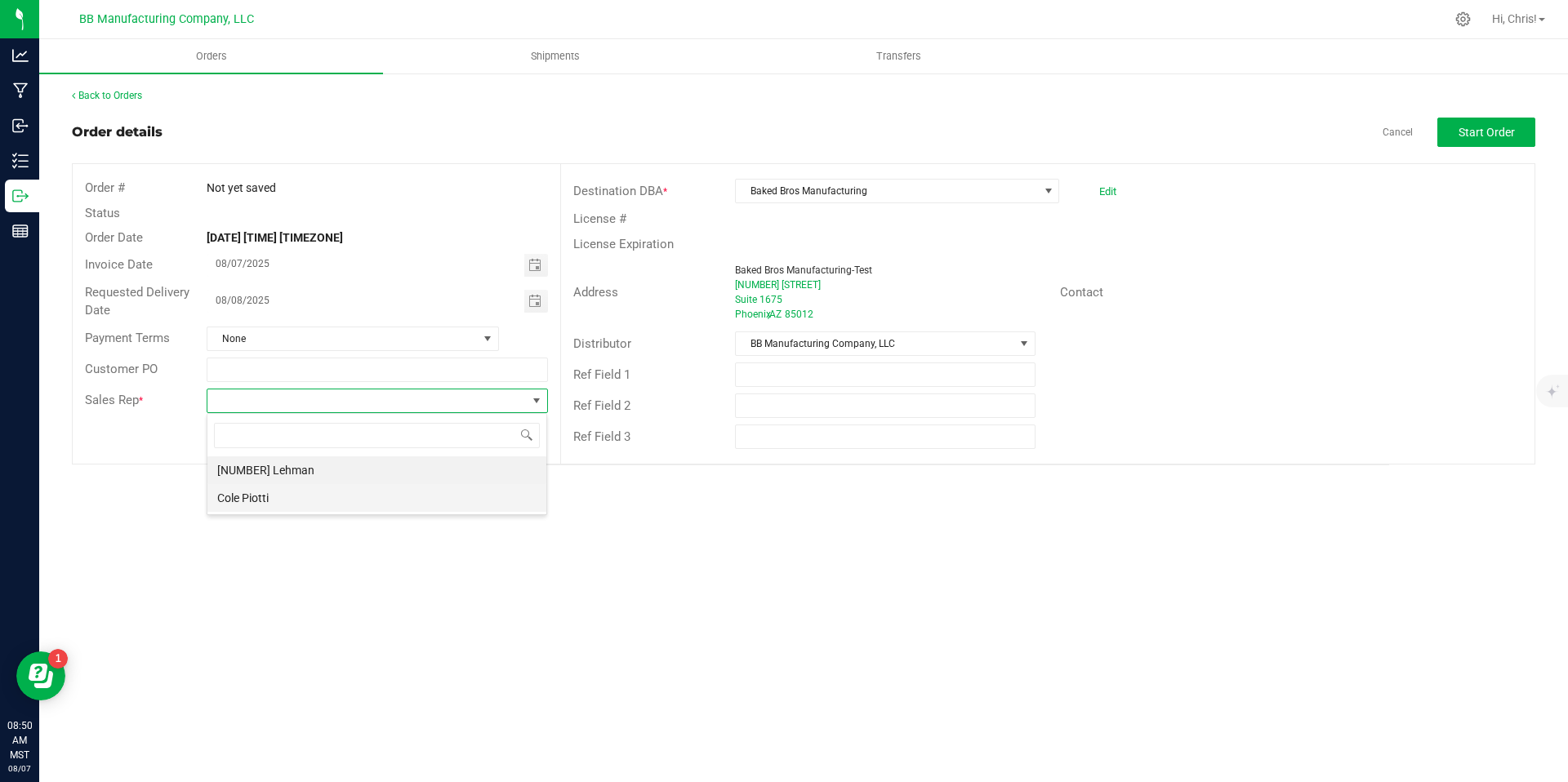 click on "Cole Piotti" at bounding box center [376, 498] 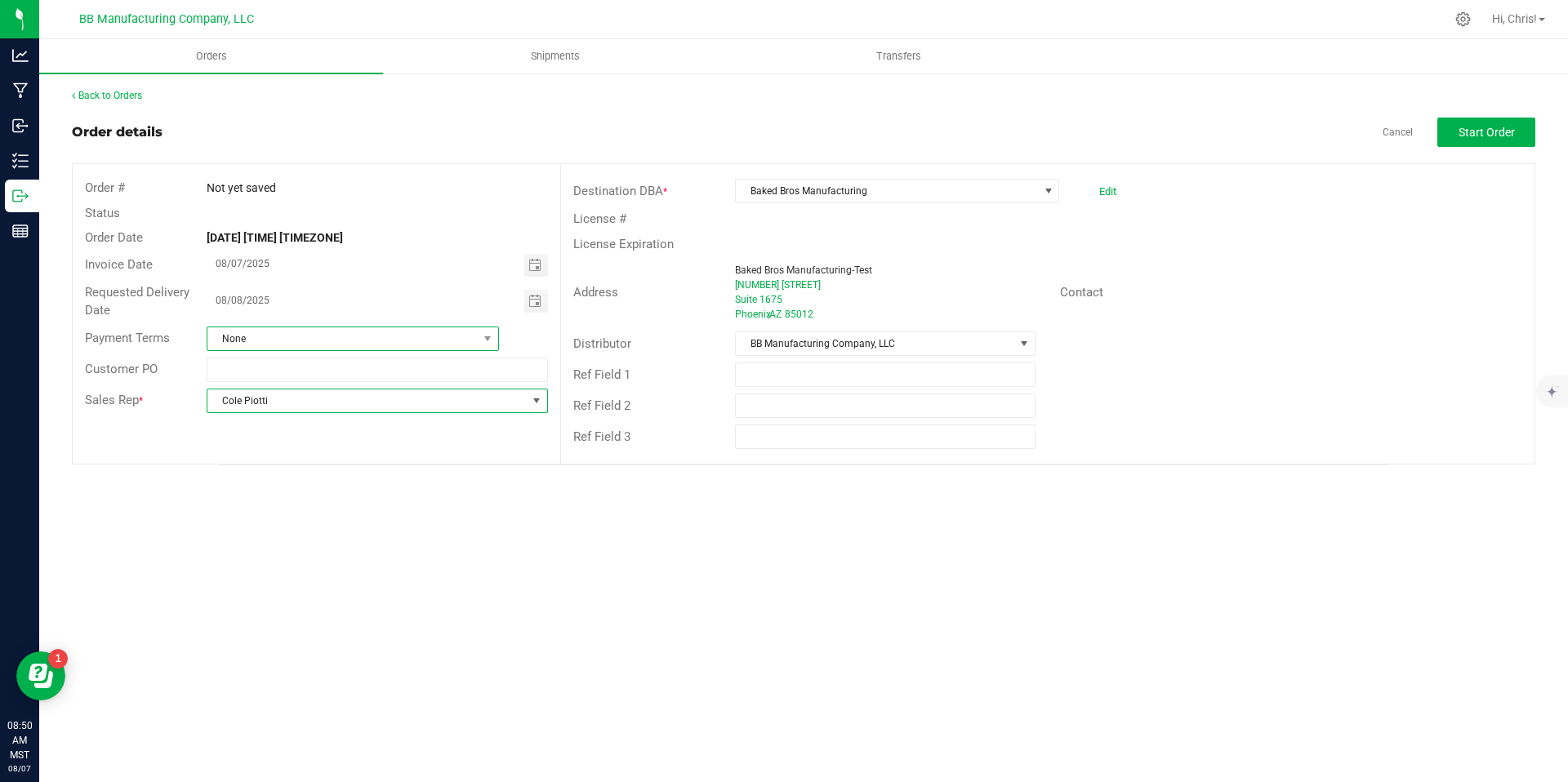 click on "None" at bounding box center (342, 339) 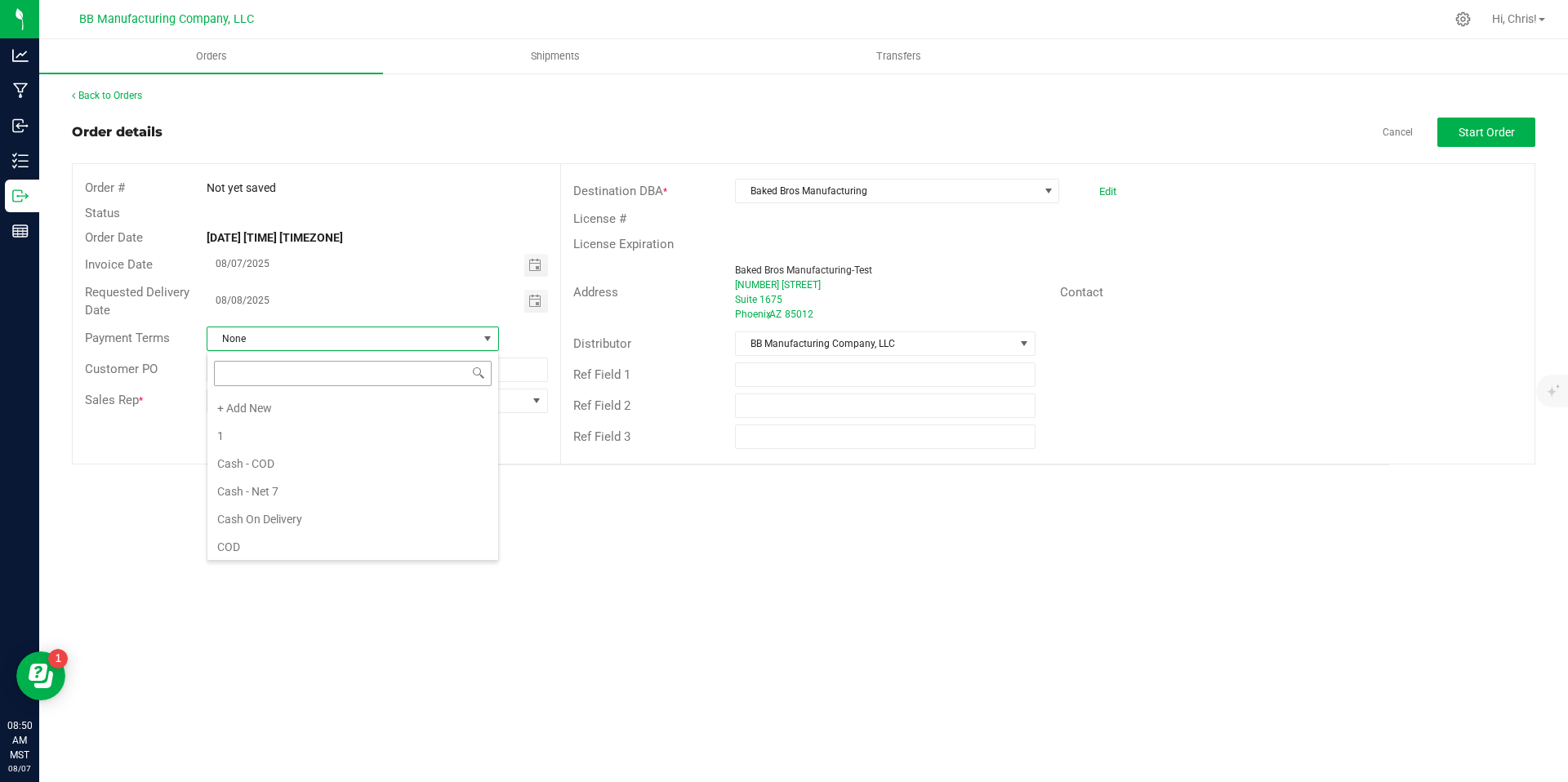 scroll, scrollTop: 503, scrollLeft: 0, axis: vertical 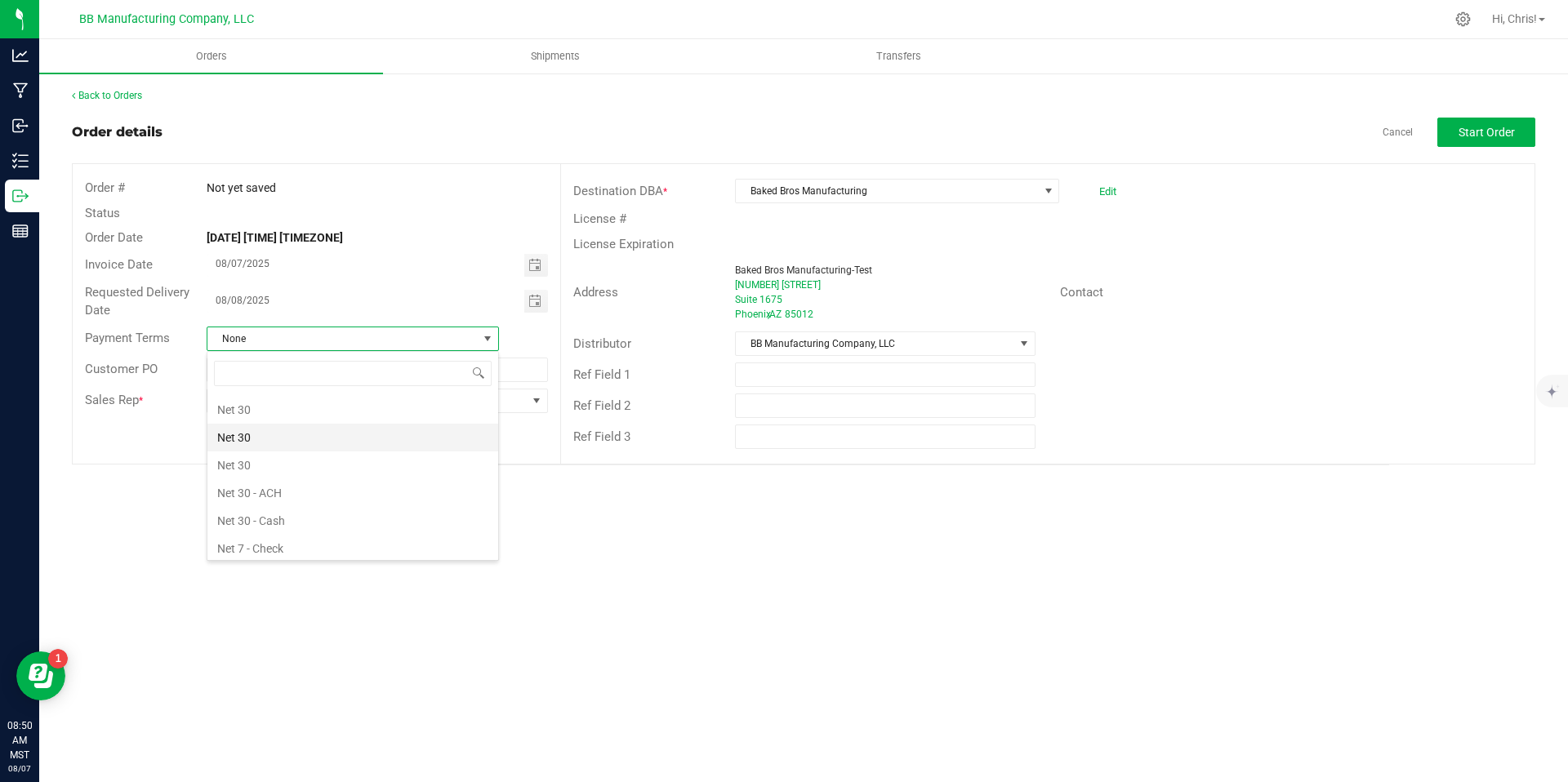 click on "Net 30" at bounding box center [353, 438] 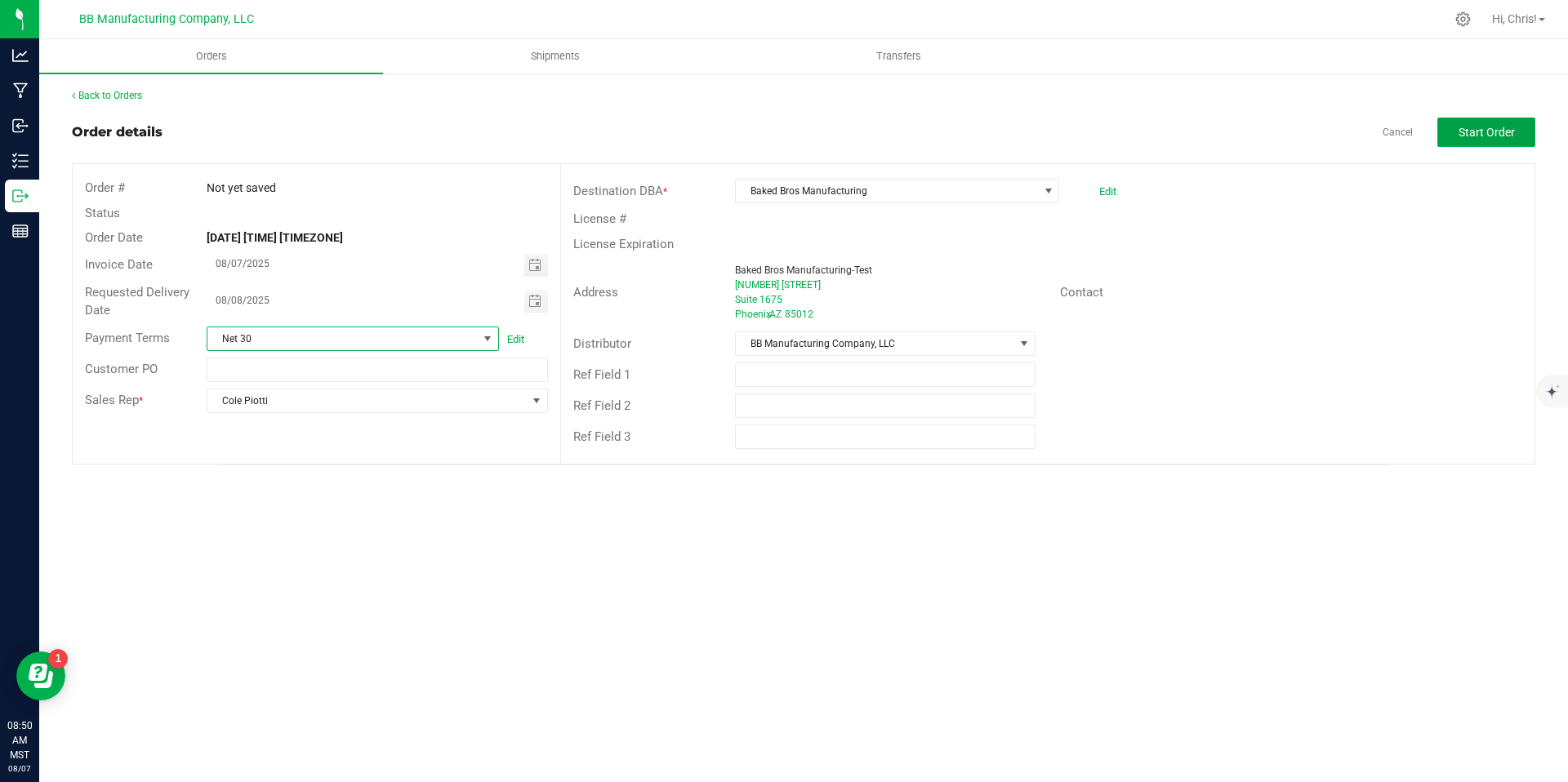 click on "Start Order" at bounding box center (1486, 132) 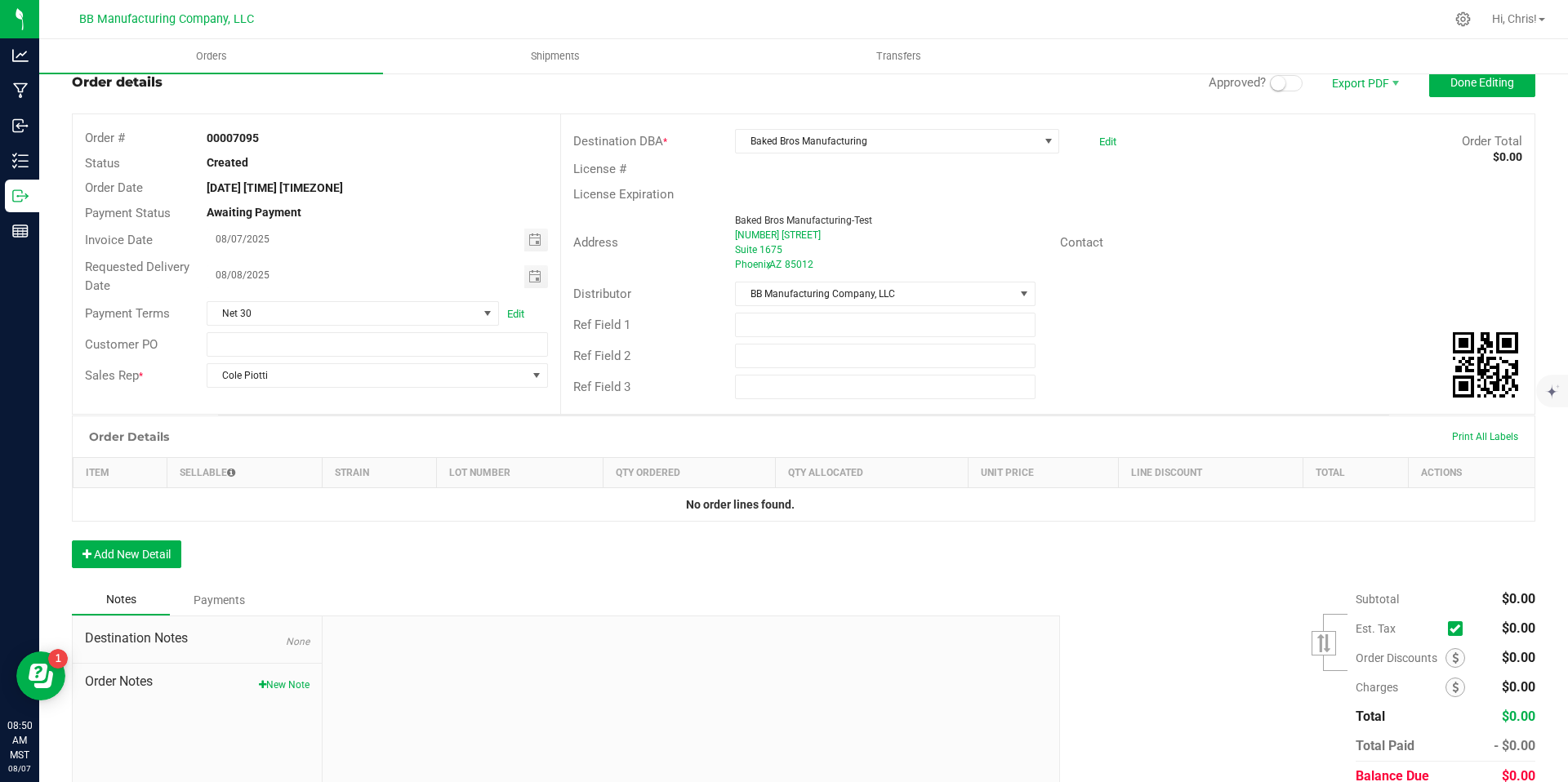 scroll, scrollTop: 120, scrollLeft: 0, axis: vertical 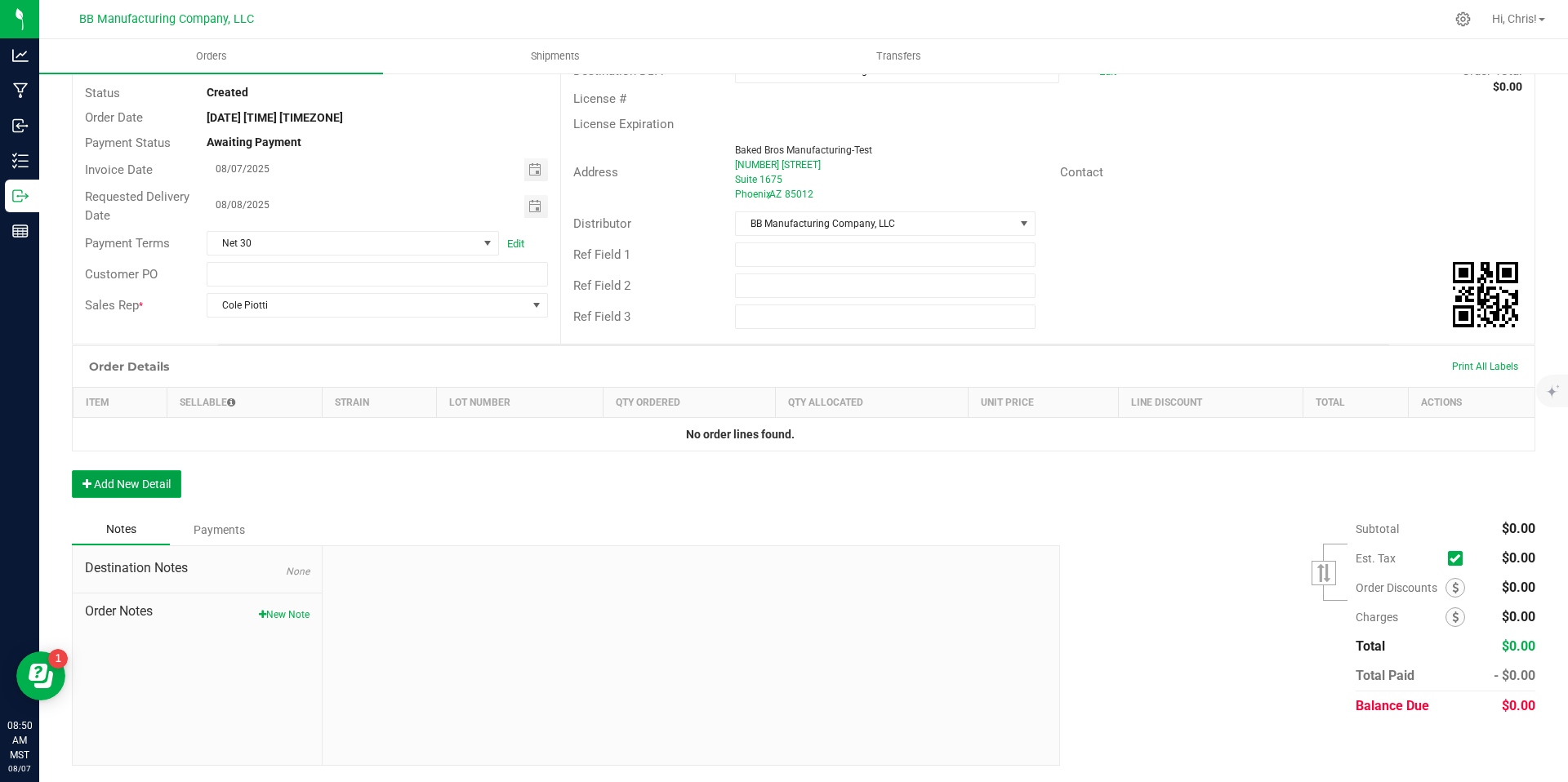 click on "Add New Detail" at bounding box center (127, 484) 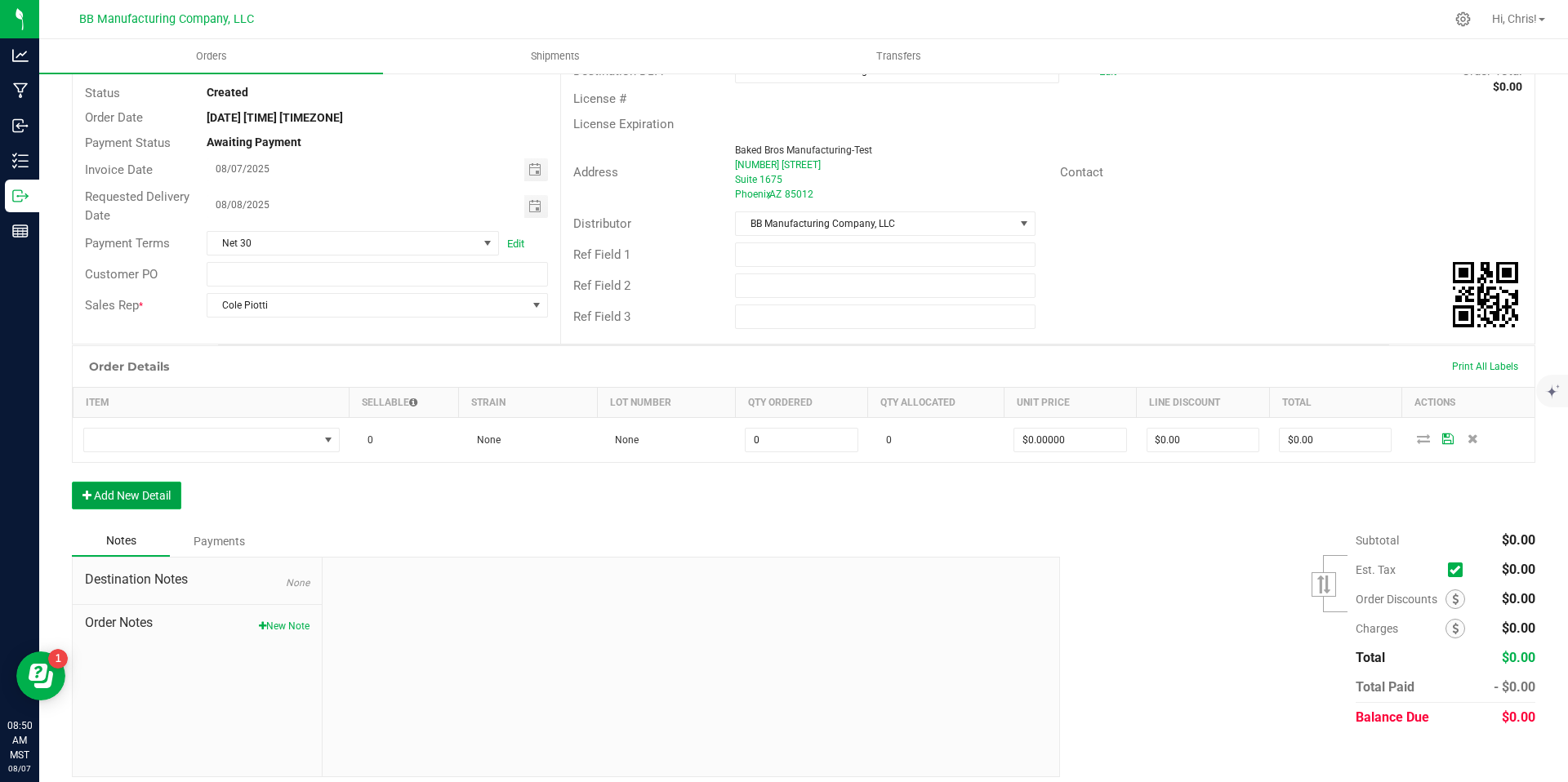 click on "Add New Detail" at bounding box center (127, 495) 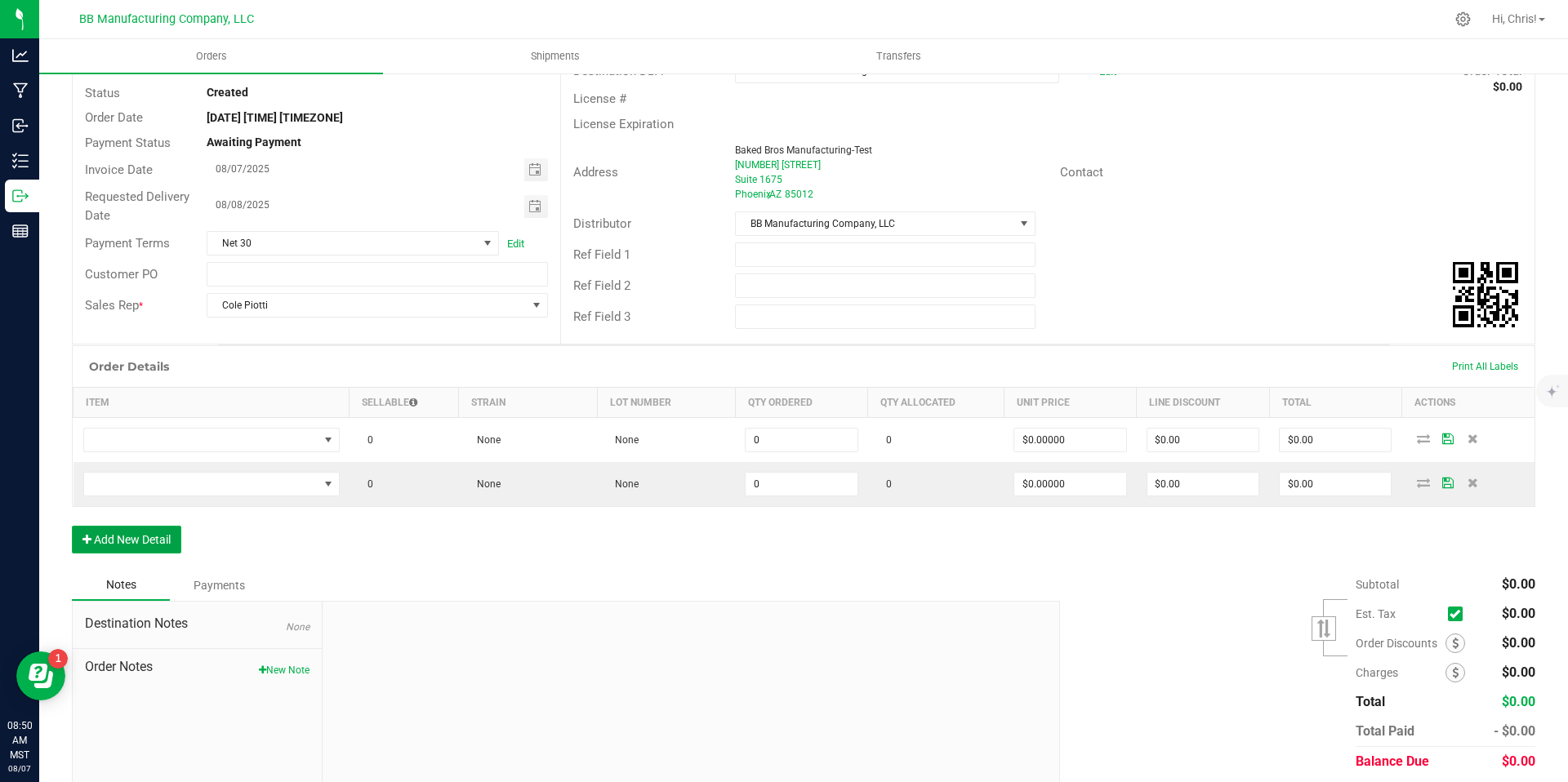 scroll, scrollTop: 0, scrollLeft: 0, axis: both 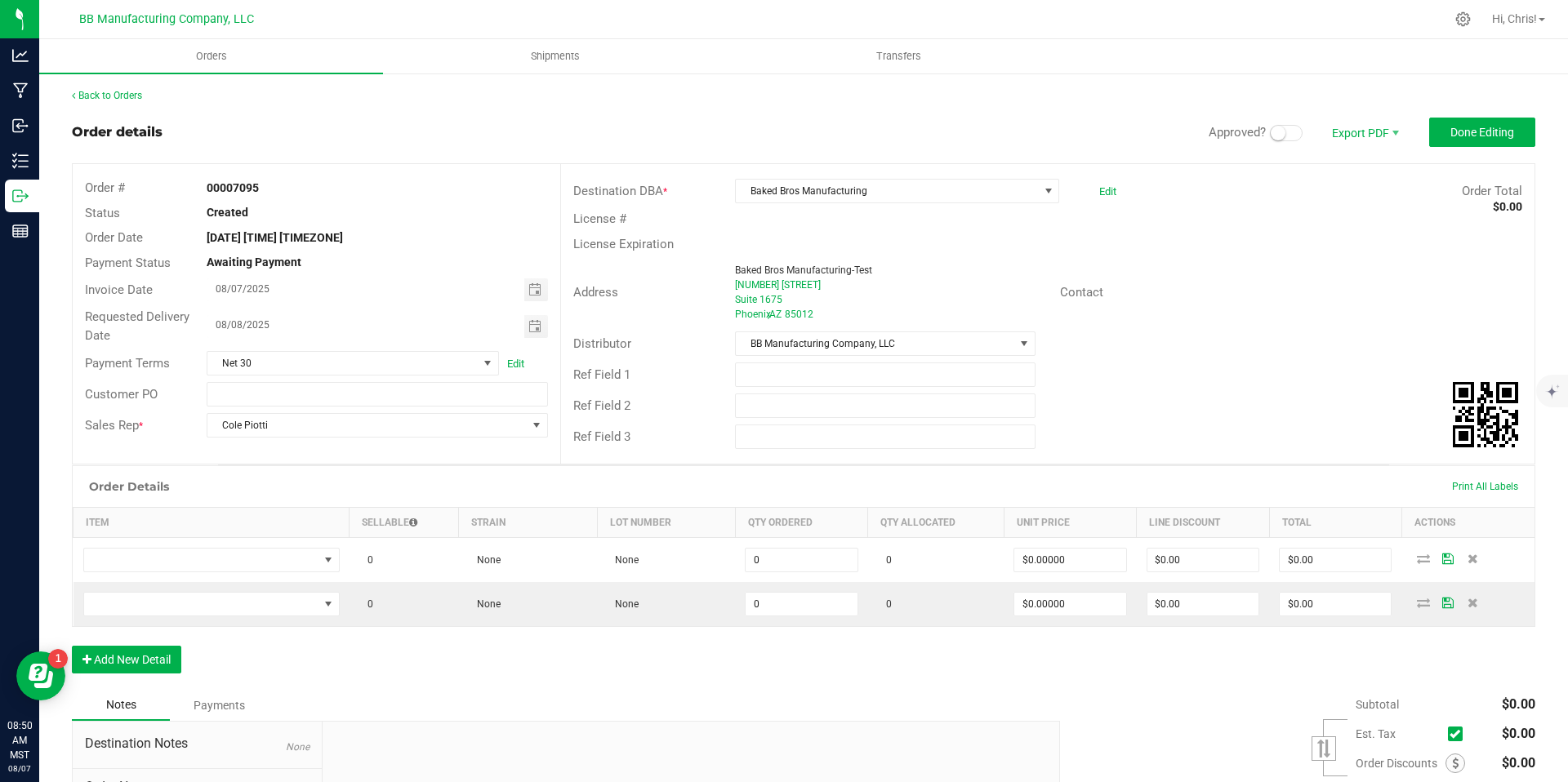 click on "Address  Baked Bros Manufacturing-Test [NUMBER] [STREET_NUMBER] [CITY]  ,  AZ [ZIP_CODE]  Contact" at bounding box center [1048, 292] 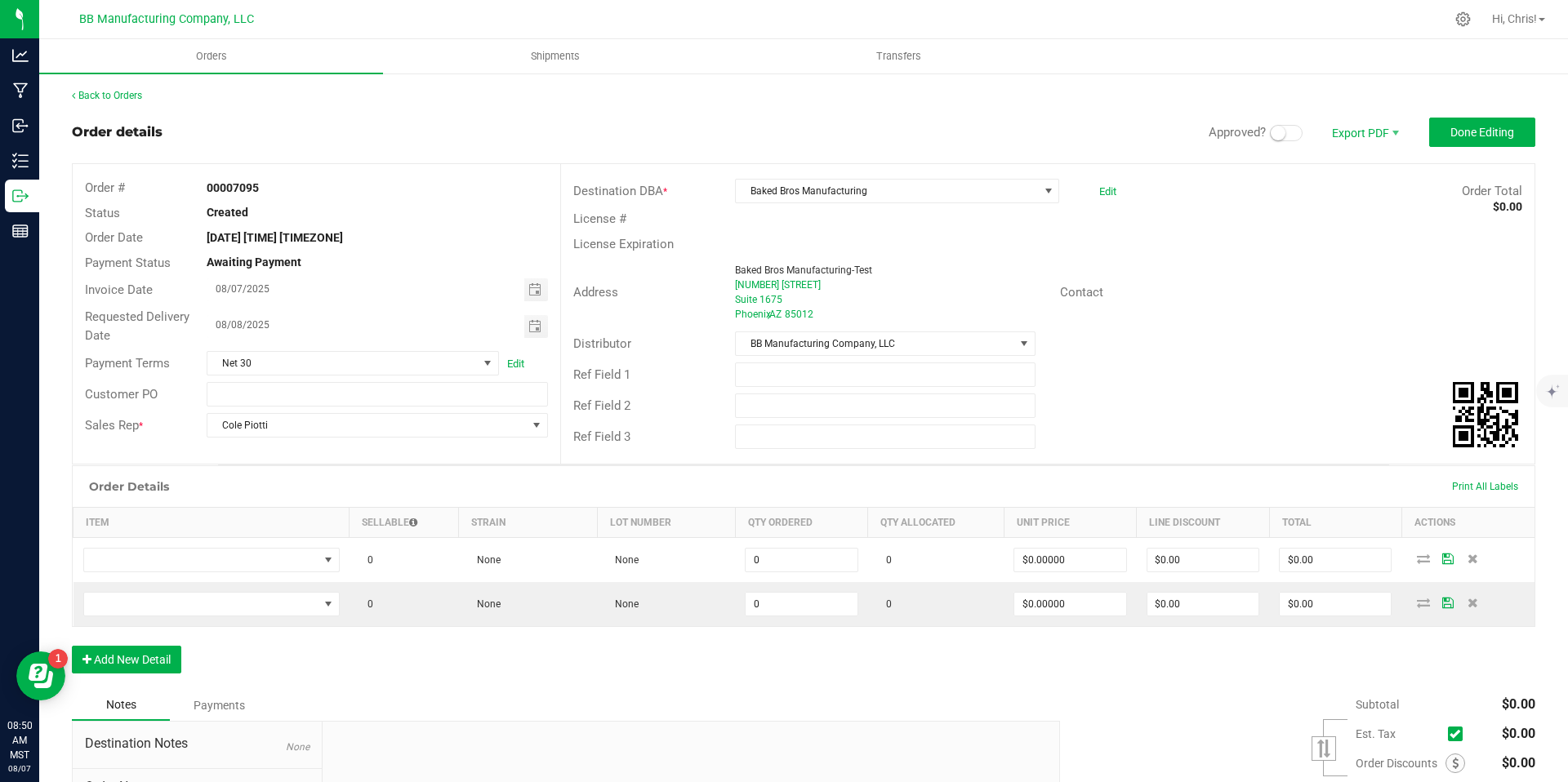click on "Back to Orders" at bounding box center (804, 96) 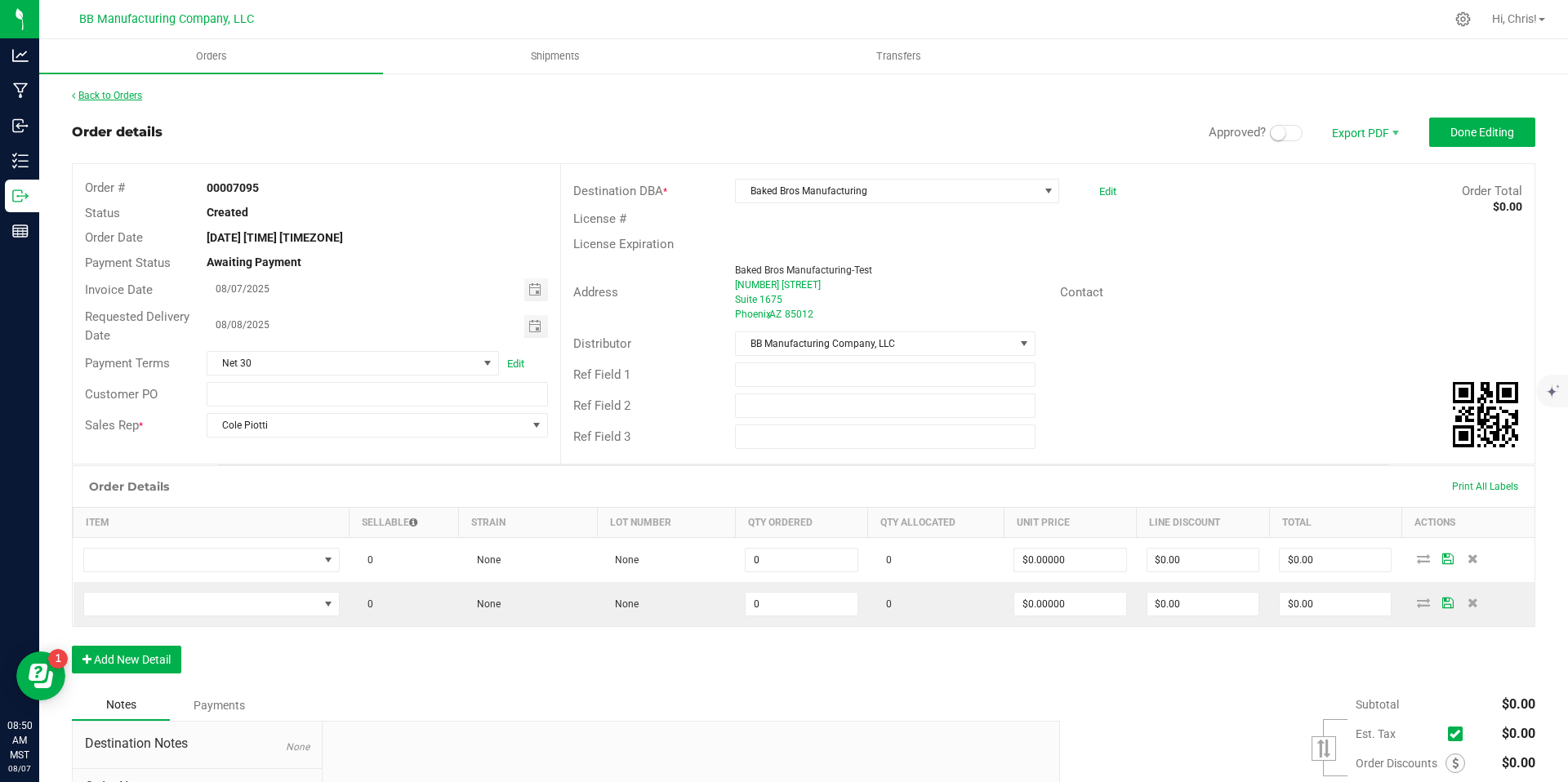 click on "Back to Orders" at bounding box center (107, 96) 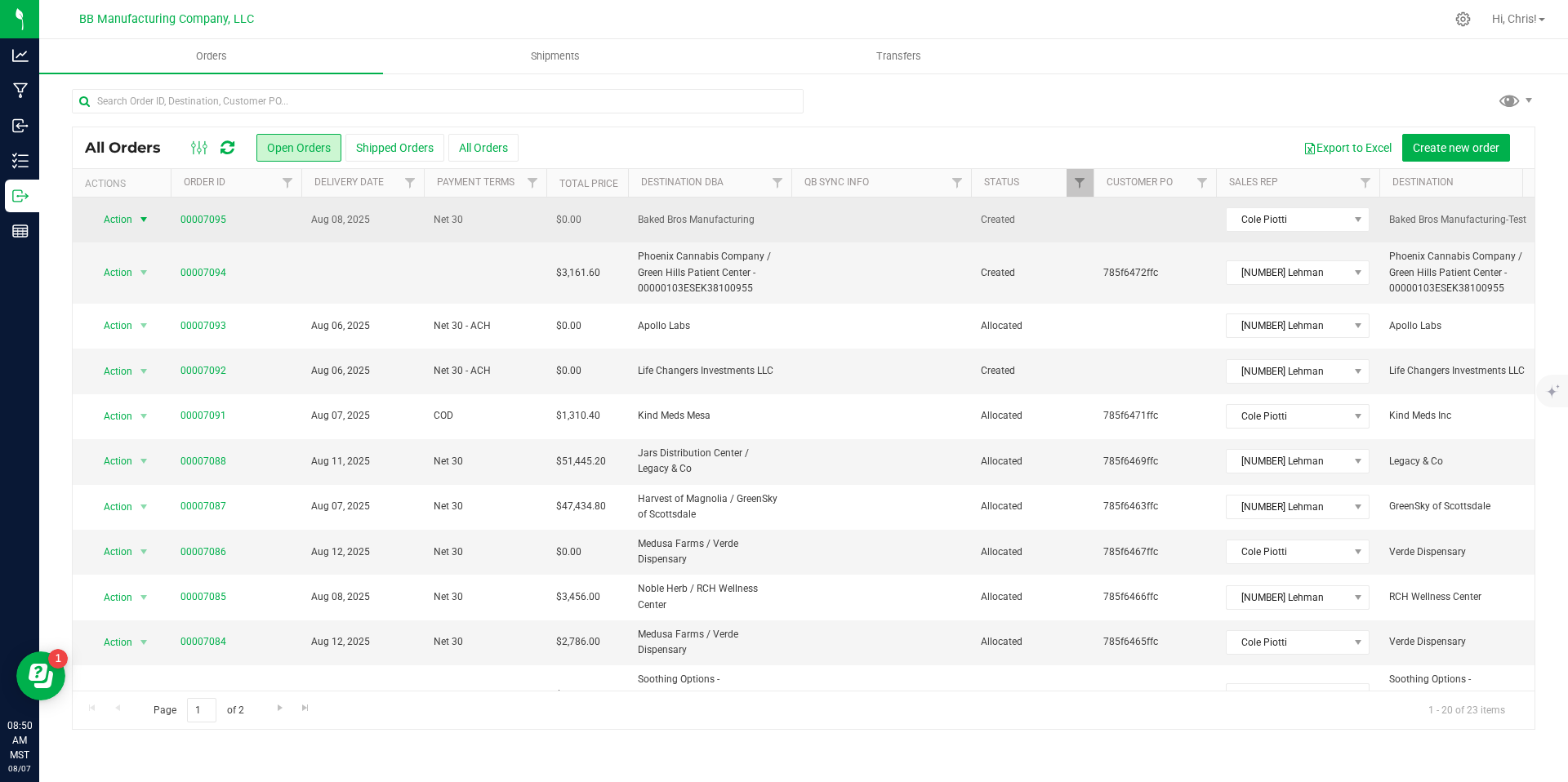 click at bounding box center (144, 220) 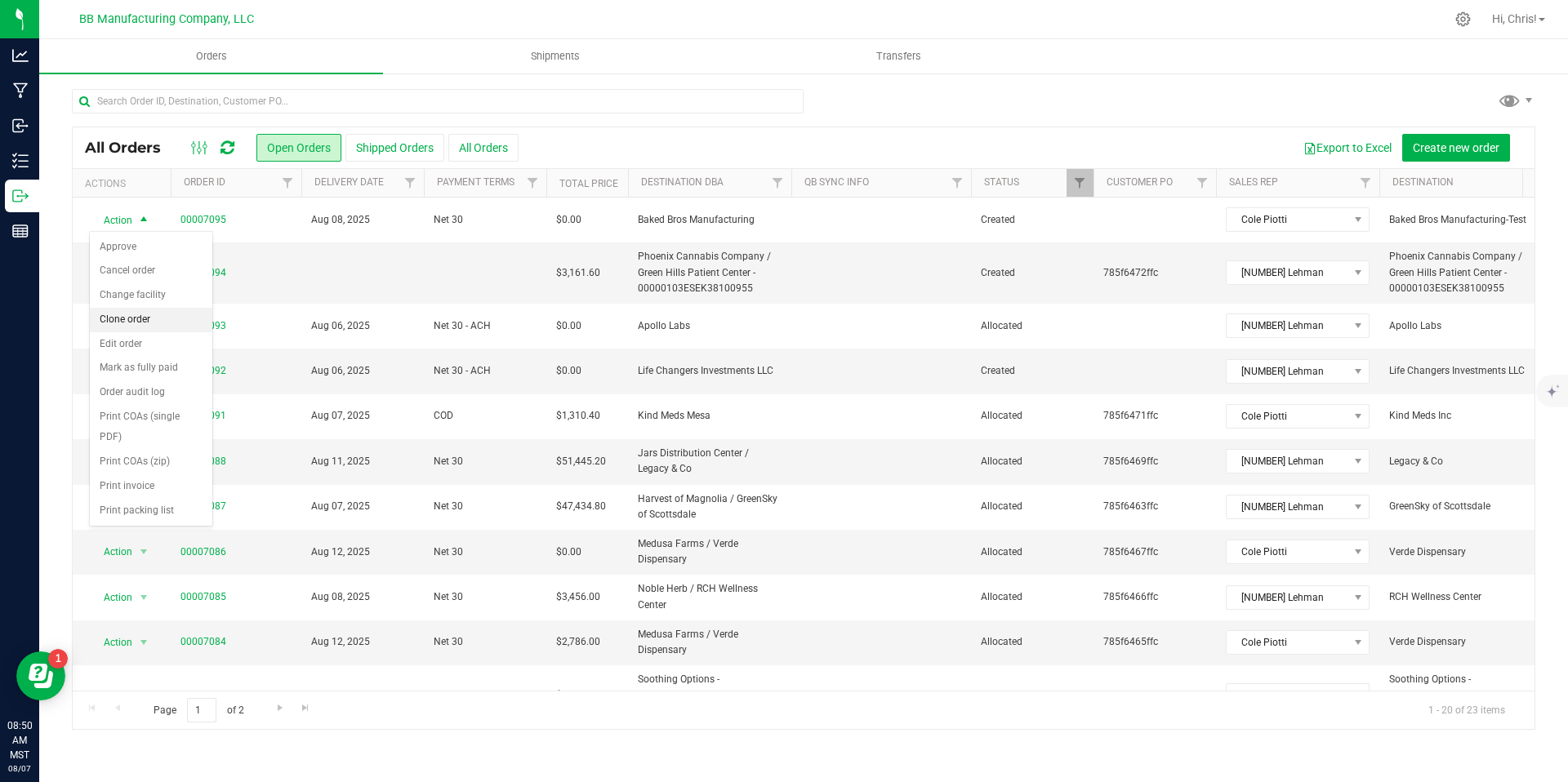 click on "Clone order" at bounding box center (151, 320) 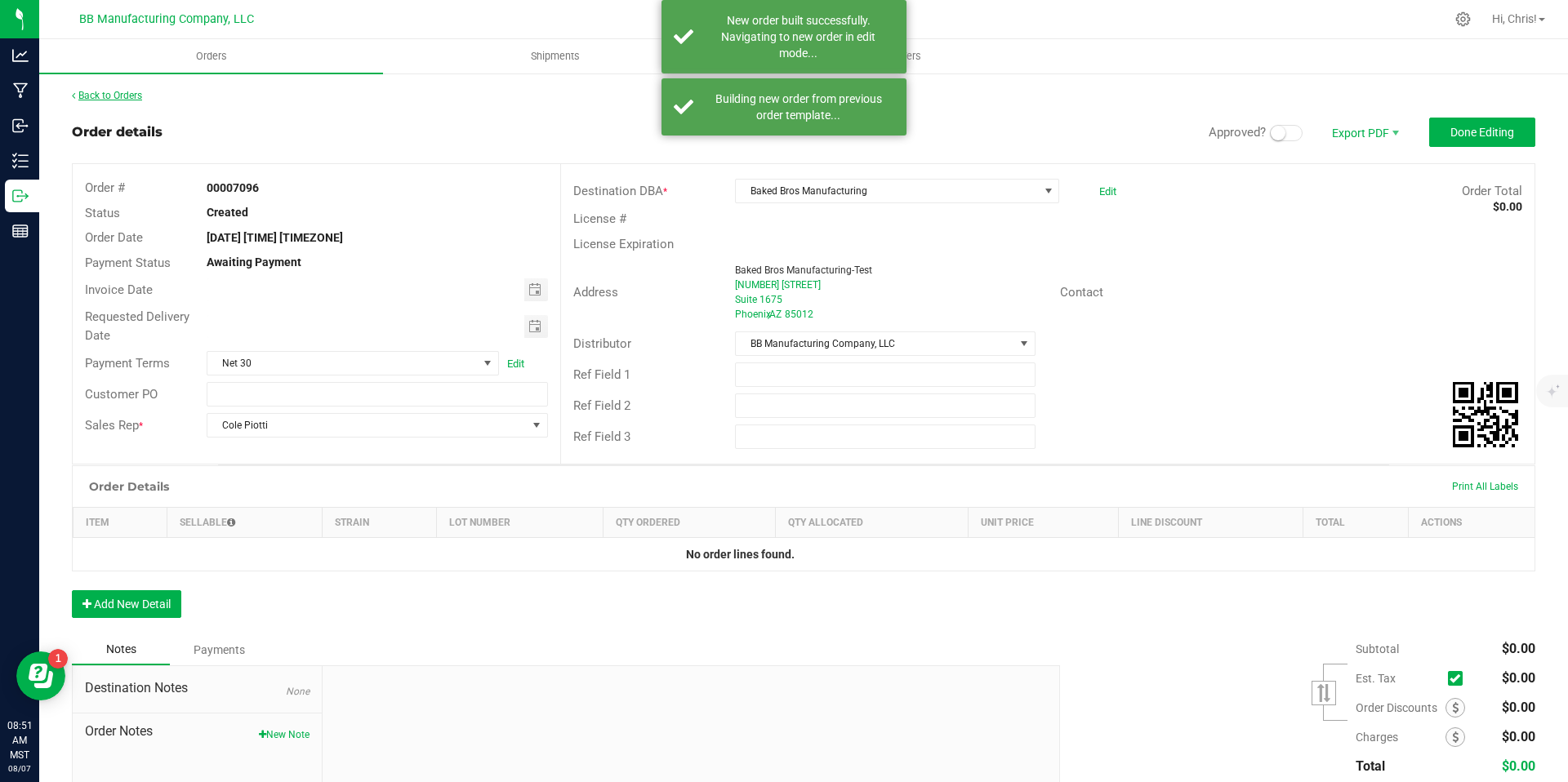 click on "Back to Orders" at bounding box center (107, 96) 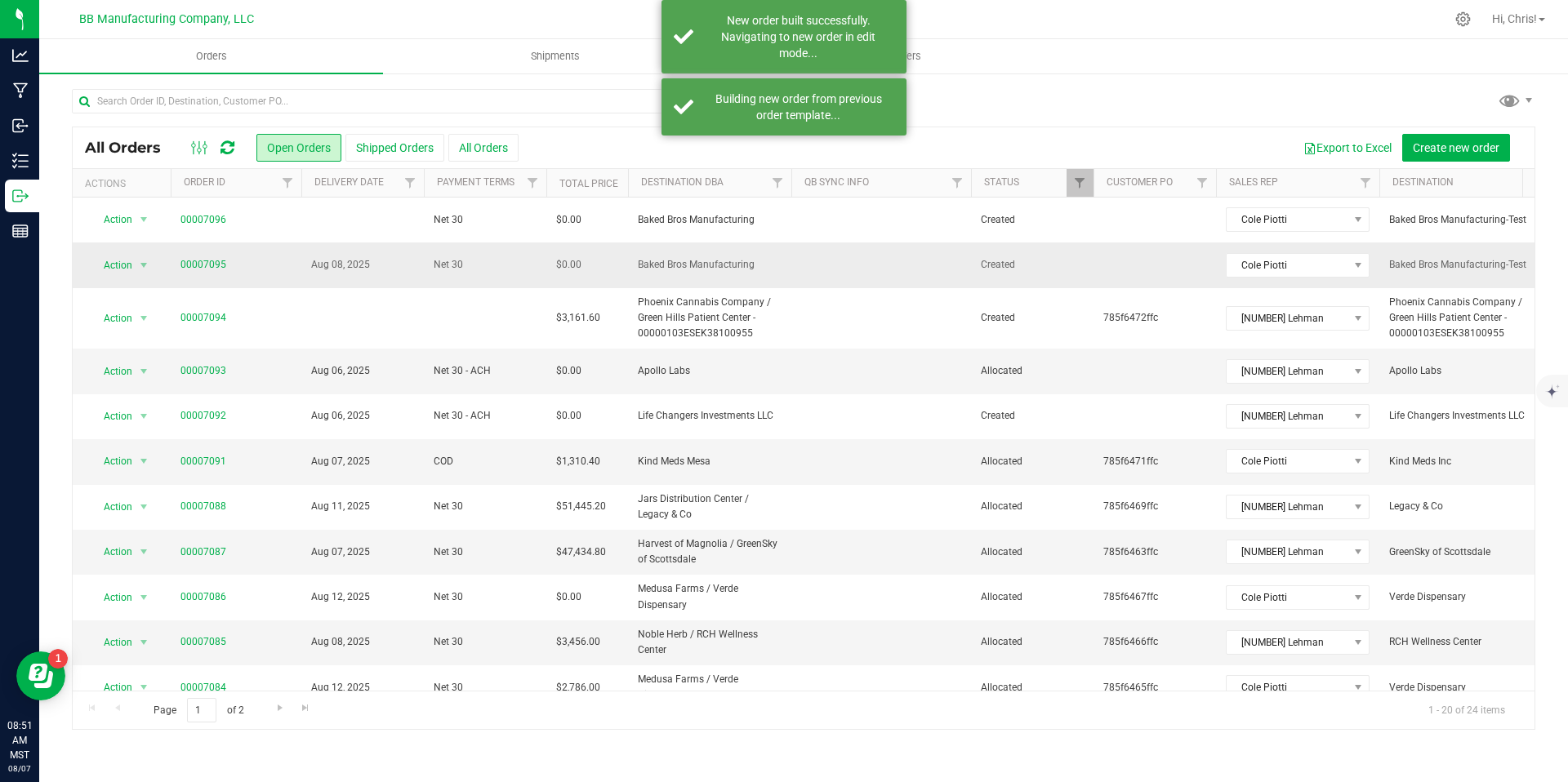 click on "Action" at bounding box center [111, 265] 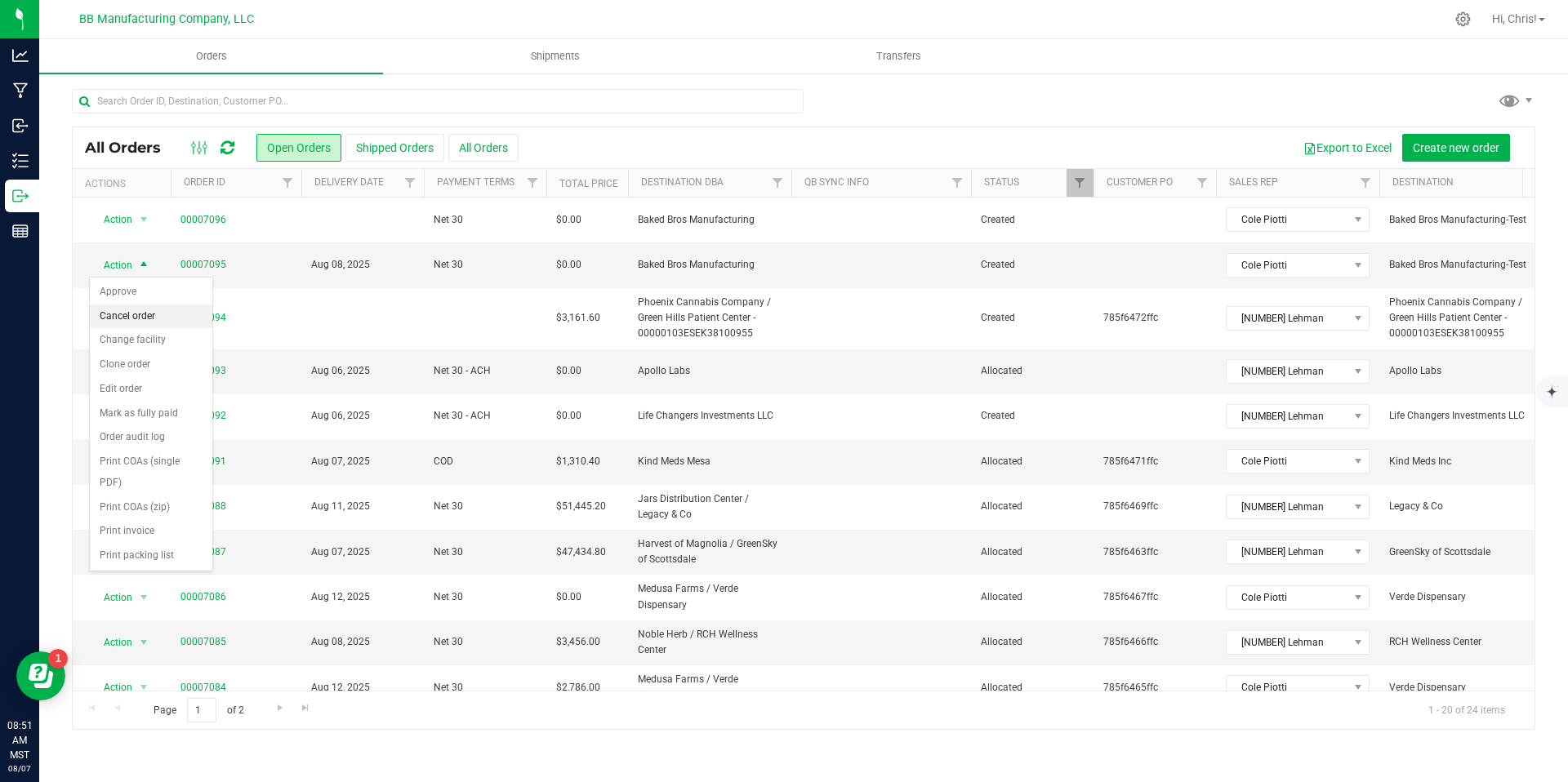 click on "Cancel order" at bounding box center [151, 317] 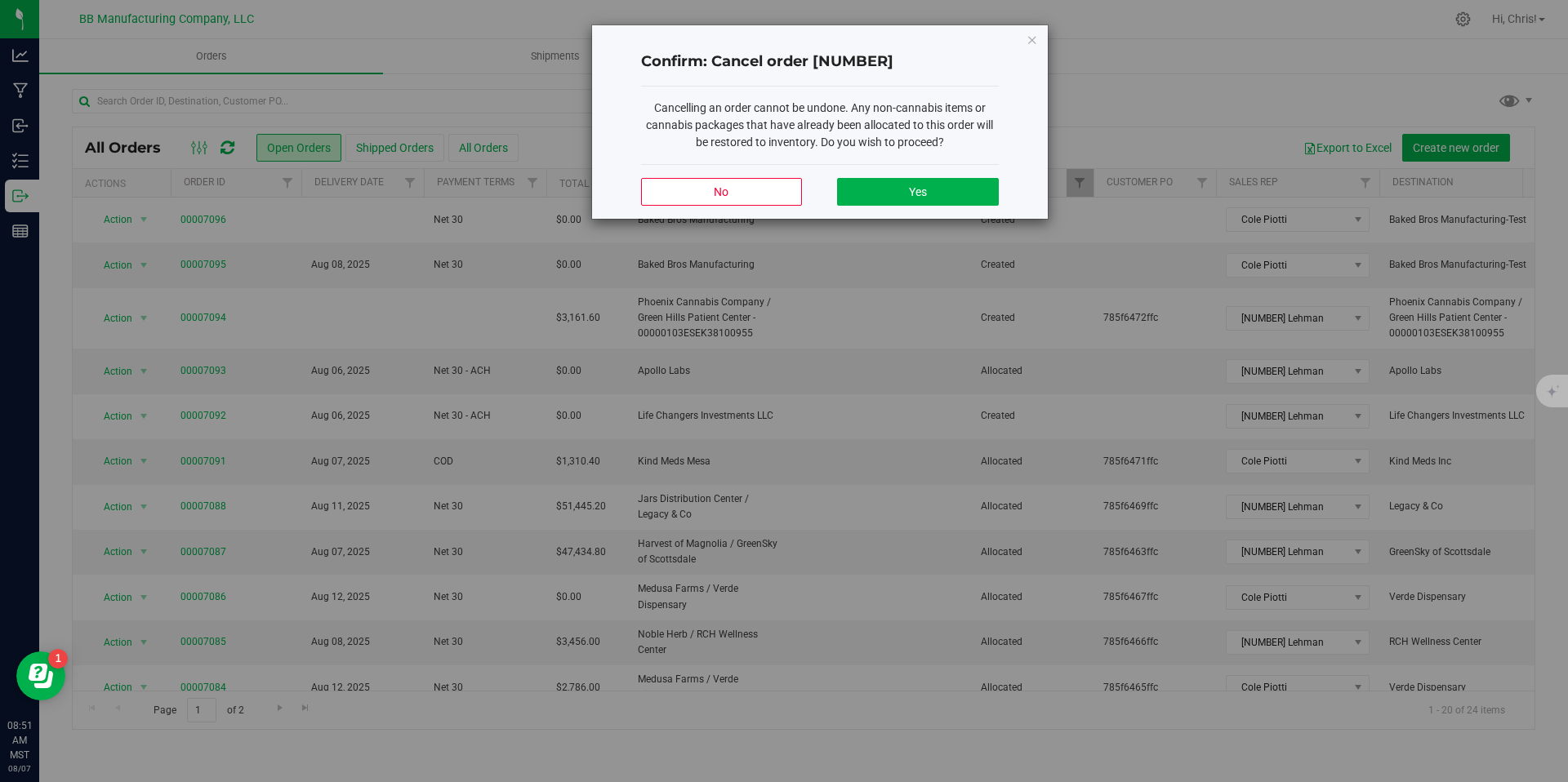 click on "No
Yes" at bounding box center [820, 191] 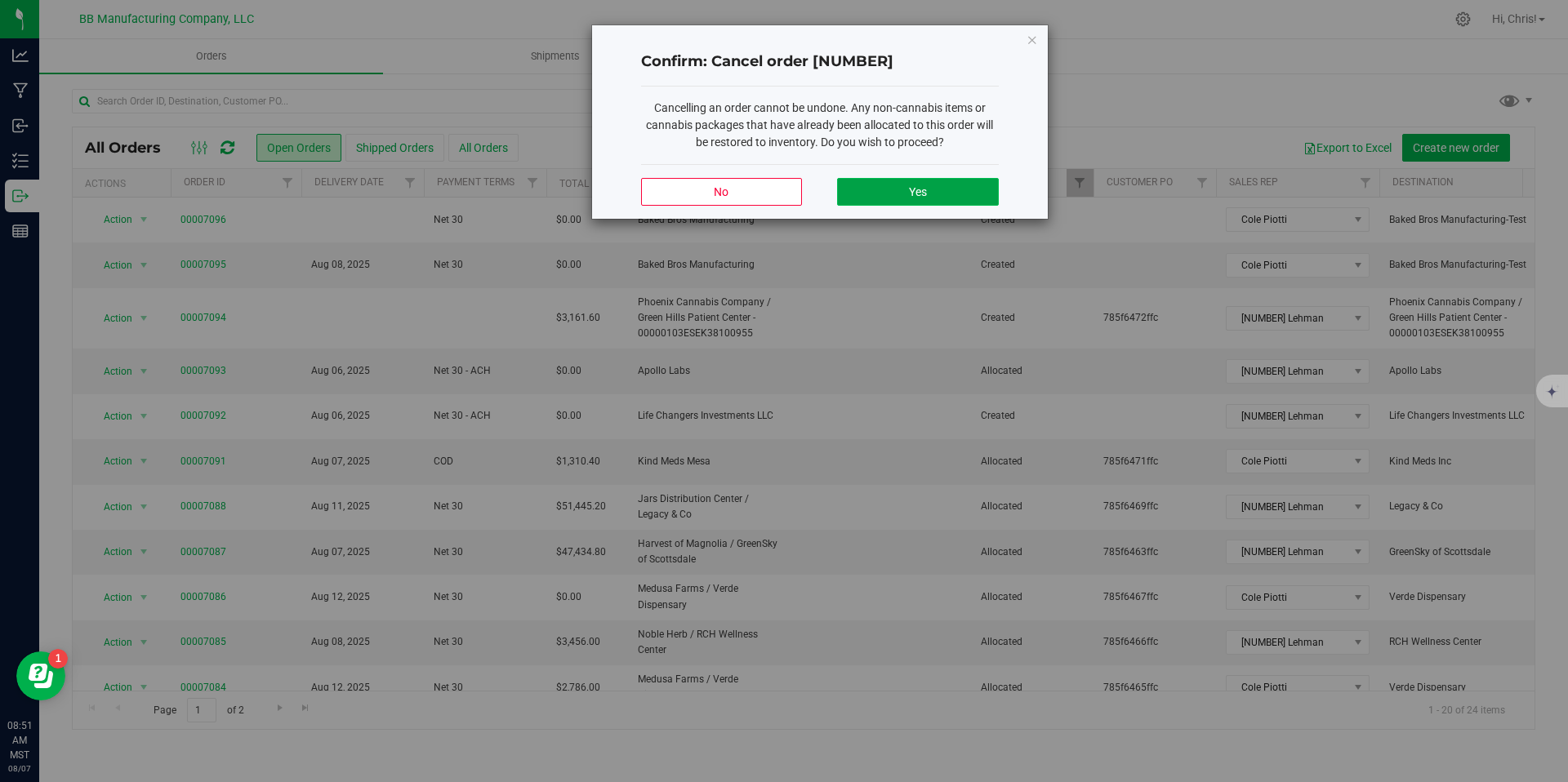 click on "Yes" at bounding box center [917, 192] 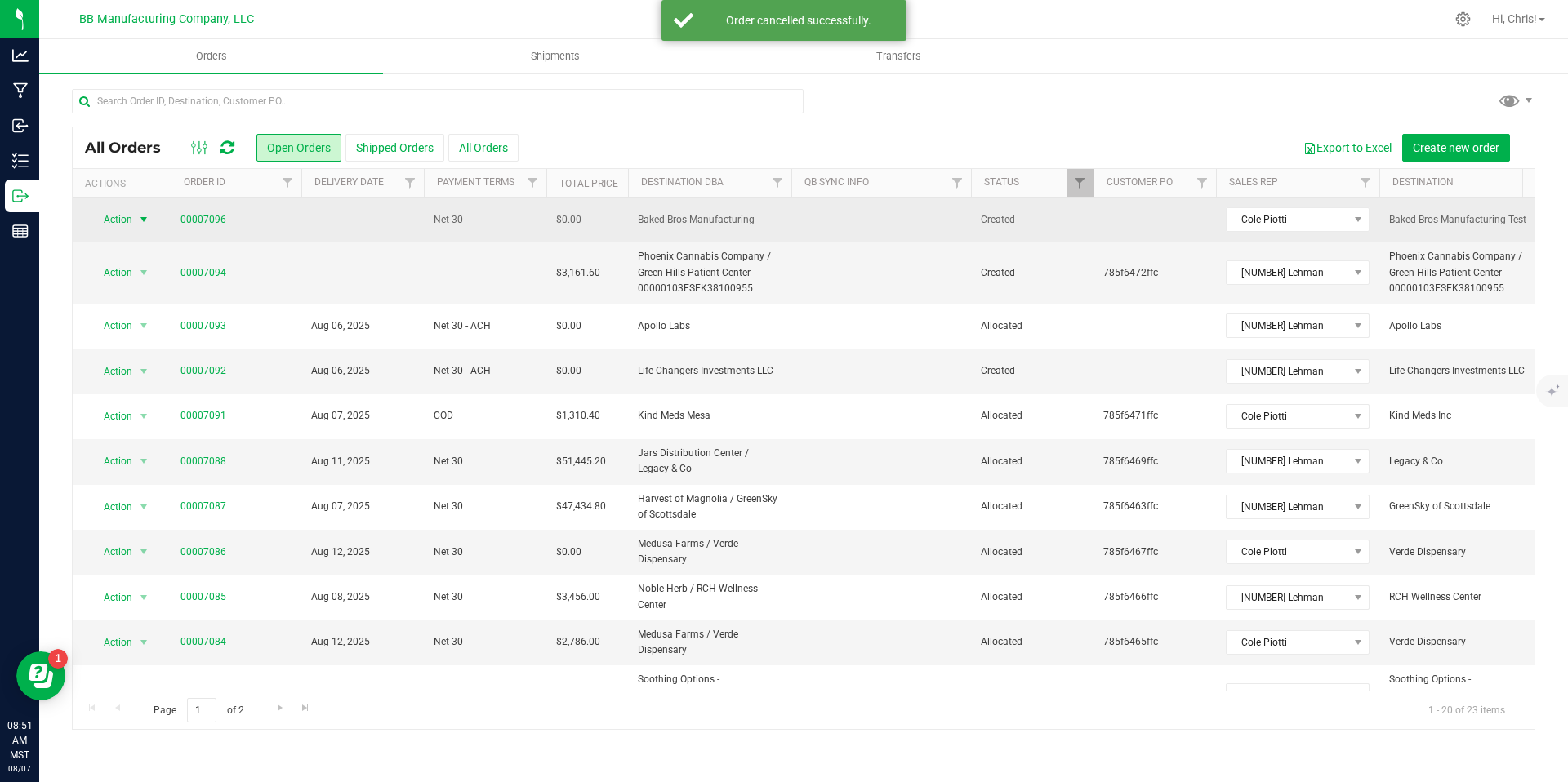click at bounding box center [144, 220] 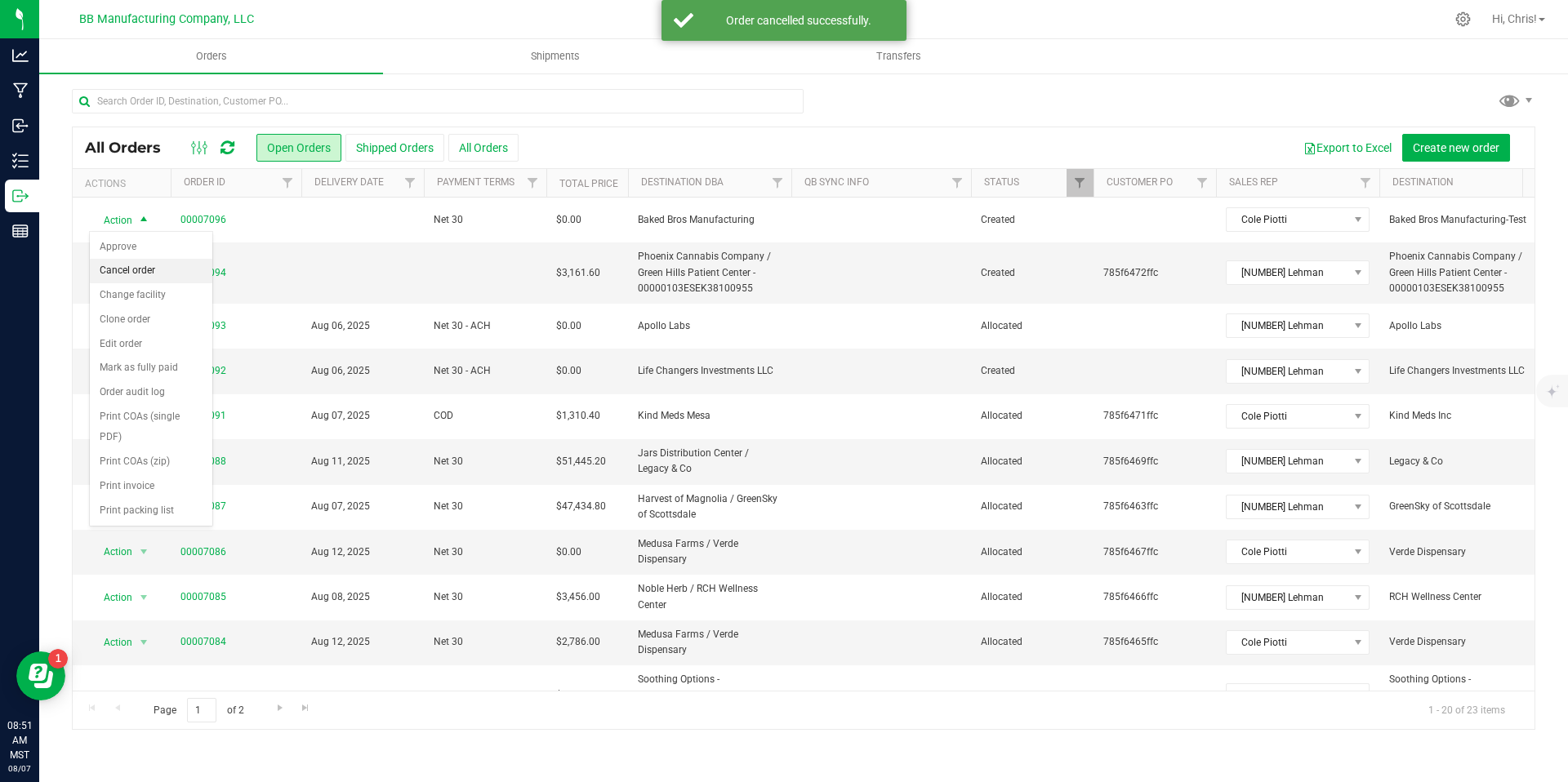 click on "Cancel order" at bounding box center (151, 271) 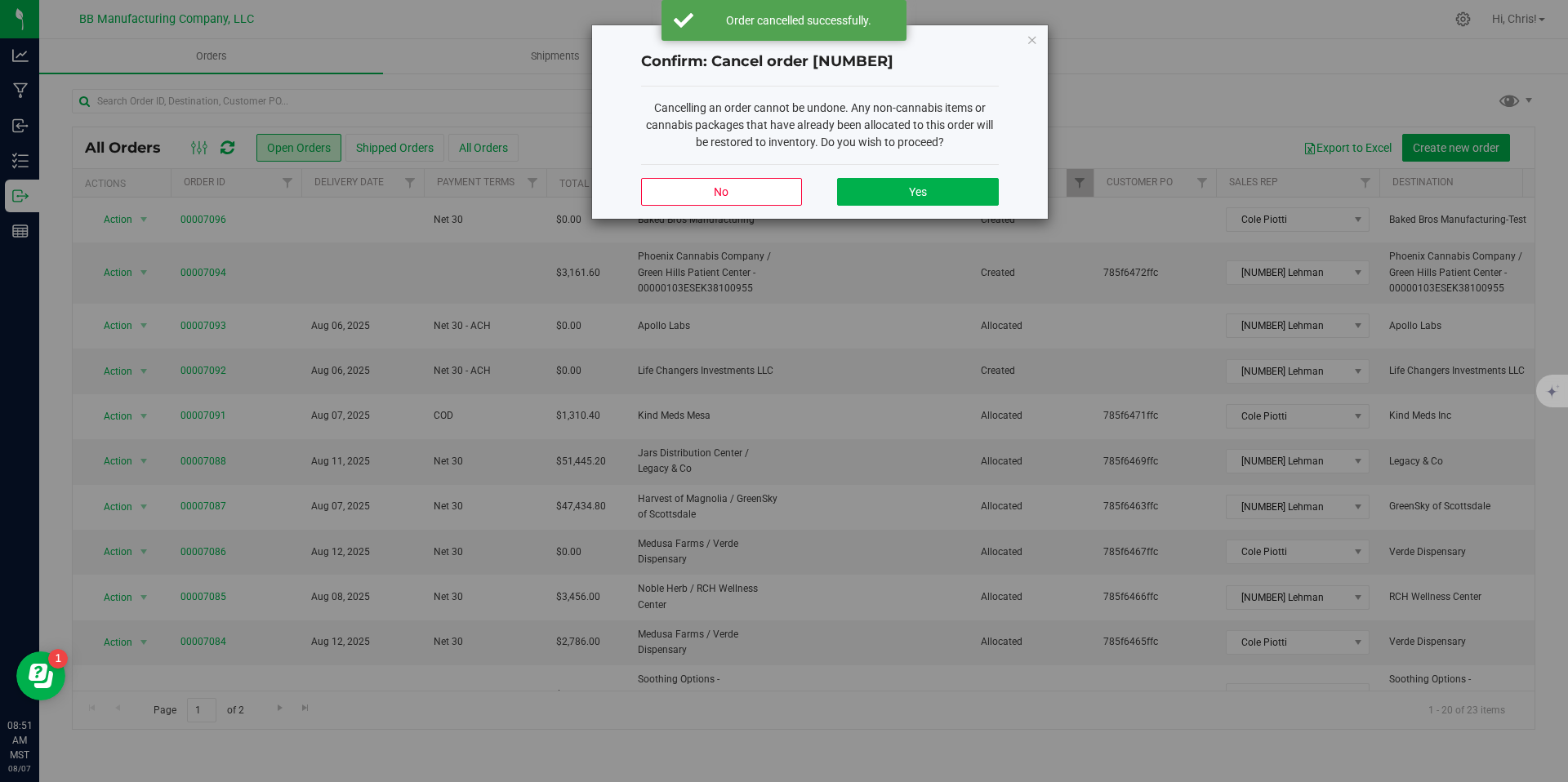click on "Confirm: Cancel order [NUMBER]
Cancelling an order cannot be undone. Any non-cannabis items or cannabis packages that have already been allocated to this order will be restored to inventory.
Do you wish to proceed?
No
Yes" at bounding box center [790, 391] 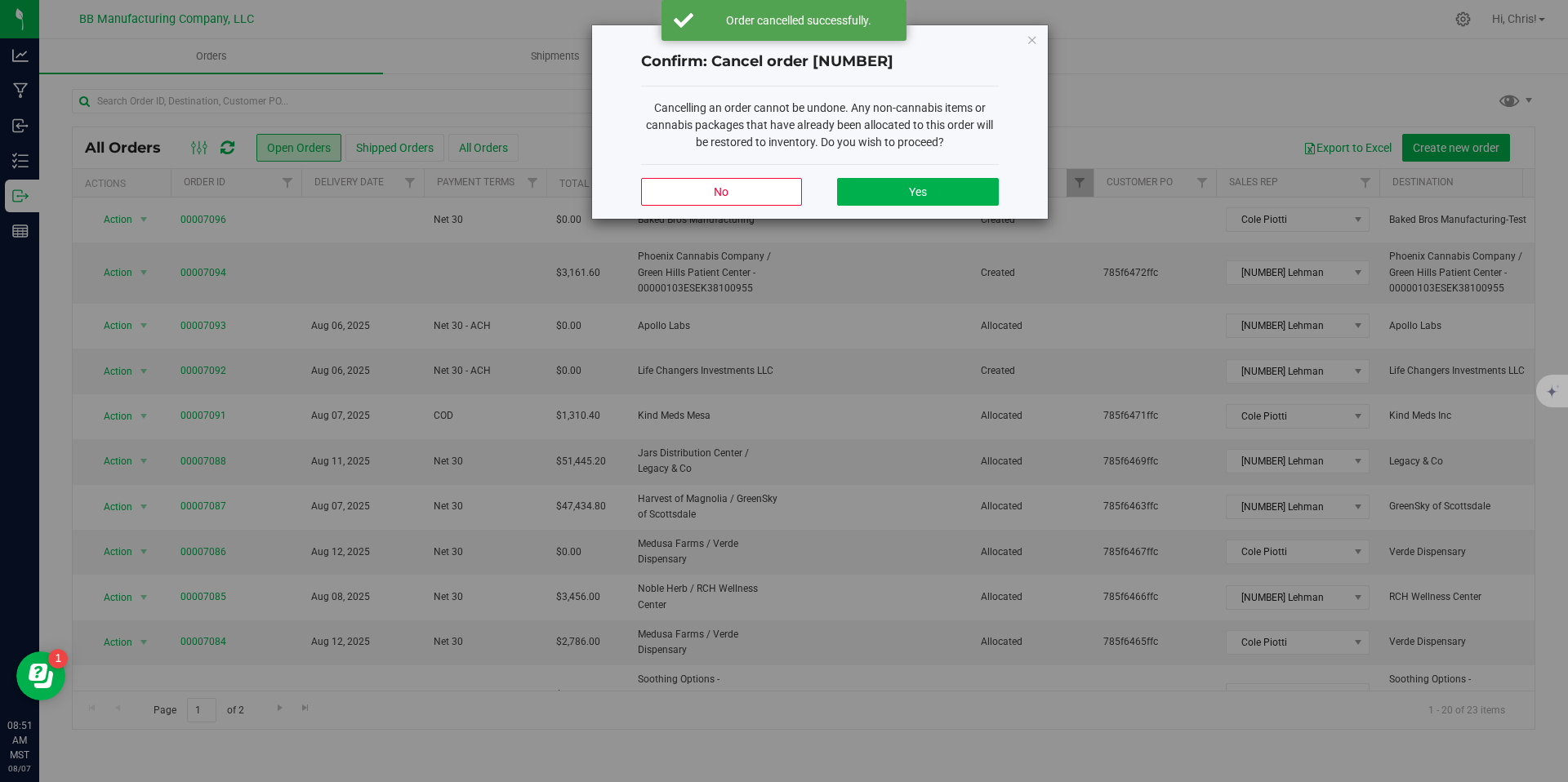 click on "No
Yes" at bounding box center (820, 191) 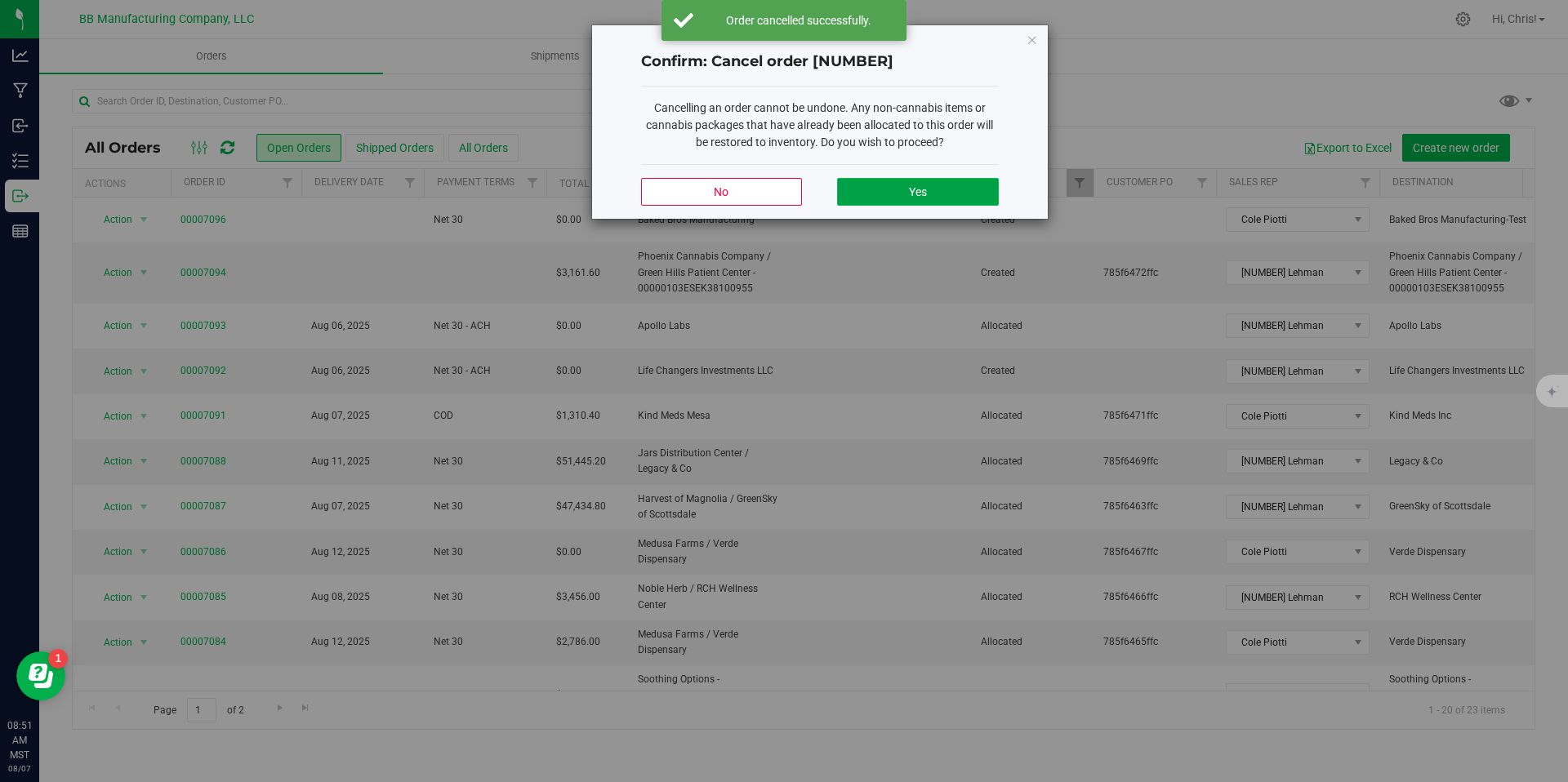 click on "Yes" at bounding box center [917, 192] 